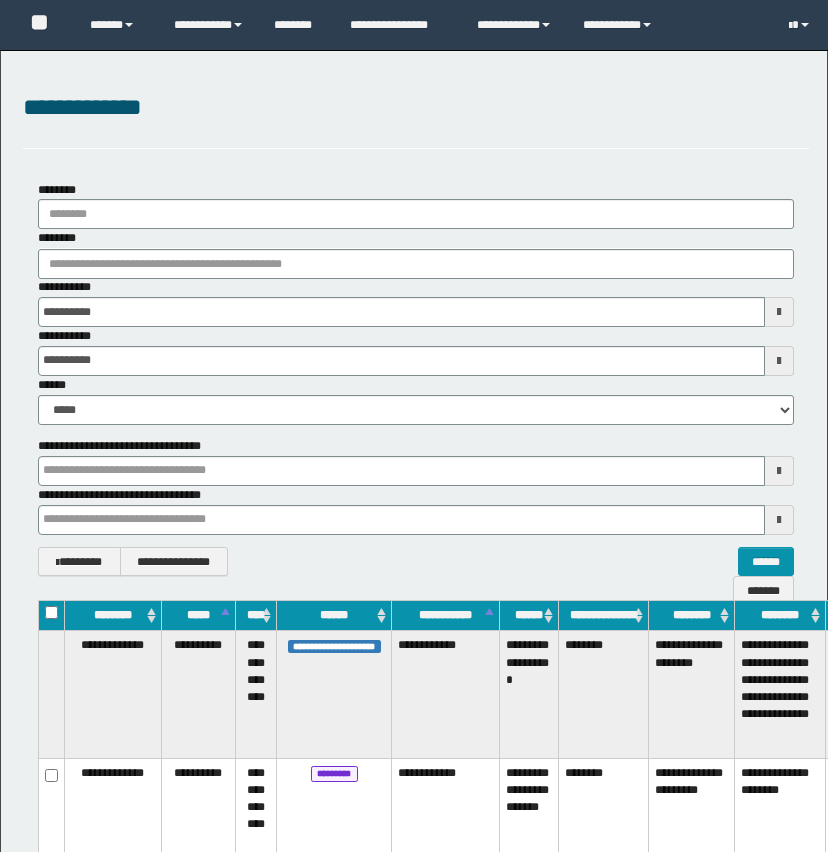 scroll, scrollTop: 0, scrollLeft: 0, axis: both 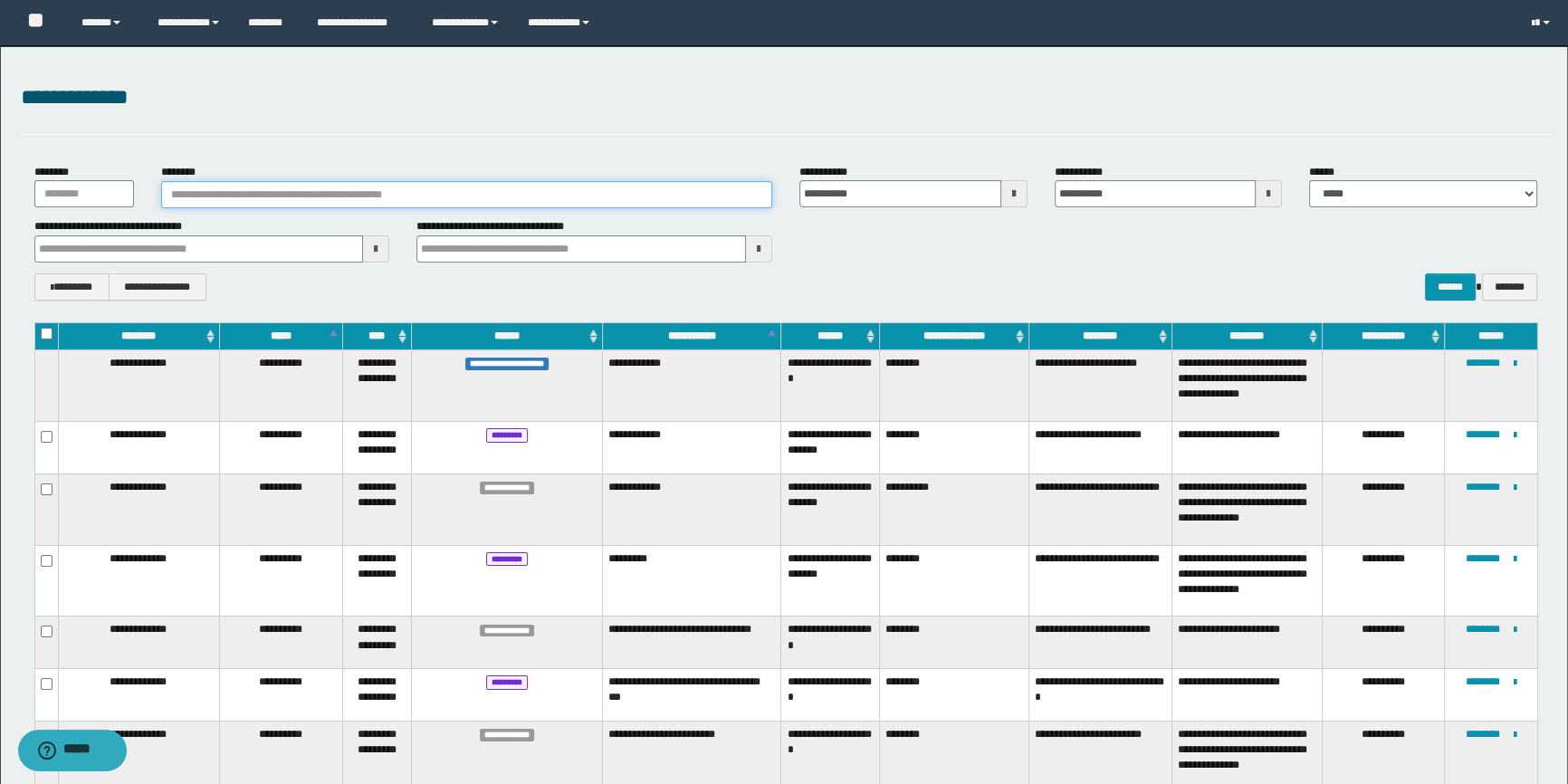 click on "********" at bounding box center (466, 195) 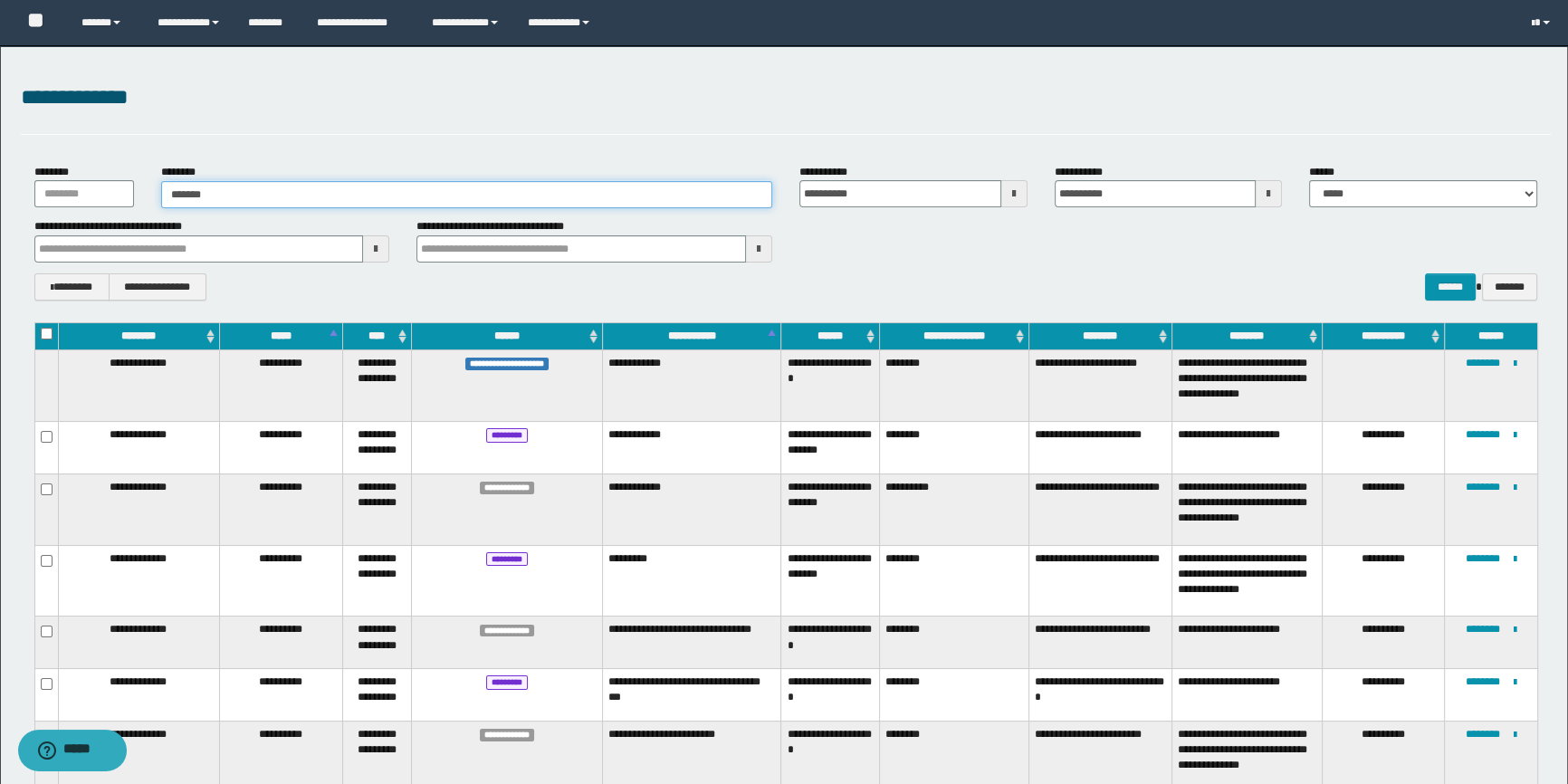 type on "*******" 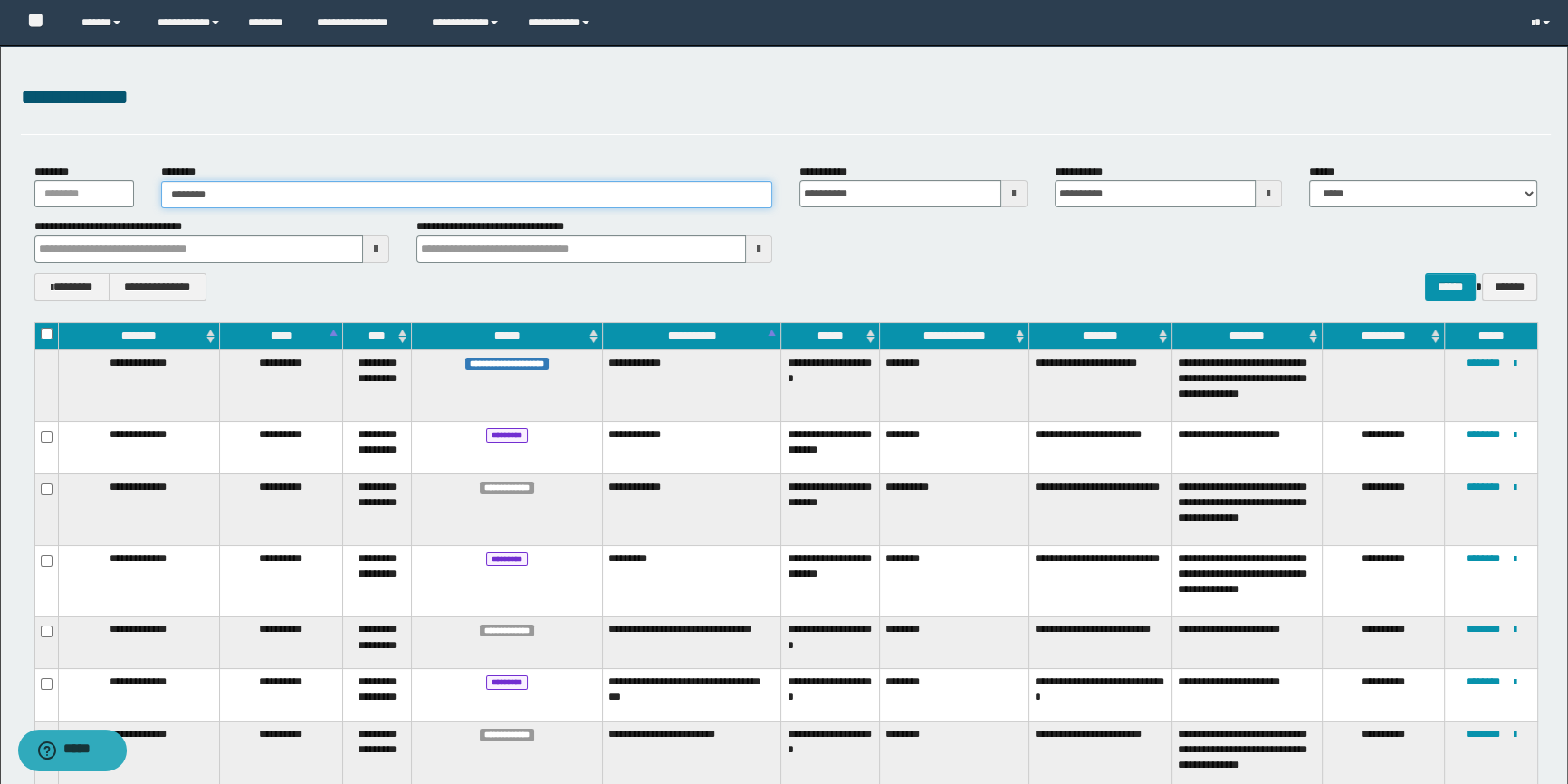 type on "*******" 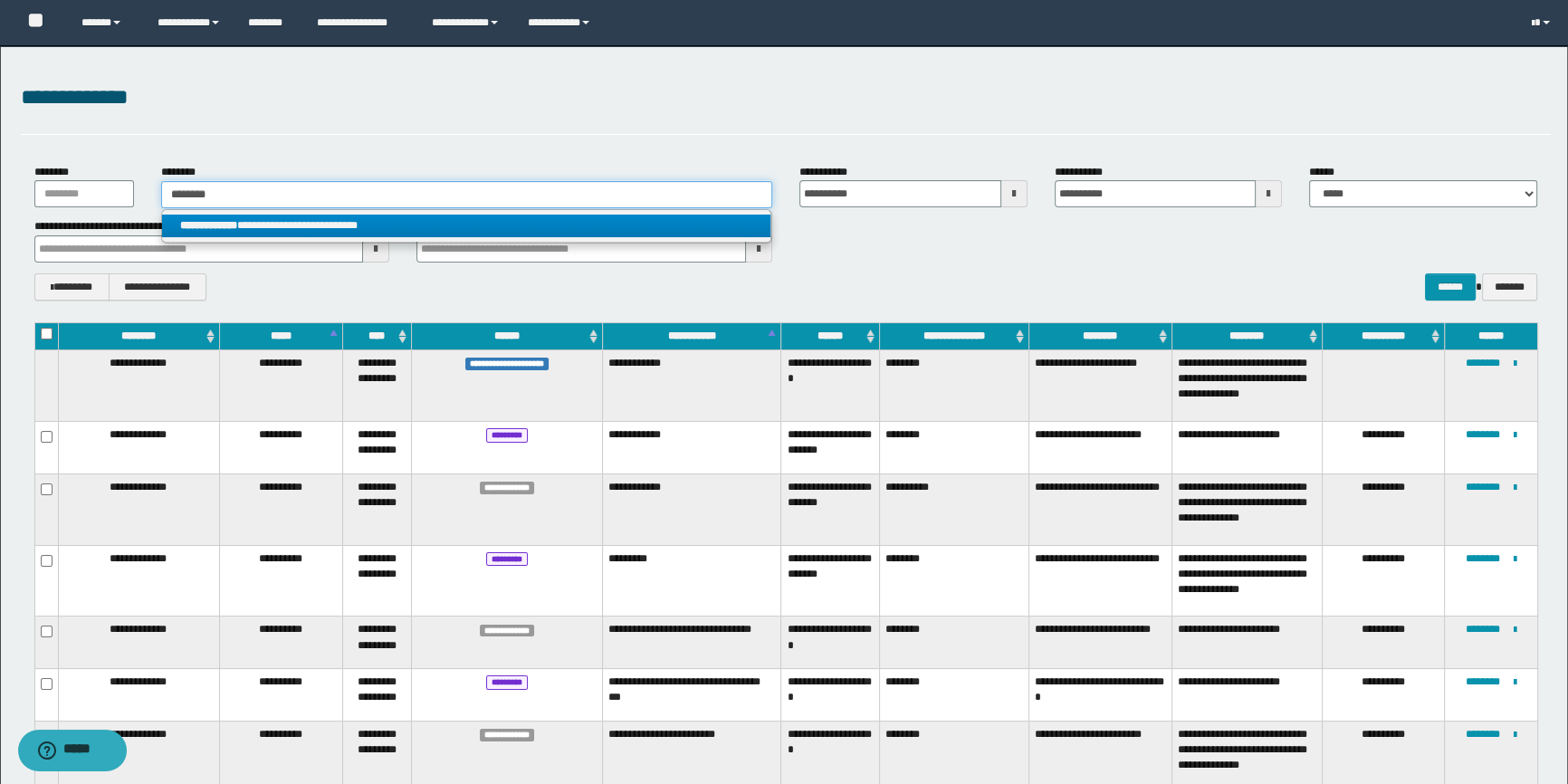 type on "*******" 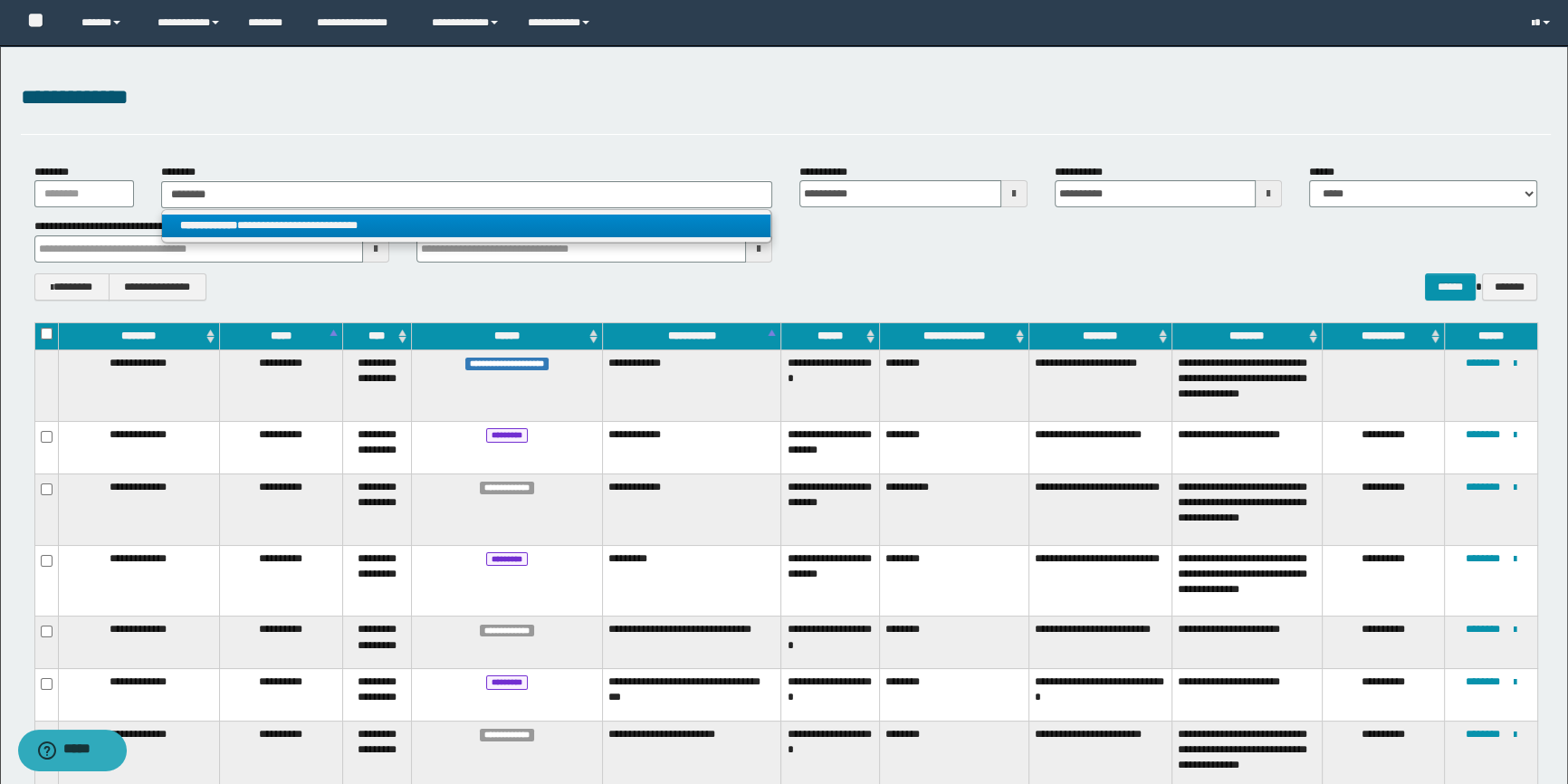 click on "**********" at bounding box center [466, 225] 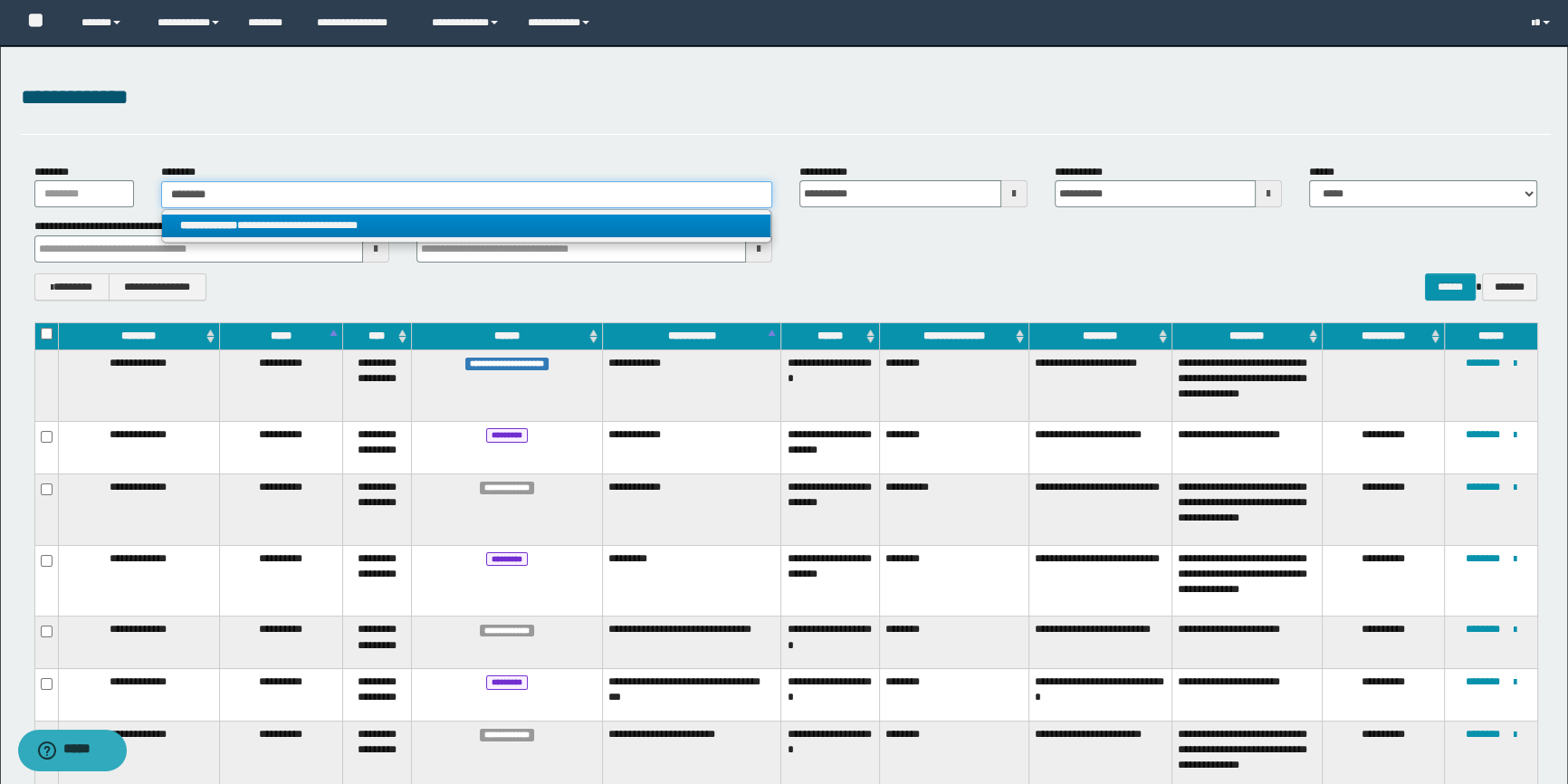 type 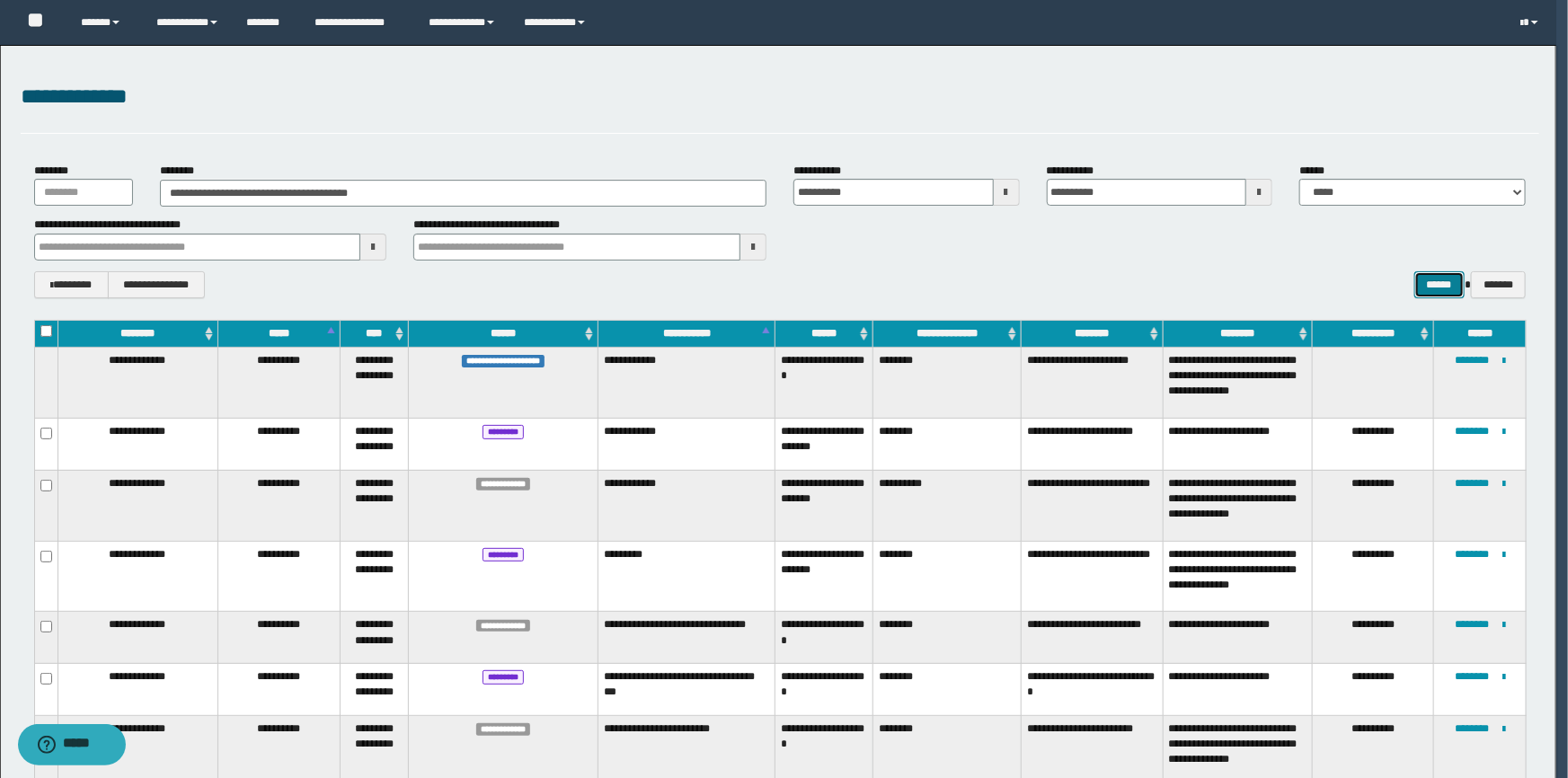 click on "******" at bounding box center (1440, 285) 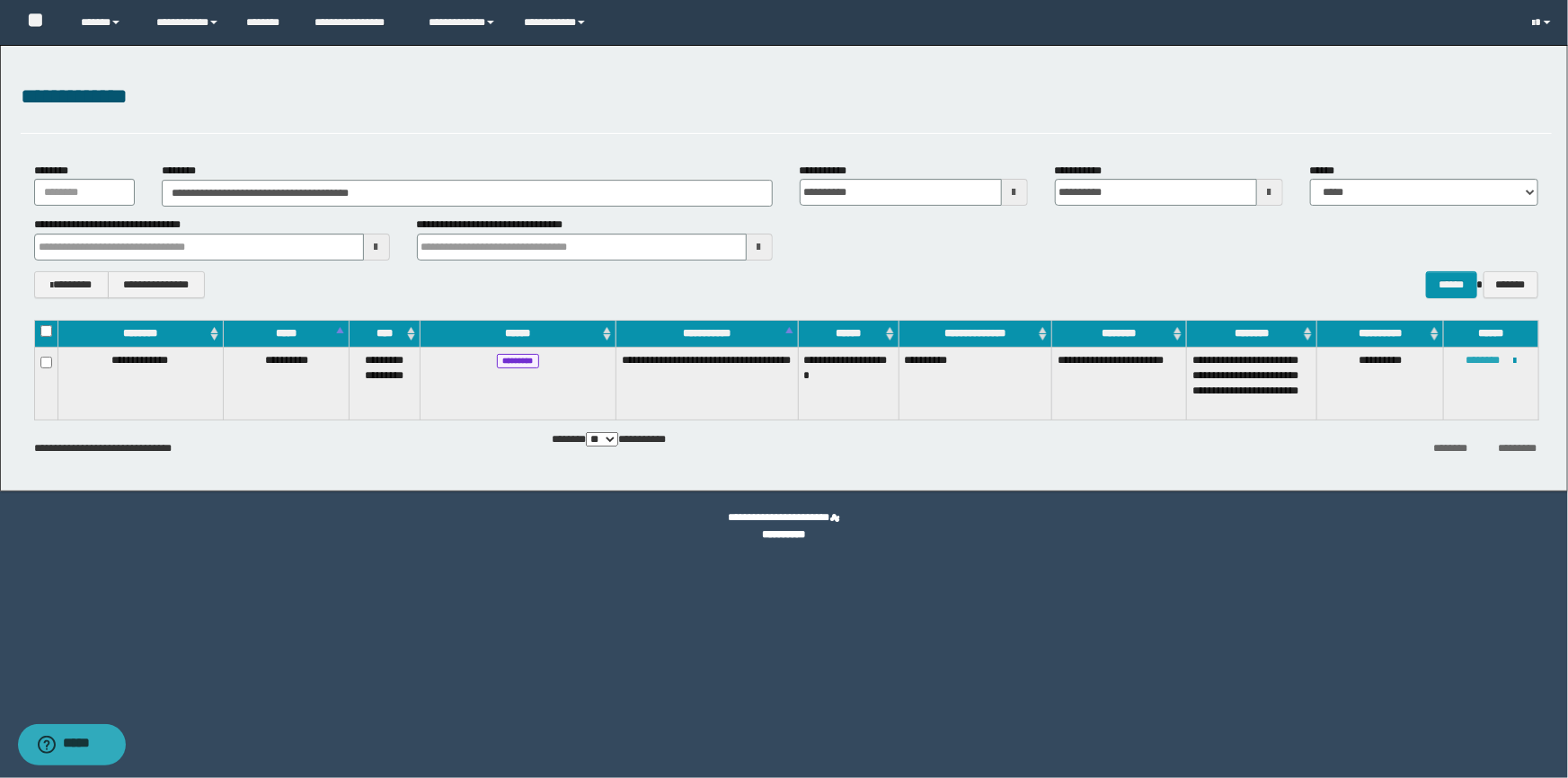 click on "********" at bounding box center [1483, 360] 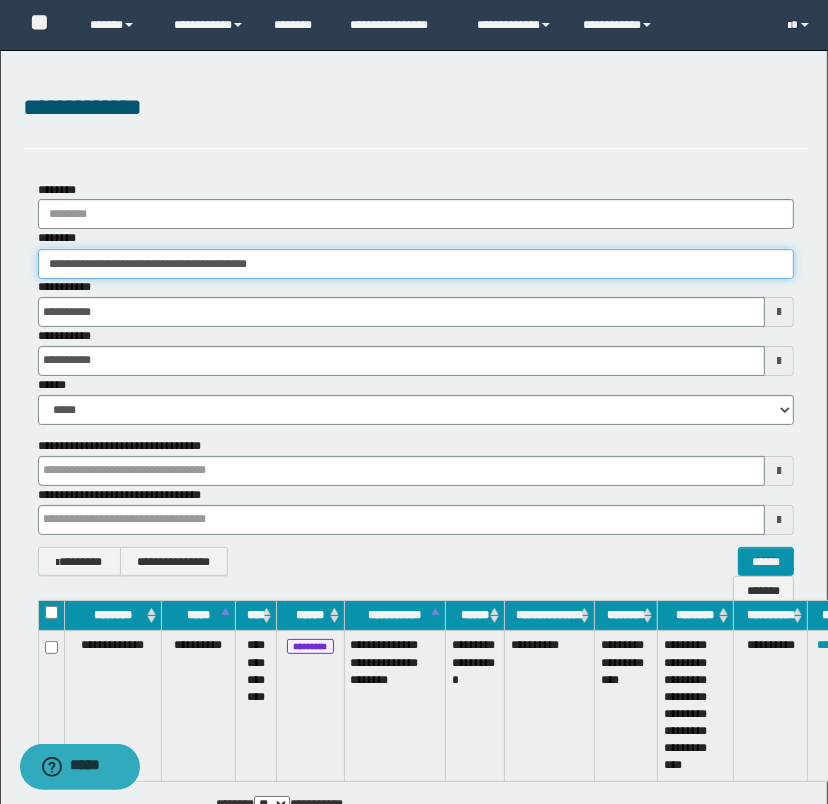 drag, startPoint x: 342, startPoint y: 265, endPoint x: 9, endPoint y: 265, distance: 333 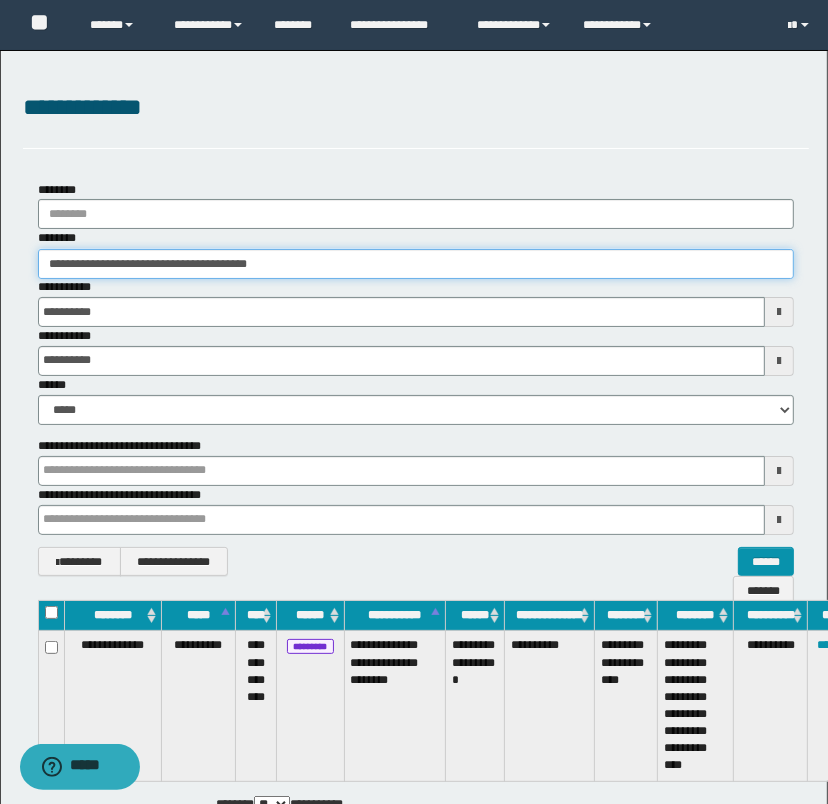 click on "**********" at bounding box center [416, 379] 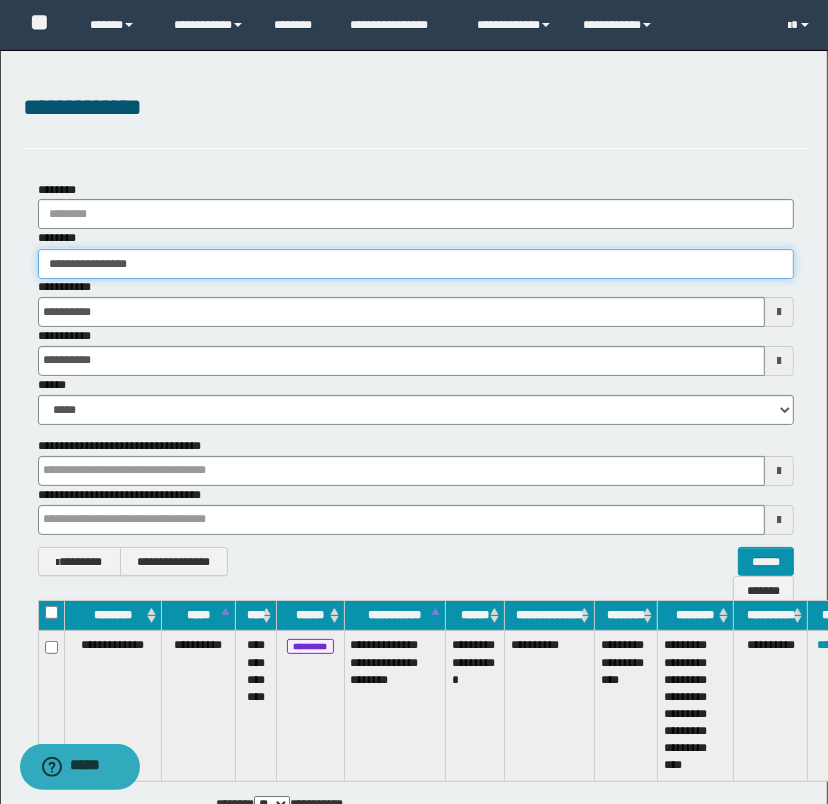 type on "**********" 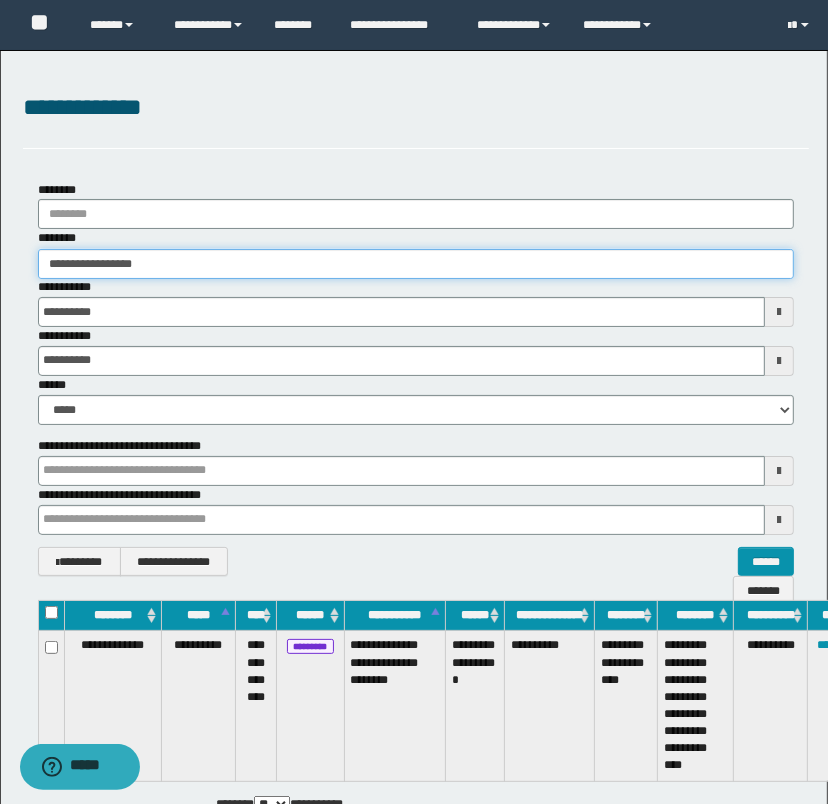 type on "**********" 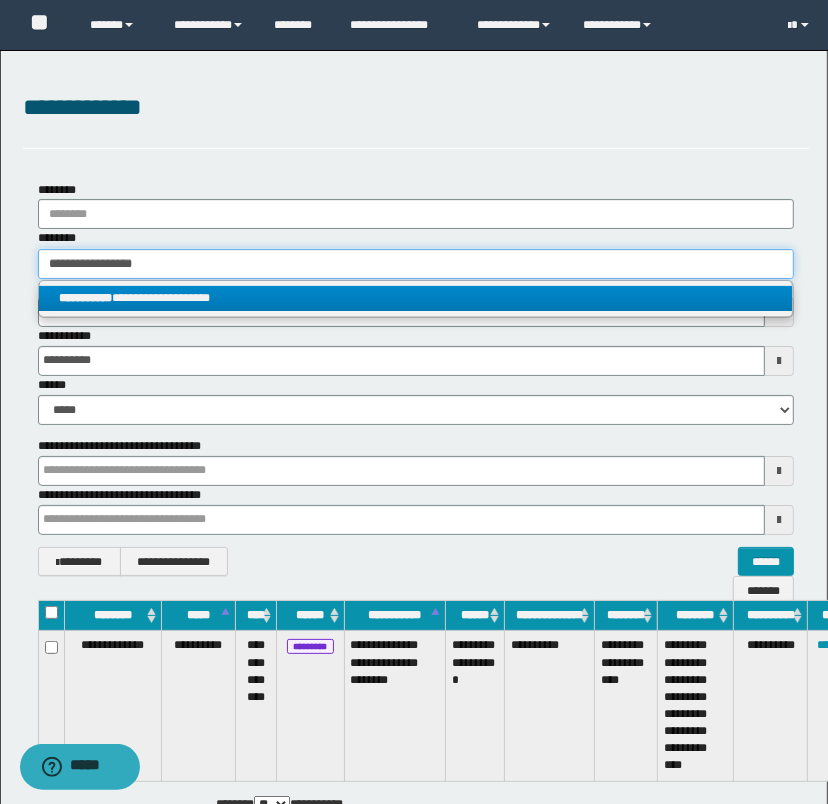 type on "**********" 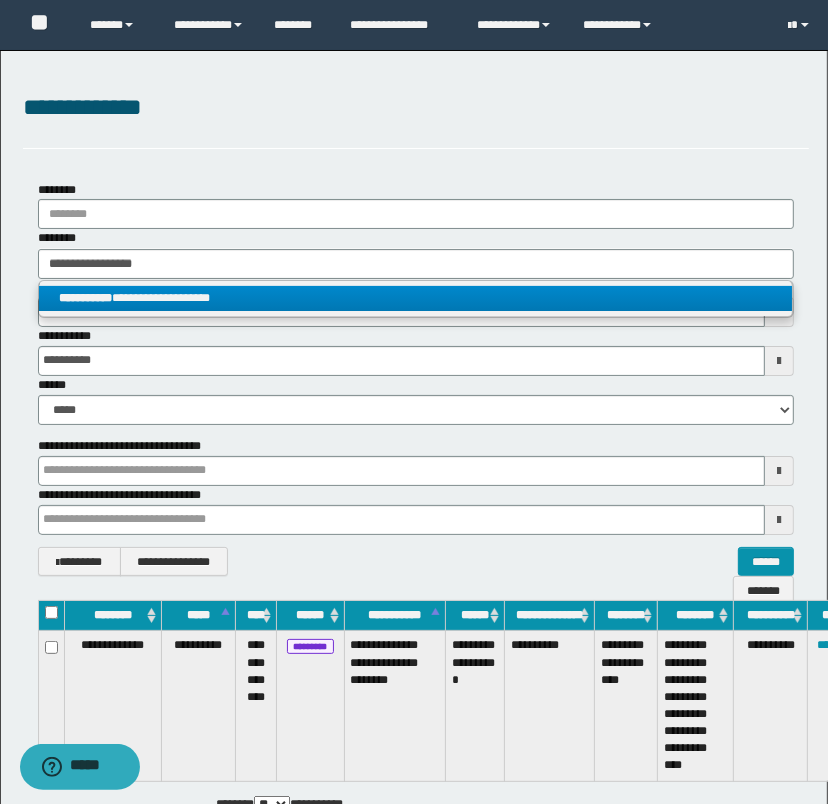 click on "**********" at bounding box center [416, 298] 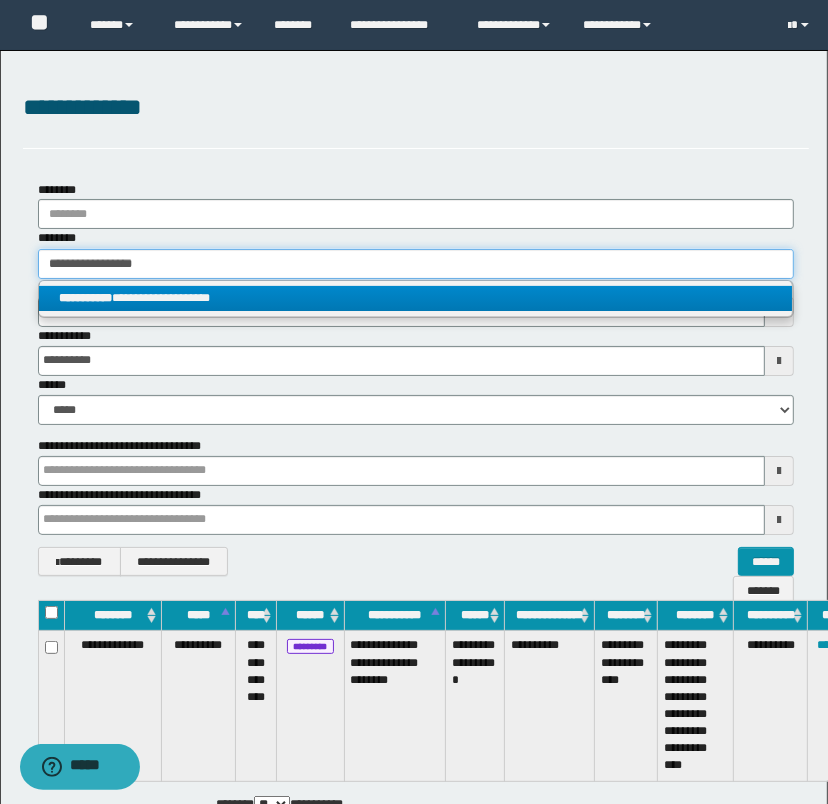 type 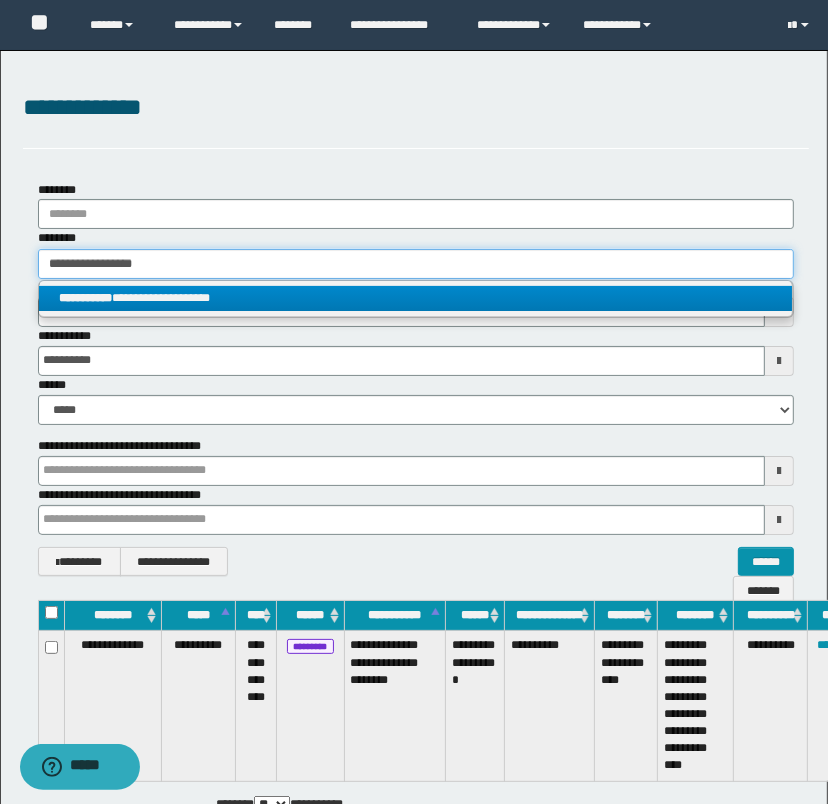 type on "**********" 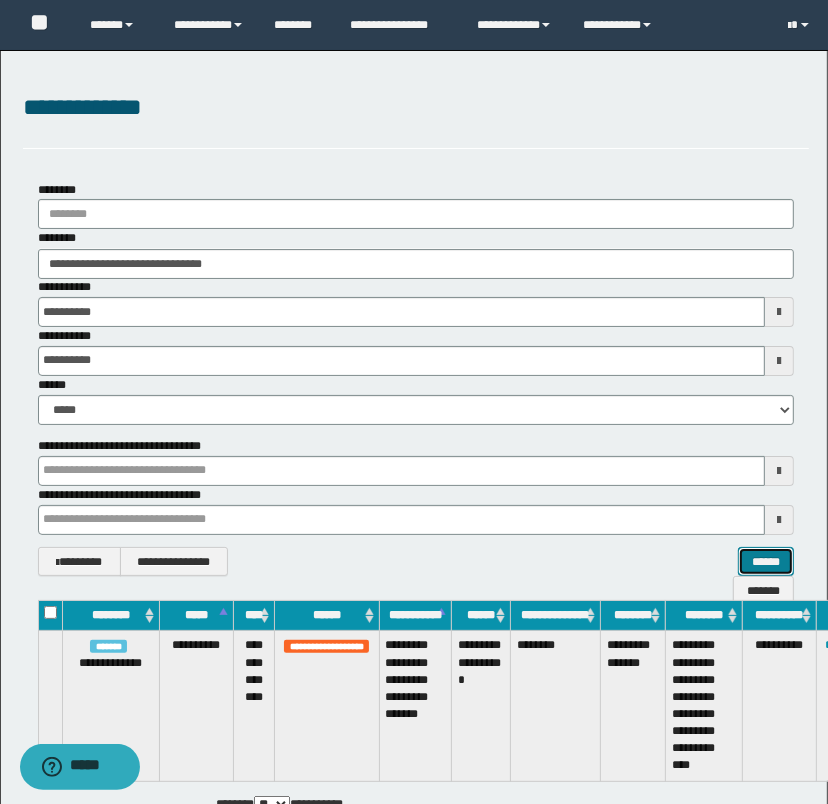 click on "******" at bounding box center [766, 562] 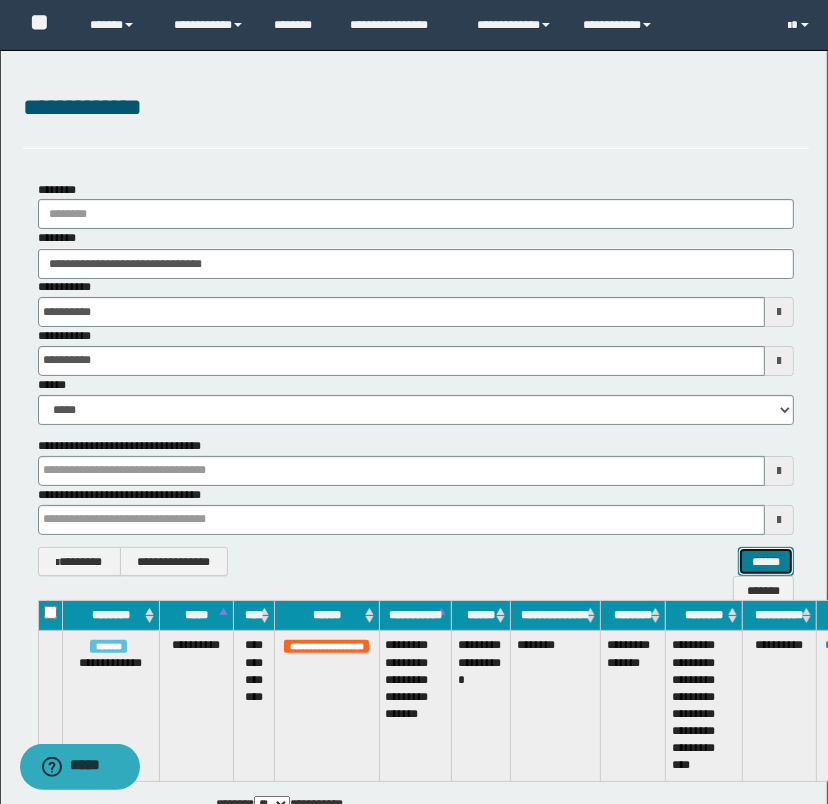 scroll, scrollTop: 0, scrollLeft: 43, axis: horizontal 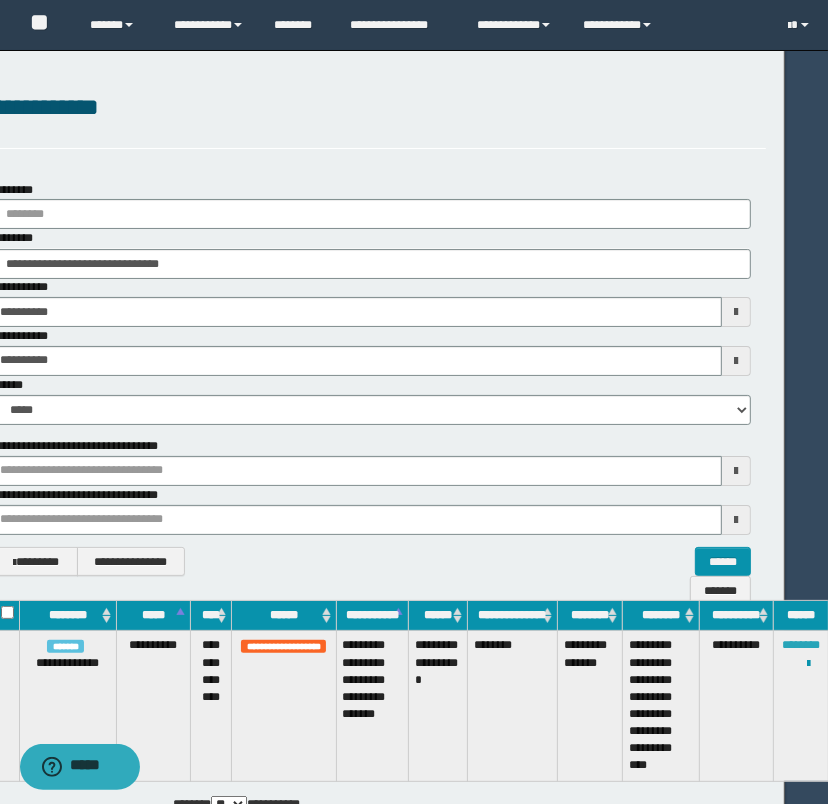 click on "********" at bounding box center (801, 645) 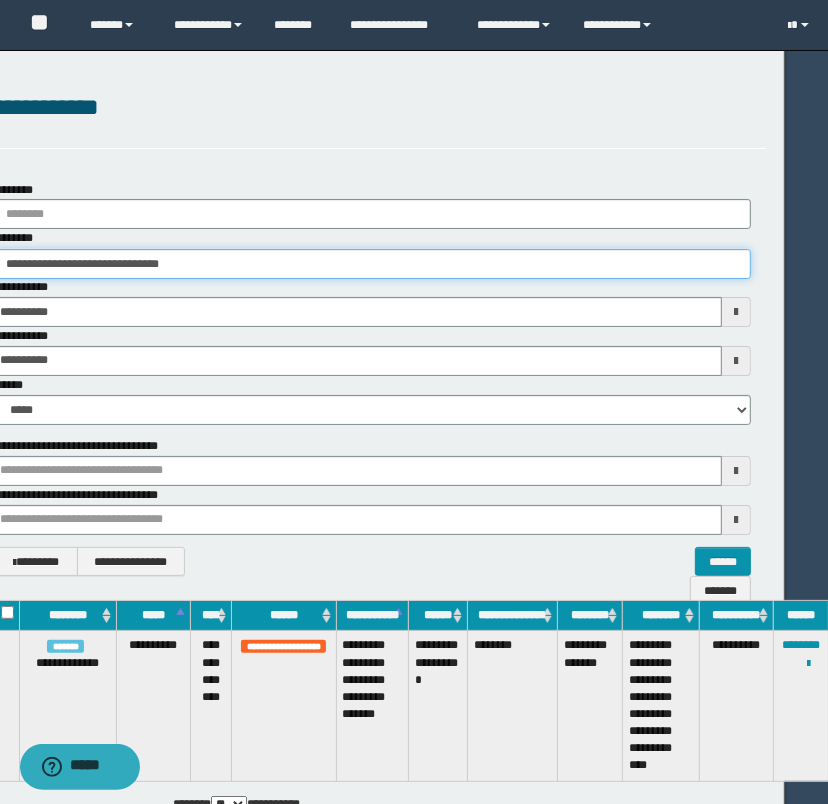 scroll, scrollTop: 0, scrollLeft: 0, axis: both 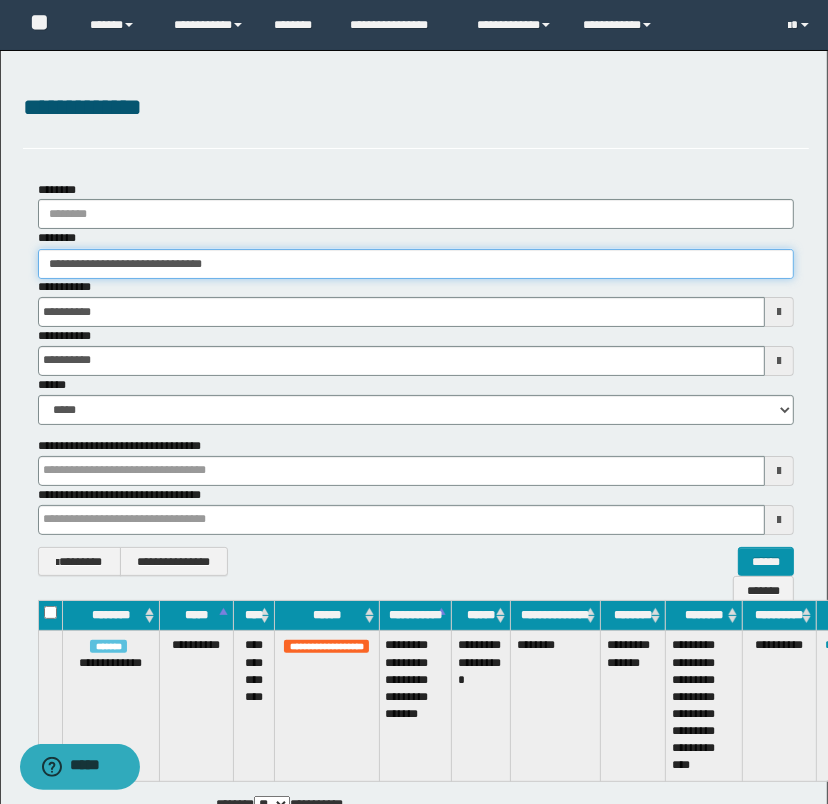 drag, startPoint x: 256, startPoint y: 270, endPoint x: 8, endPoint y: 246, distance: 249.15858 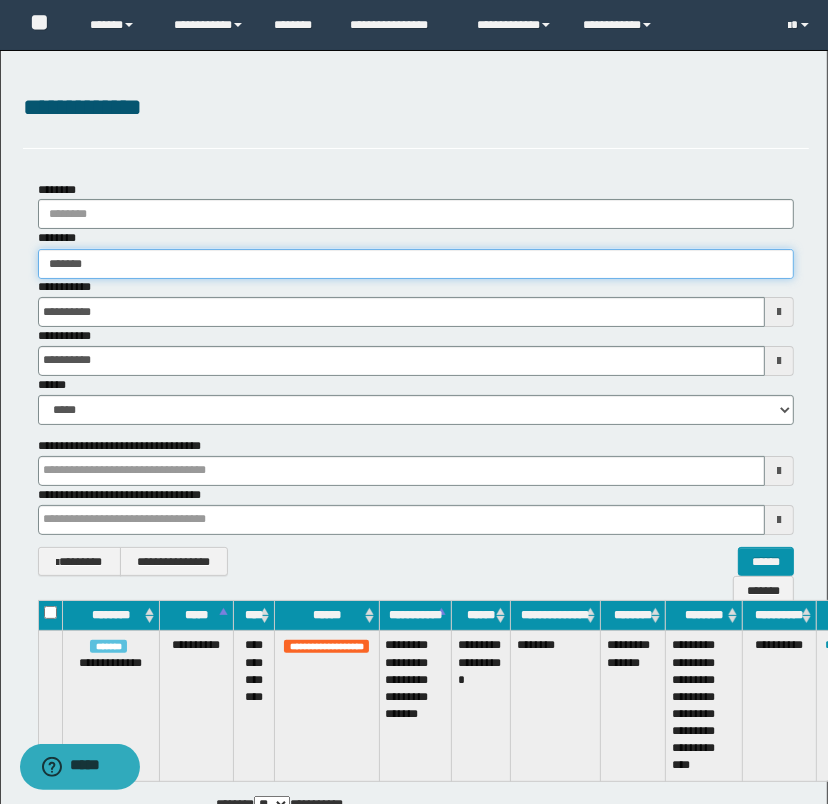 type on "*******" 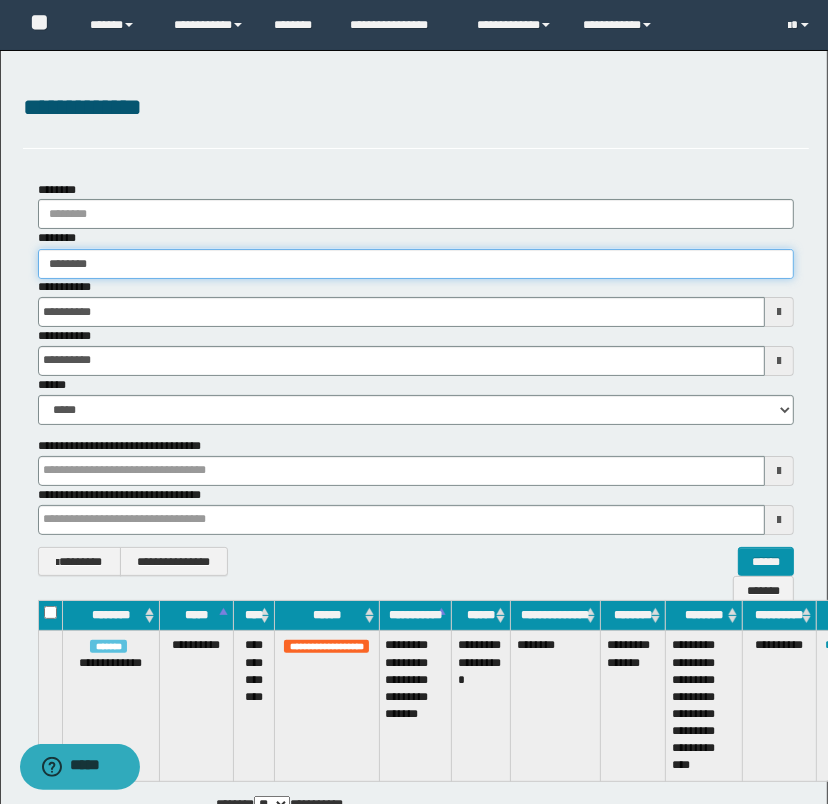 type on "*******" 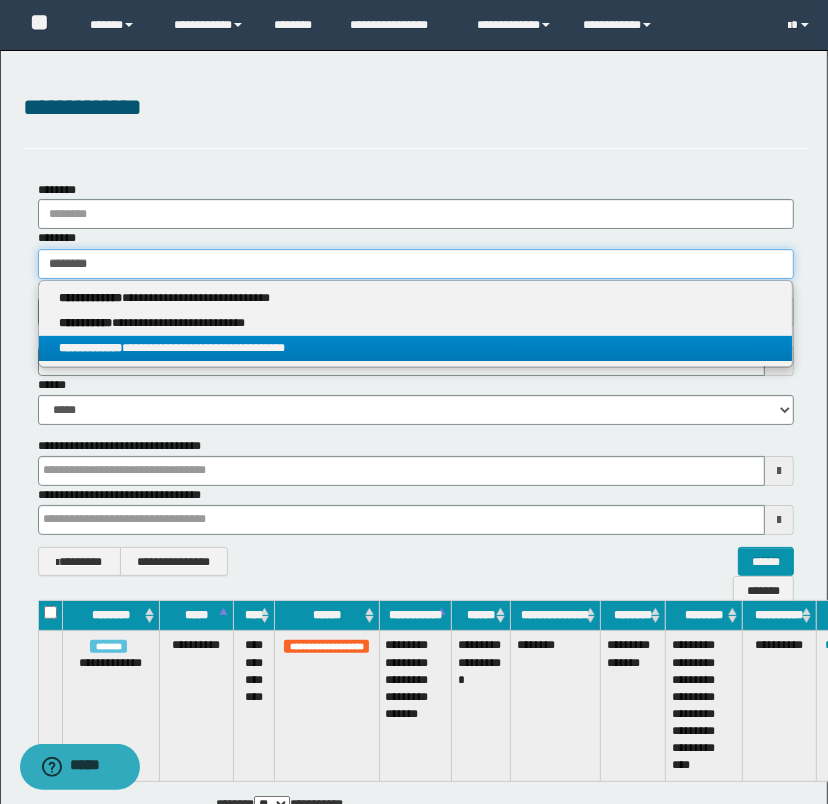 type on "*******" 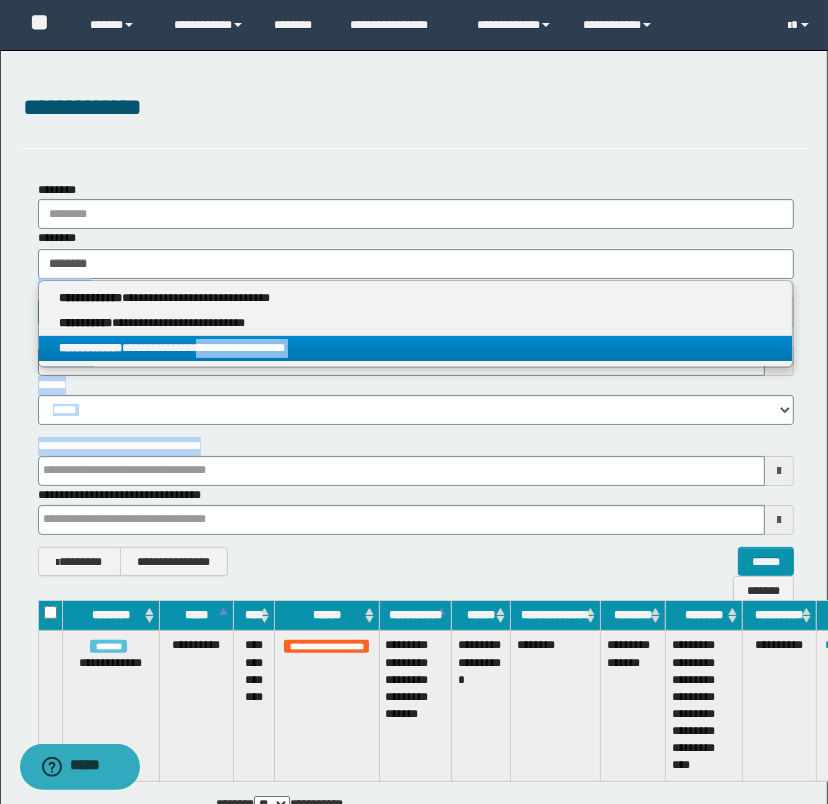 drag, startPoint x: 231, startPoint y: 346, endPoint x: 270, endPoint y: 425, distance: 88.10221 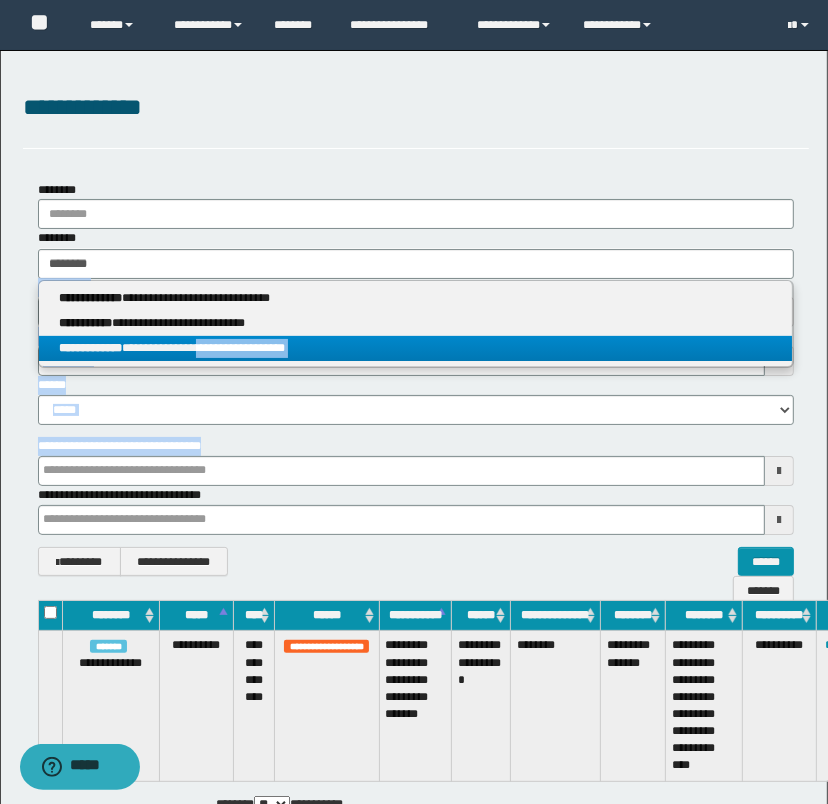 click on "**********" at bounding box center [416, 379] 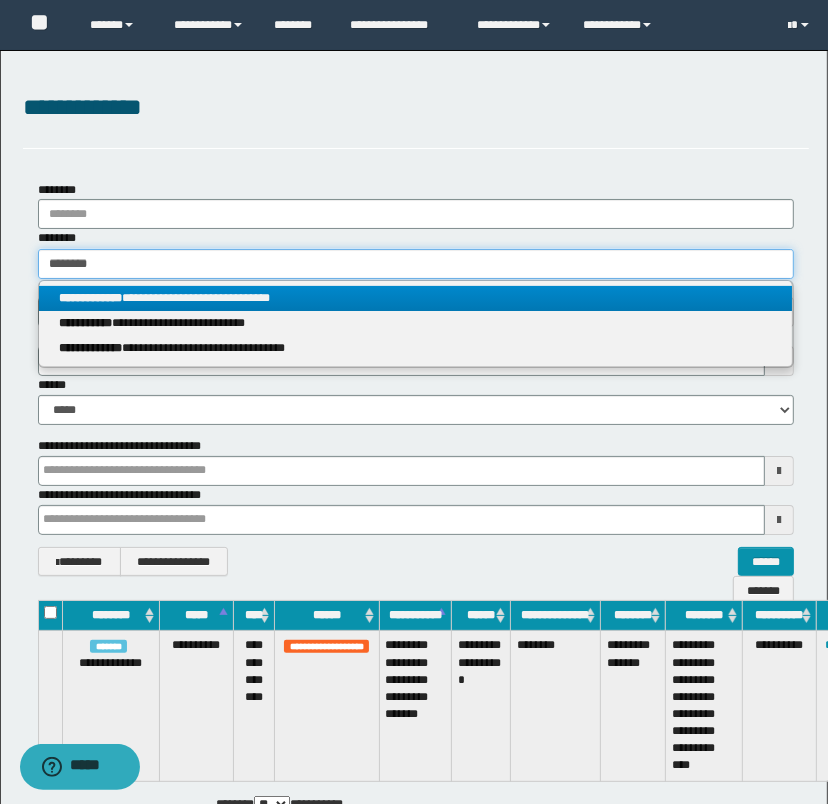click on "*******" at bounding box center (416, 264) 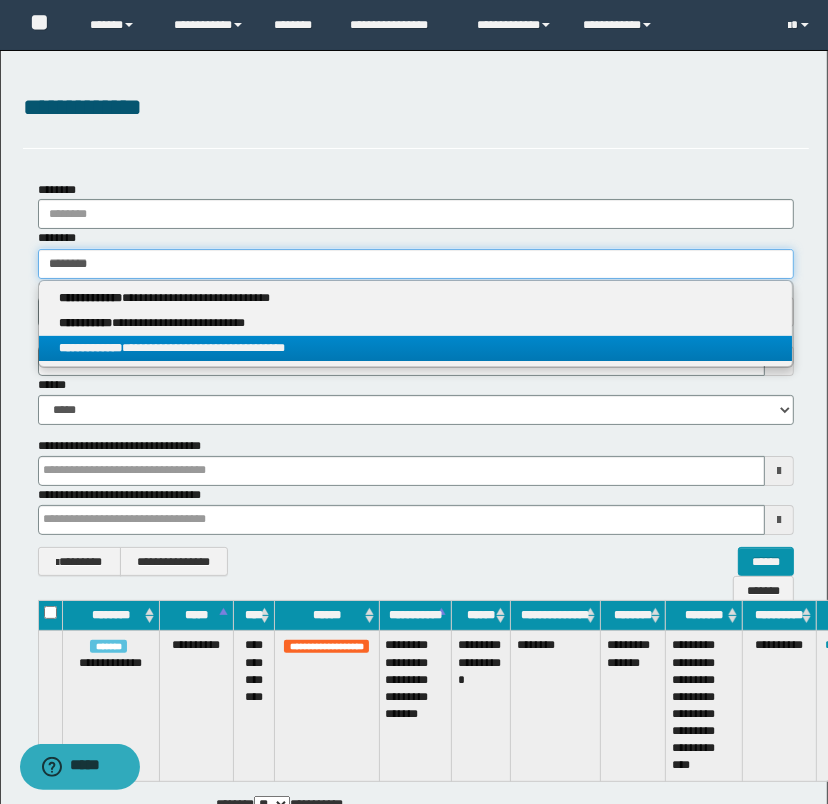 click on "*******" at bounding box center (416, 264) 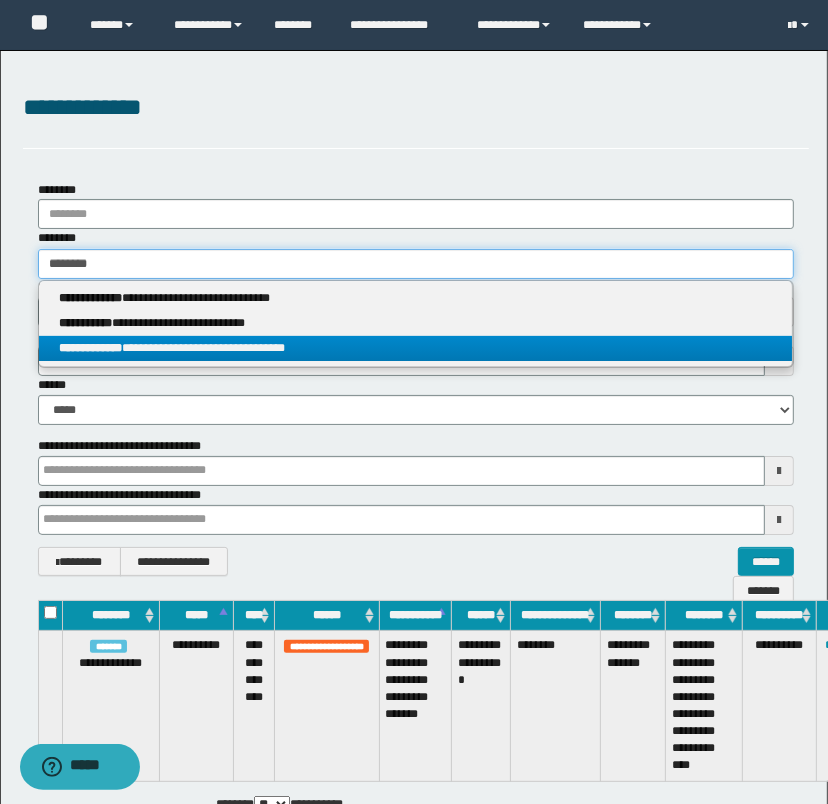 drag, startPoint x: 92, startPoint y: 265, endPoint x: 8, endPoint y: 262, distance: 84.05355 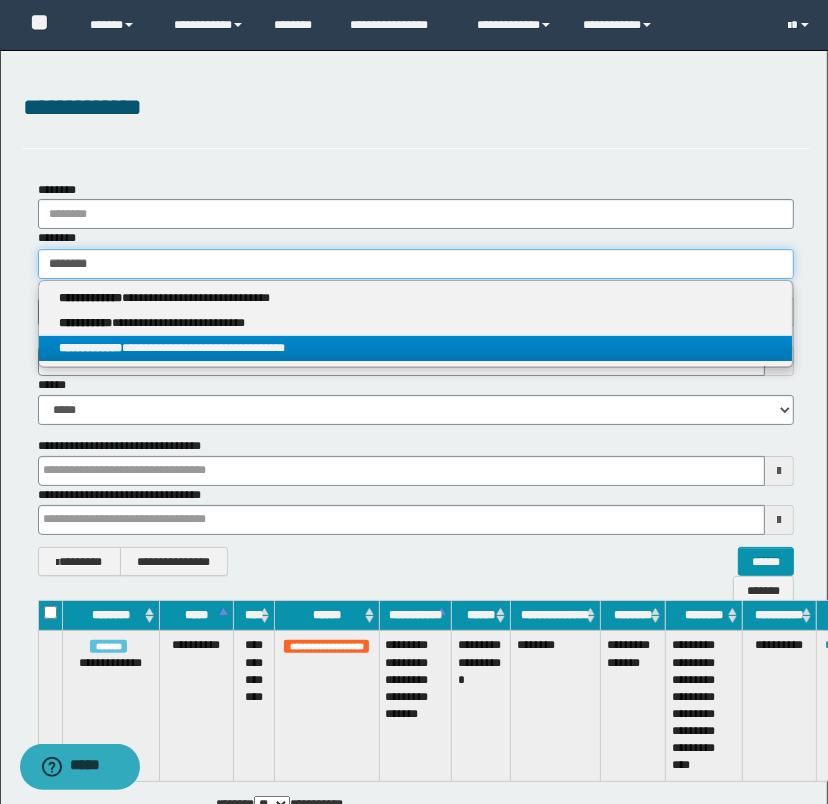 click on "**********" at bounding box center (416, 379) 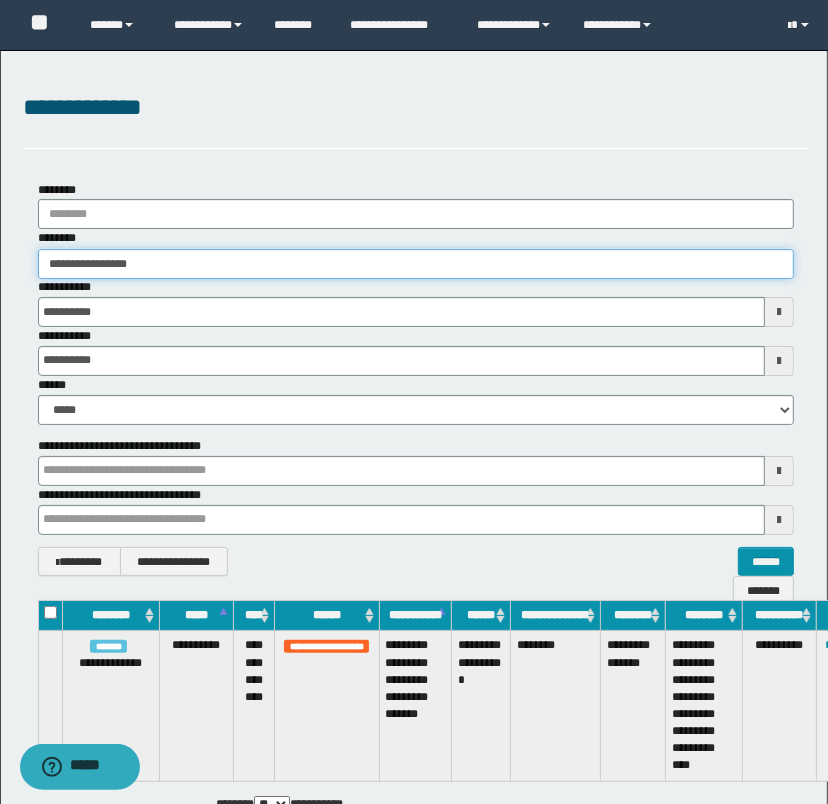 click on "**********" at bounding box center (416, 264) 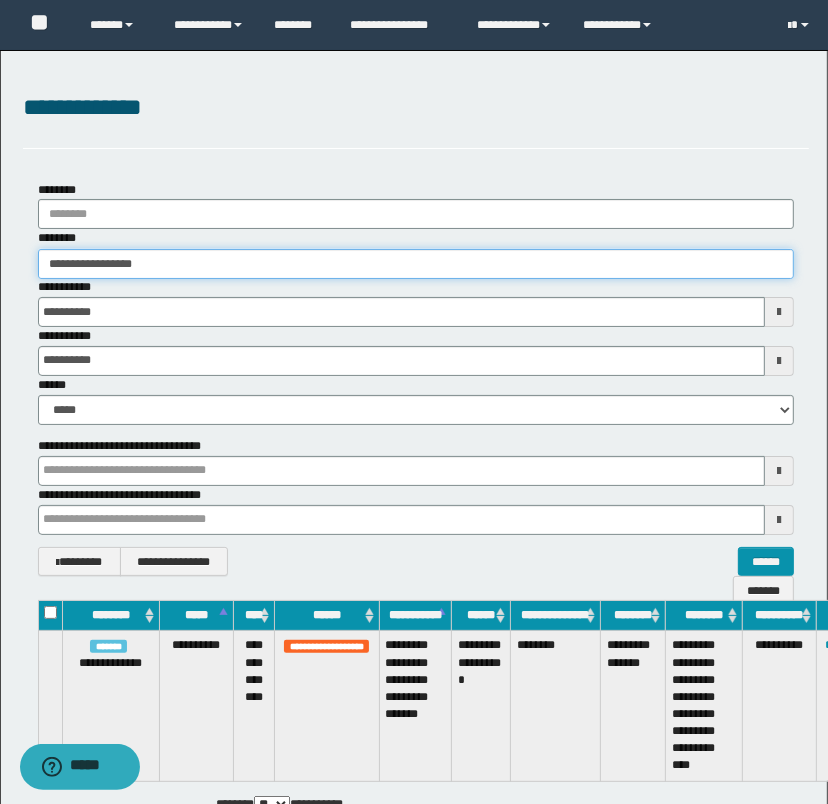 type on "**********" 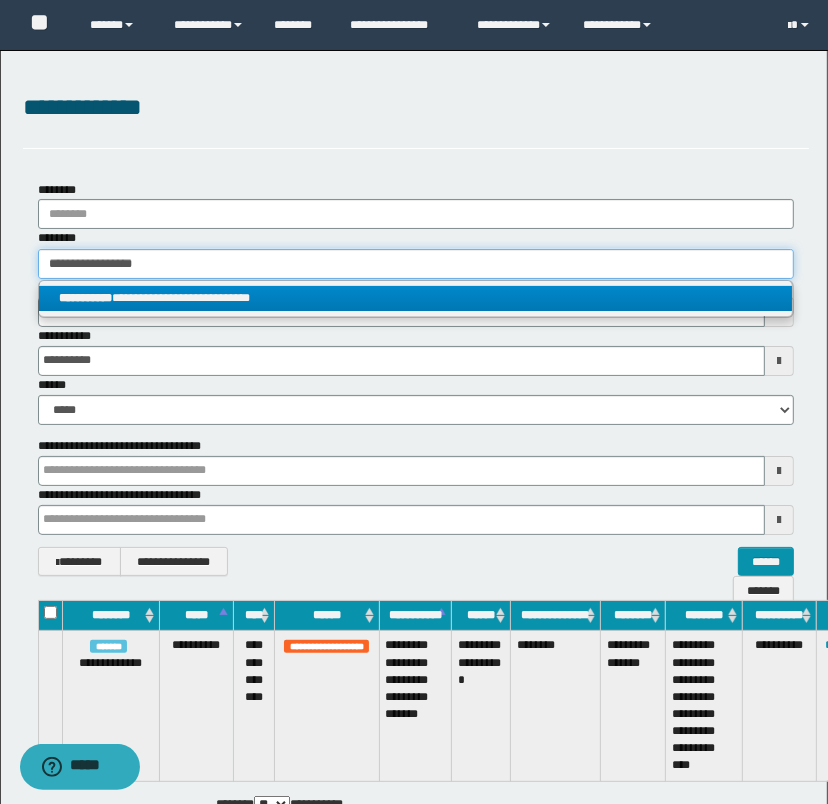 type on "**********" 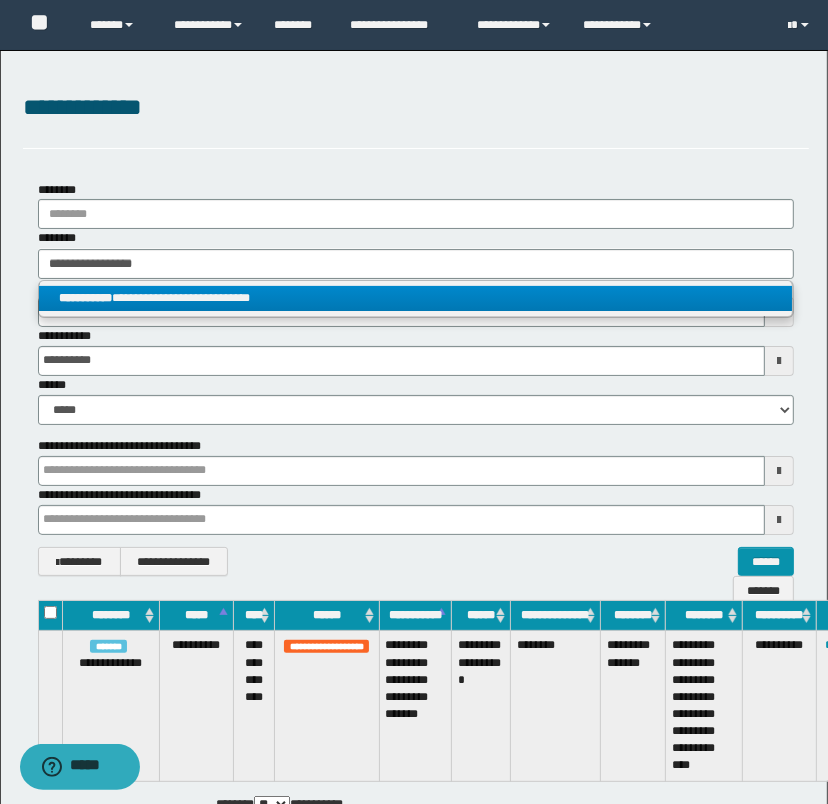 click on "**********" at bounding box center (416, 298) 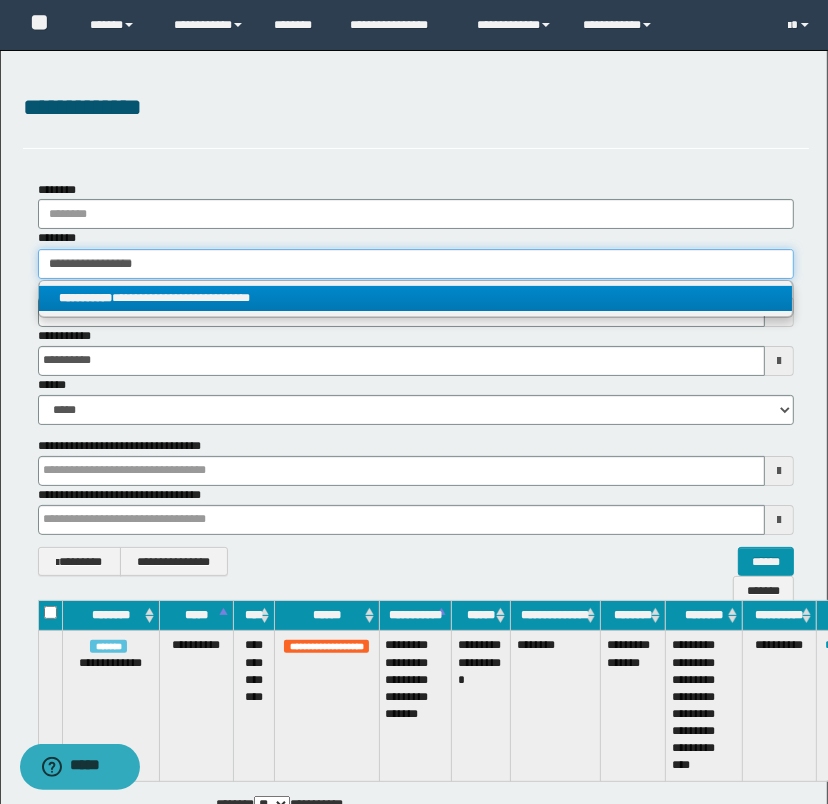 type 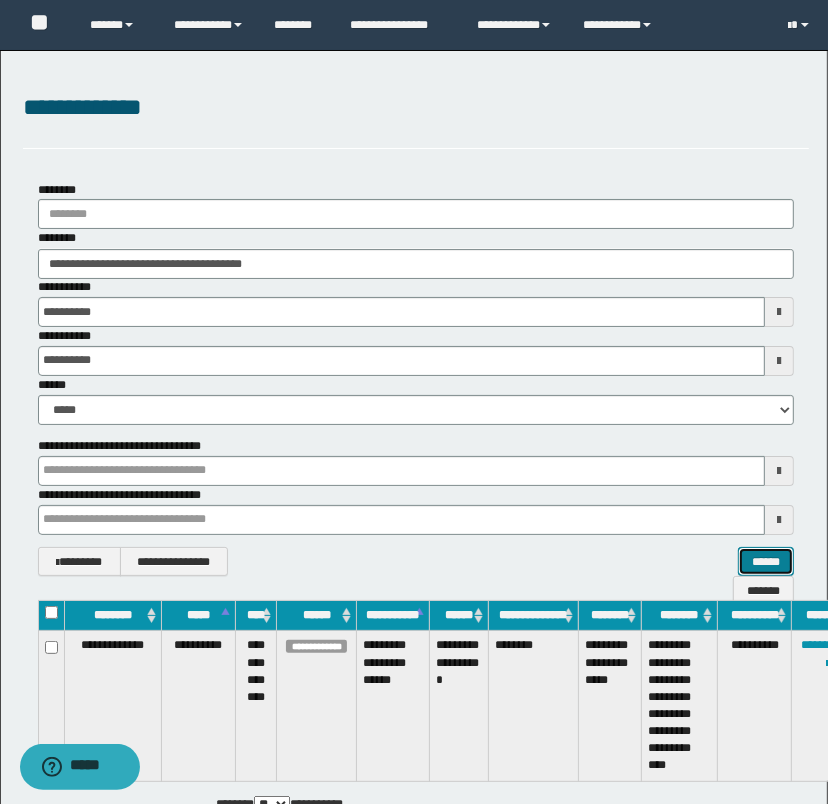 click on "******" at bounding box center (766, 562) 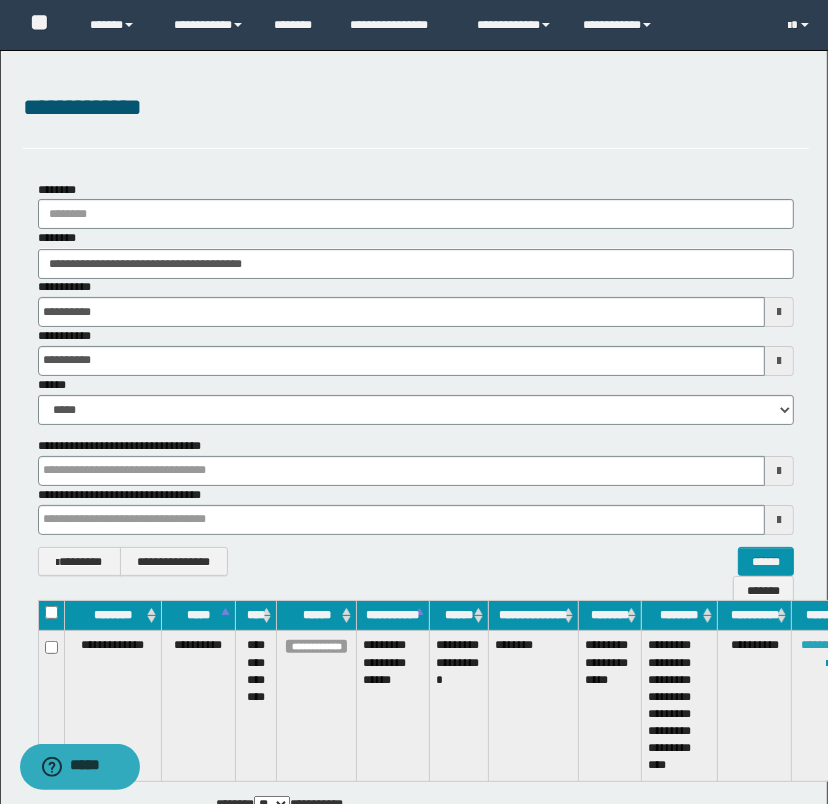 click on "********" at bounding box center [820, 645] 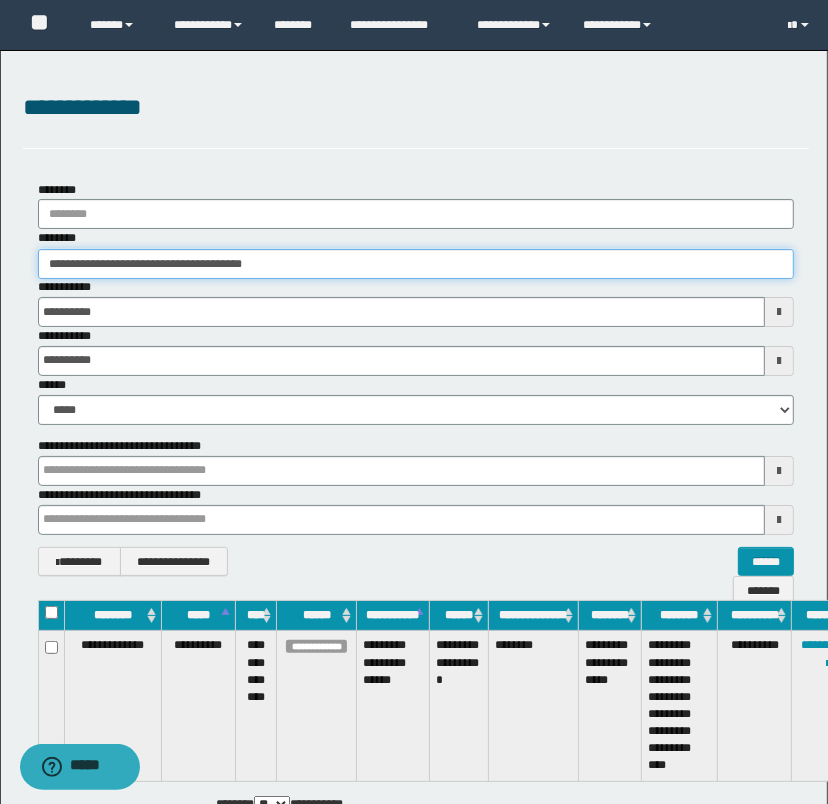 drag, startPoint x: 334, startPoint y: 262, endPoint x: 8, endPoint y: 278, distance: 326.3924 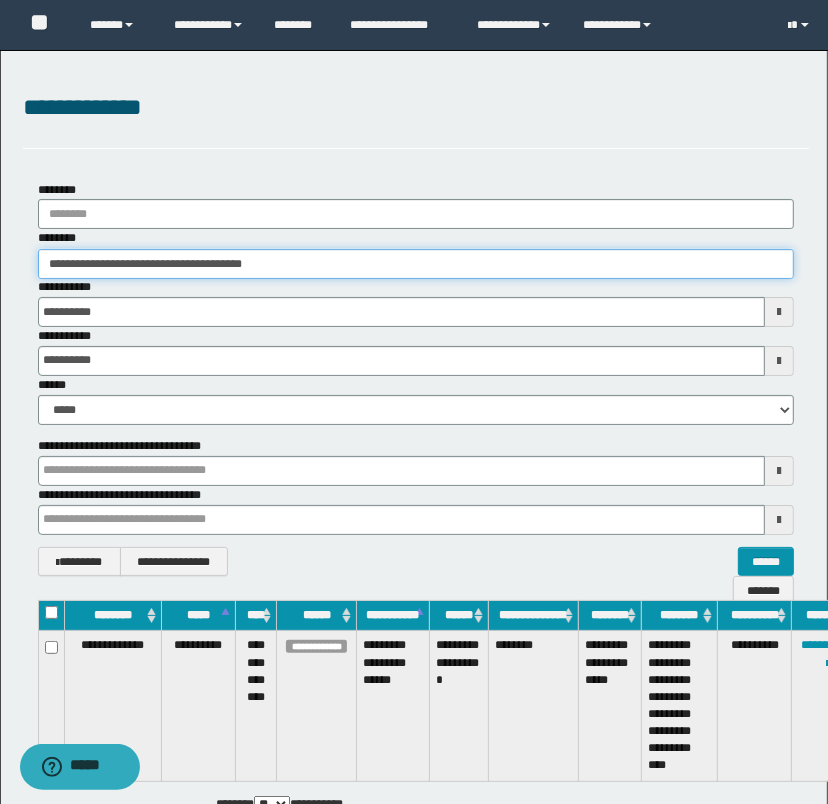 click on "**********" at bounding box center [416, 379] 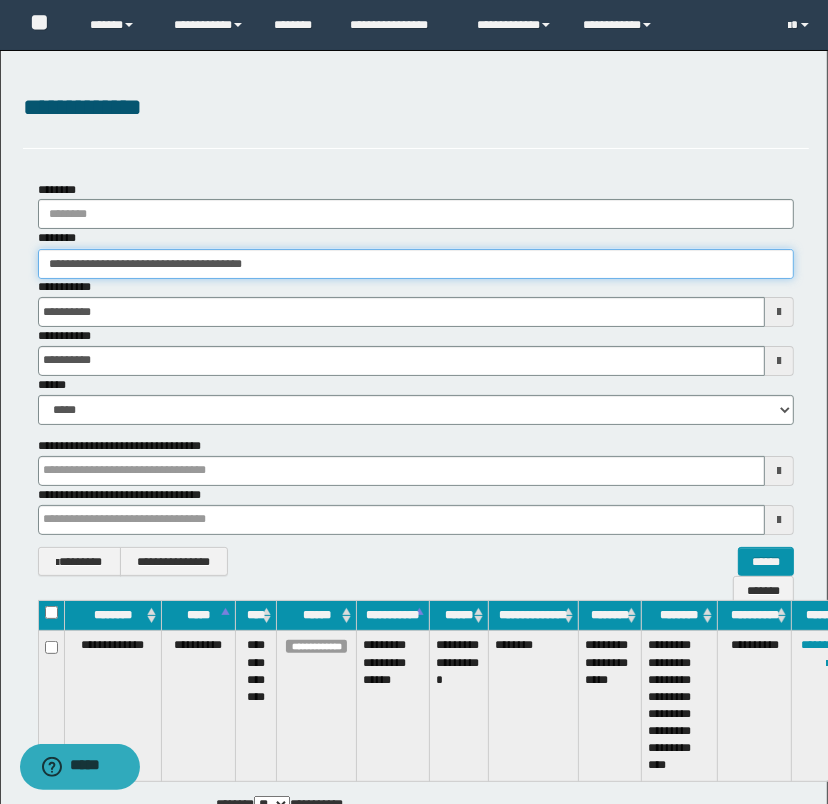 click on "**********" at bounding box center [416, 264] 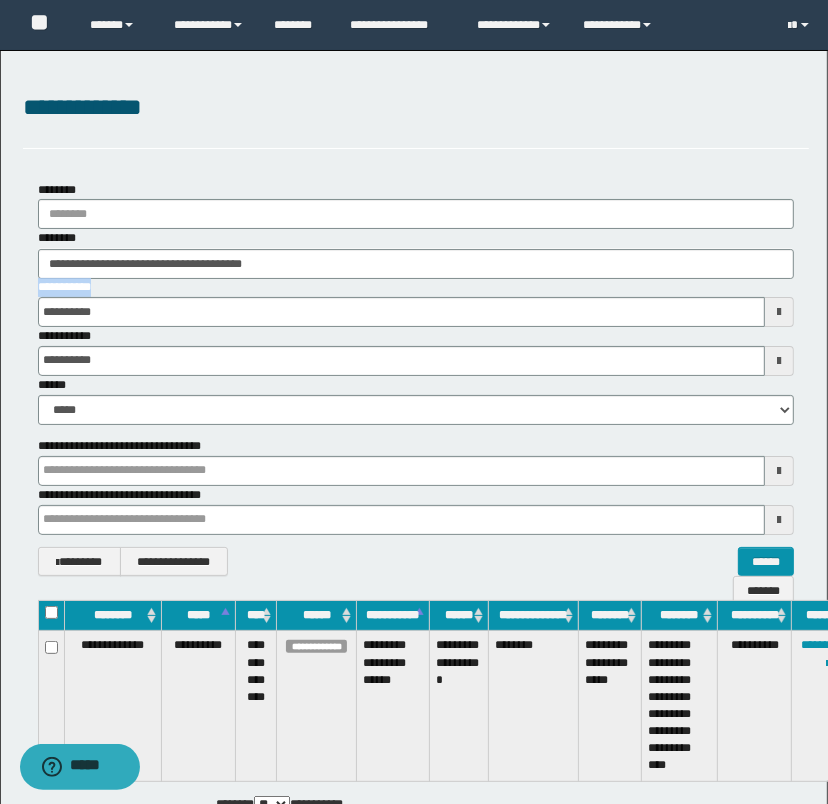 drag, startPoint x: 410, startPoint y: 279, endPoint x: 8, endPoint y: 289, distance: 402.12436 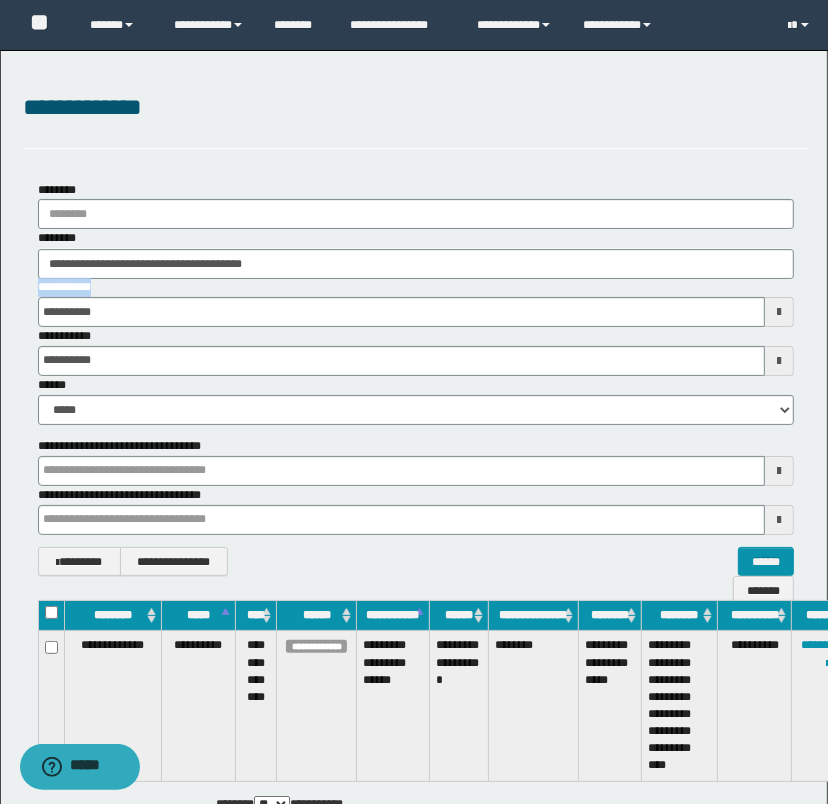click on "**********" at bounding box center (416, 379) 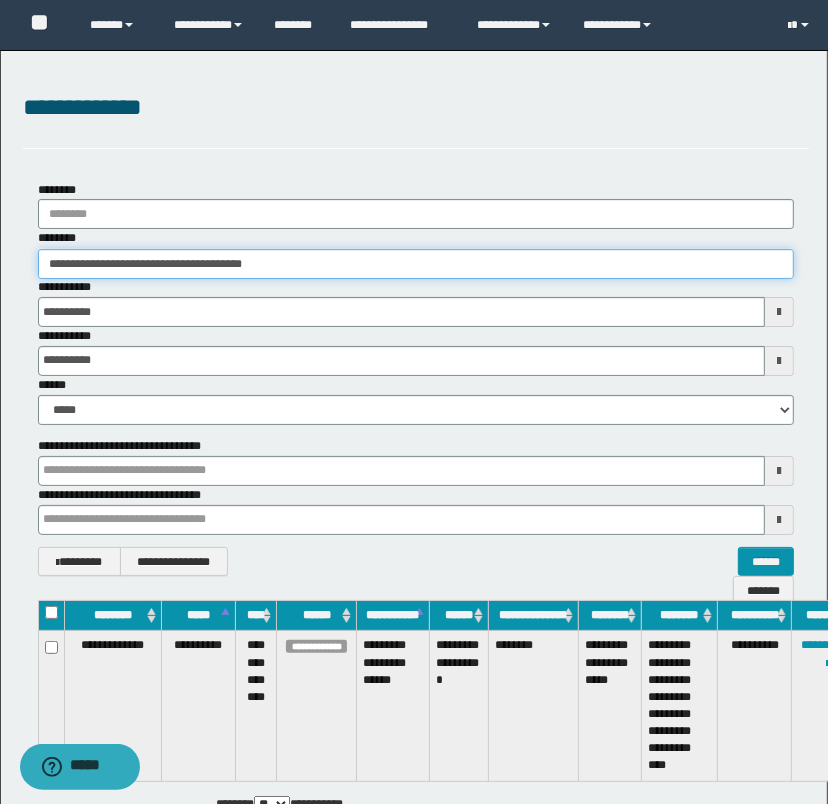click on "**********" at bounding box center (416, 264) 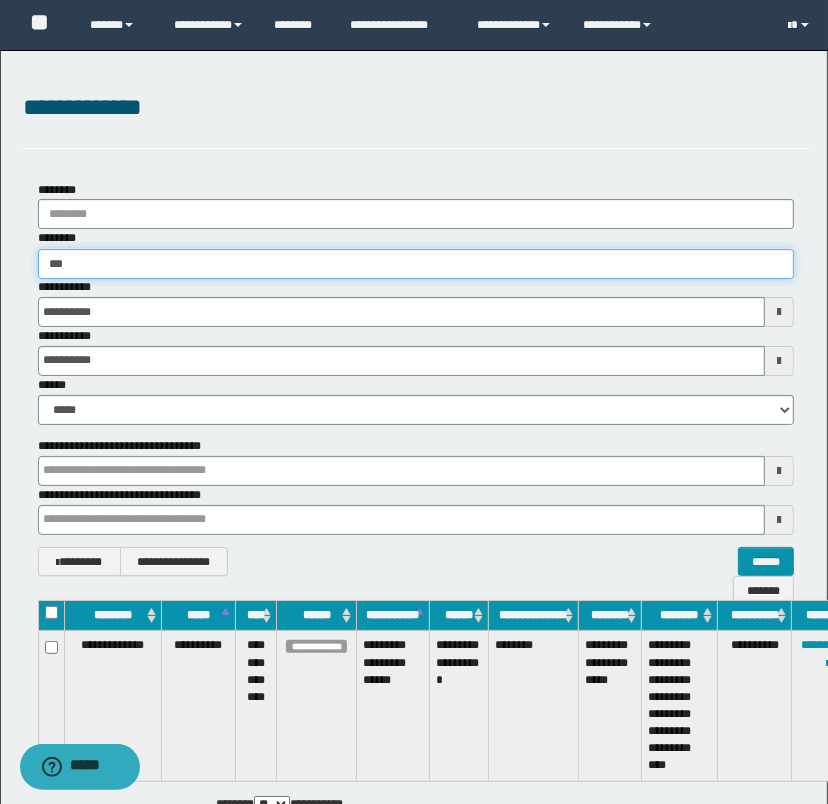 type on "****" 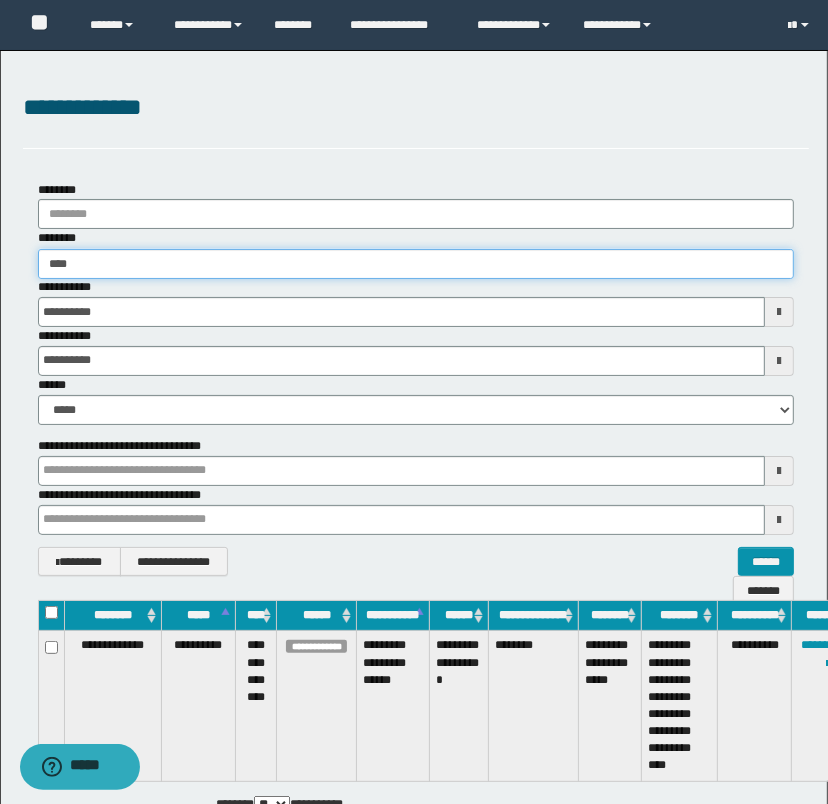 type on "****" 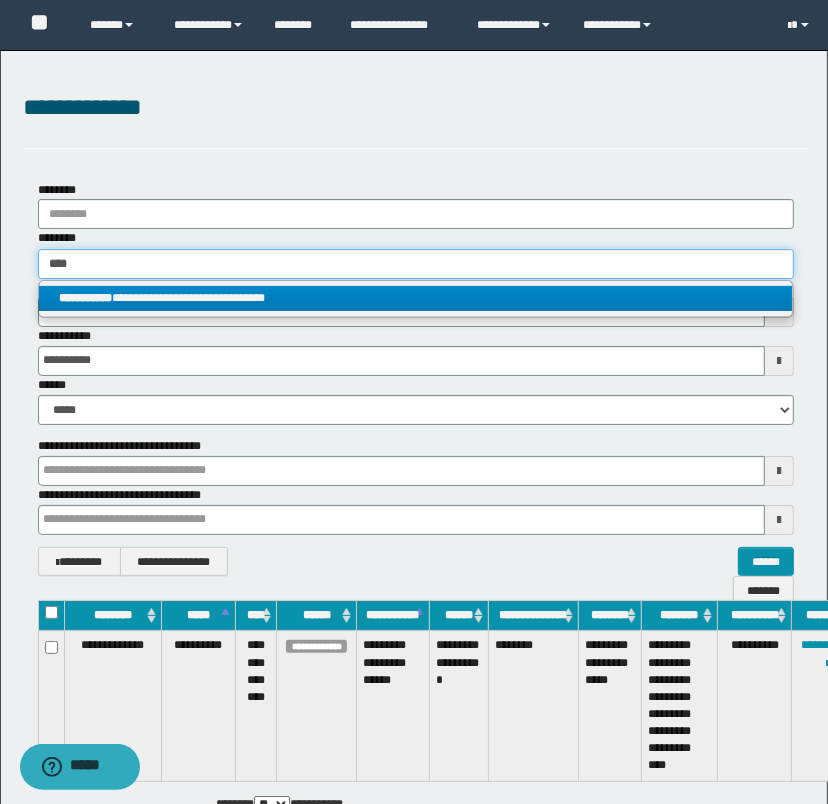 type on "****" 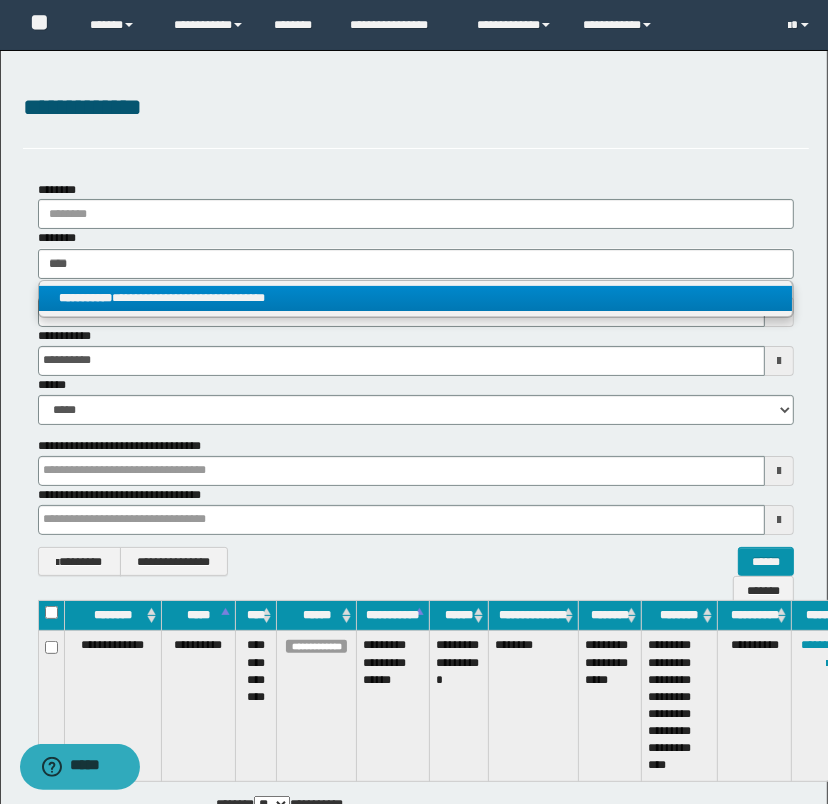 click on "**********" at bounding box center [416, 298] 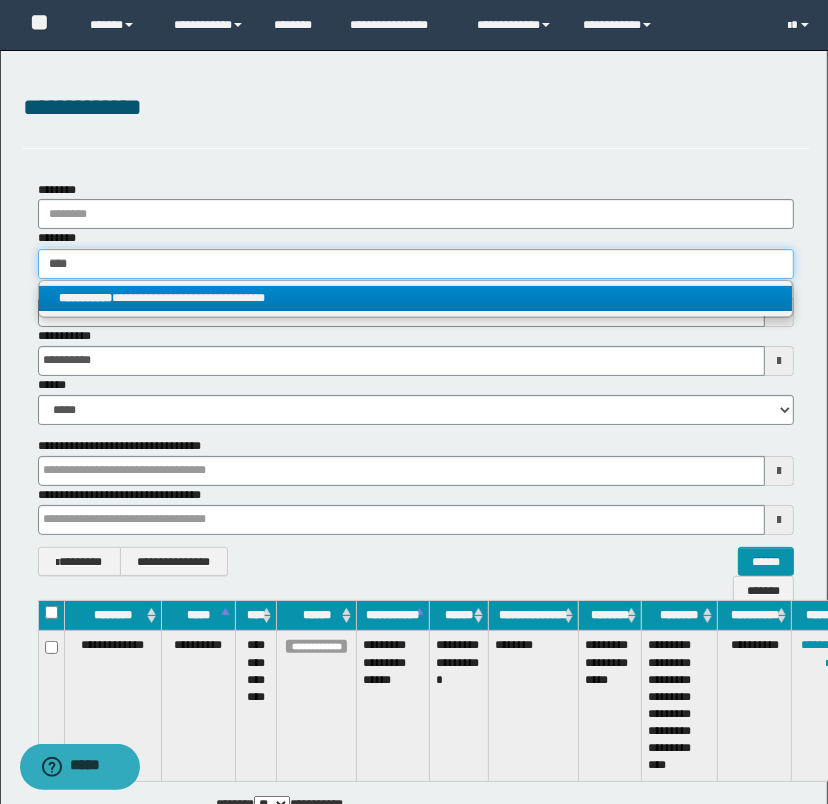 type 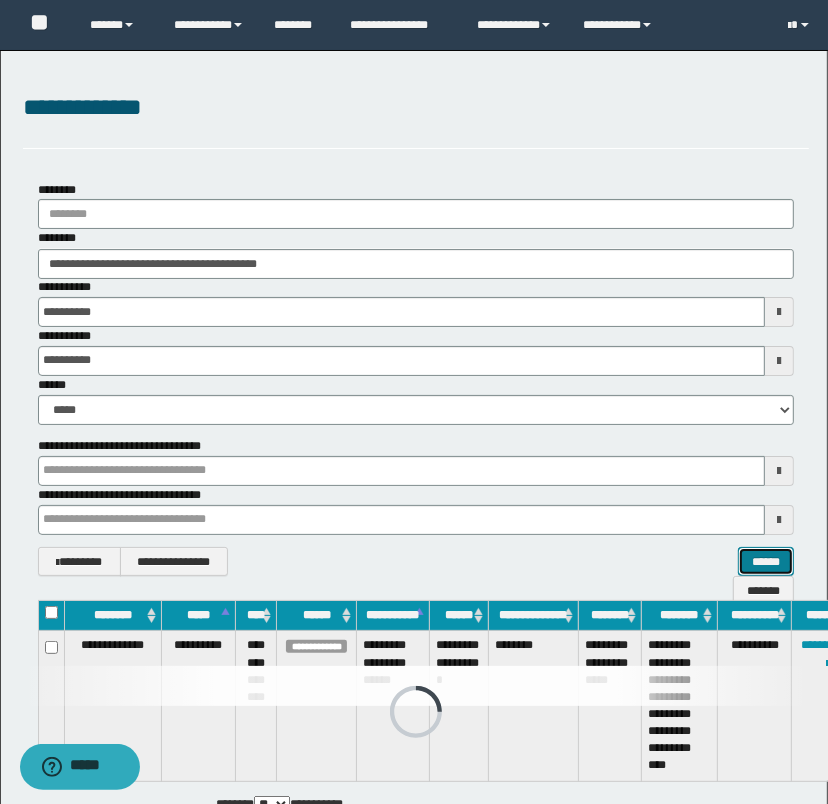 click on "******" at bounding box center (766, 562) 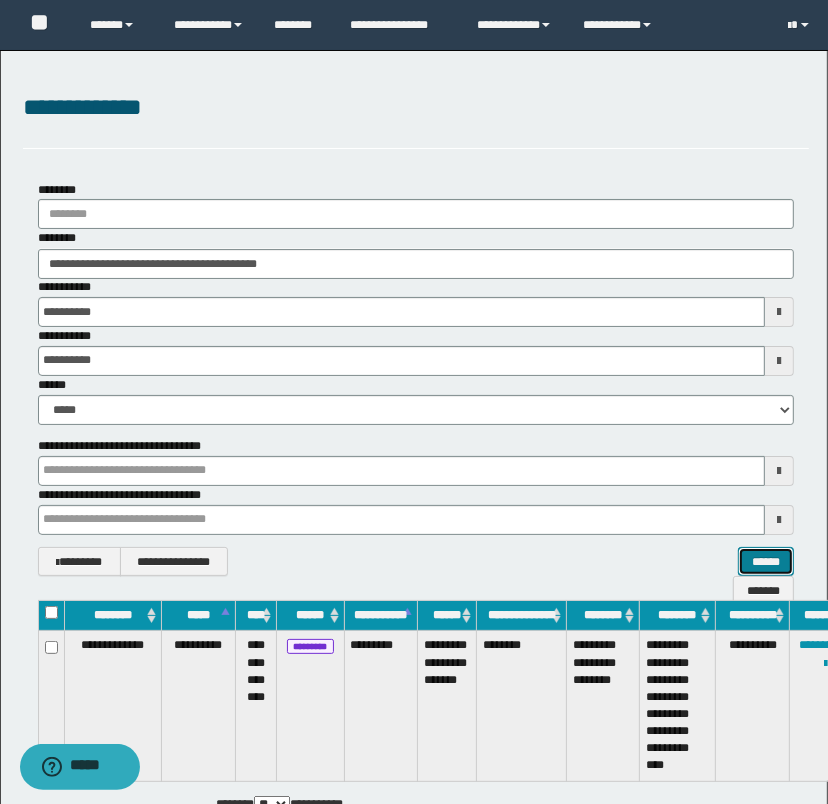 click on "******" at bounding box center (766, 562) 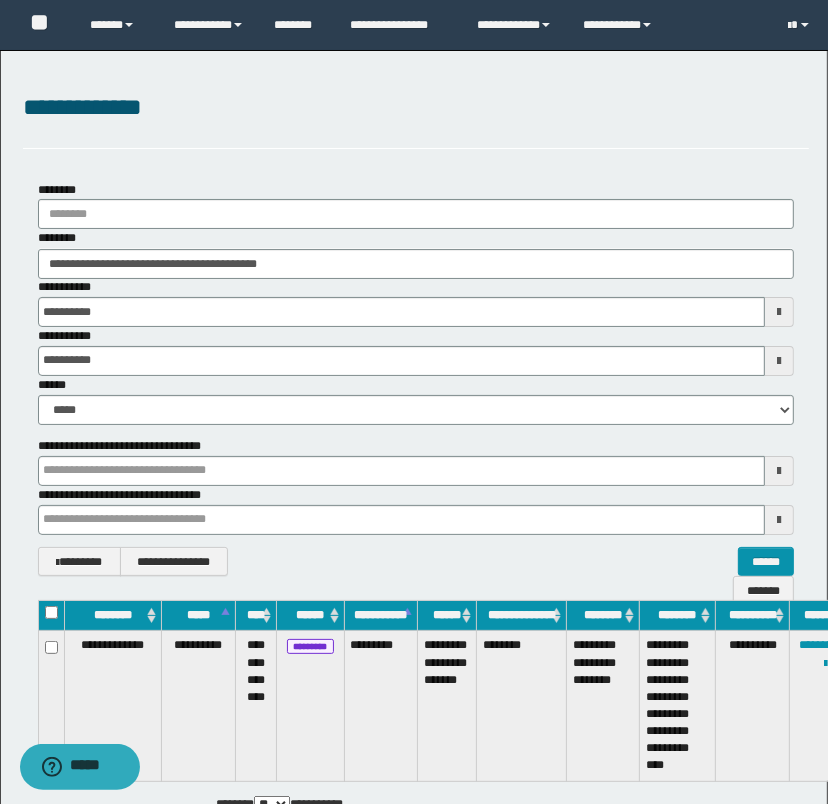 click on "**********" at bounding box center (818, 706) 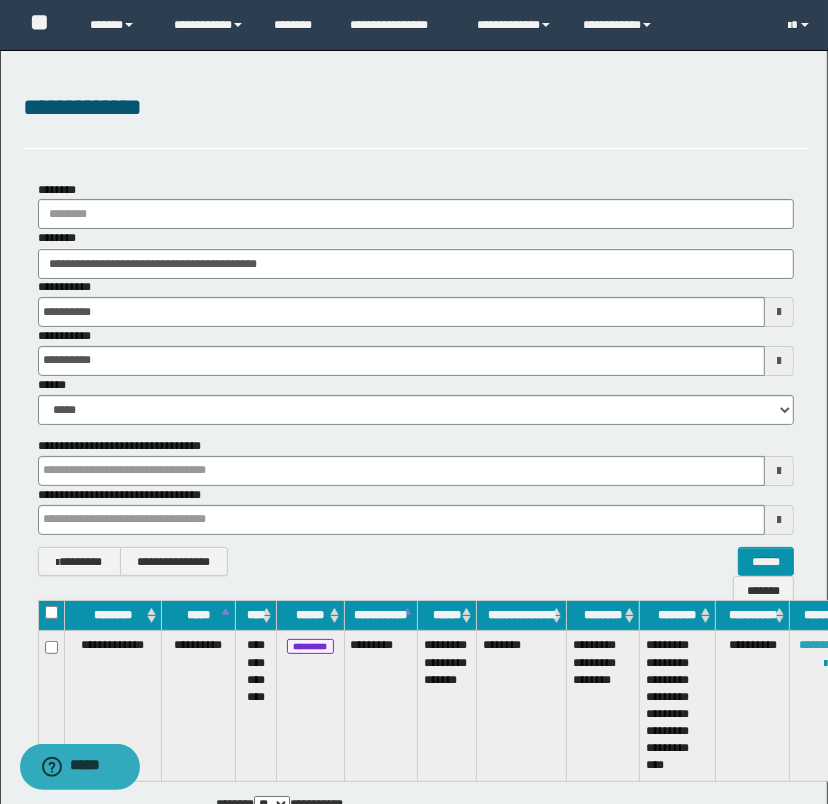 click on "********" at bounding box center [818, 645] 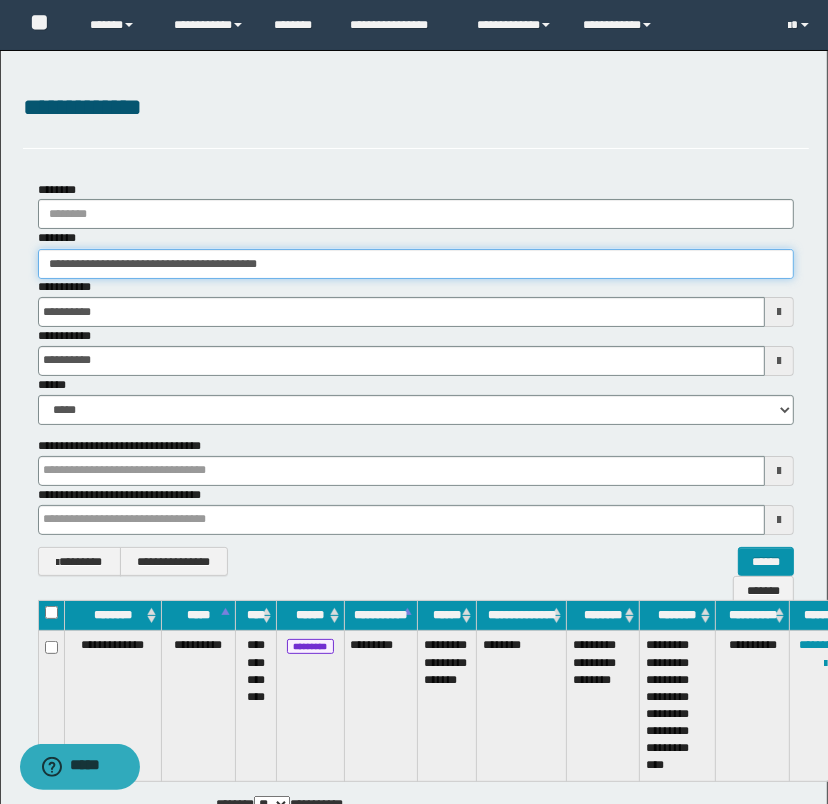 drag, startPoint x: 337, startPoint y: 264, endPoint x: 8, endPoint y: 325, distance: 334.60724 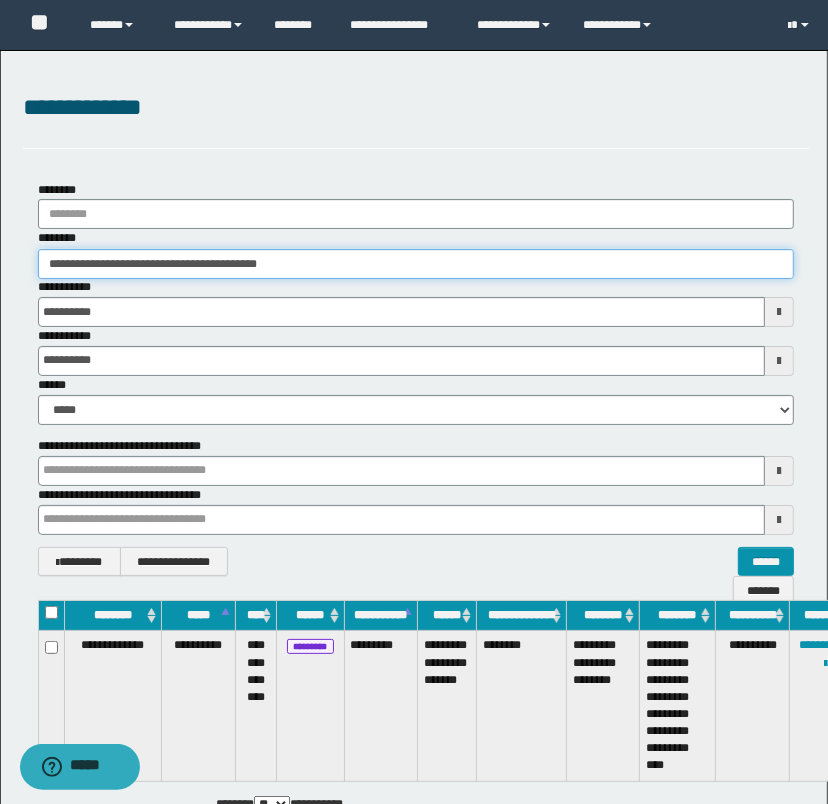 click on "**********" at bounding box center (416, 379) 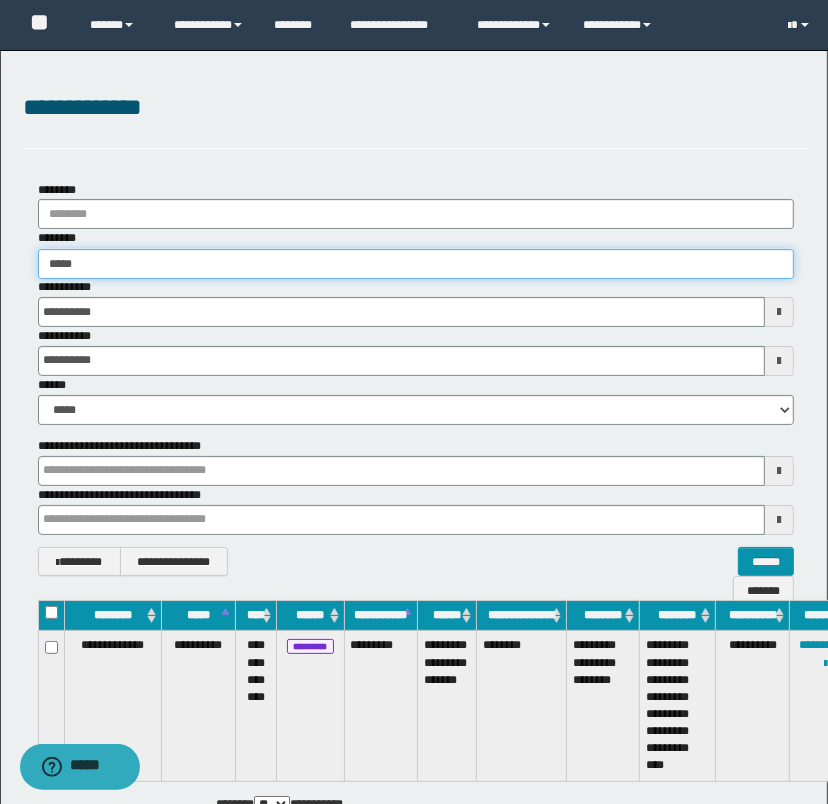 type on "******" 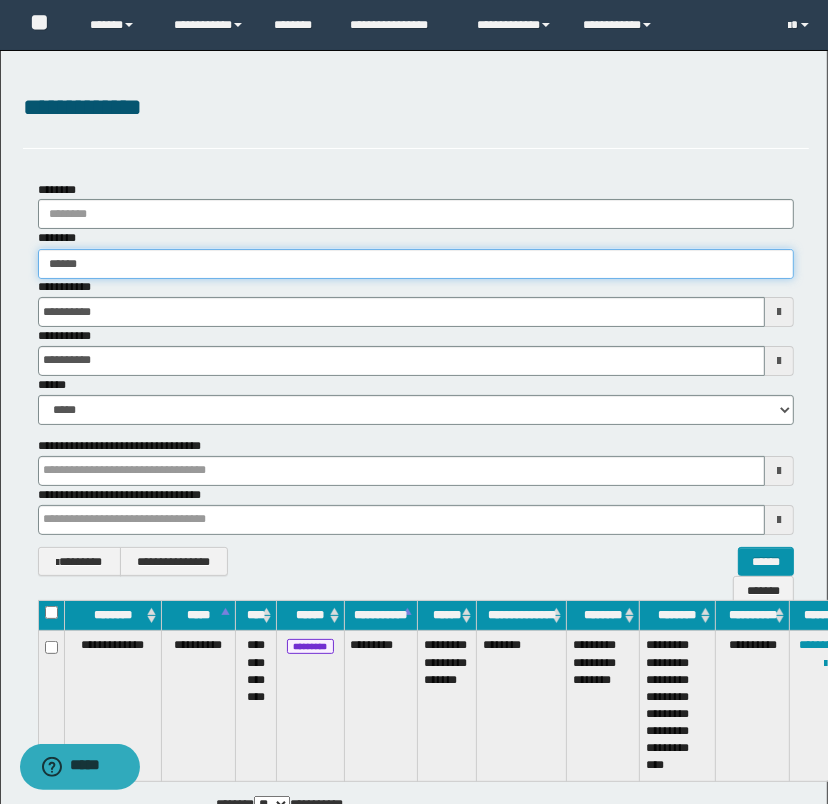 type on "******" 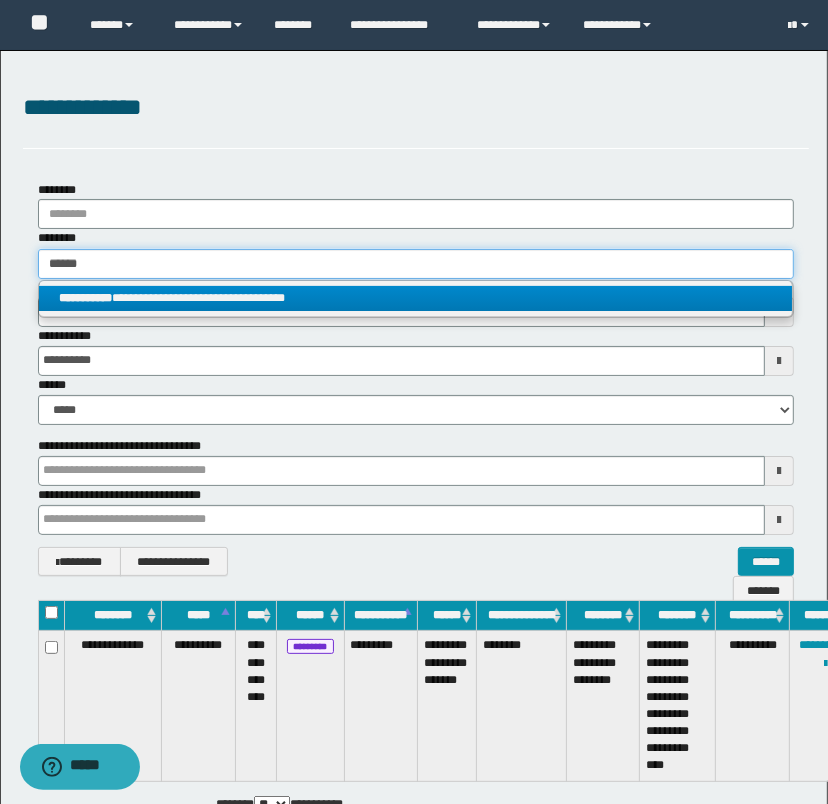 type on "******" 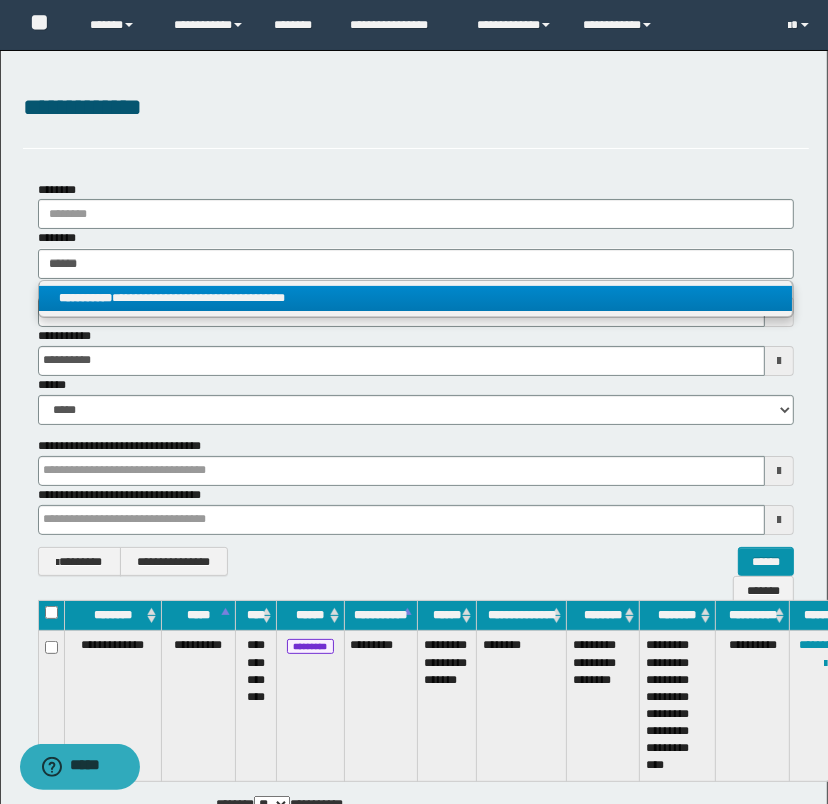 click on "**********" at bounding box center [416, 298] 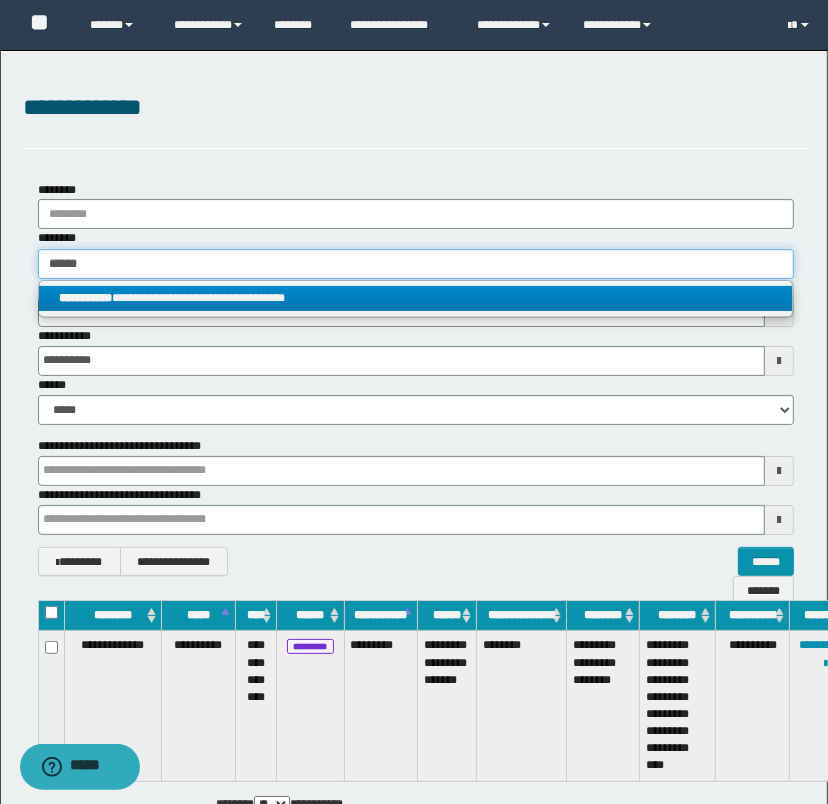 type 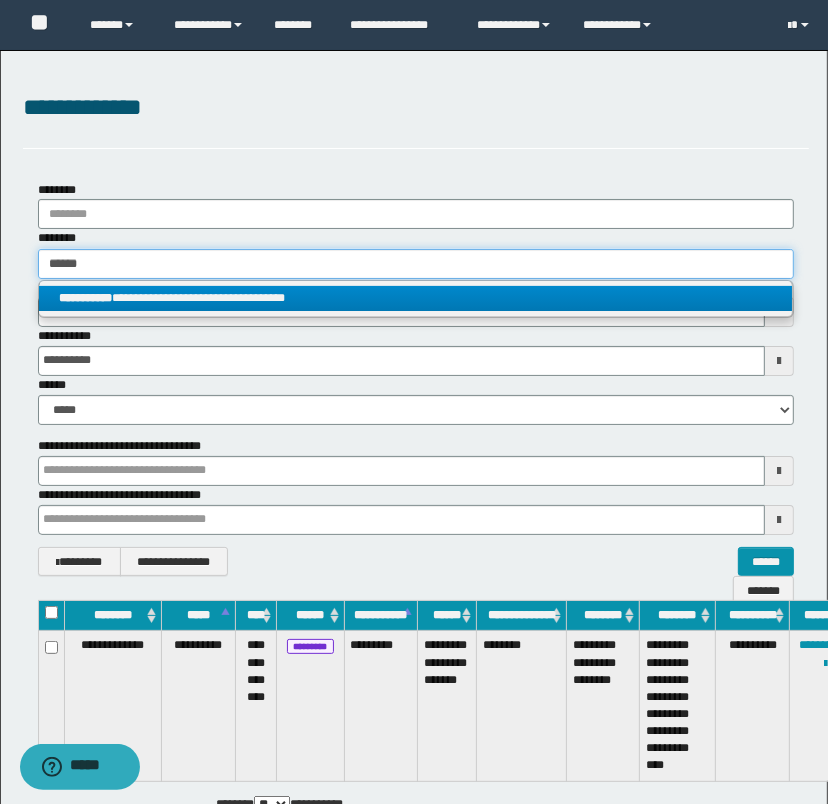 type on "**********" 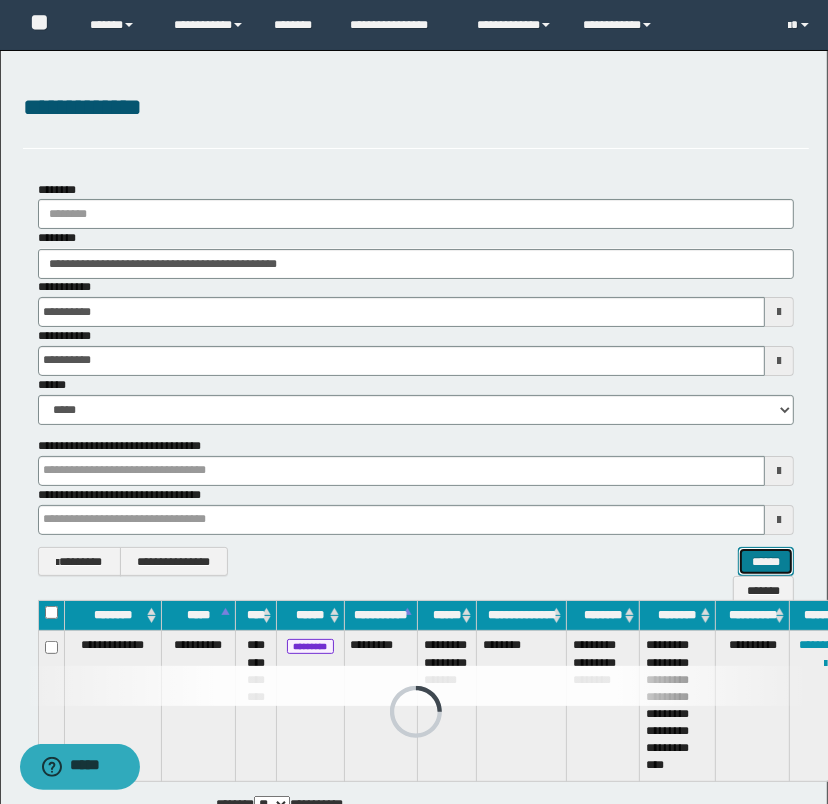 click on "******" at bounding box center (766, 562) 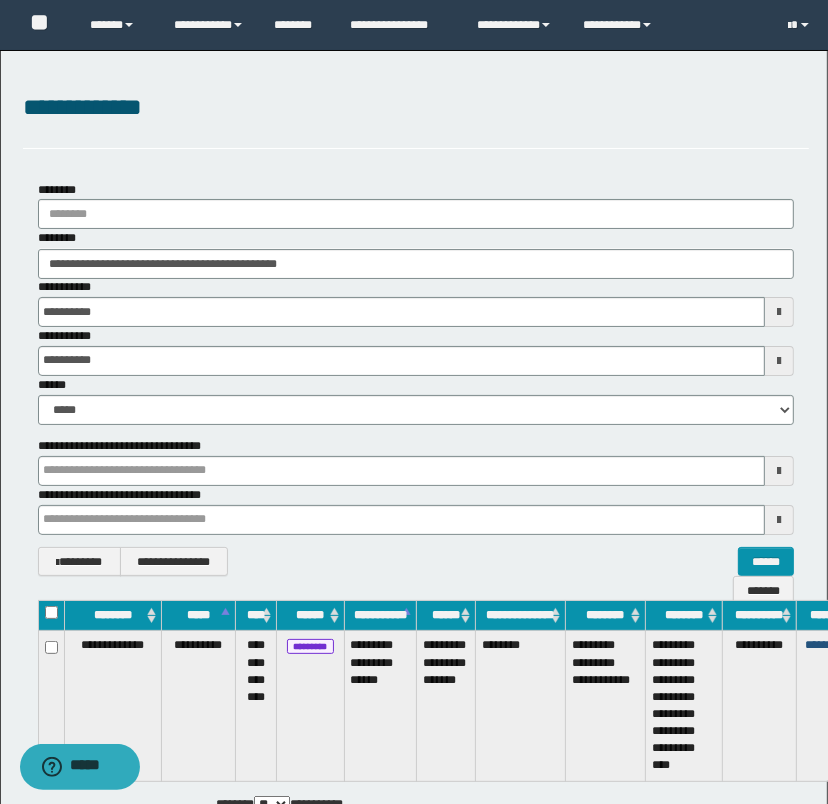 click on "********" at bounding box center (824, 645) 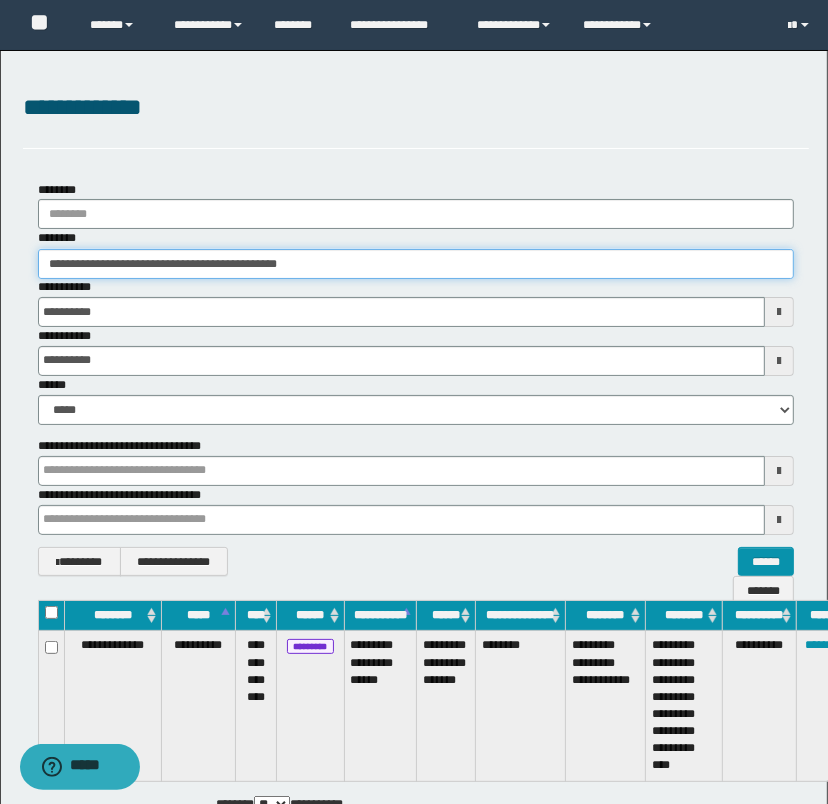drag, startPoint x: 371, startPoint y: 264, endPoint x: 8, endPoint y: 264, distance: 363 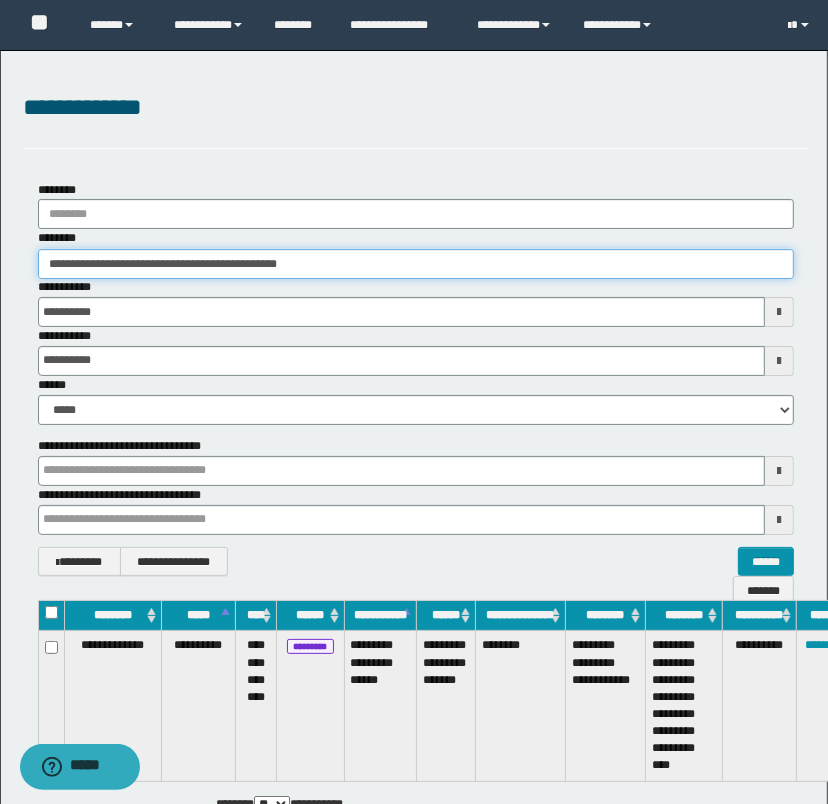 click on "**********" at bounding box center (416, 379) 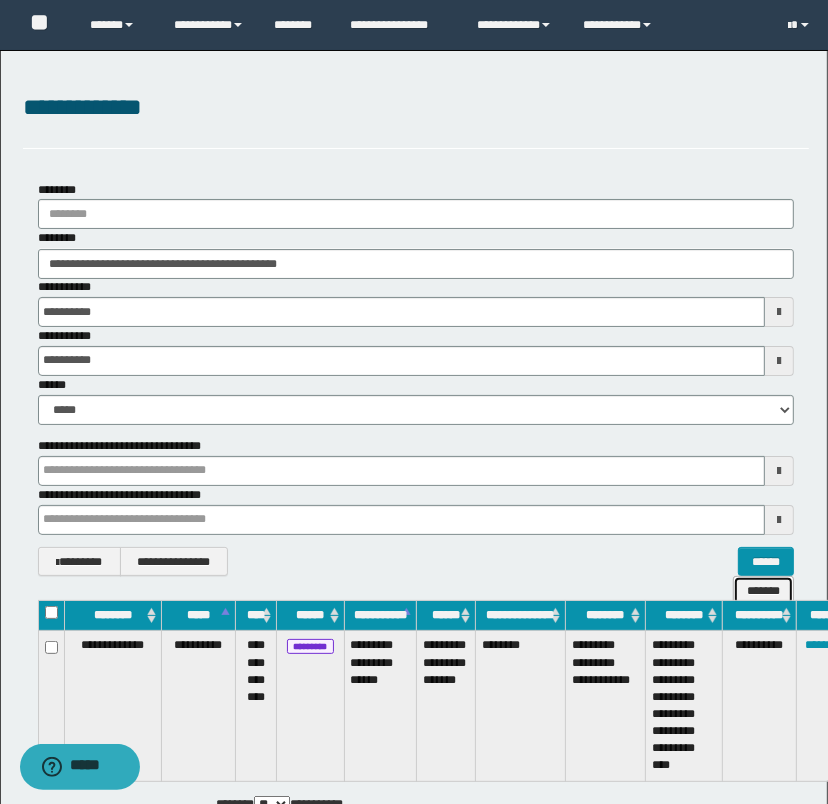 click on "*******" at bounding box center [763, 591] 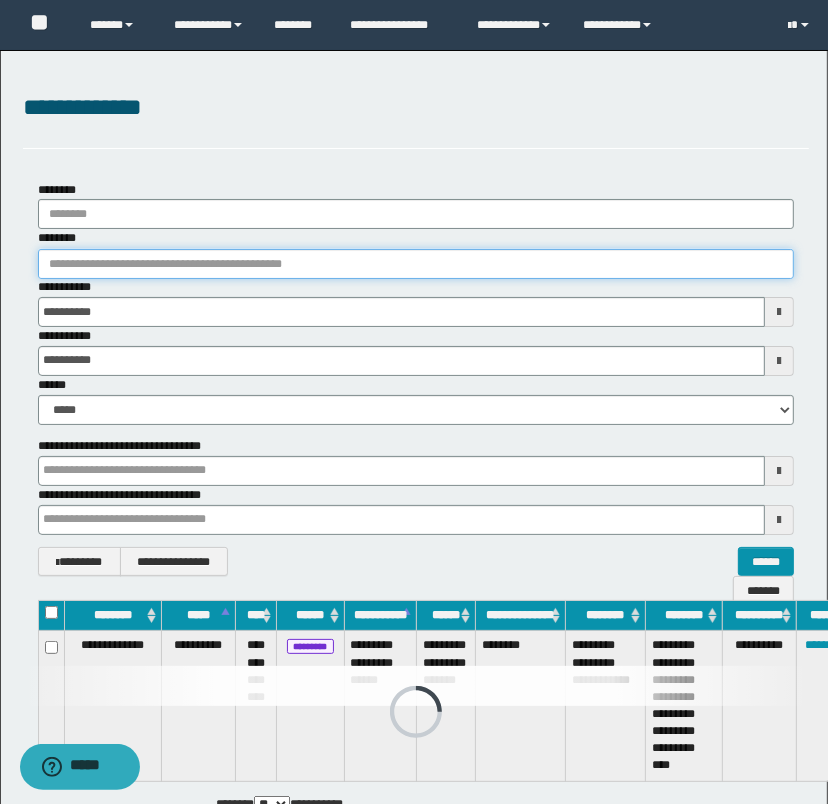 click on "********" at bounding box center [416, 264] 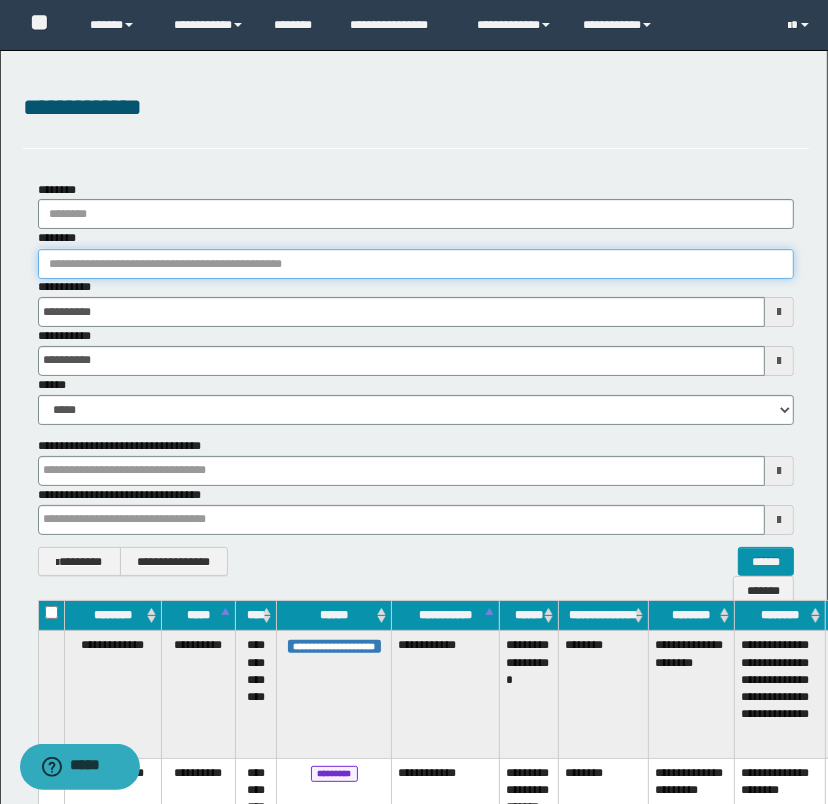click on "********" at bounding box center (416, 264) 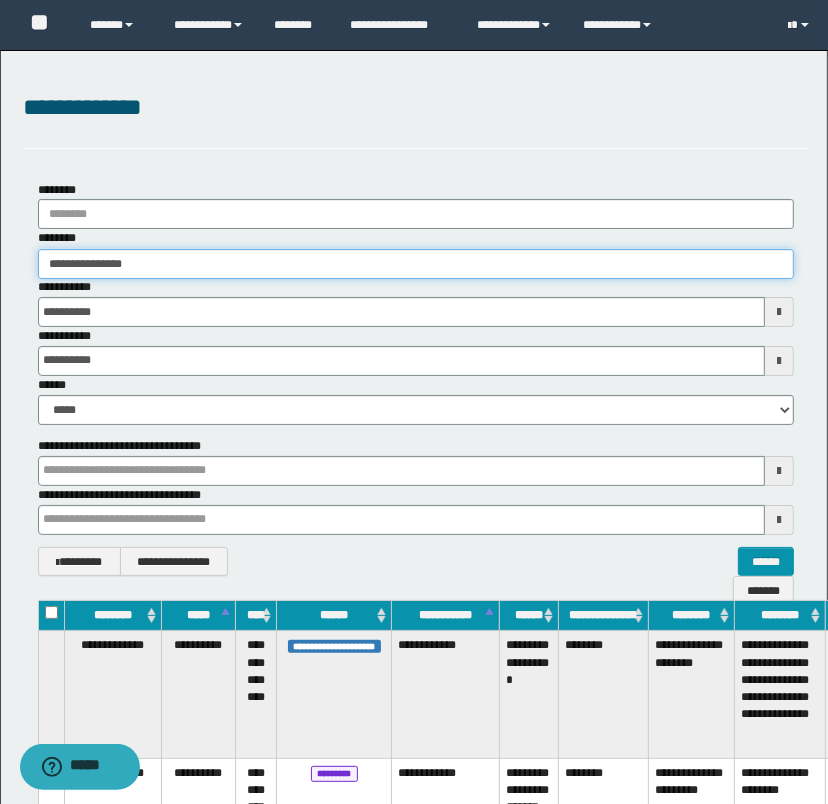 type on "**********" 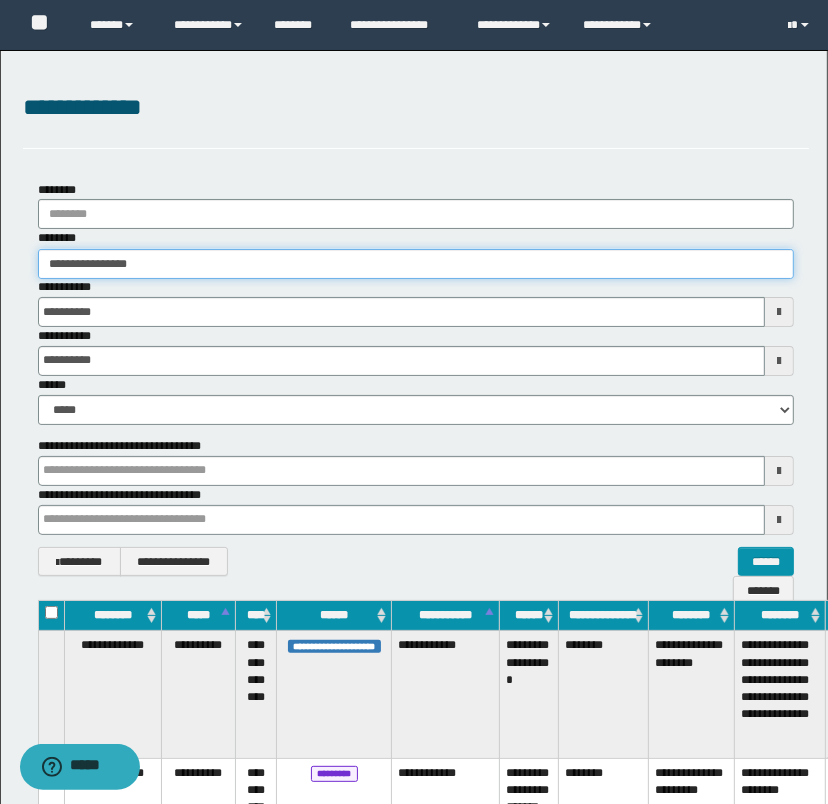 type on "**********" 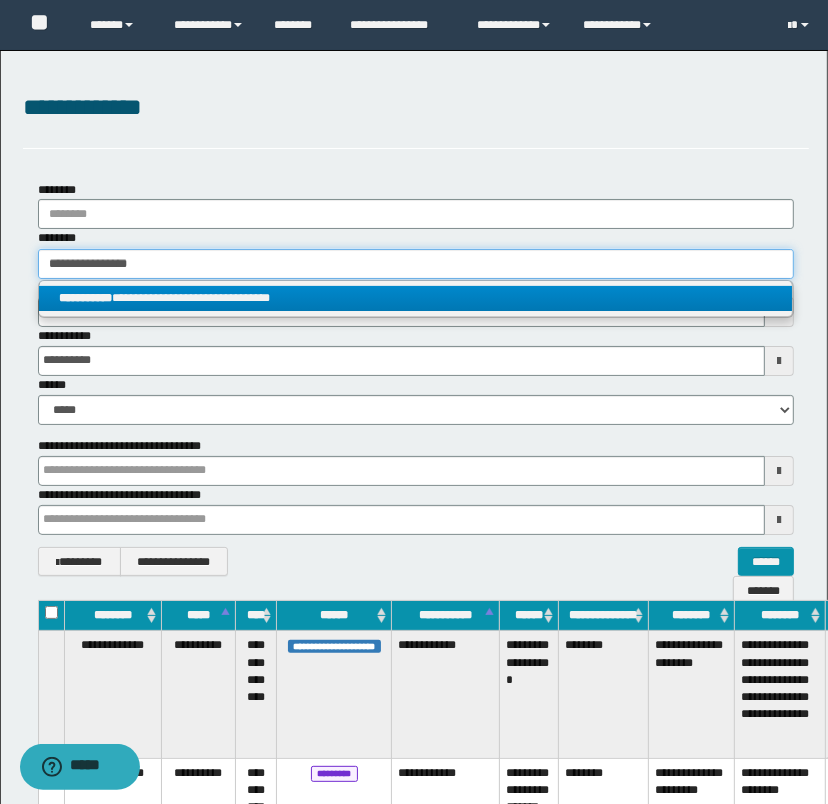 type on "**********" 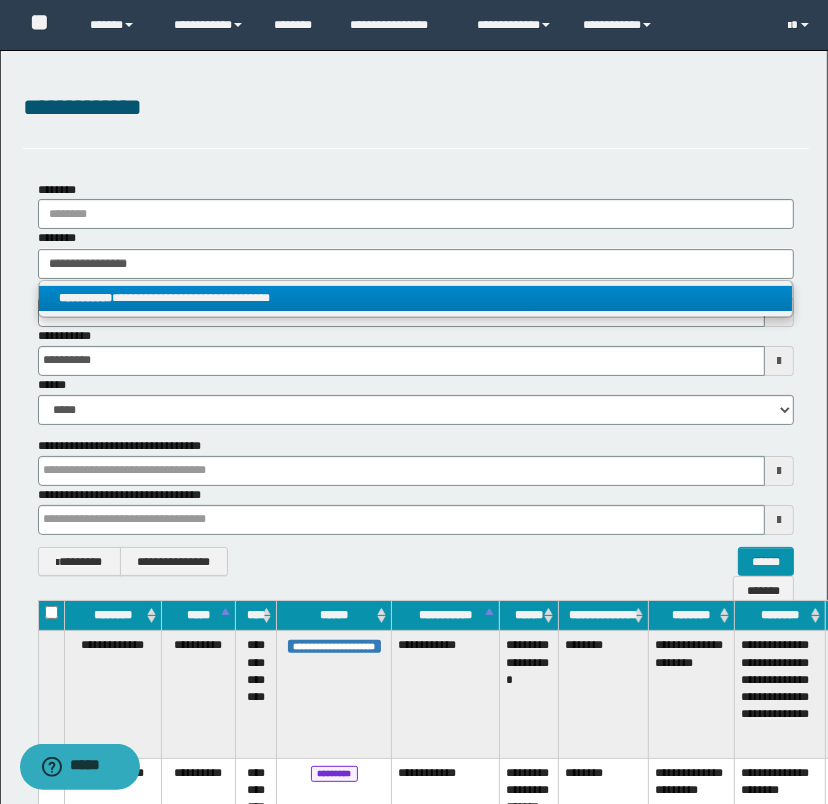 click on "**********" at bounding box center (416, 298) 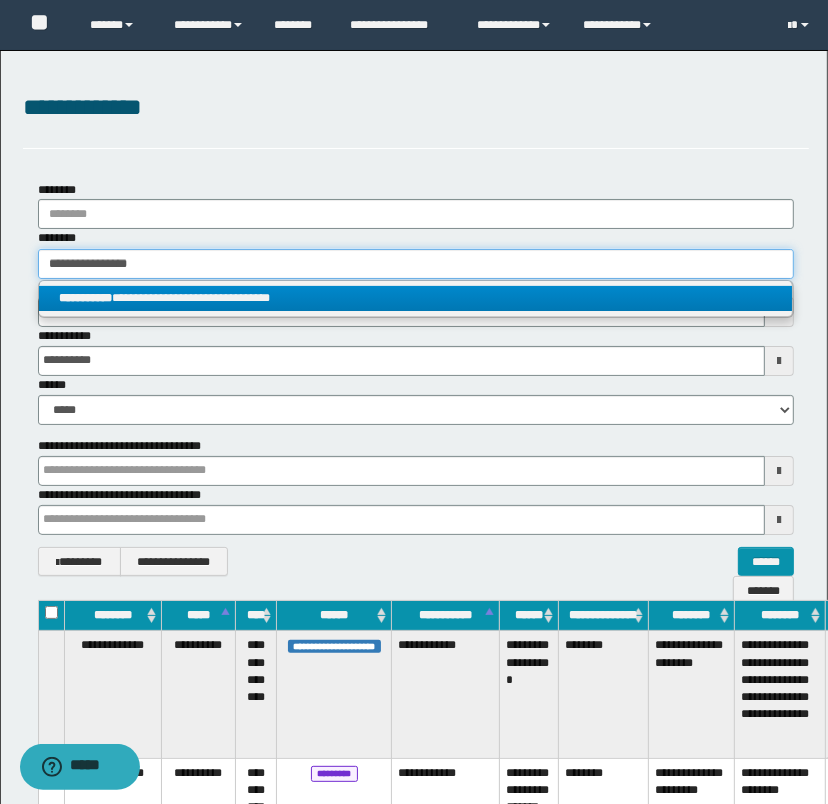 type 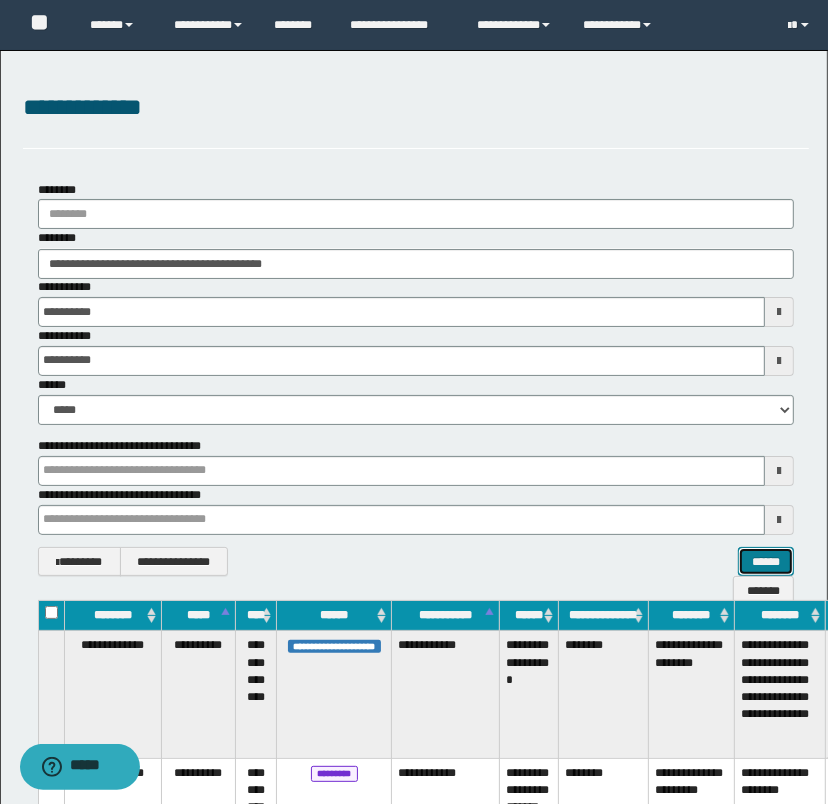 click on "******" at bounding box center (766, 562) 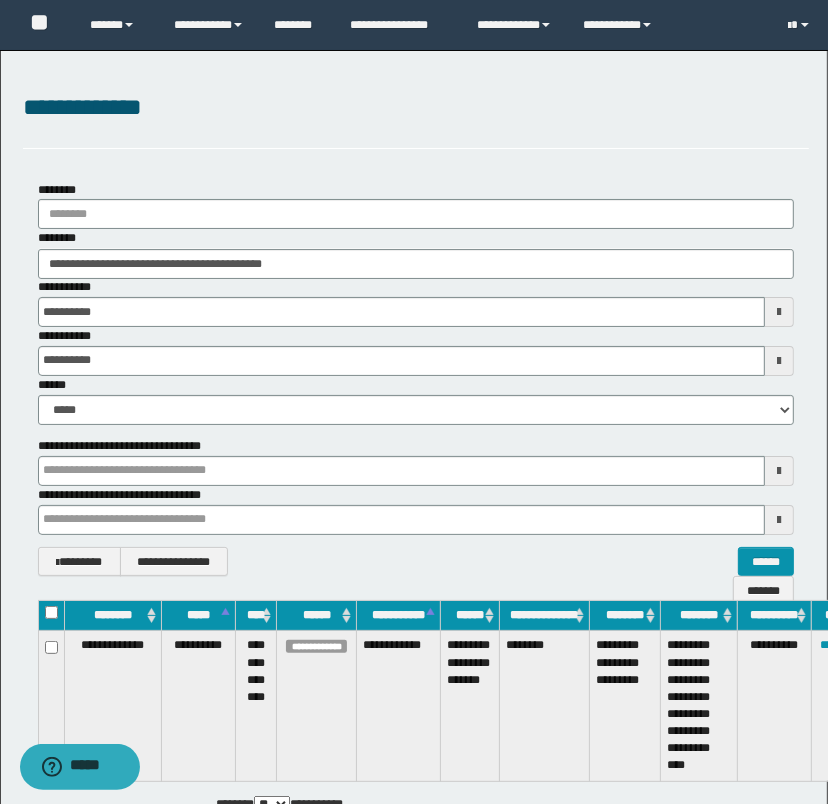 click on "**********" at bounding box center [839, 706] 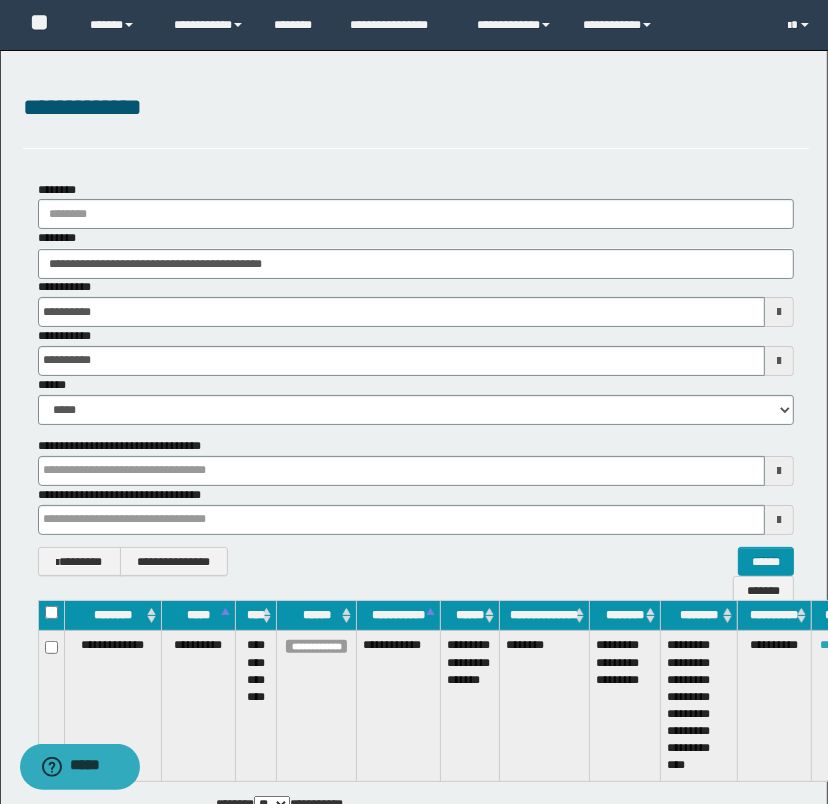 click on "********" at bounding box center [839, 645] 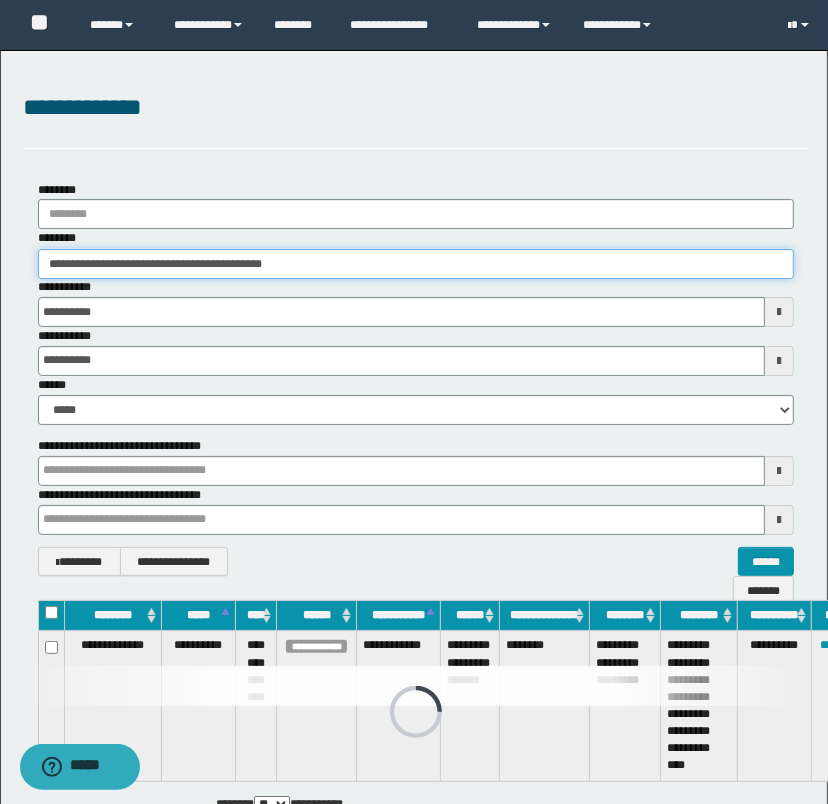 drag, startPoint x: 332, startPoint y: 262, endPoint x: 8, endPoint y: 231, distance: 325.47964 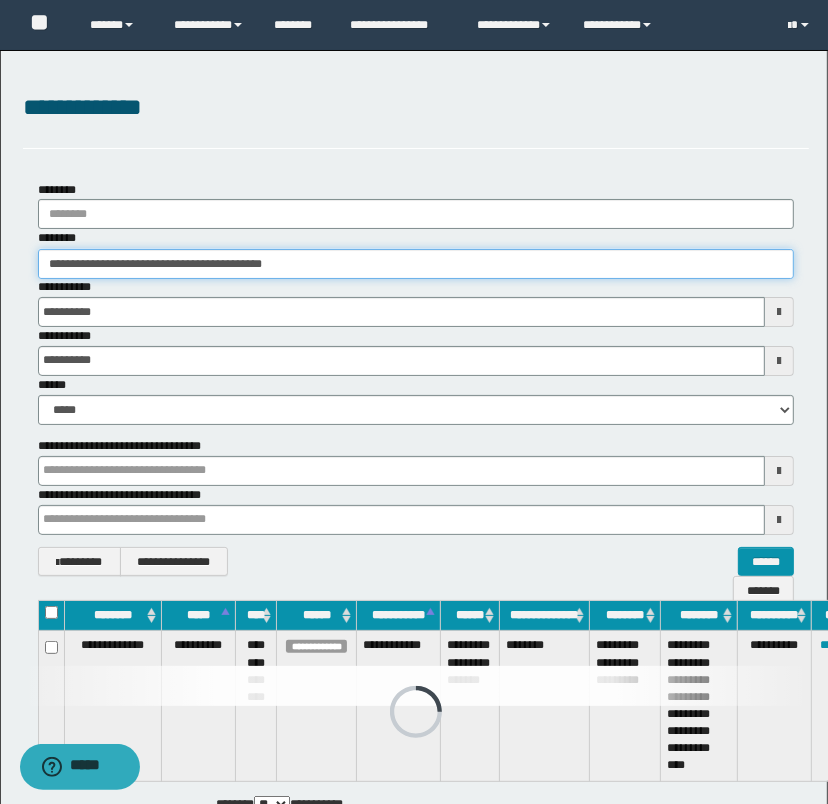 click on "**********" at bounding box center [416, 379] 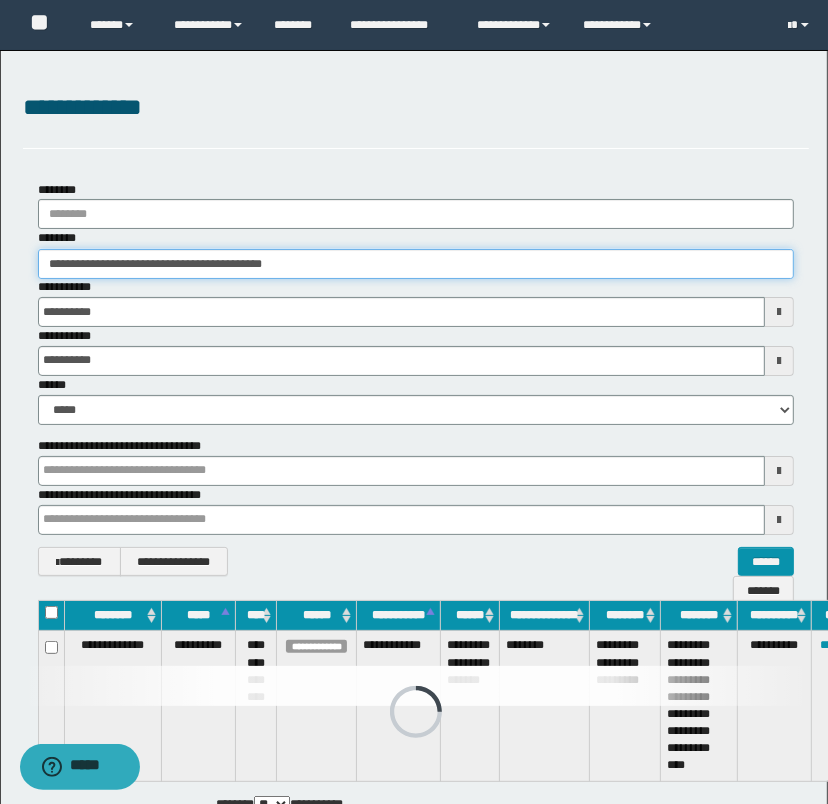 paste 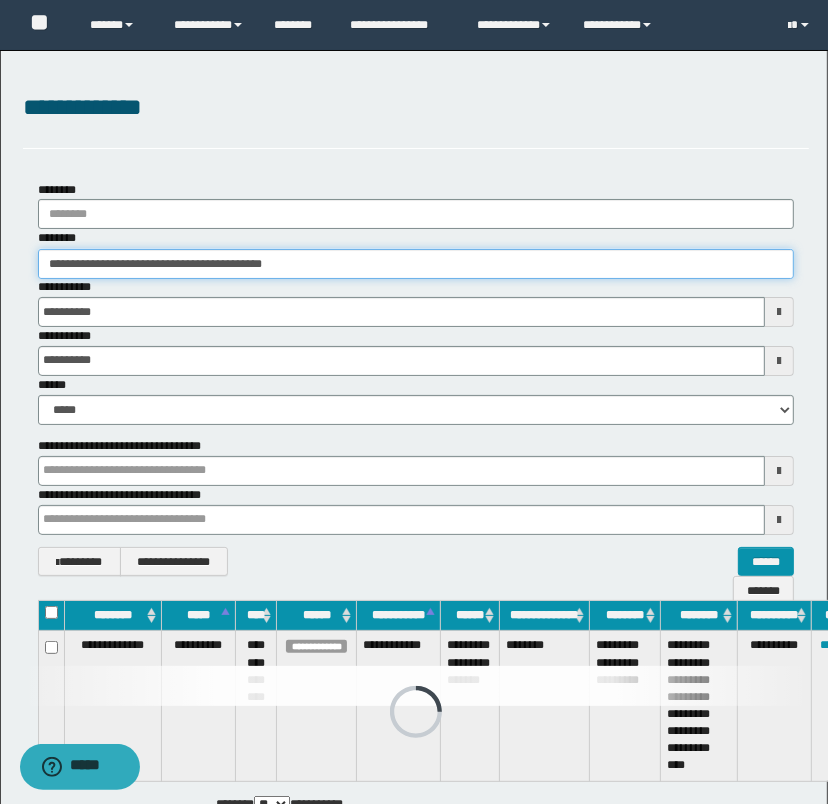 type on "**********" 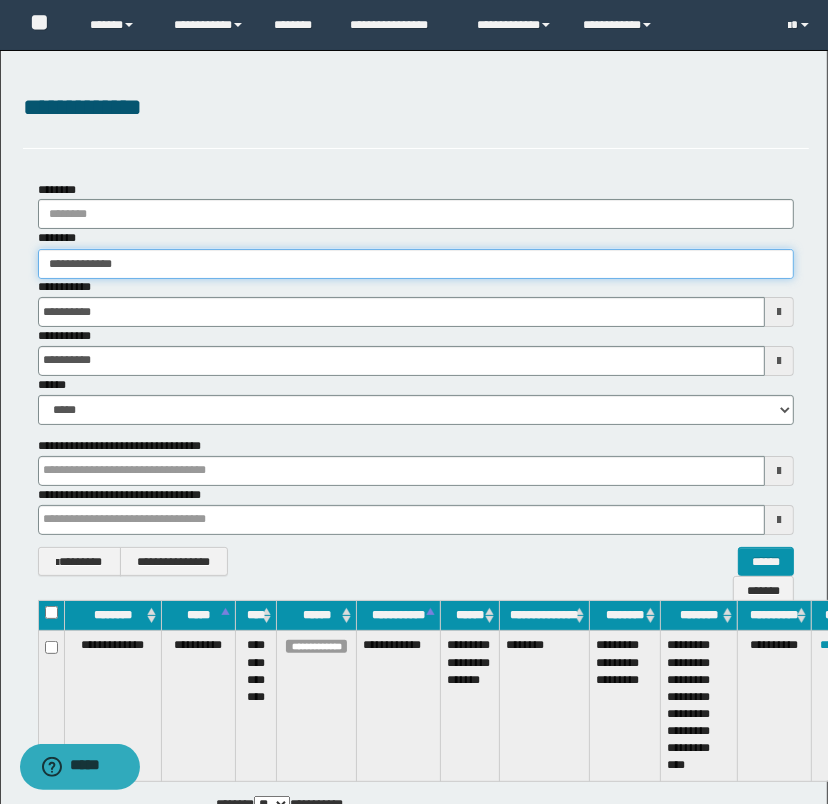 type on "**********" 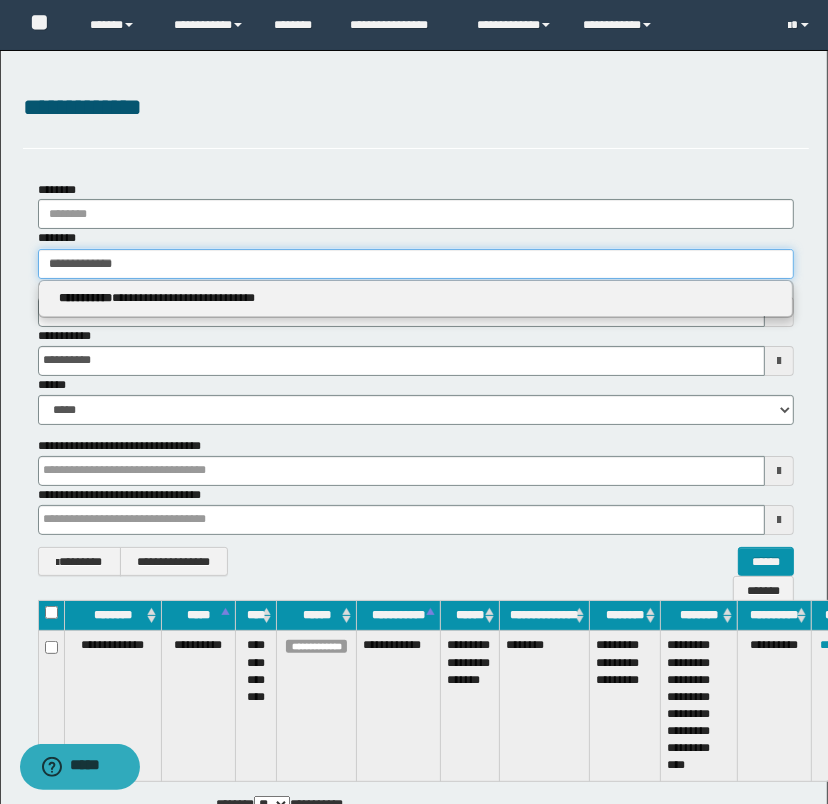 click on "**********" at bounding box center (416, 264) 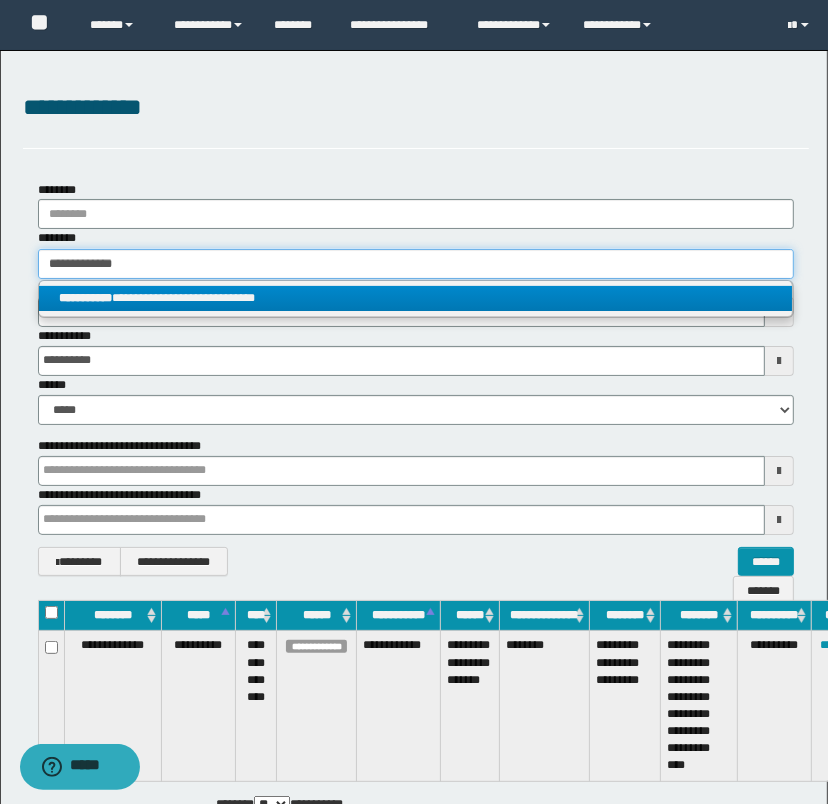 type on "**********" 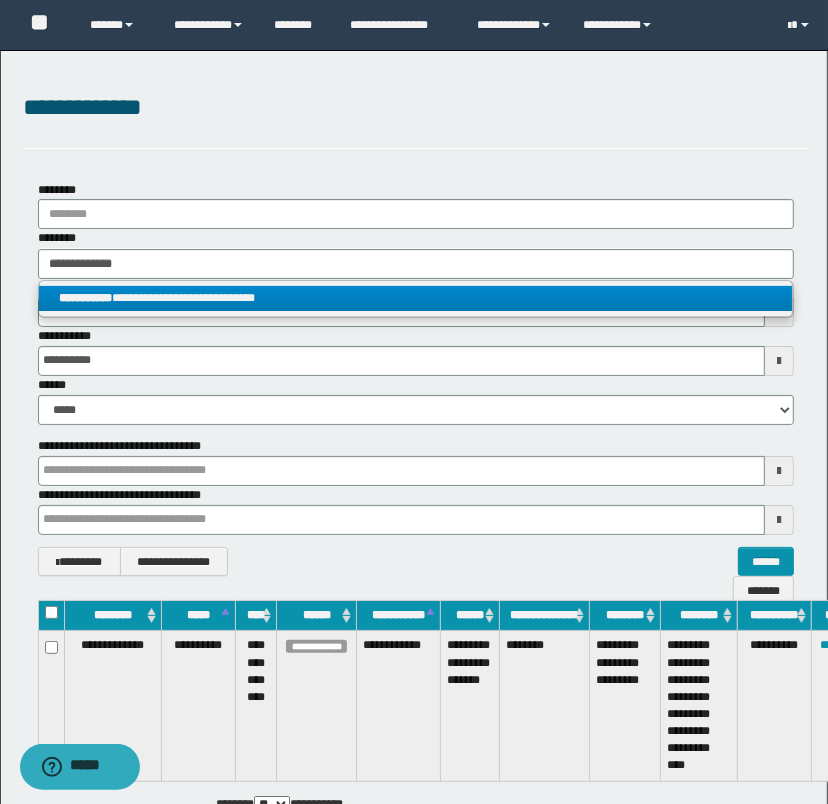 click on "**********" at bounding box center [416, 298] 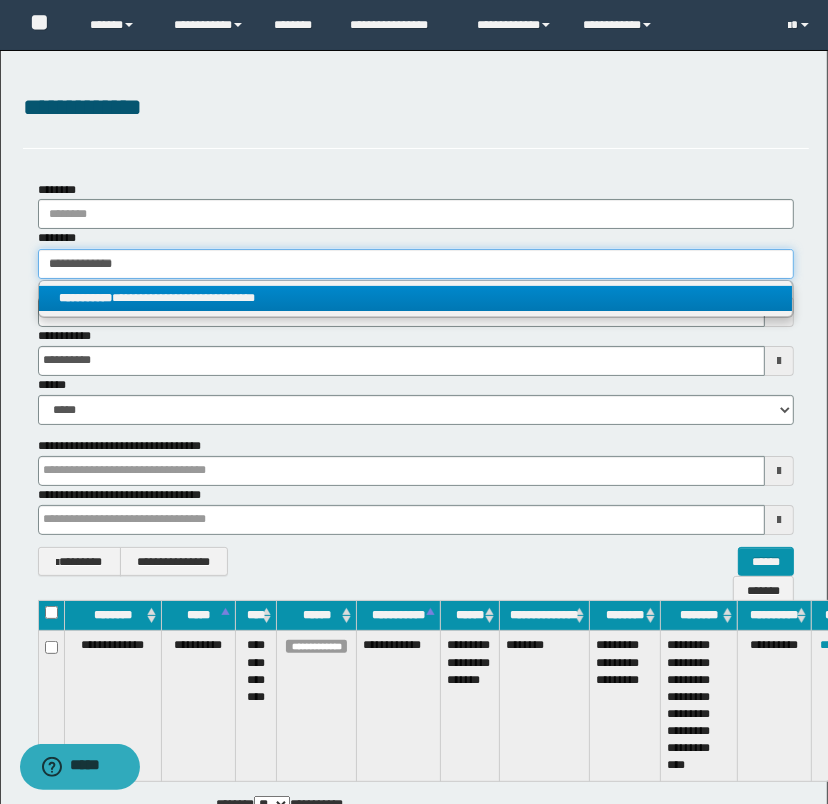 type 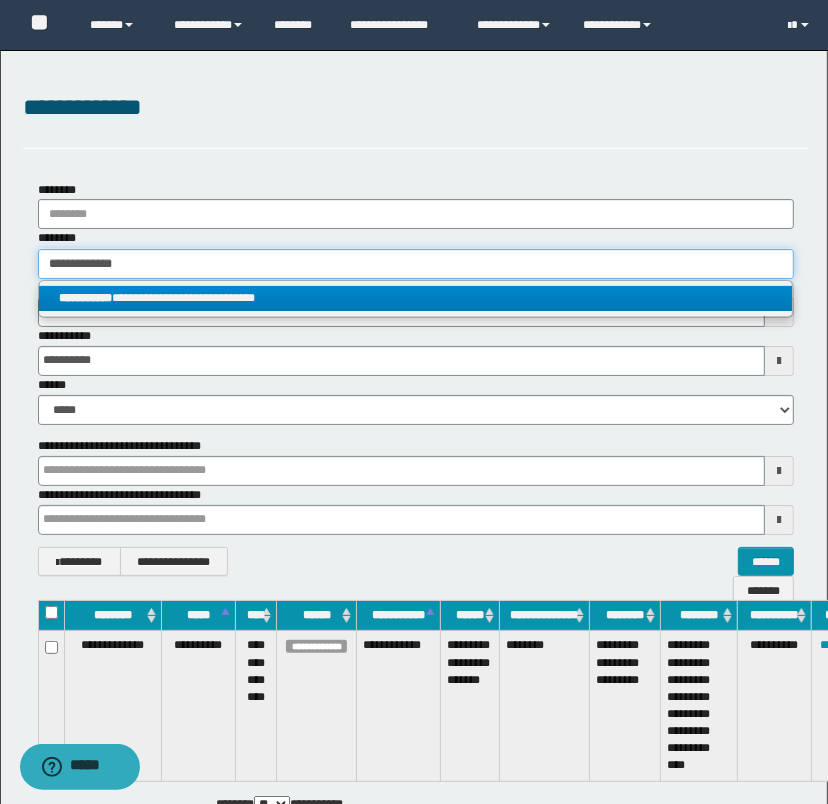 type on "**********" 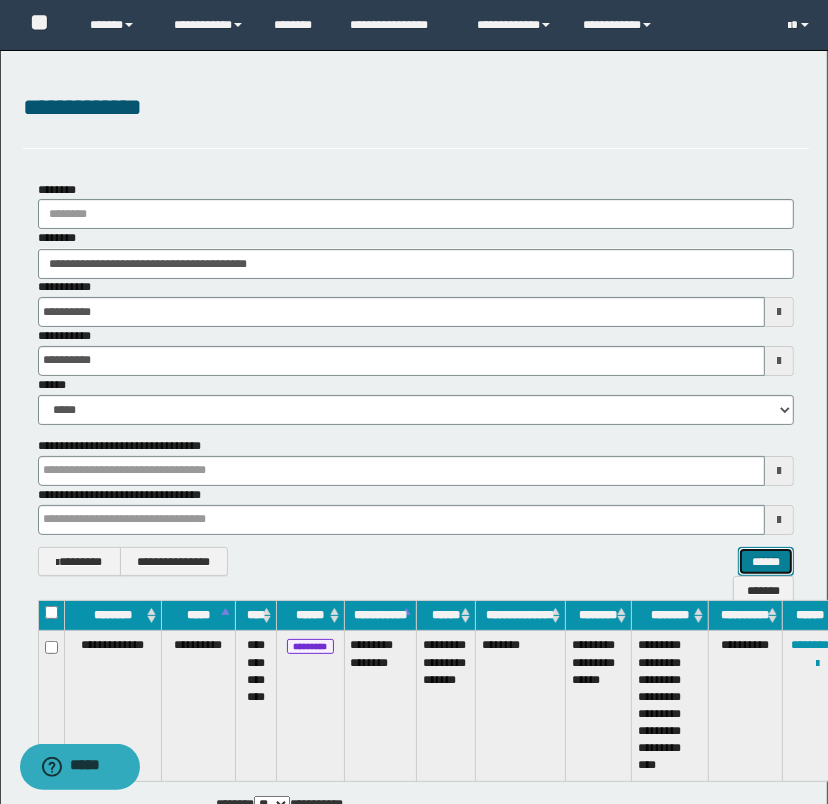 click on "******" at bounding box center (766, 562) 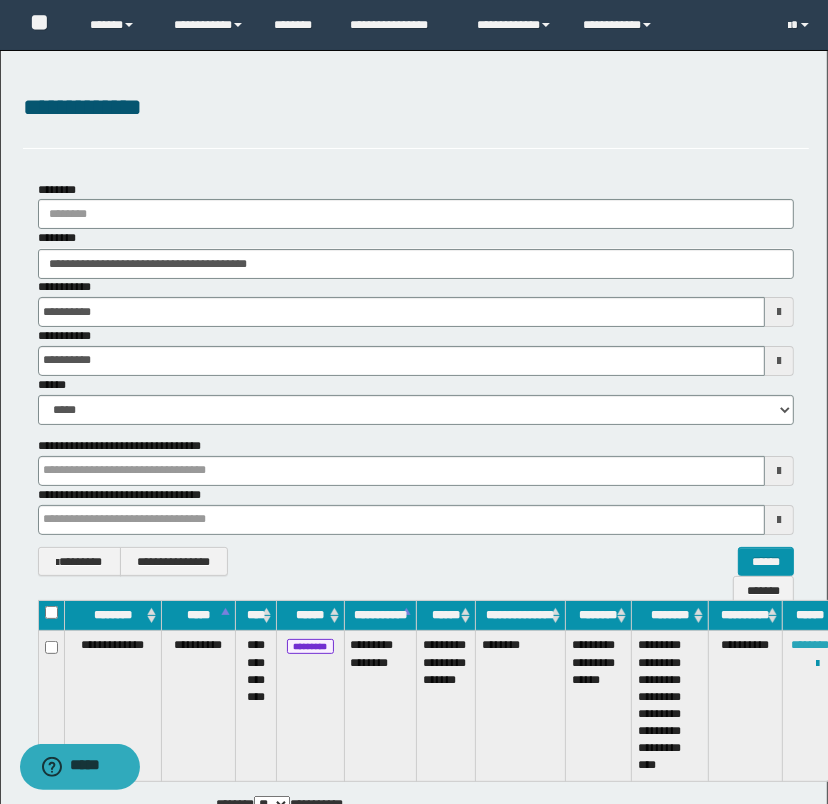 click on "********" at bounding box center [810, 645] 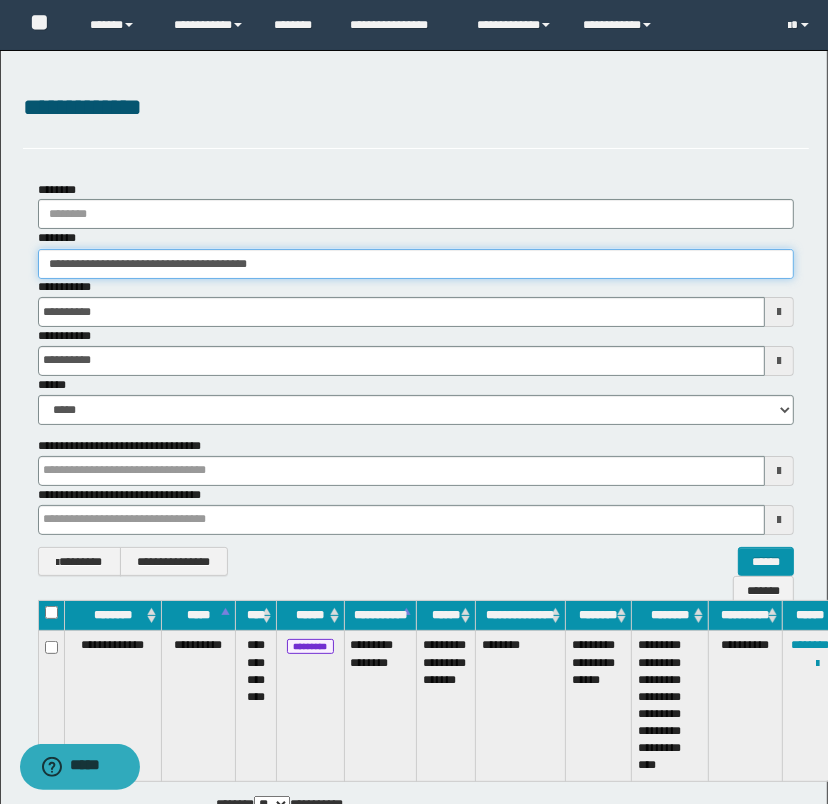 drag, startPoint x: 331, startPoint y: 265, endPoint x: 8, endPoint y: 194, distance: 330.71136 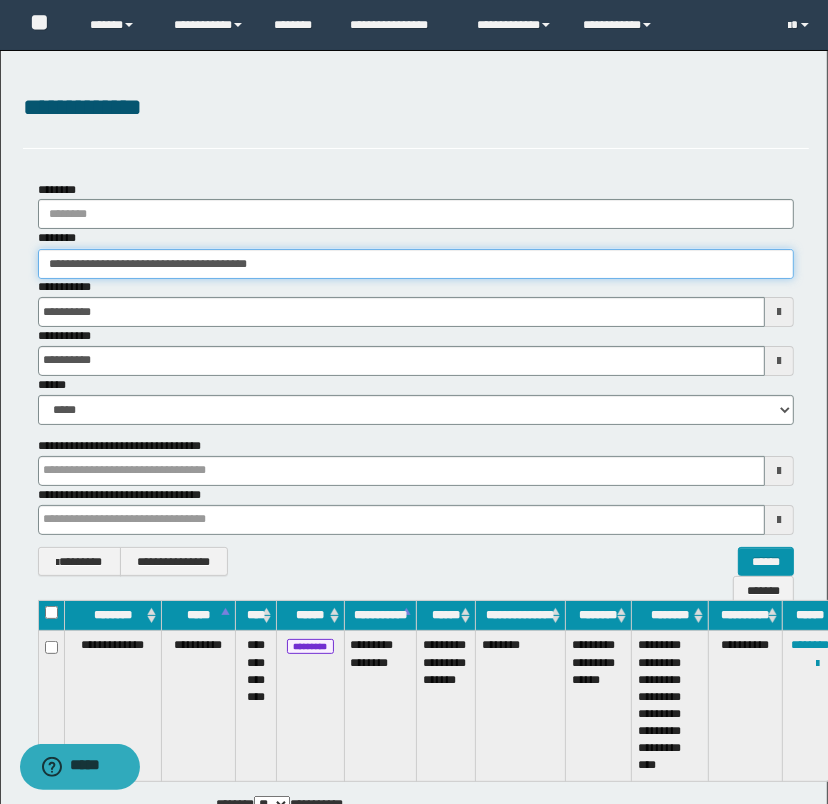 click on "**********" at bounding box center [416, 379] 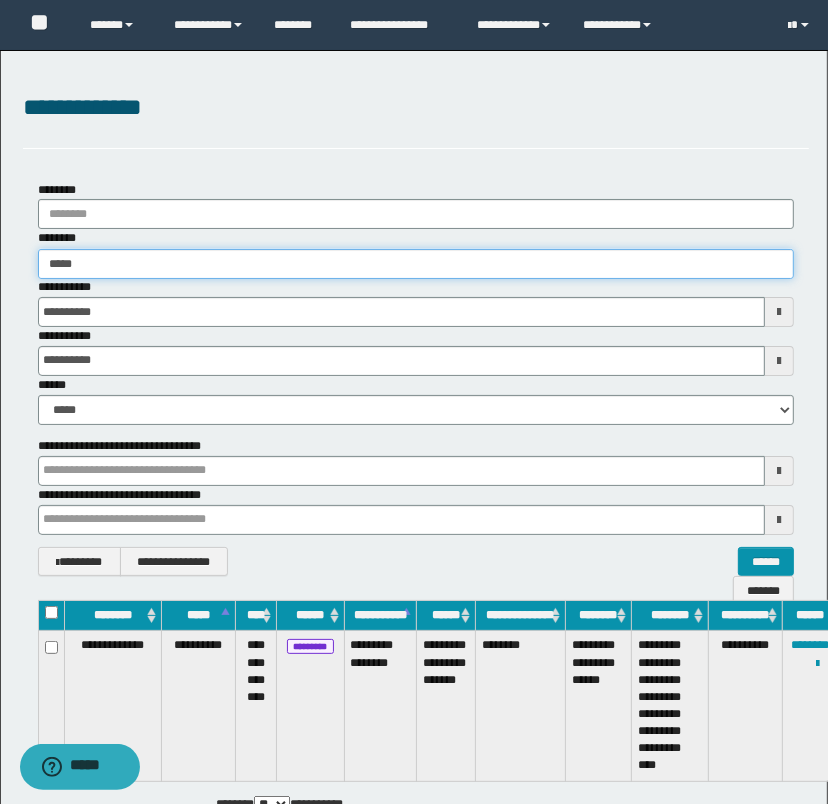 click on "*****" at bounding box center [416, 264] 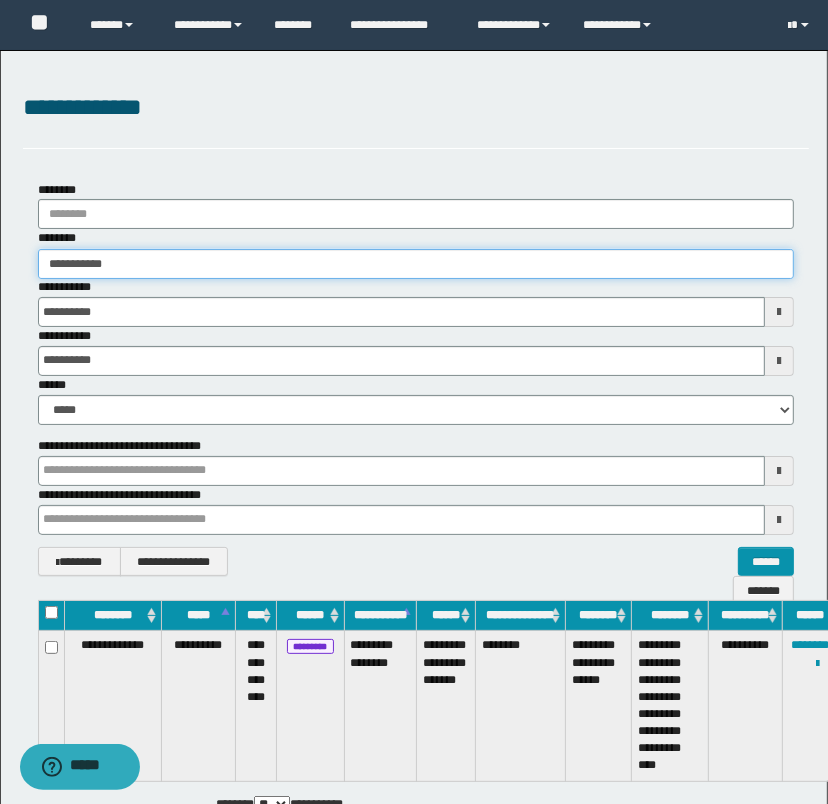 type on "**********" 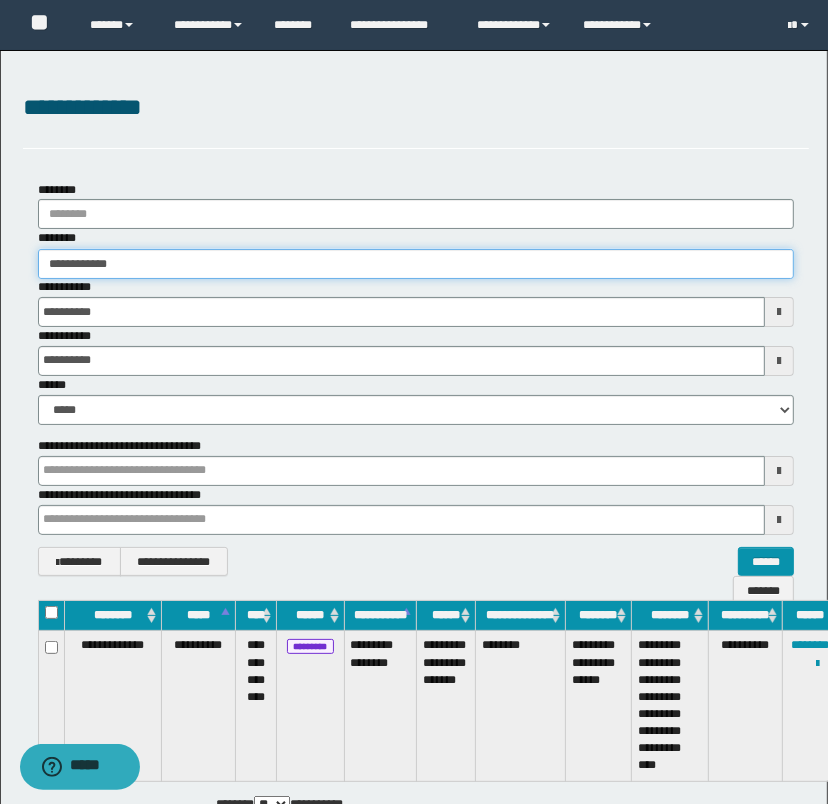 type on "**********" 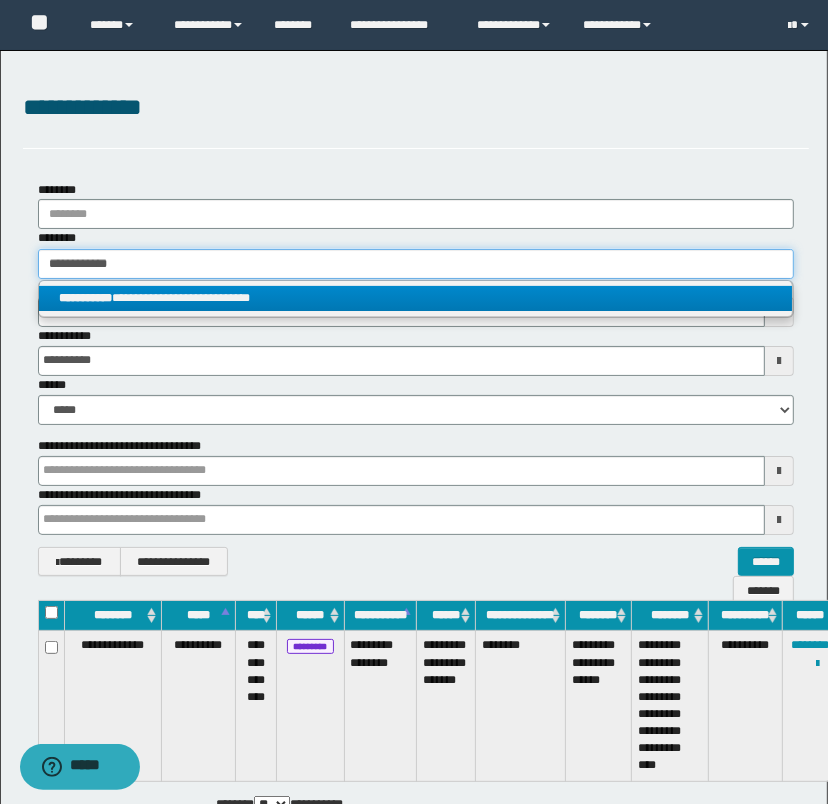 type on "**********" 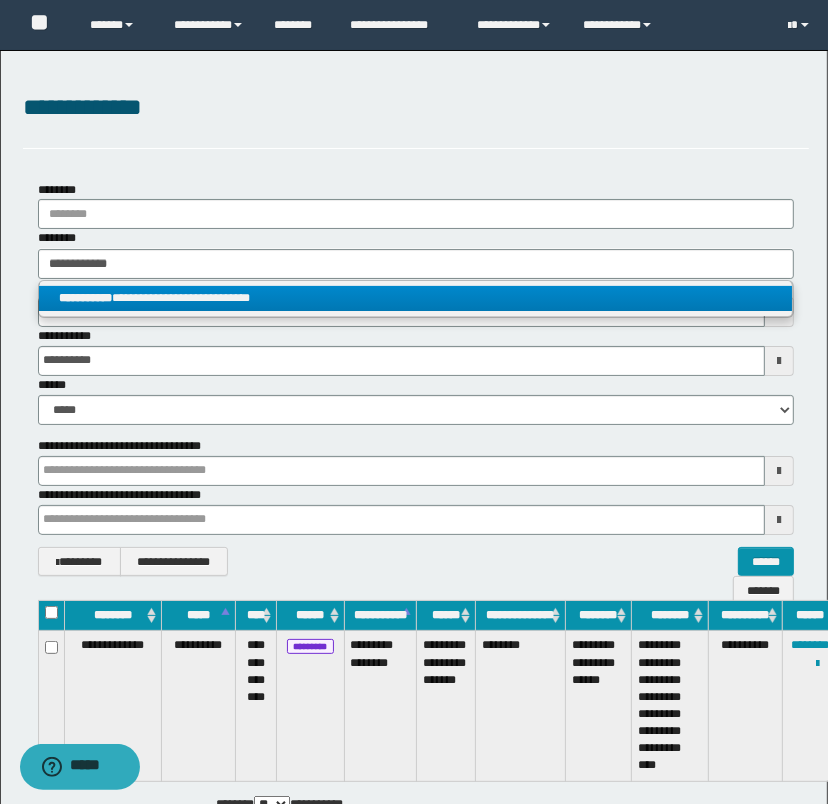 click on "**********" at bounding box center [416, 298] 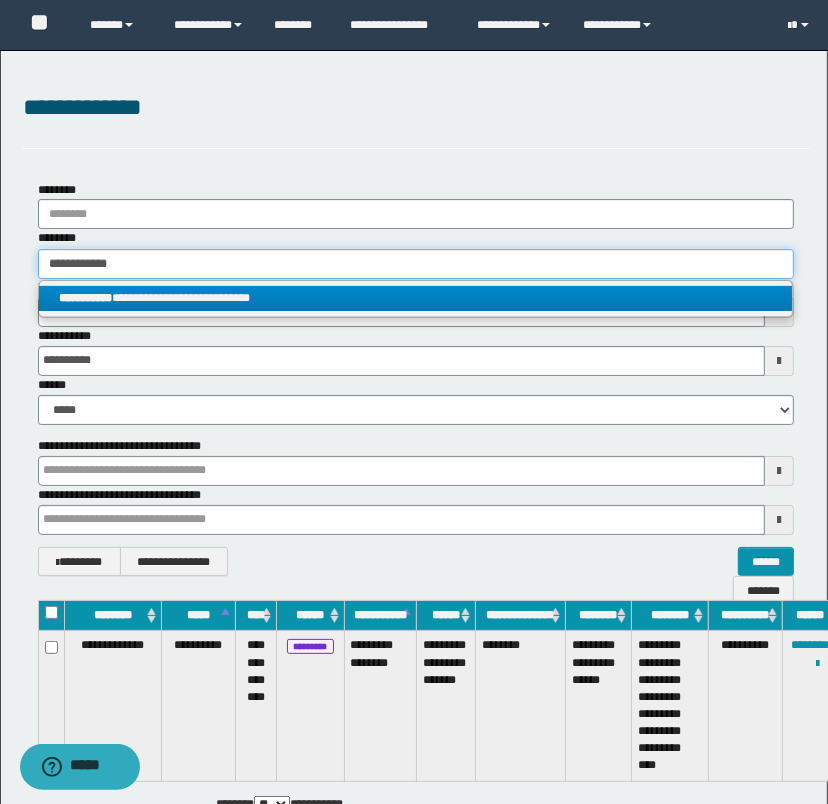 type 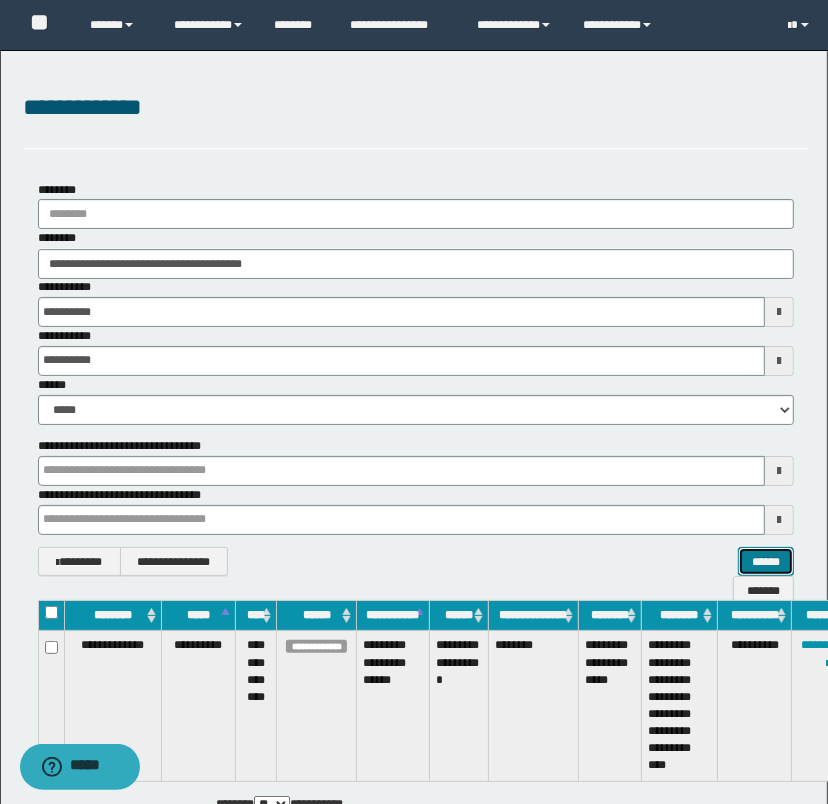 click on "******" at bounding box center (766, 562) 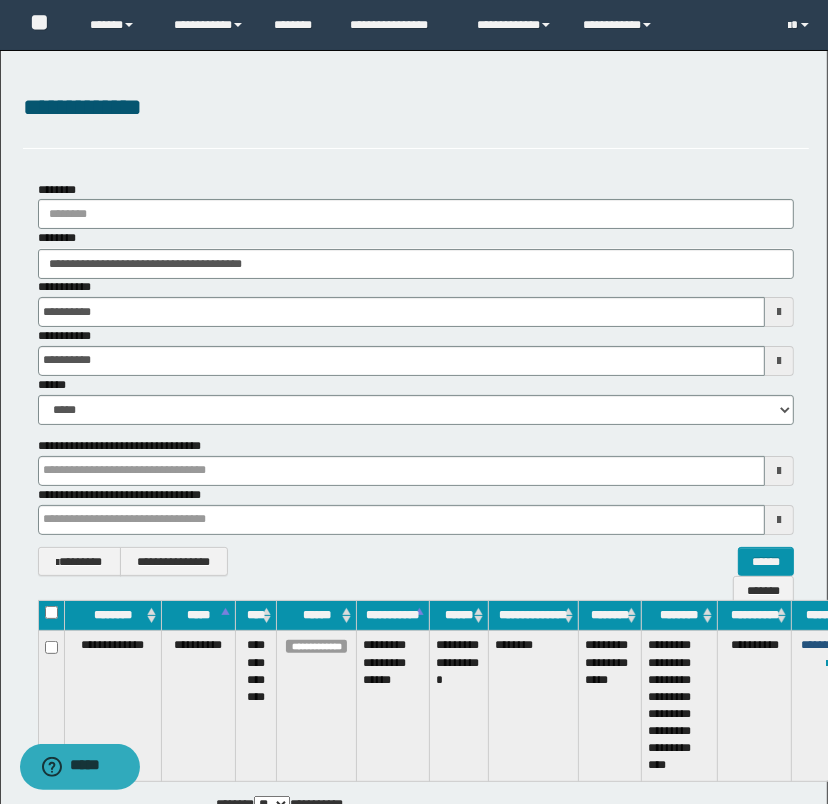 click on "********" at bounding box center [820, 645] 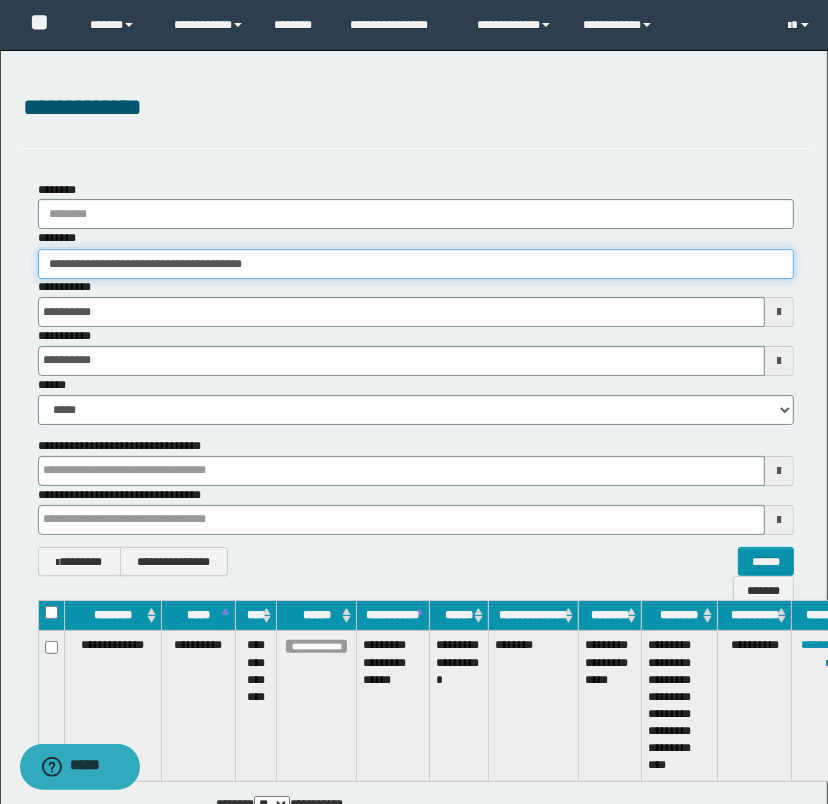 drag, startPoint x: 317, startPoint y: 261, endPoint x: 8, endPoint y: 250, distance: 309.19574 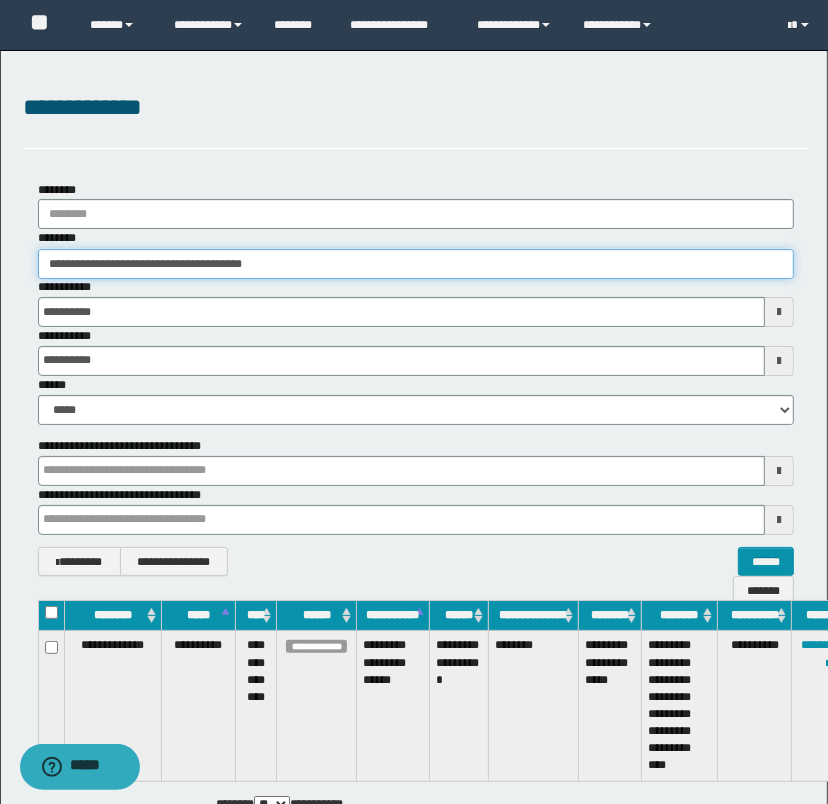 click on "**********" at bounding box center (416, 379) 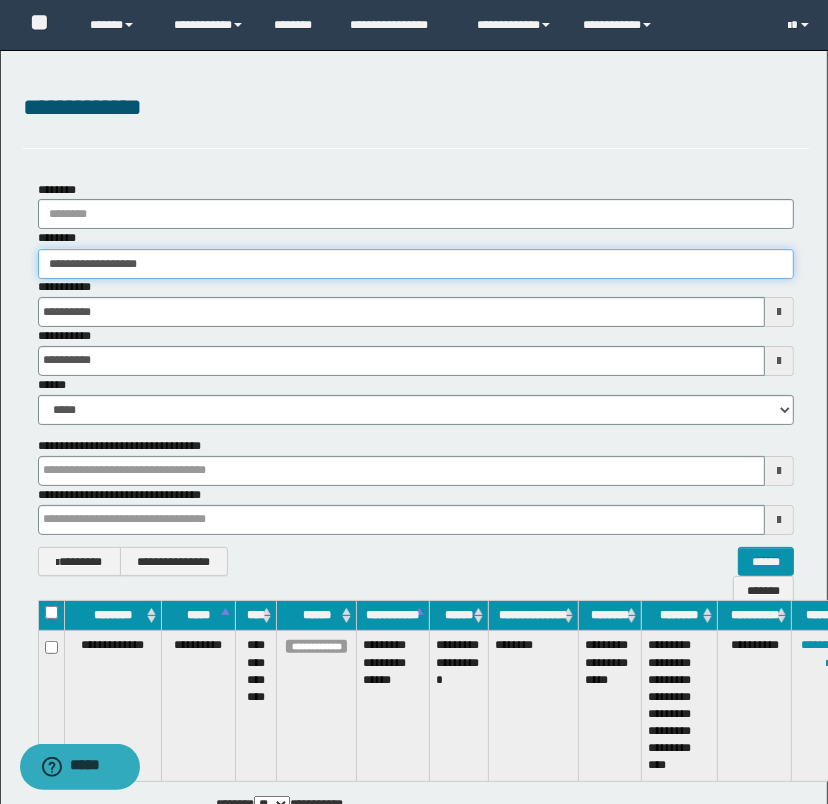 click on "**********" at bounding box center (416, 264) 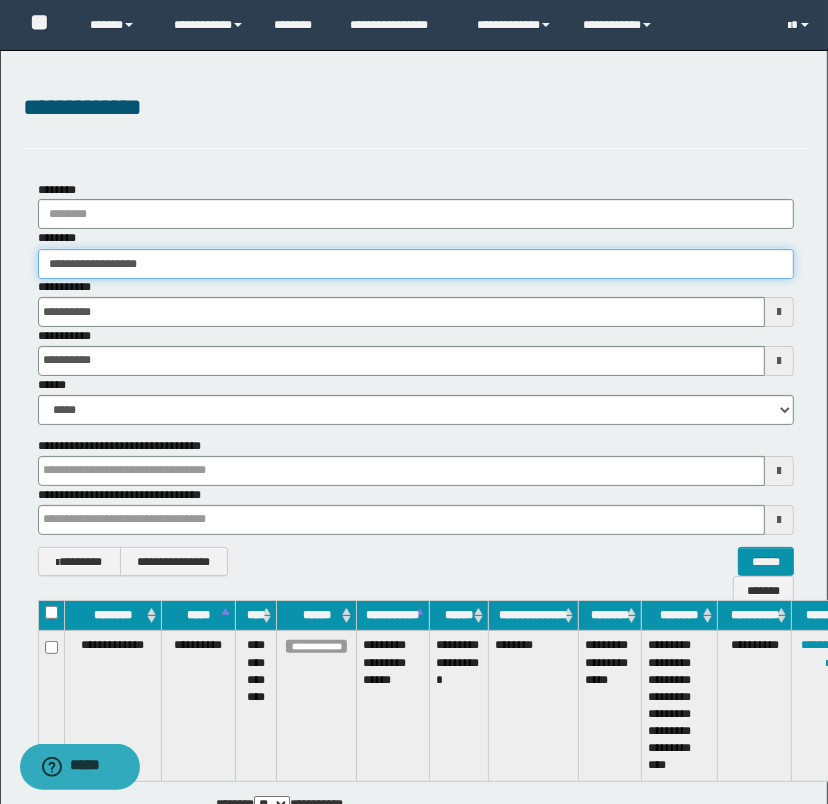 drag, startPoint x: 205, startPoint y: 260, endPoint x: 8, endPoint y: 225, distance: 200.08498 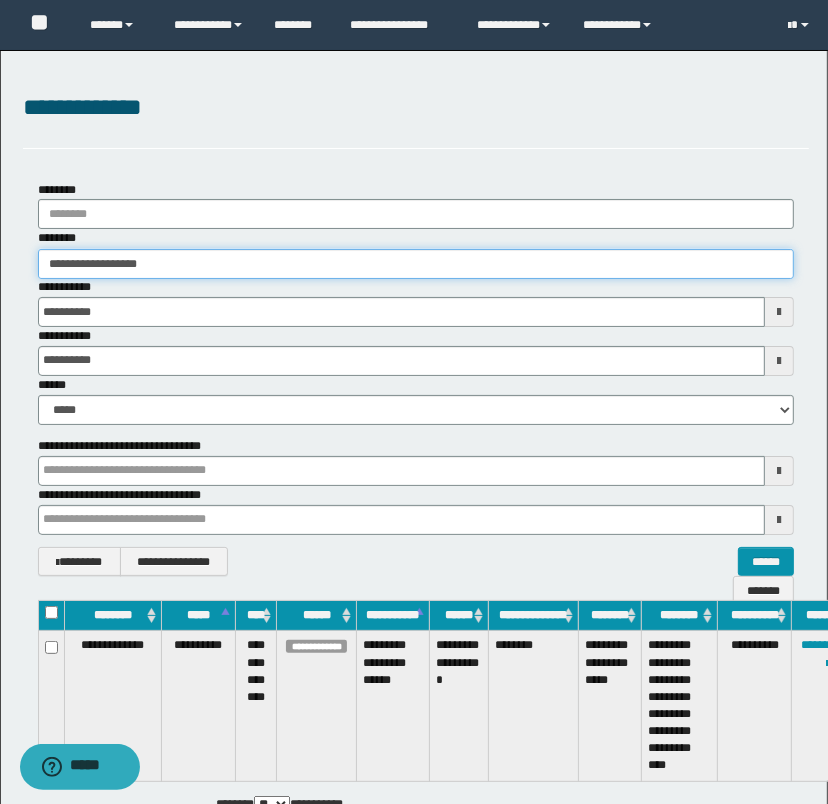 click on "**********" at bounding box center (416, 379) 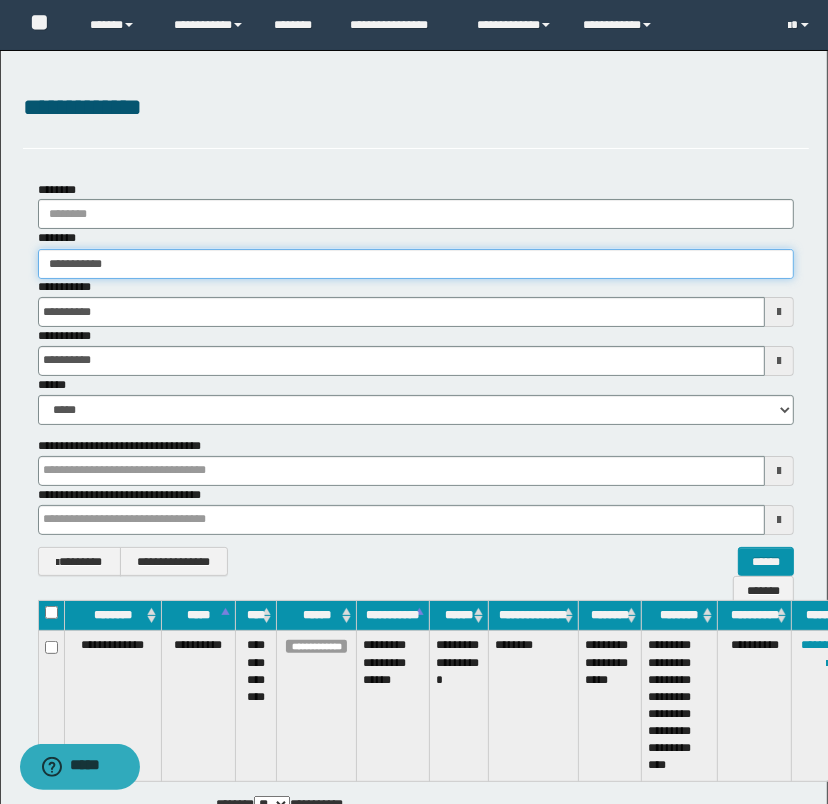 type on "*********" 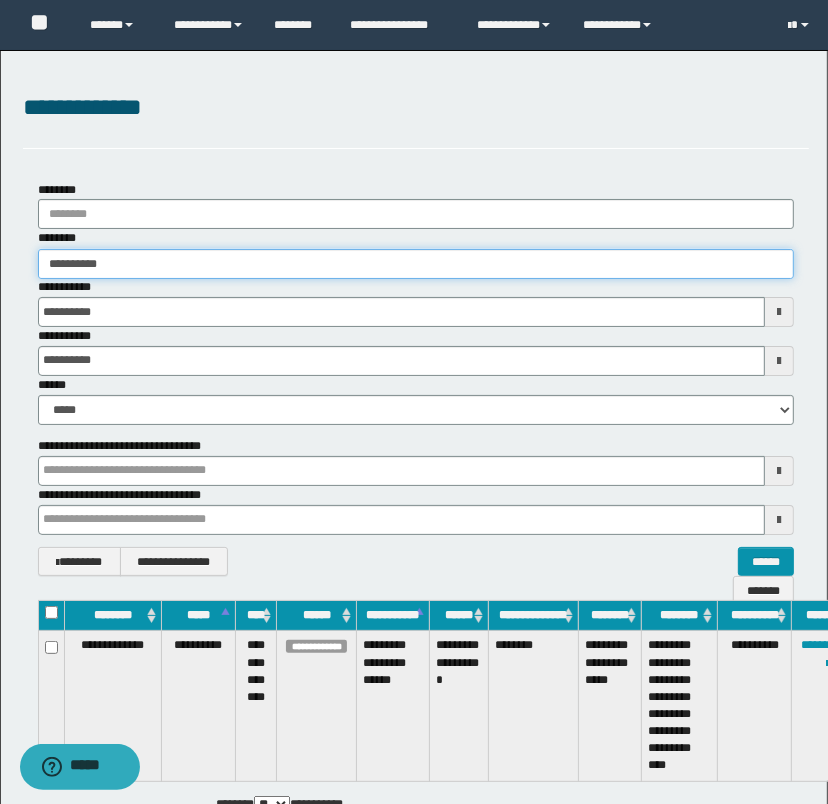 type on "*********" 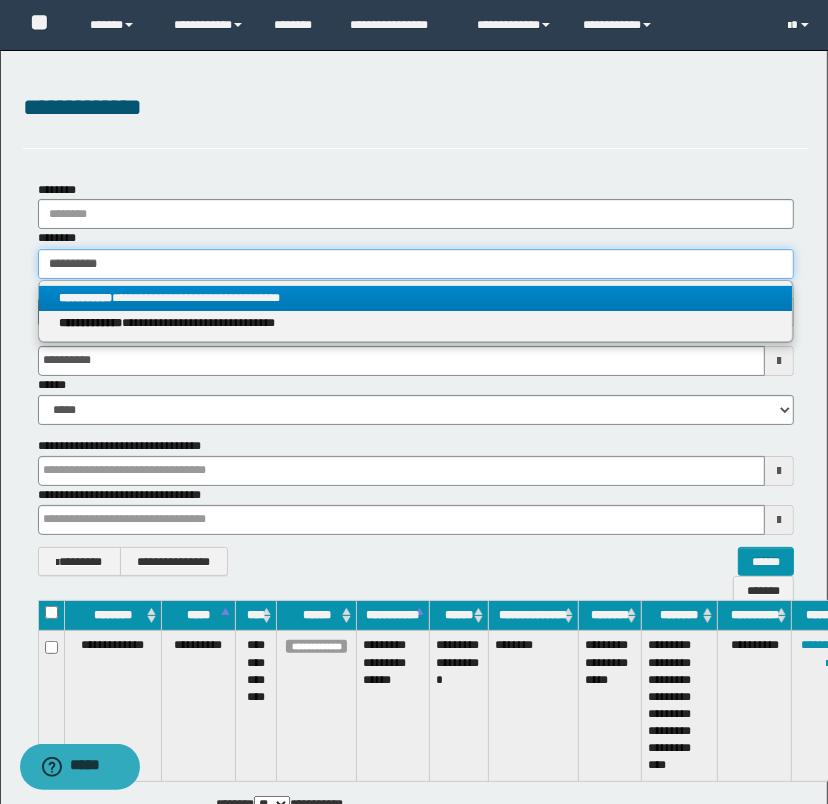 type on "*********" 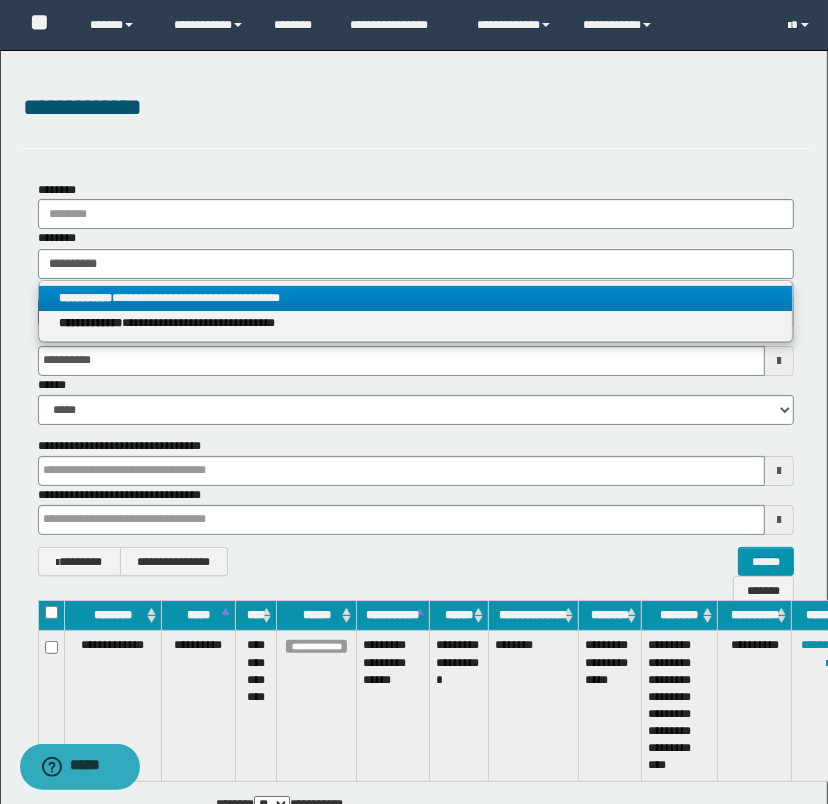 click on "**********" at bounding box center [416, 298] 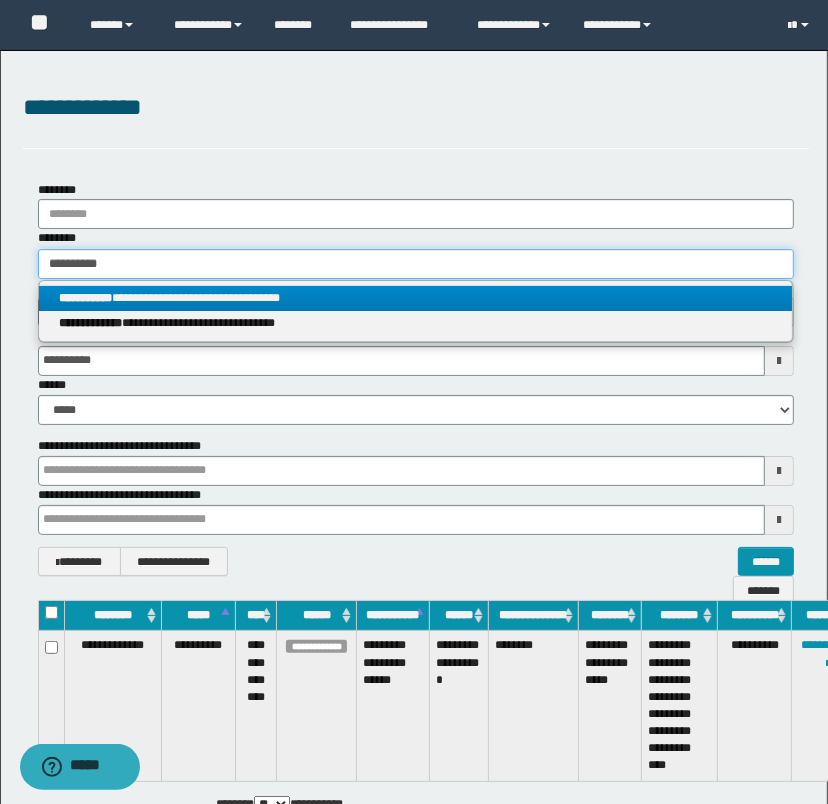 type 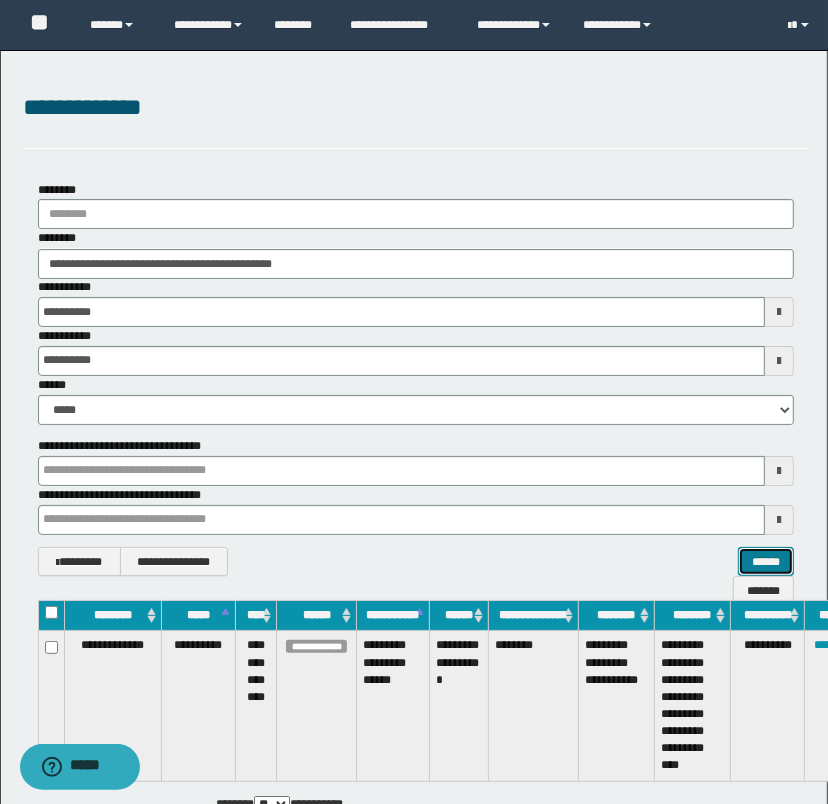 click on "******" at bounding box center [766, 562] 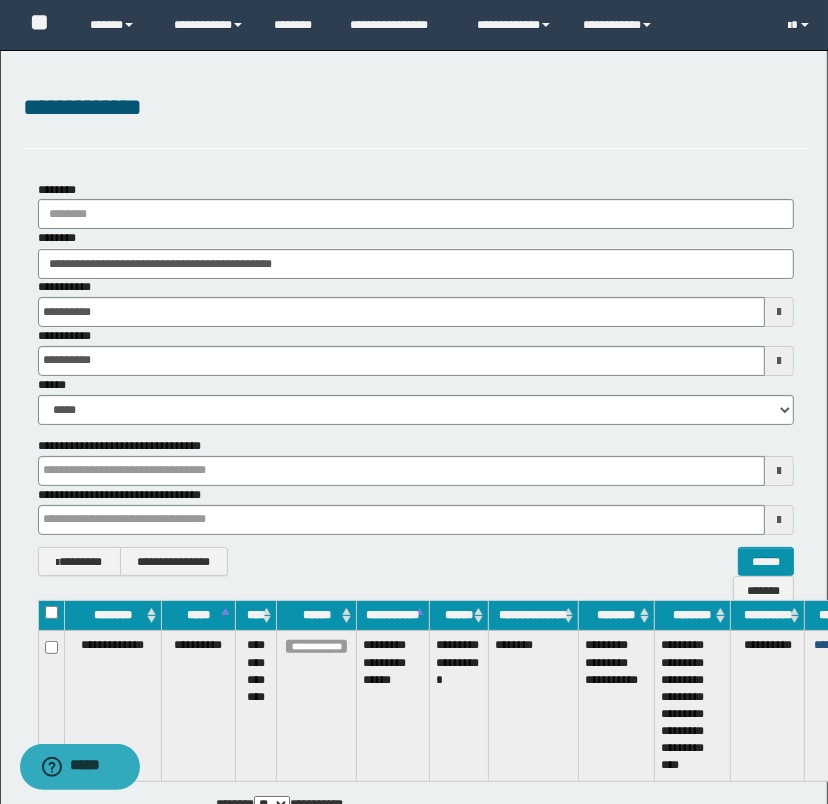 click on "********" at bounding box center [833, 645] 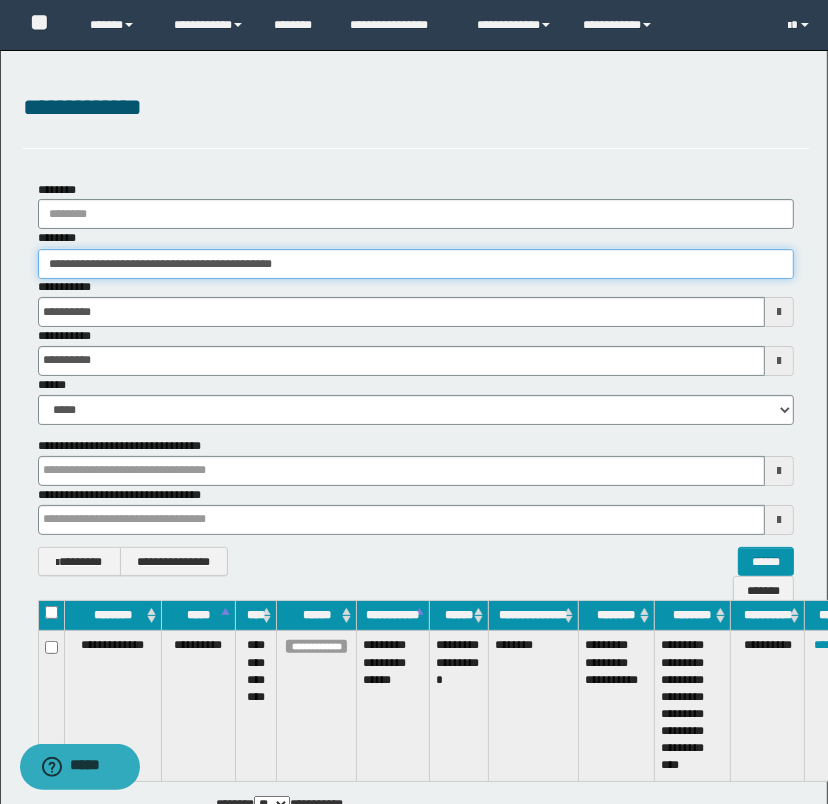 drag, startPoint x: 366, startPoint y: 276, endPoint x: 8, endPoint y: 234, distance: 360.45526 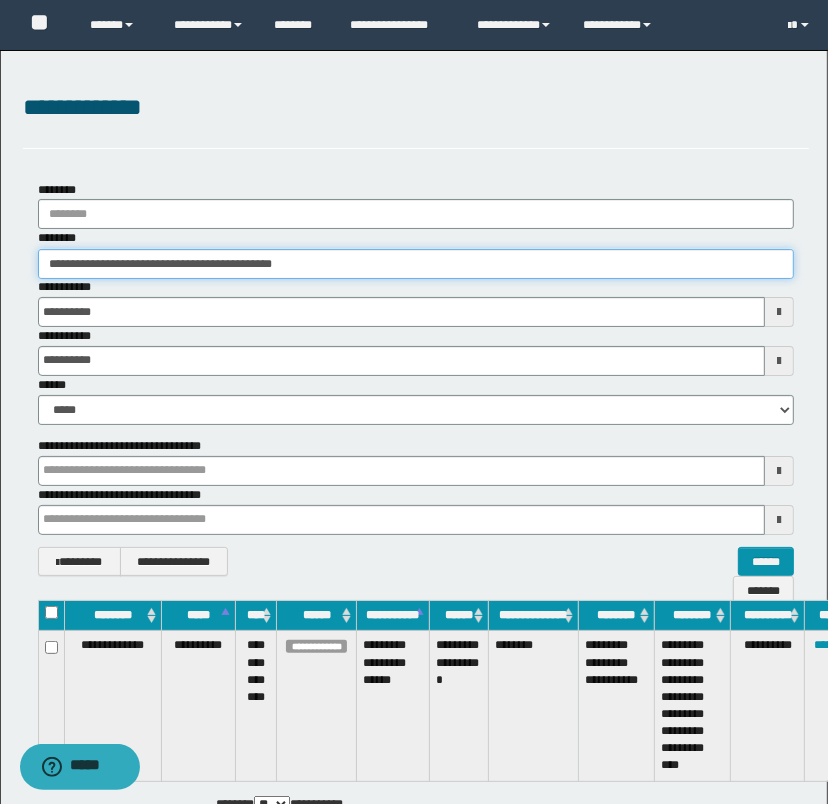 click on "**********" at bounding box center [416, 379] 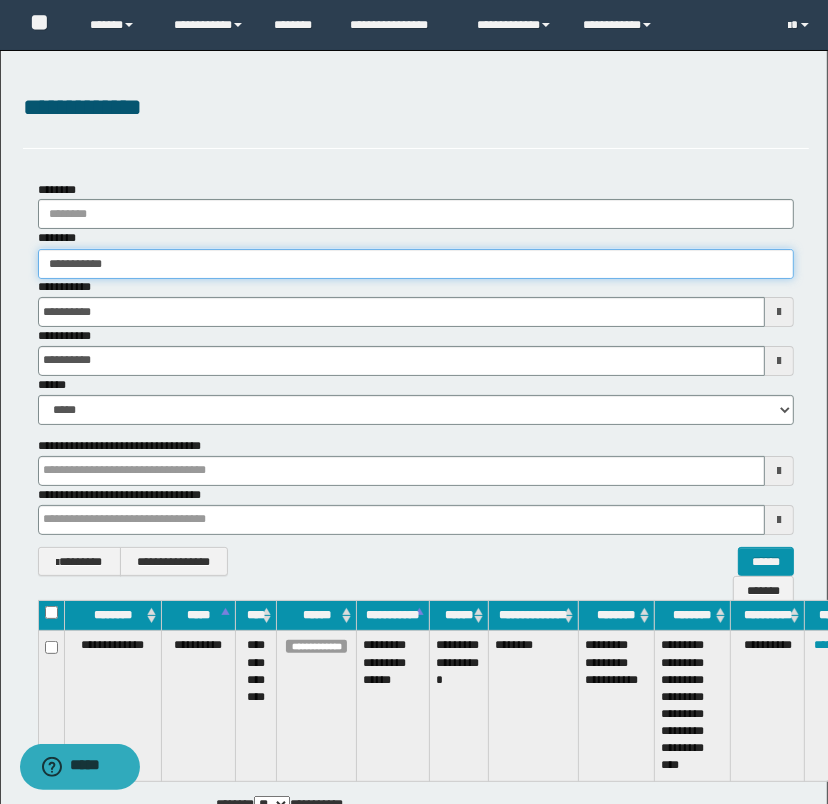 type on "**********" 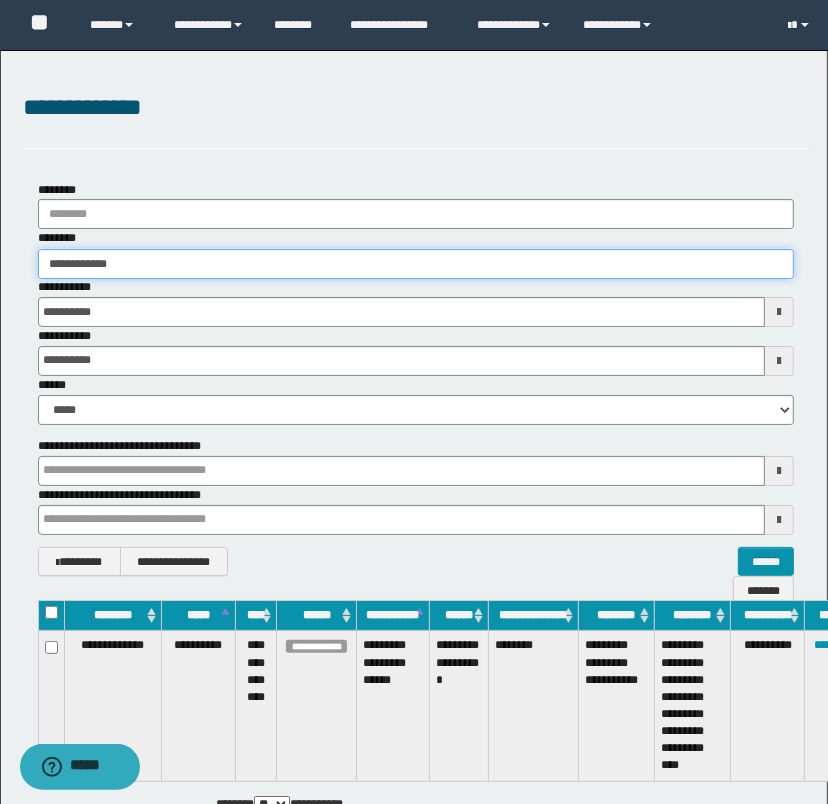 type on "**********" 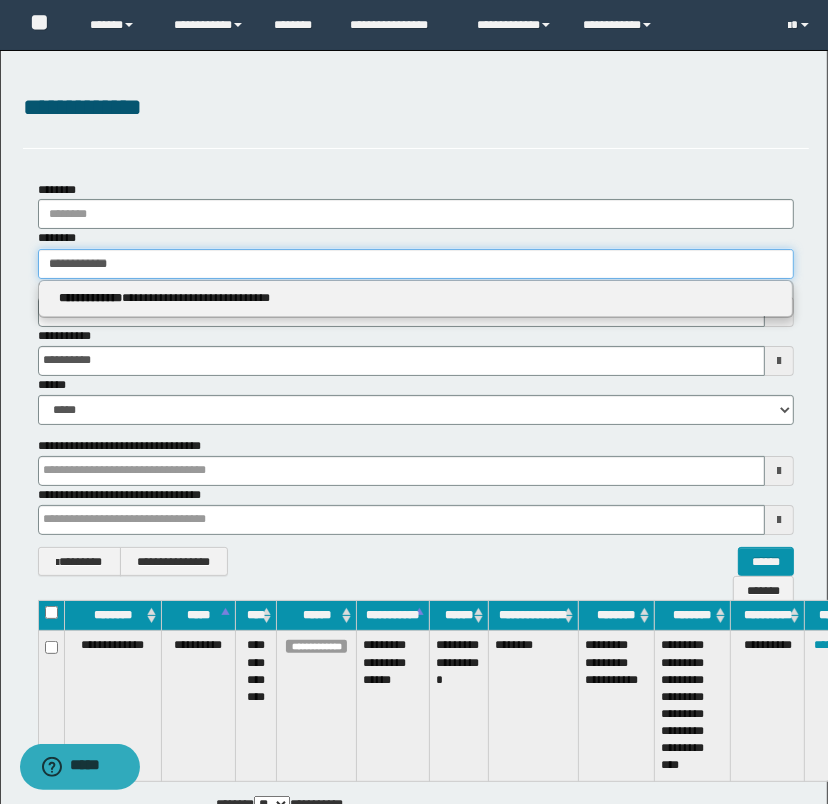 type on "**********" 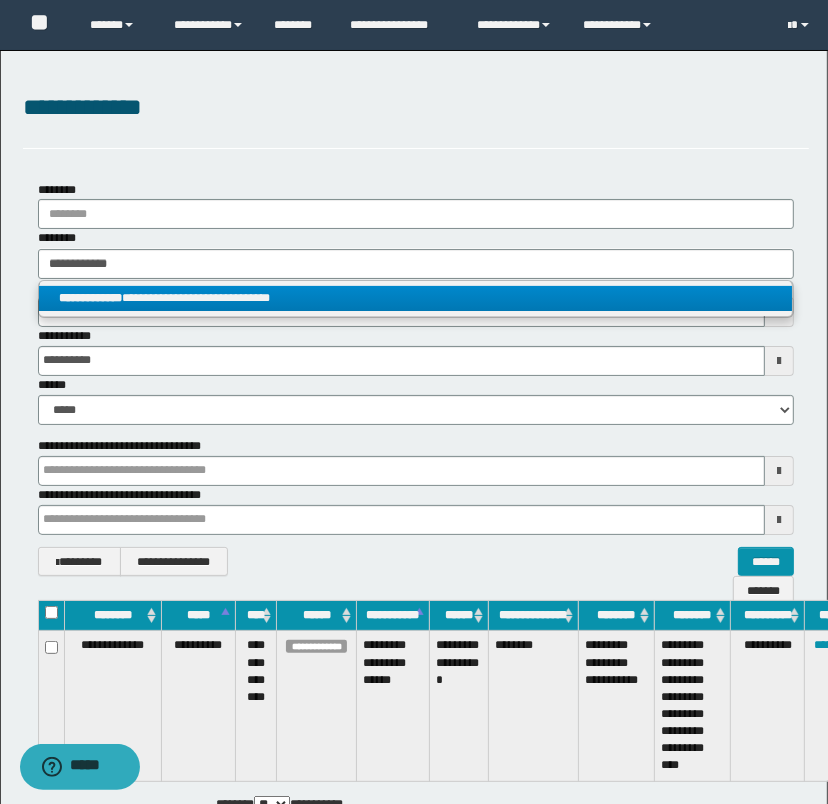 click on "**********" at bounding box center (416, 298) 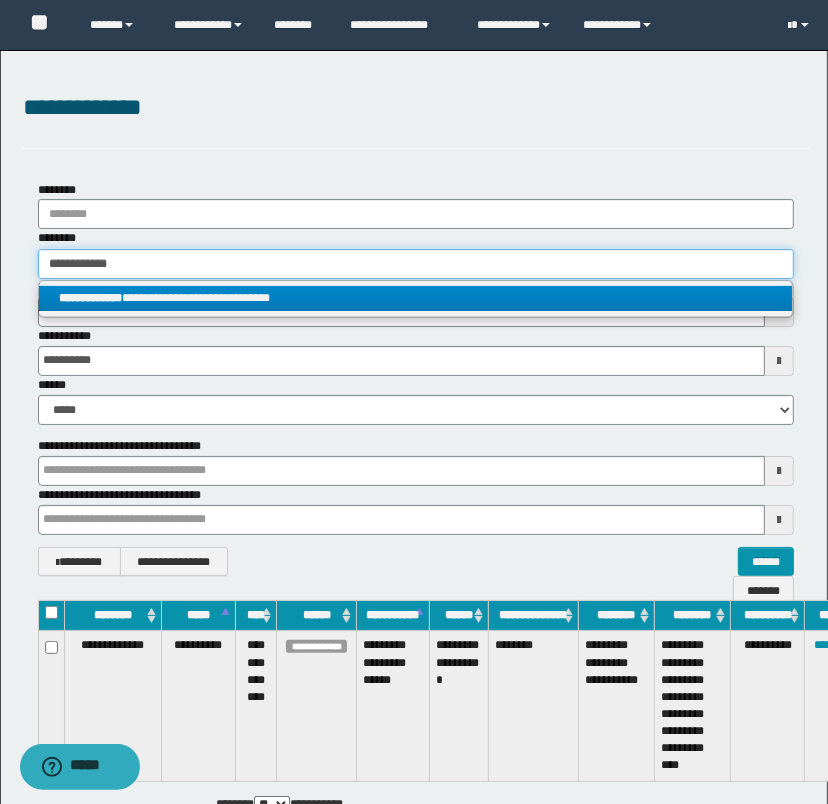 type 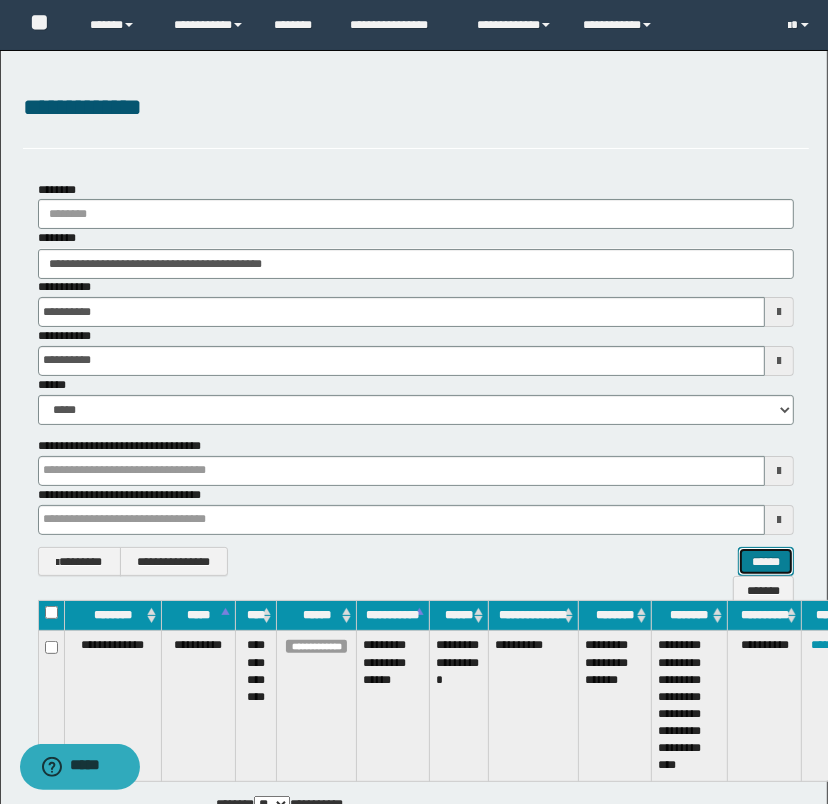 click on "******" at bounding box center [766, 562] 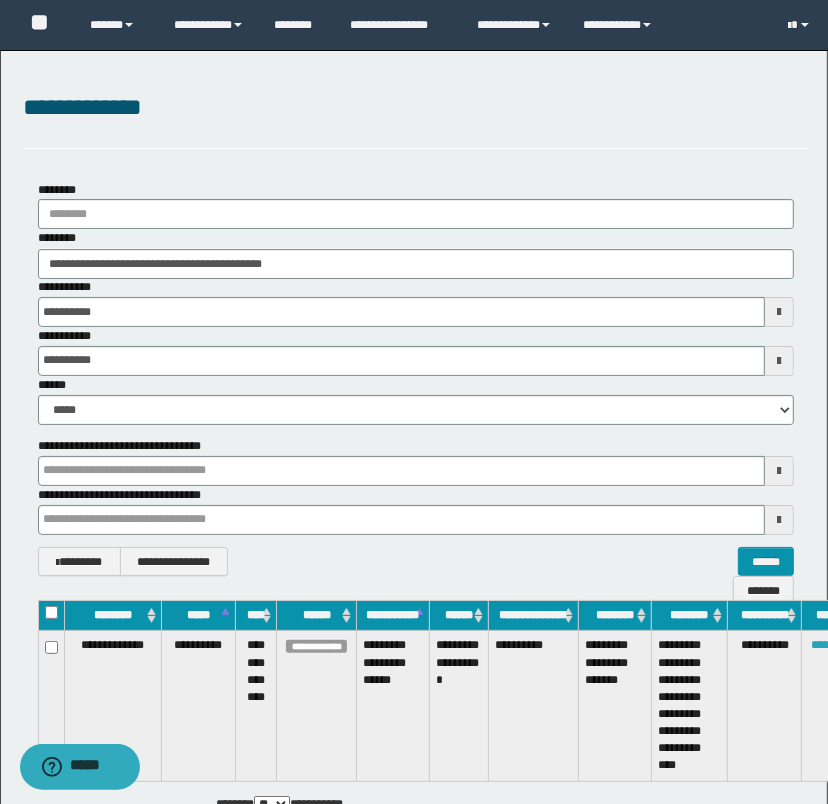 click on "********" at bounding box center (830, 645) 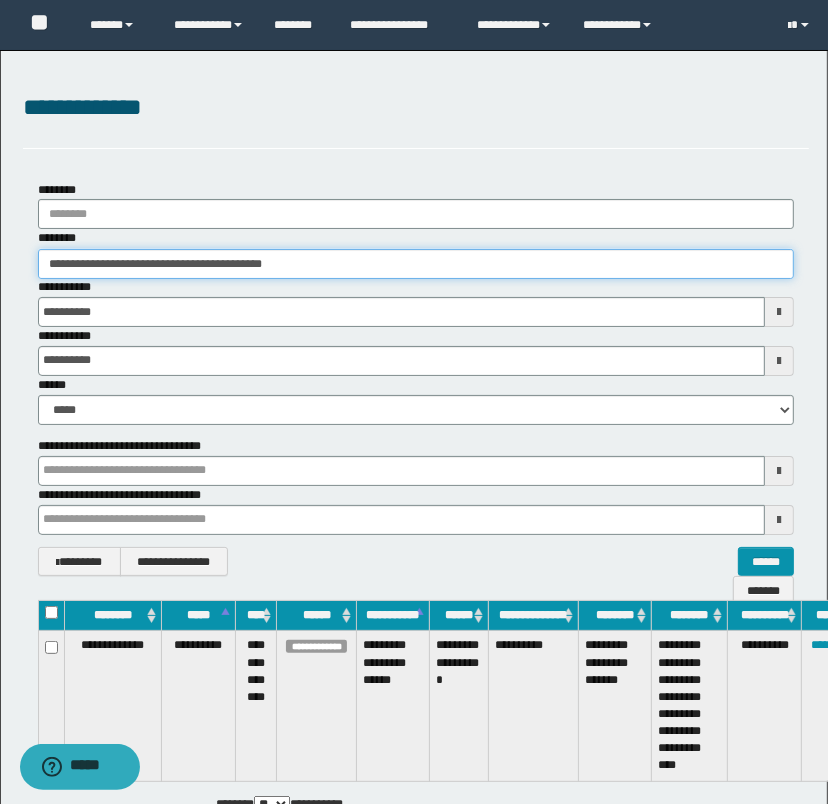 drag, startPoint x: 357, startPoint y: 268, endPoint x: 8, endPoint y: 251, distance: 349.4138 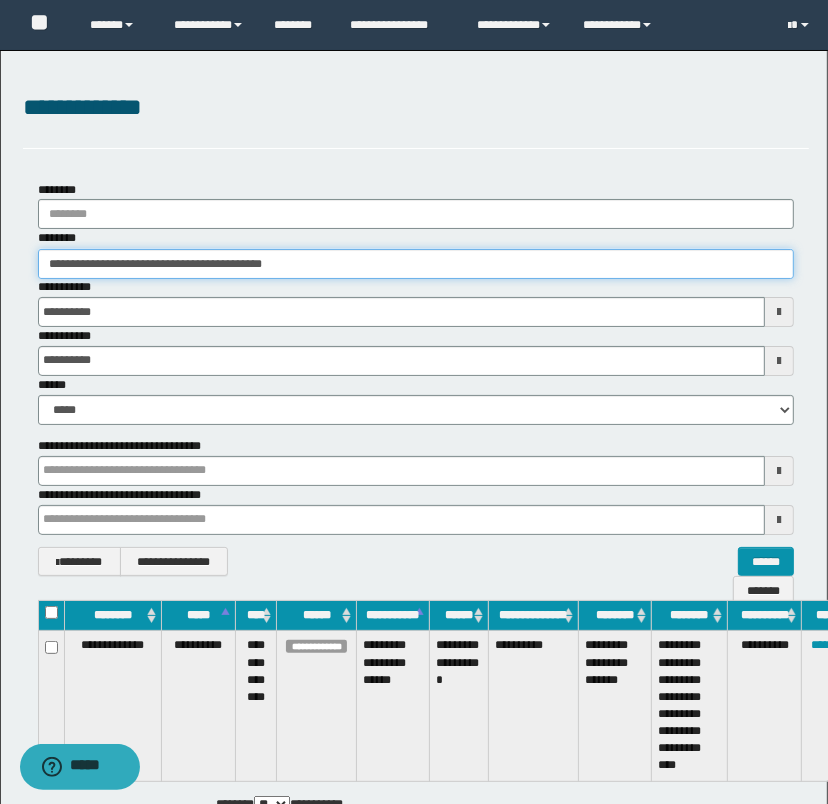 click on "**********" at bounding box center [416, 379] 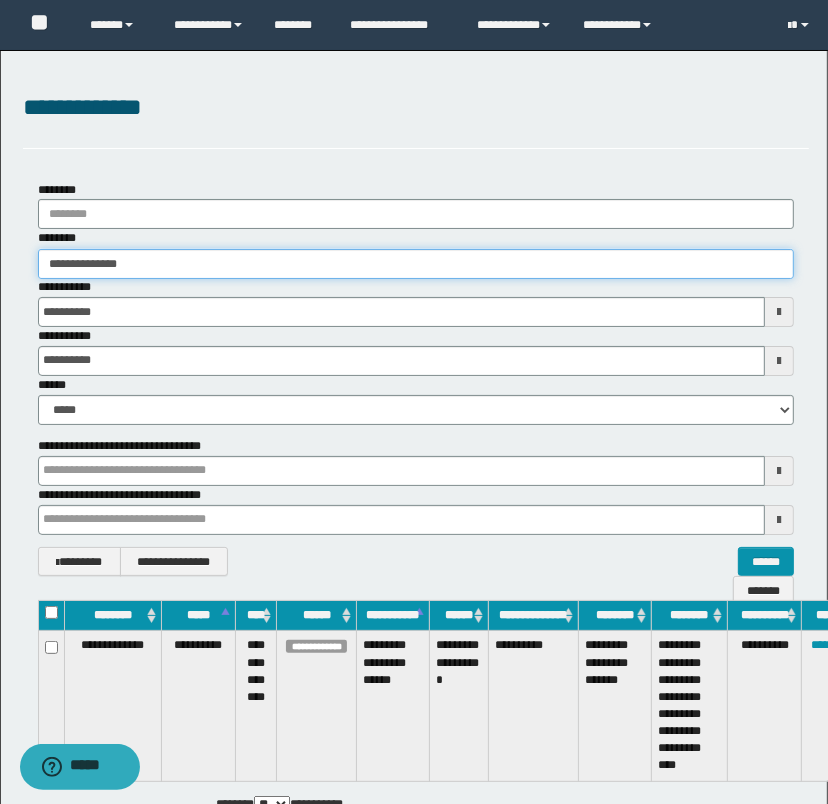 click on "**********" at bounding box center [416, 264] 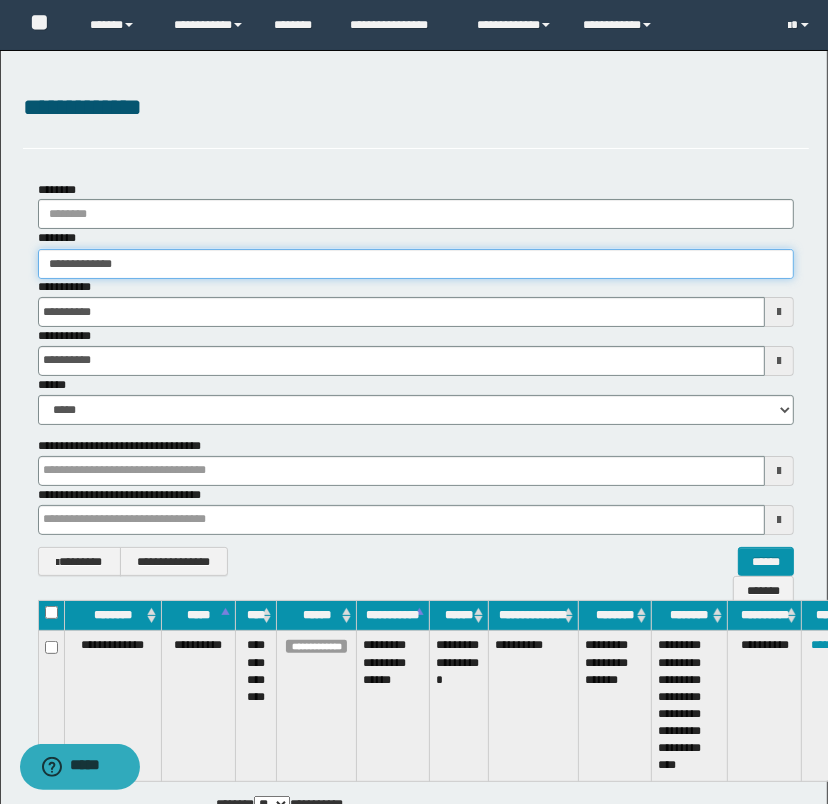 type on "**********" 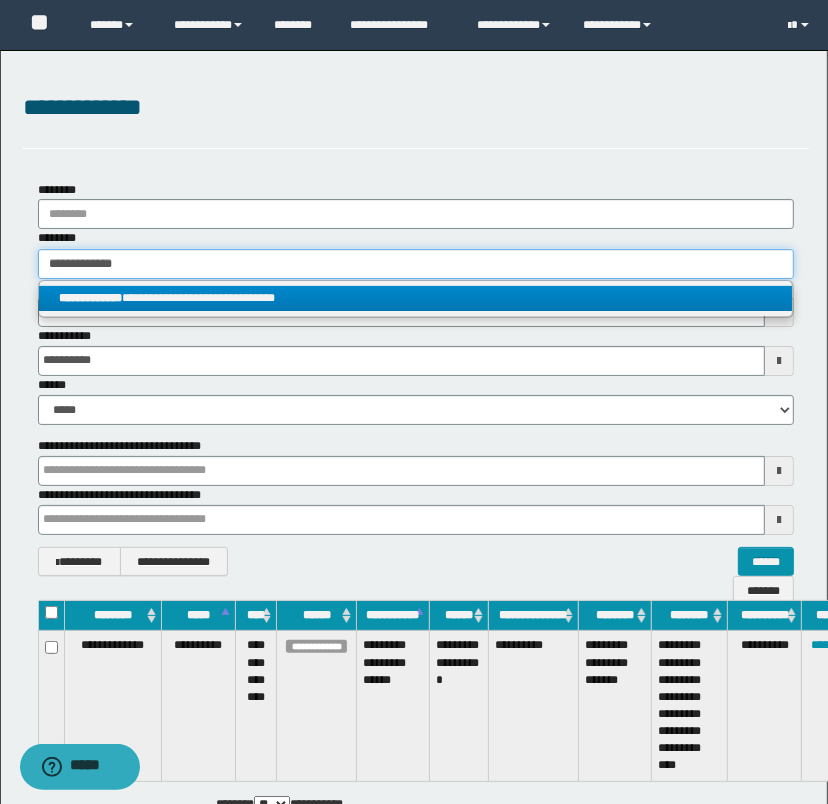 type on "**********" 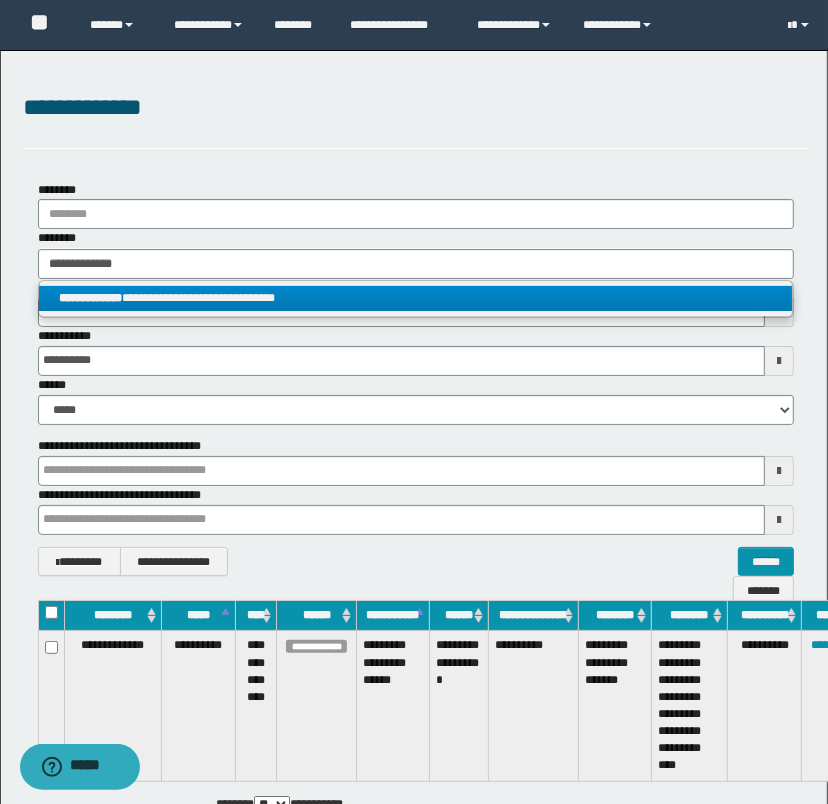 click on "**********" at bounding box center (416, 298) 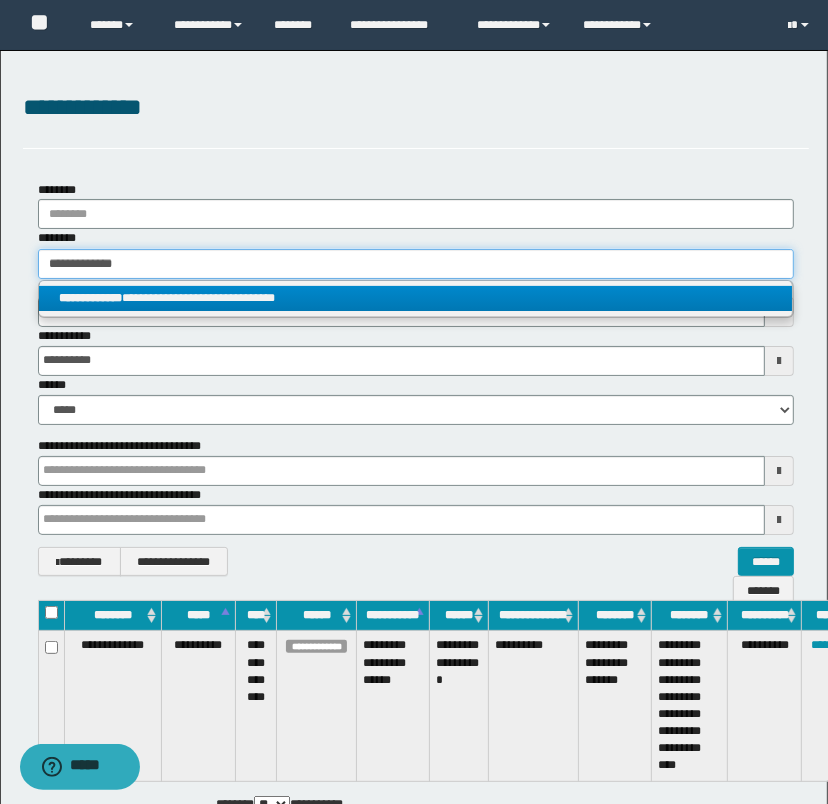 type 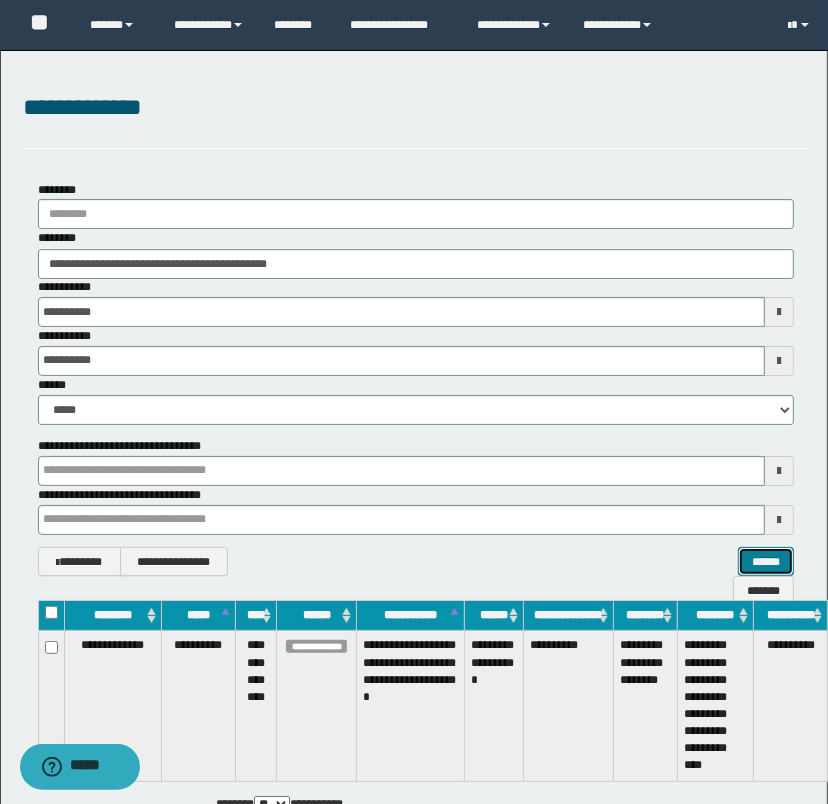 click on "******" at bounding box center (766, 562) 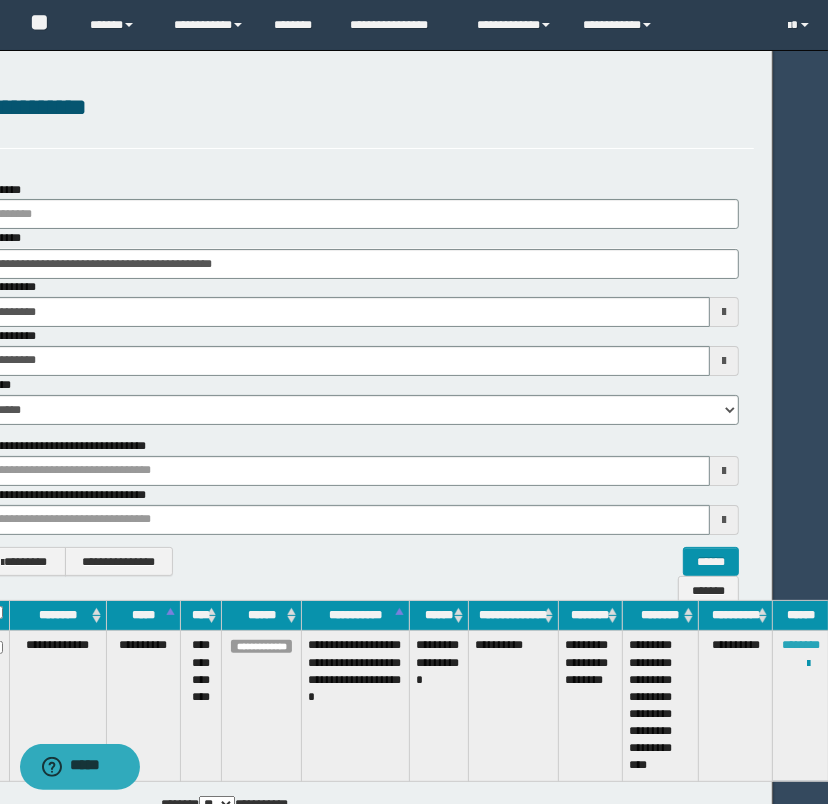 click on "********" at bounding box center [801, 645] 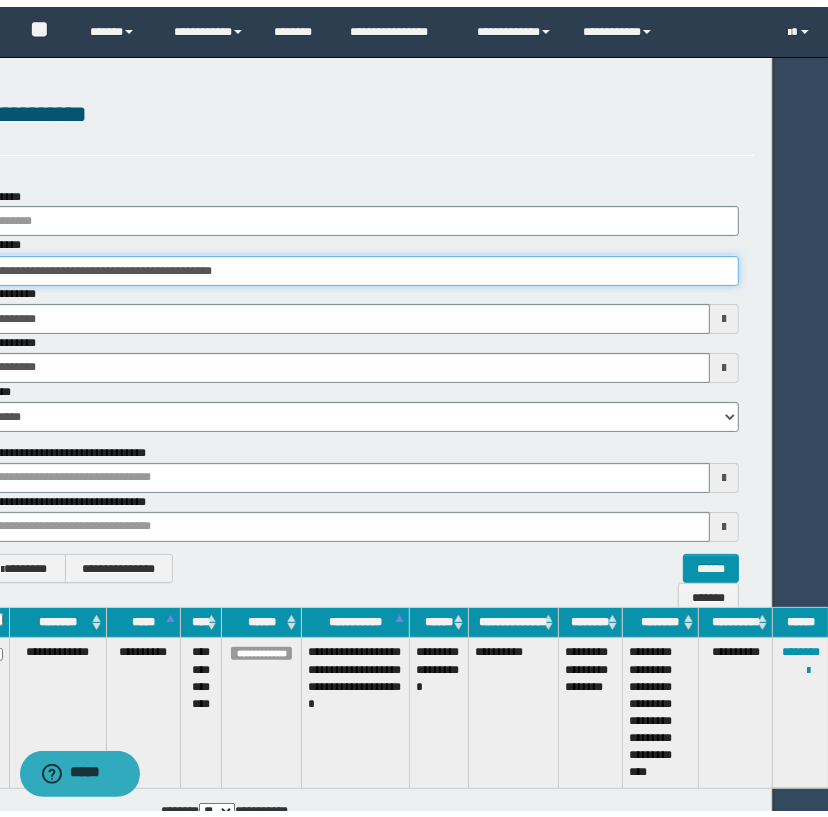 scroll, scrollTop: 0, scrollLeft: 0, axis: both 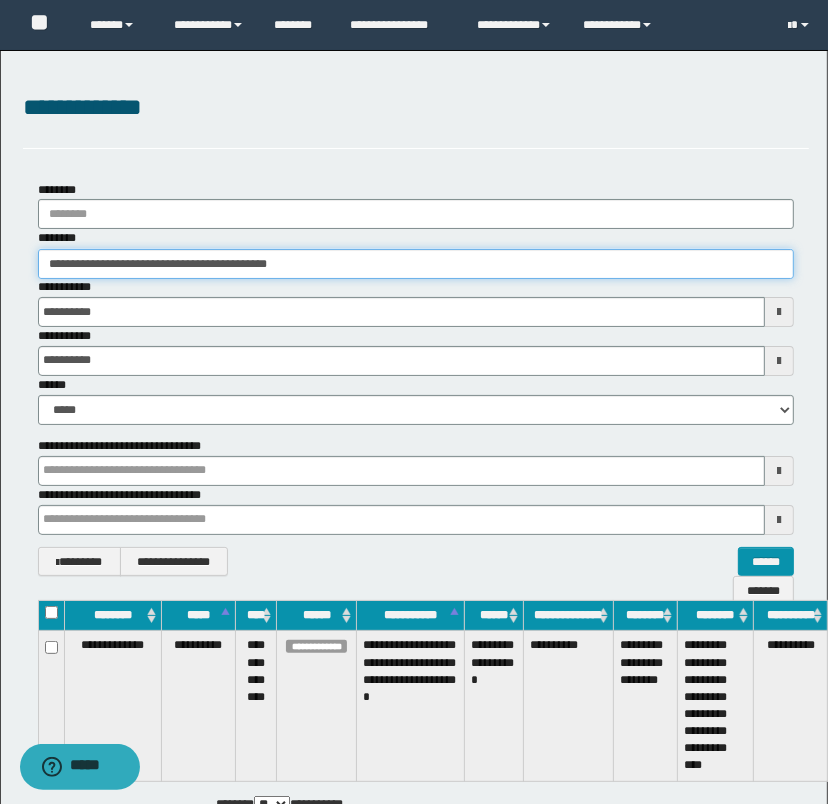 drag, startPoint x: 325, startPoint y: 255, endPoint x: 8, endPoint y: 175, distance: 326.93884 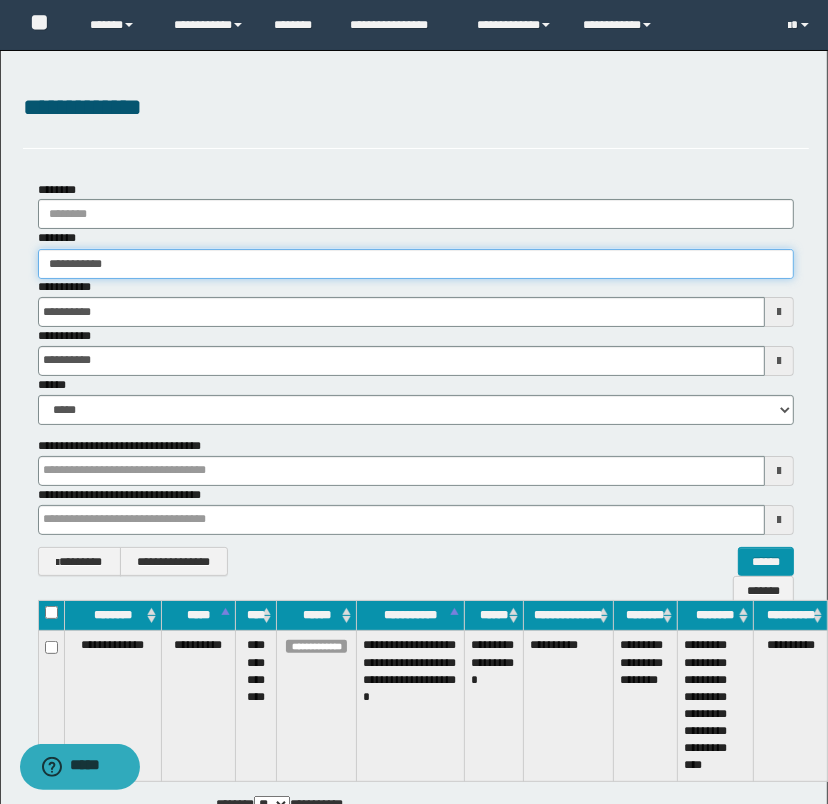 click on "**********" at bounding box center (416, 264) 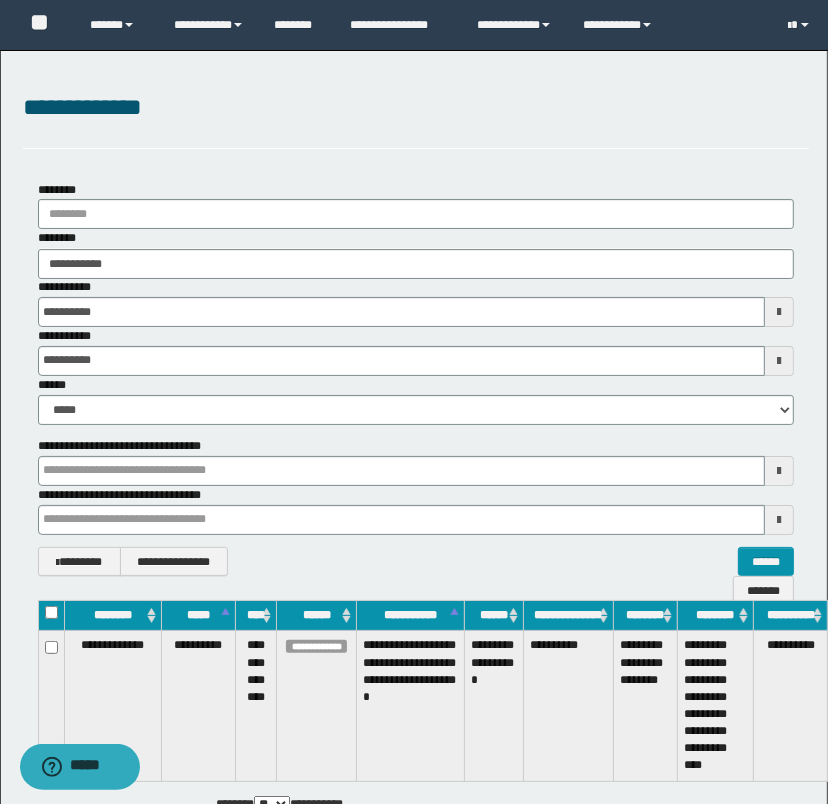 click on "**********" at bounding box center (416, 302) 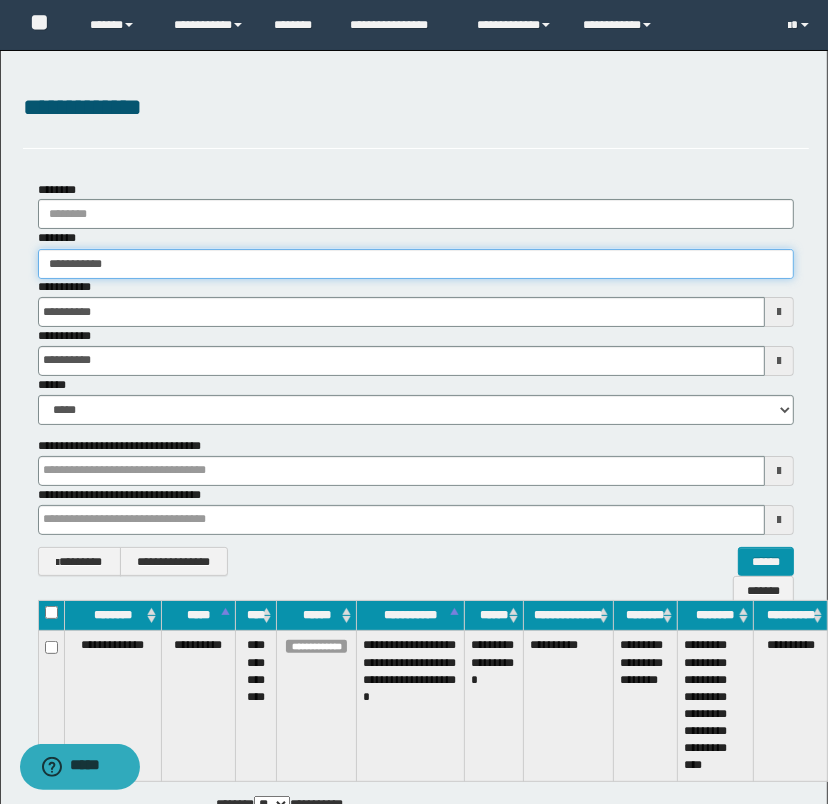 click on "**********" at bounding box center [416, 264] 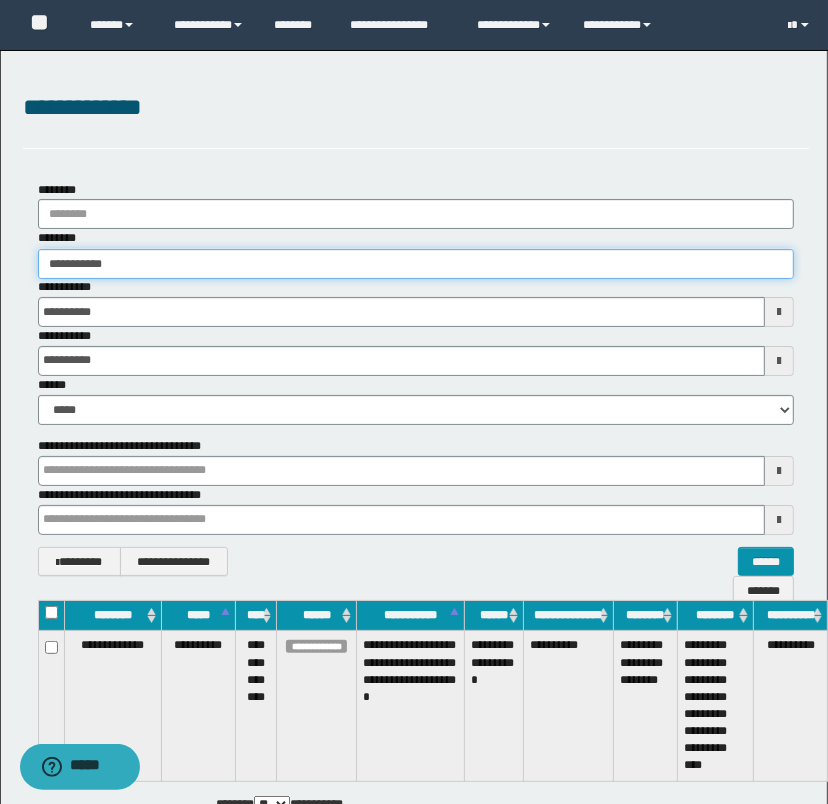 type on "**********" 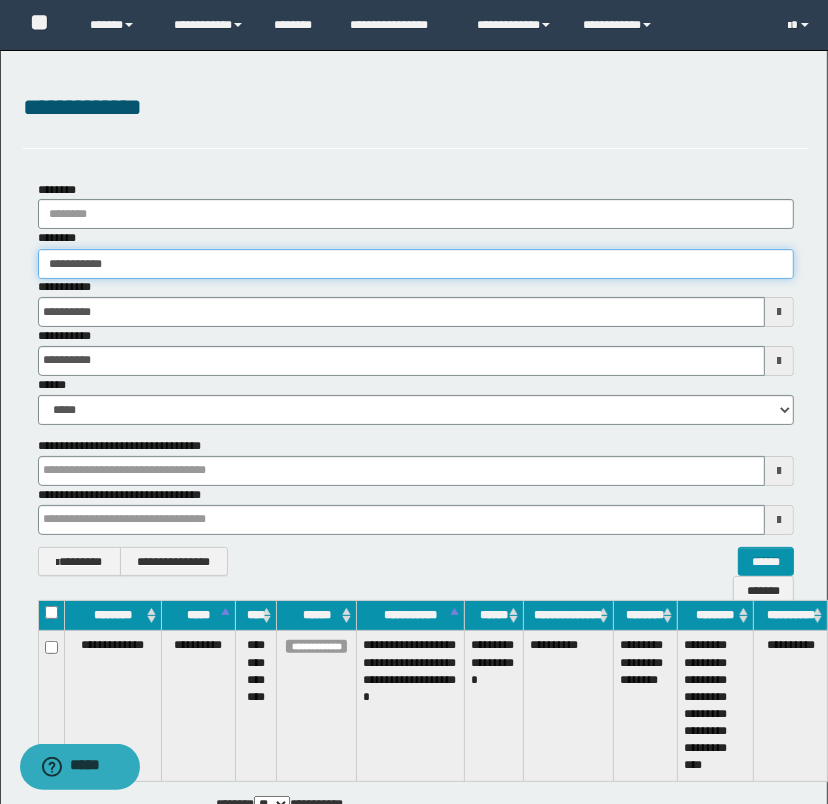 type on "**********" 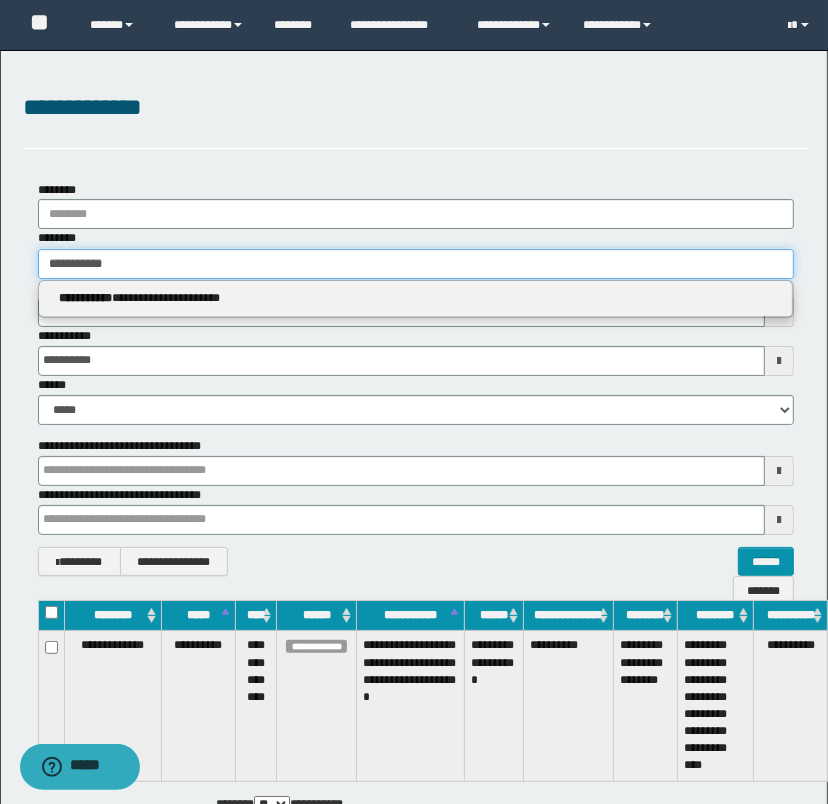 click on "**********" at bounding box center [416, 264] 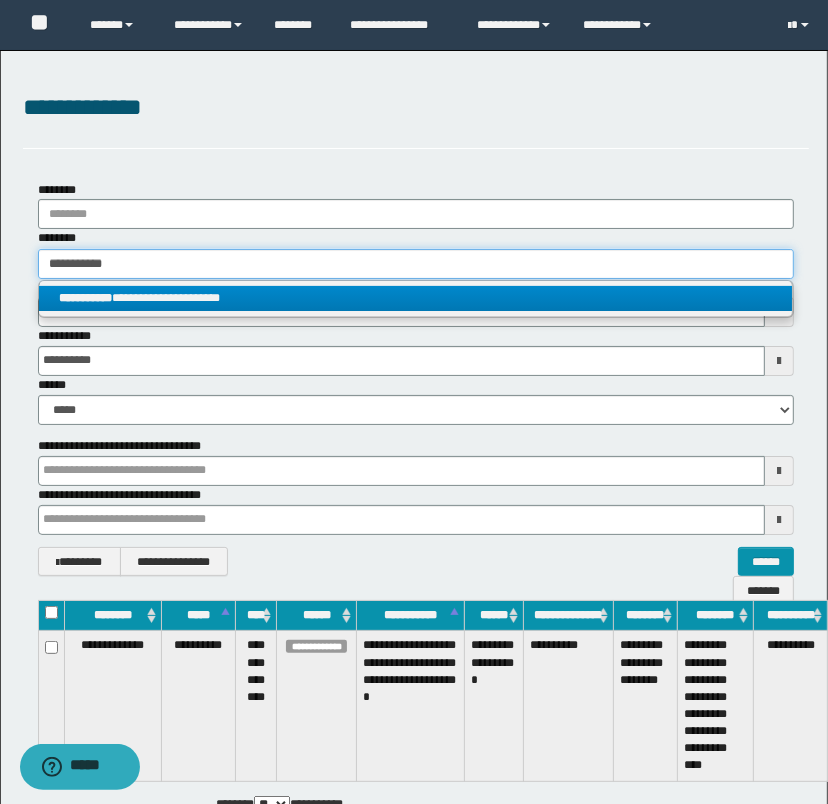 type on "**********" 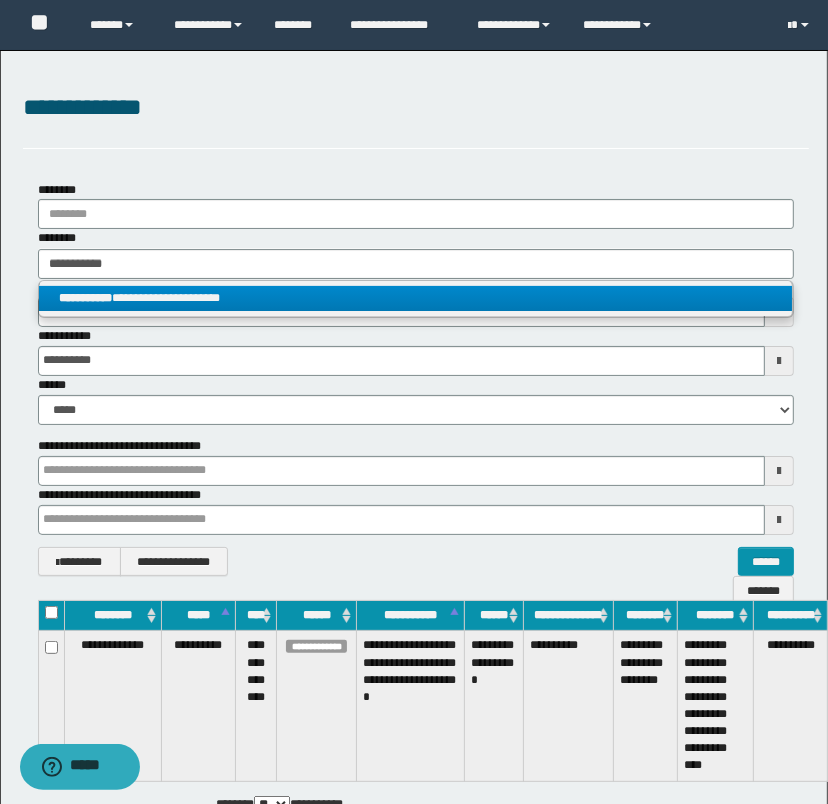 click on "**********" at bounding box center (416, 298) 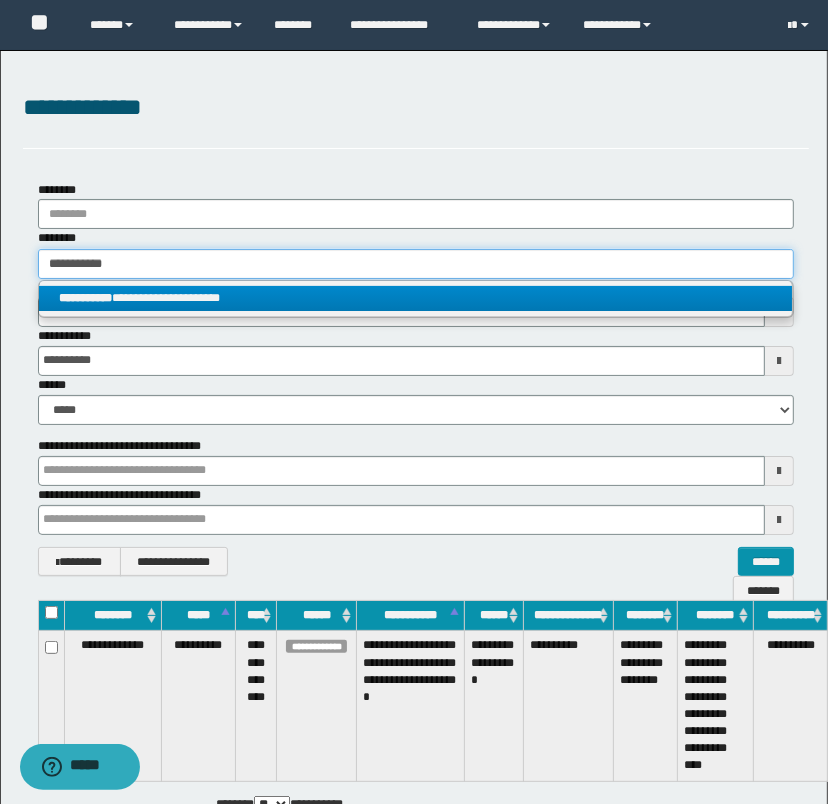 type 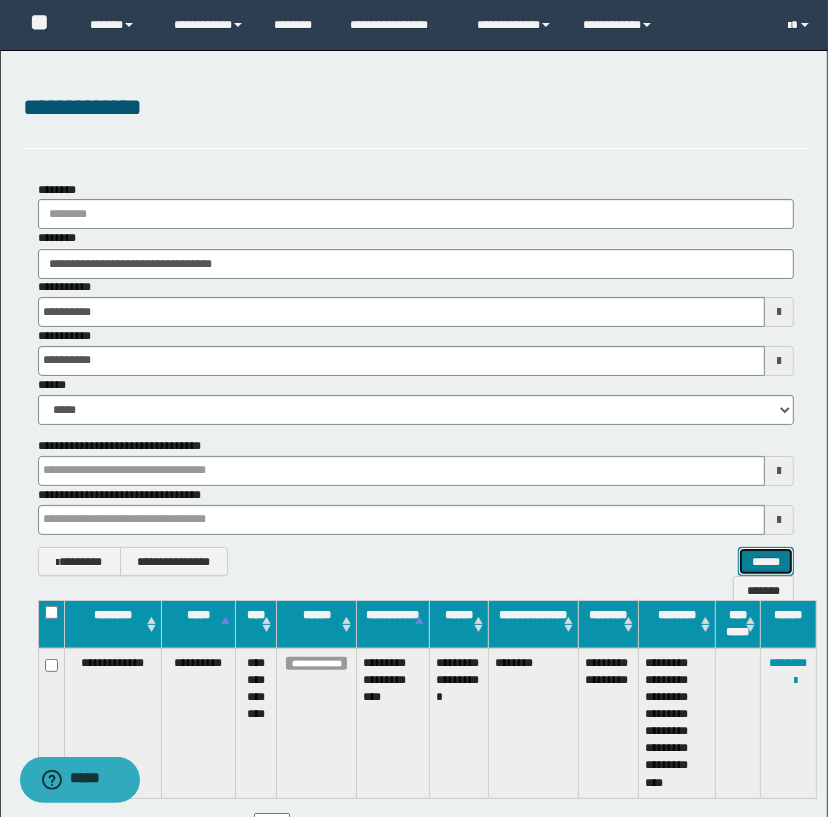 click on "******" at bounding box center (766, 562) 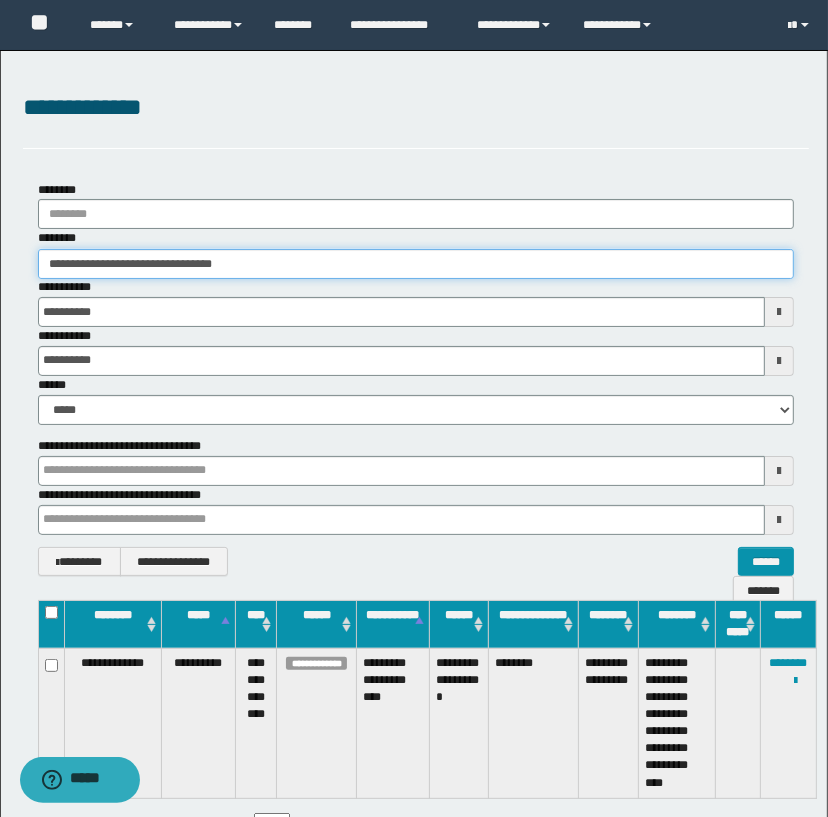 drag, startPoint x: 309, startPoint y: 272, endPoint x: 8, endPoint y: 249, distance: 301.87747 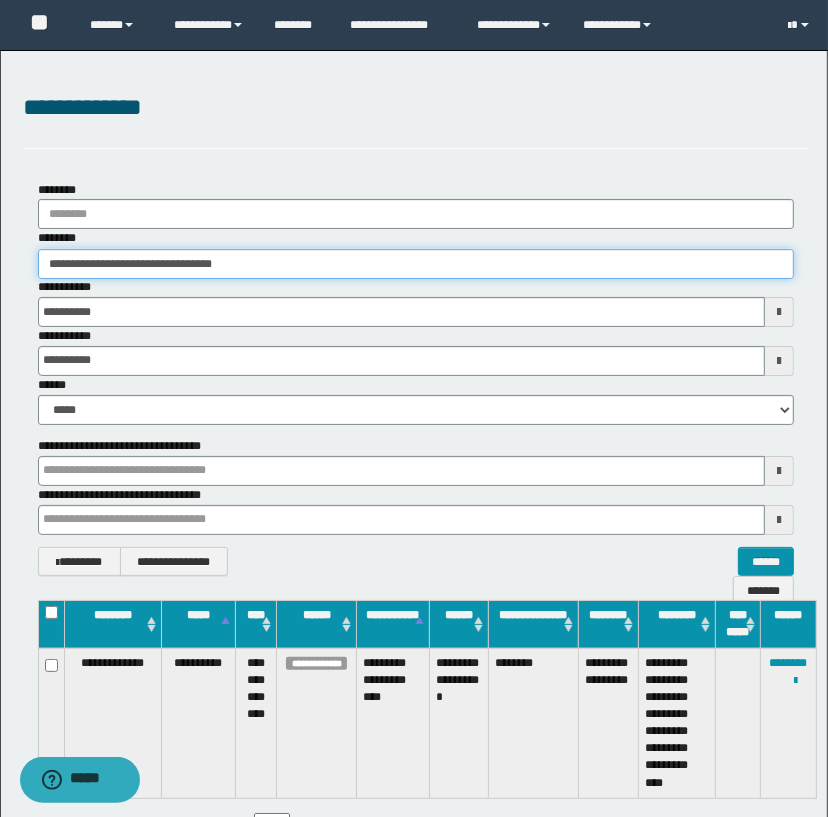 click on "**********" at bounding box center [416, 379] 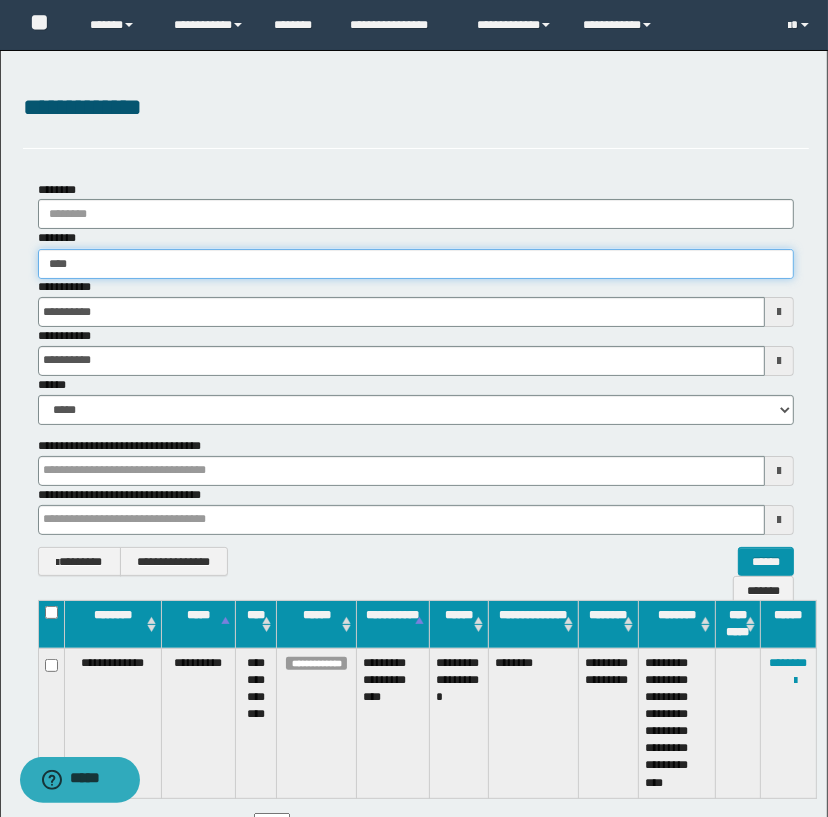type on "*****" 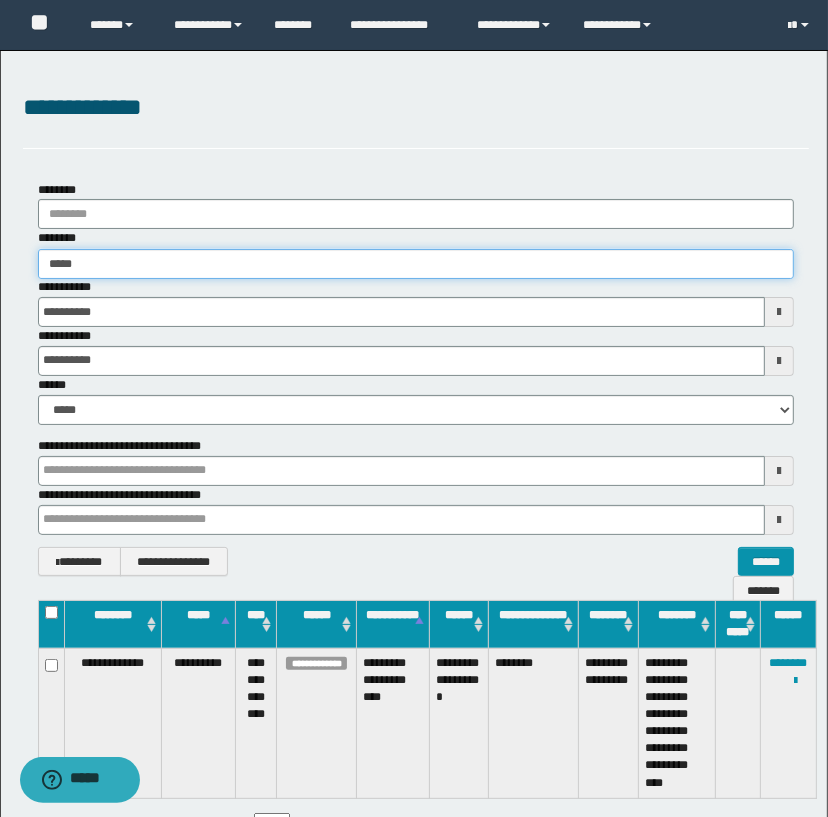 type on "*****" 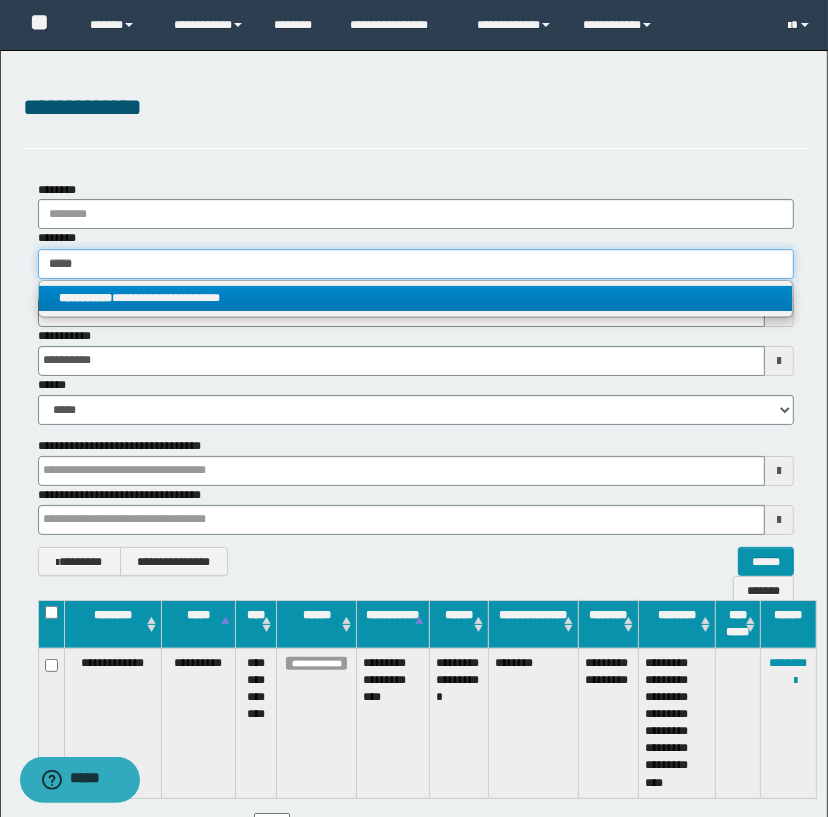 drag, startPoint x: 159, startPoint y: 267, endPoint x: 8, endPoint y: 202, distance: 164.39586 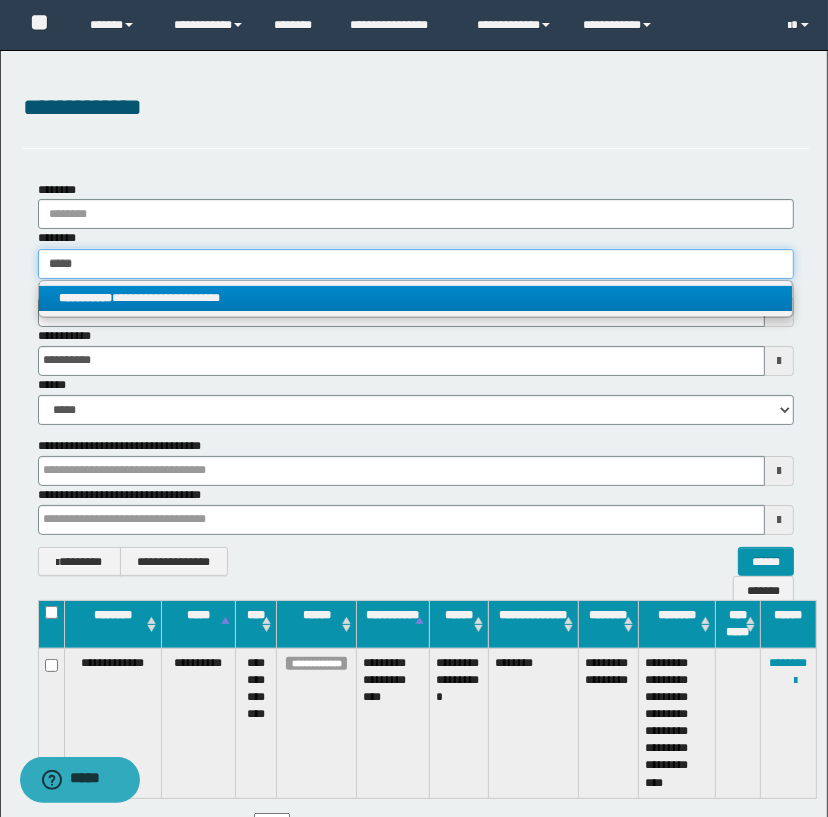 click on "**********" at bounding box center [416, 379] 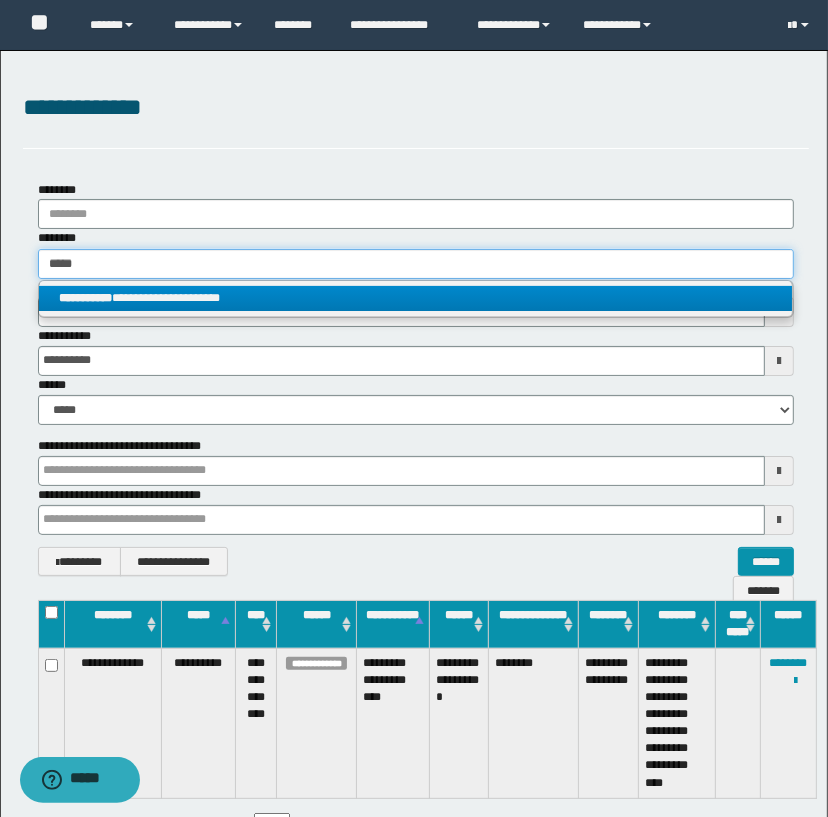 type 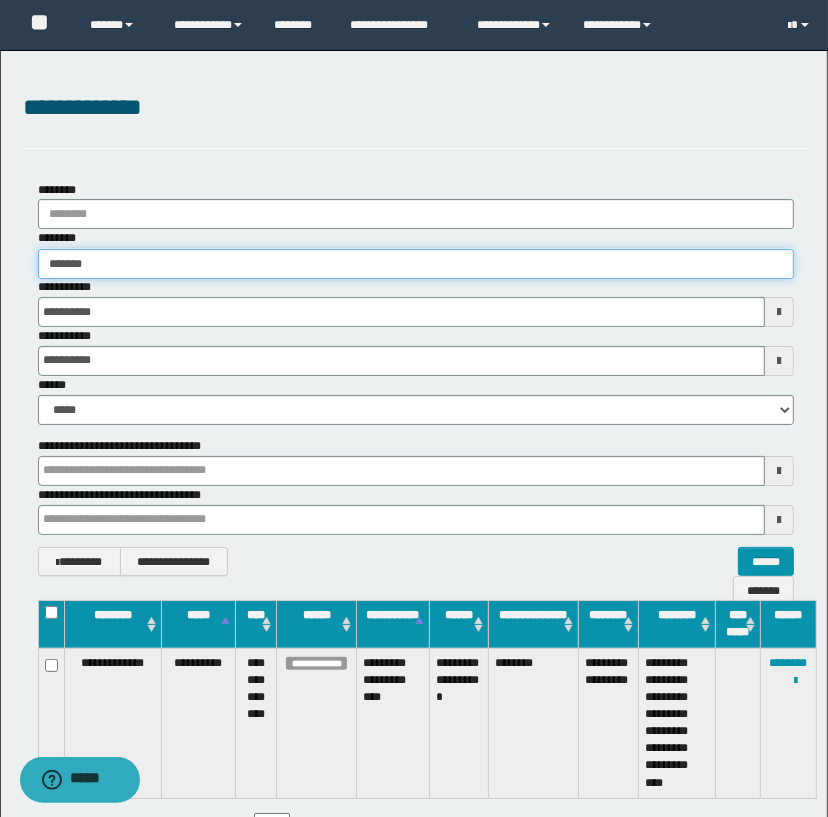 drag, startPoint x: 200, startPoint y: 258, endPoint x: 198, endPoint y: 274, distance: 16.124516 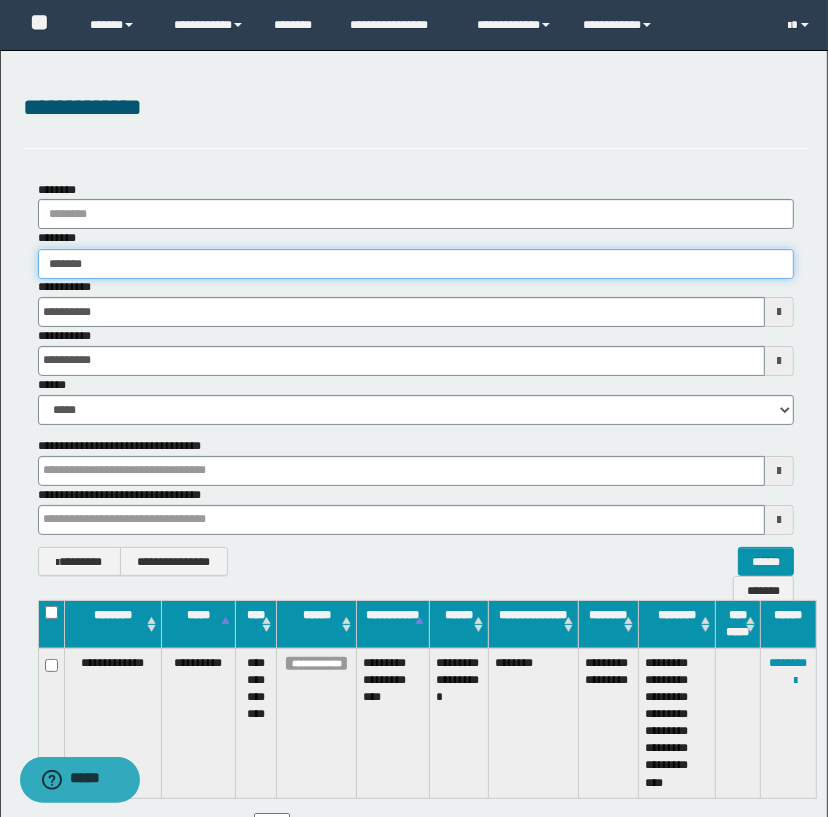 click on "******" at bounding box center [416, 264] 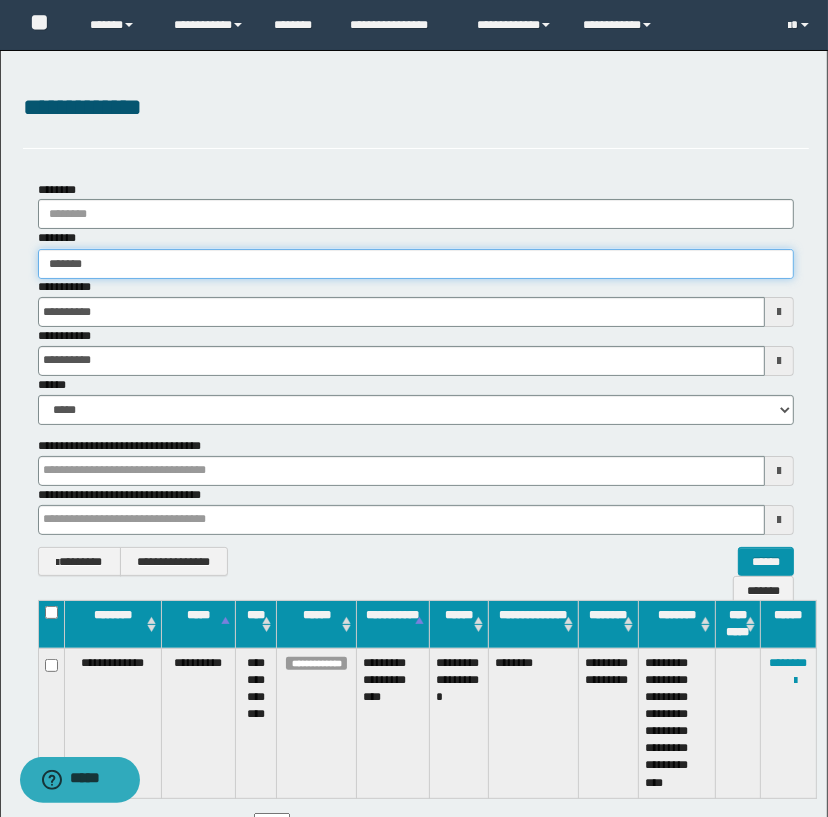 type on "******" 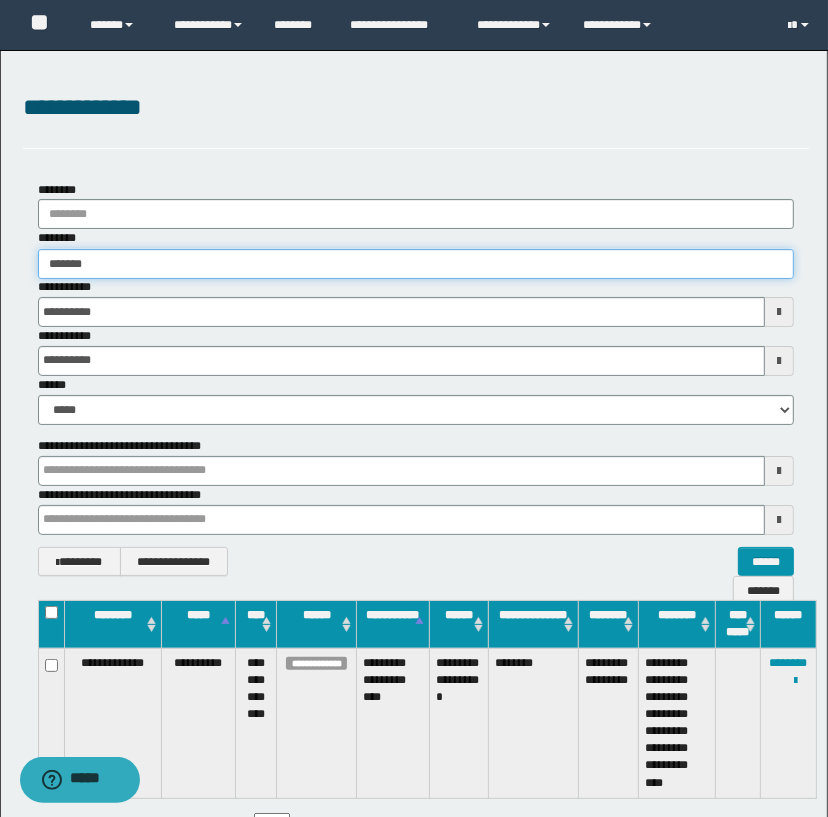 type on "******" 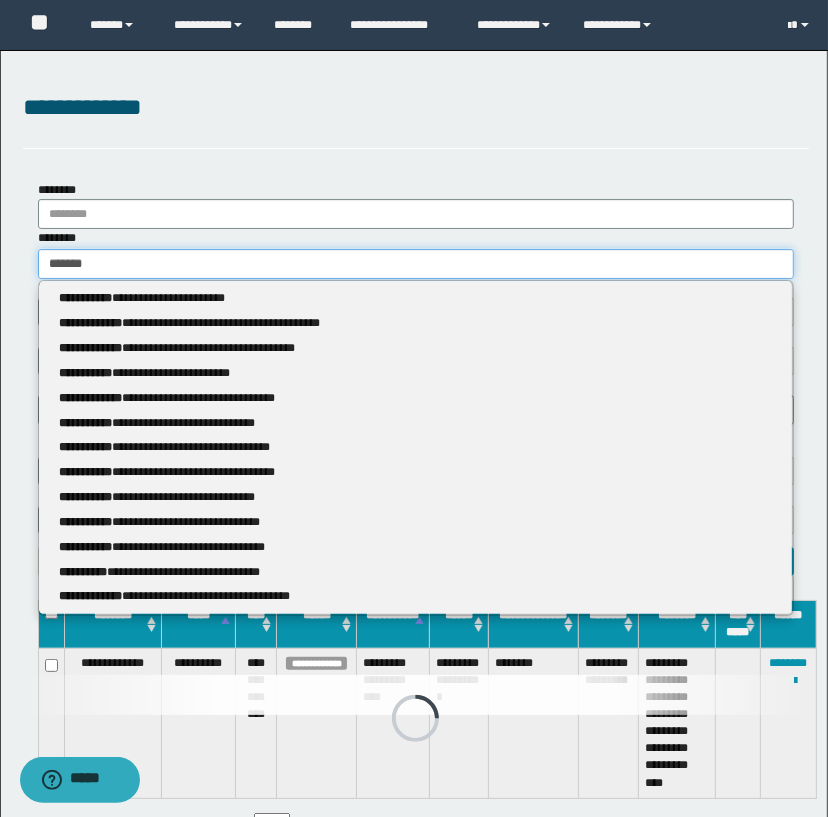 drag, startPoint x: 49, startPoint y: 269, endPoint x: 234, endPoint y: 266, distance: 185.02432 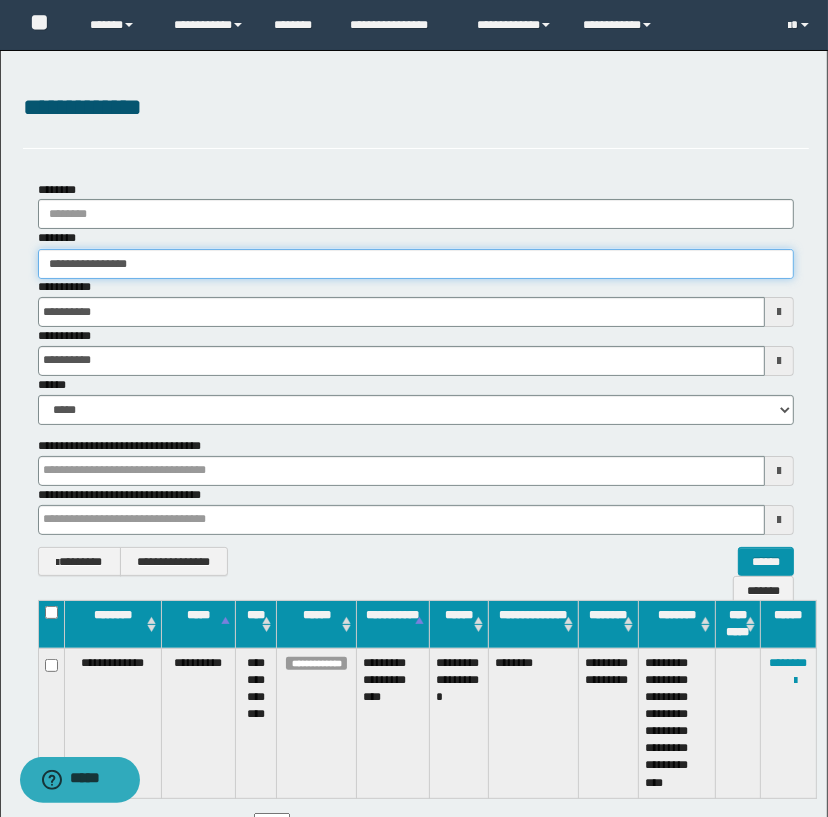 click on "**********" at bounding box center (416, 264) 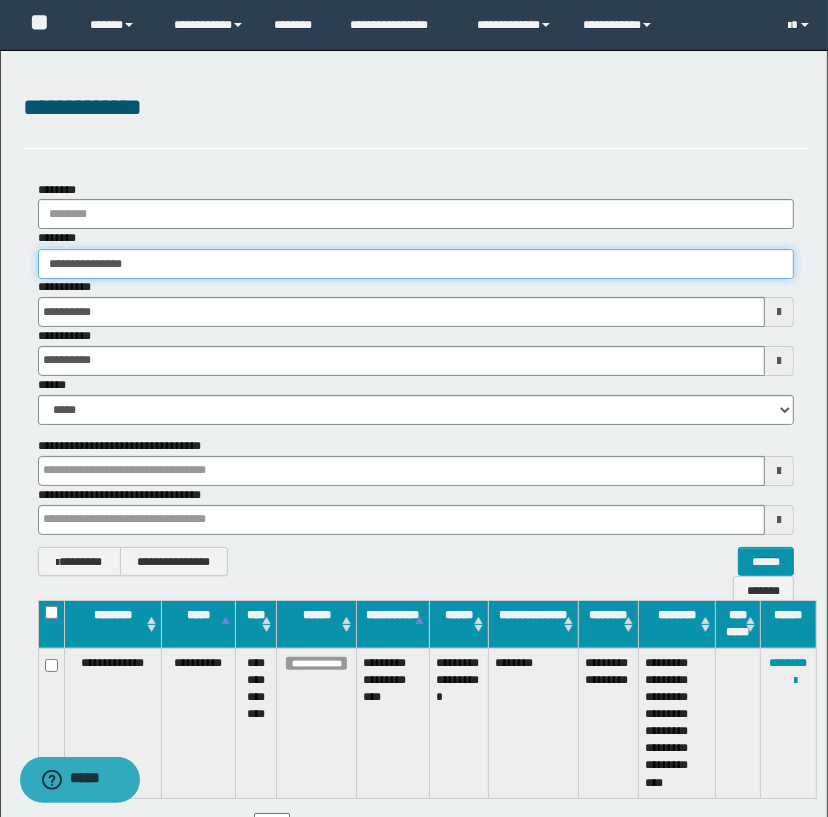 click on "**********" at bounding box center (416, 264) 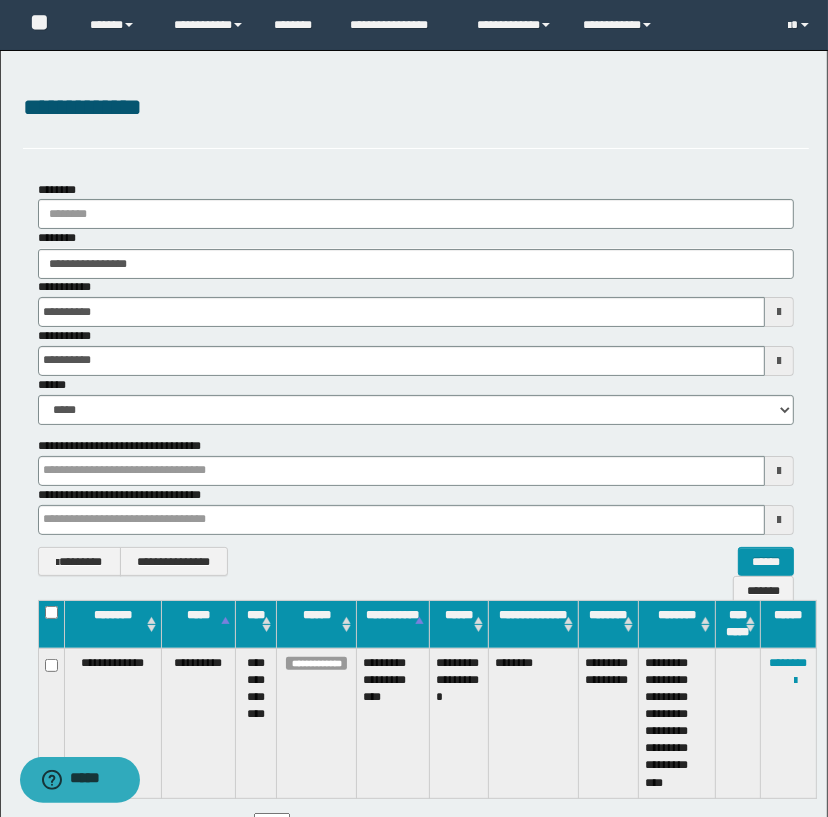 click on "**********" at bounding box center [416, 302] 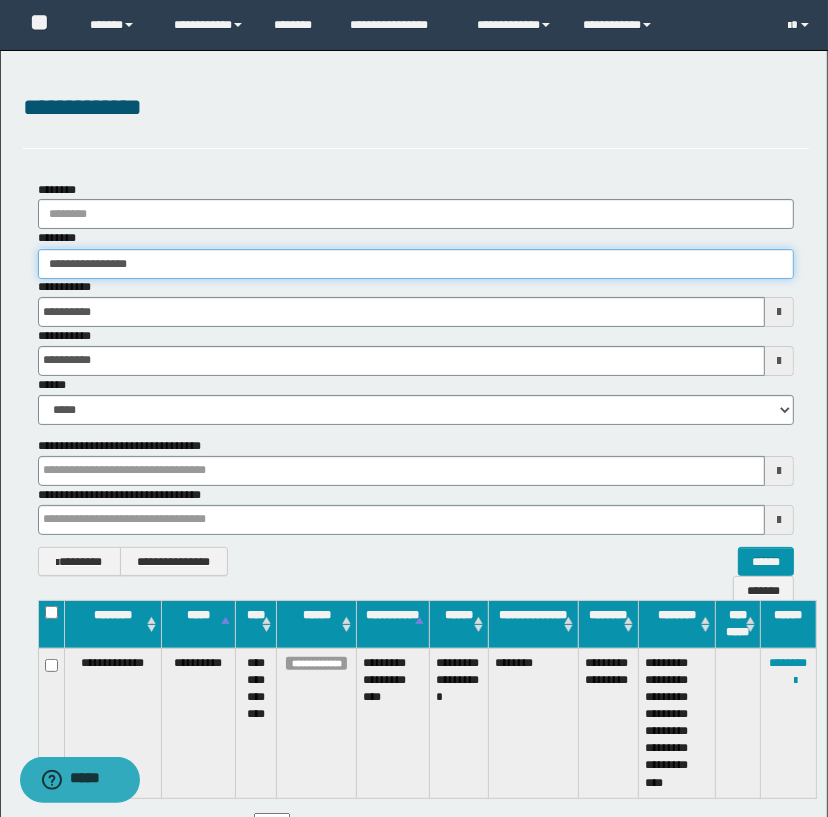 click on "**********" at bounding box center [416, 264] 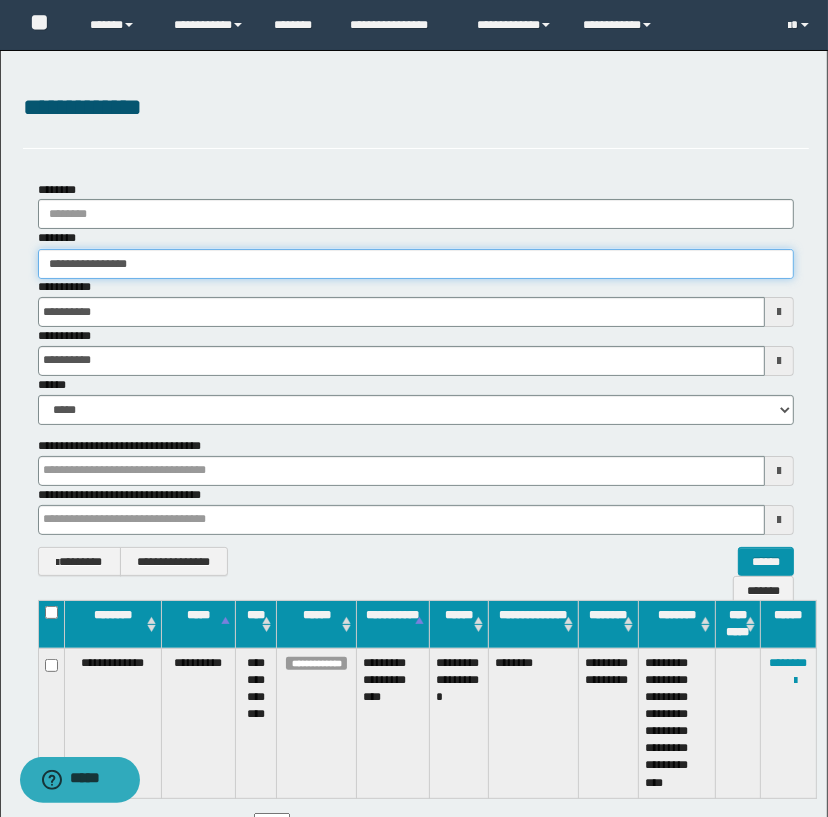 click on "**********" at bounding box center [416, 264] 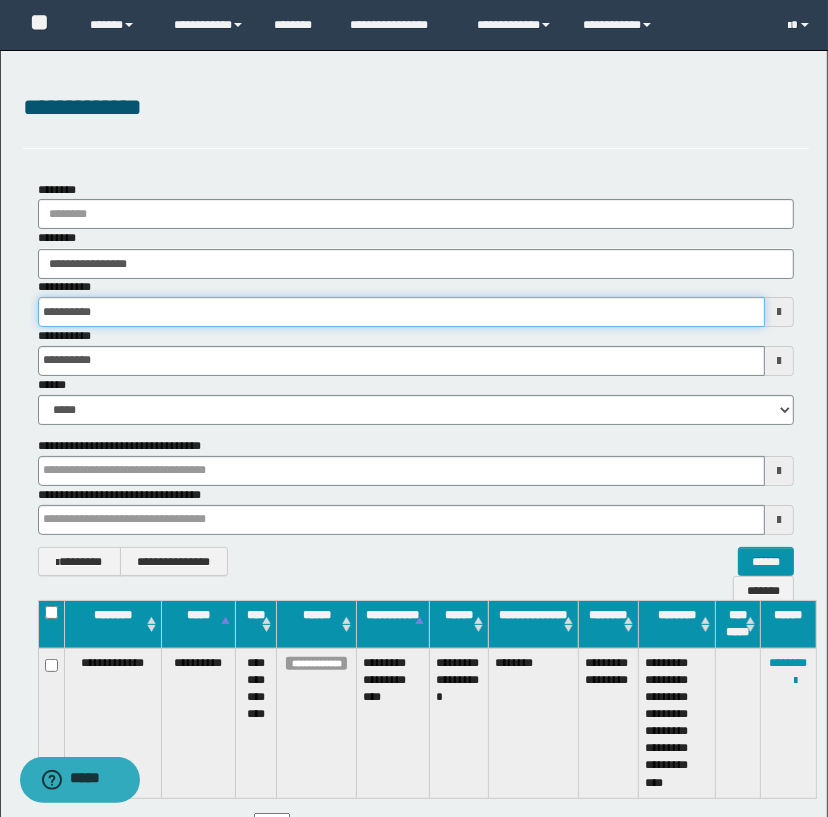 click on "**********" at bounding box center (402, 312) 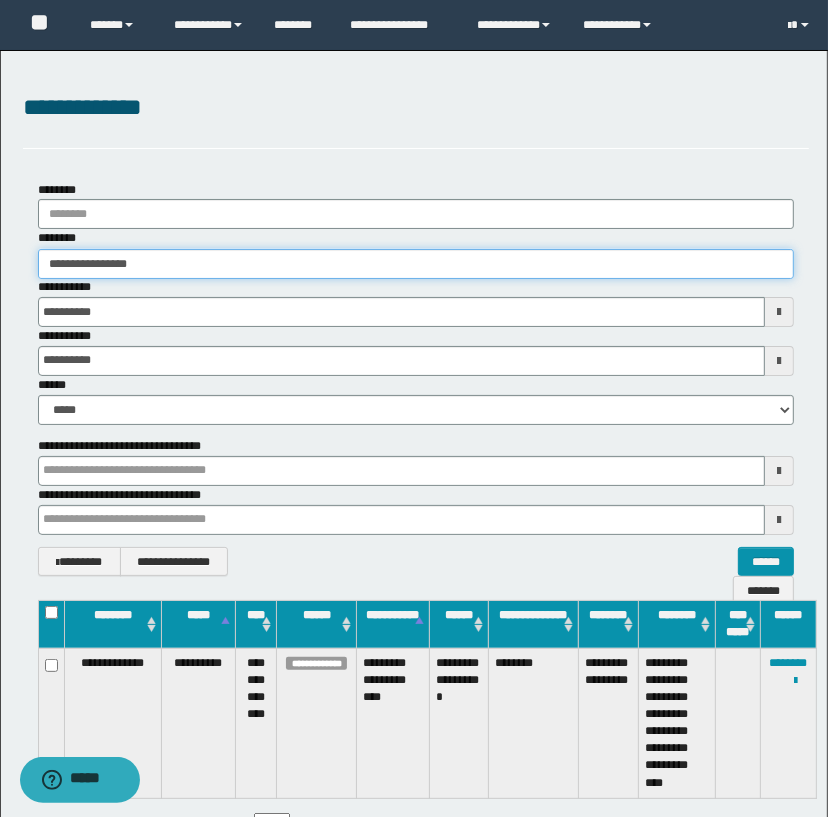 click on "**********" at bounding box center [416, 264] 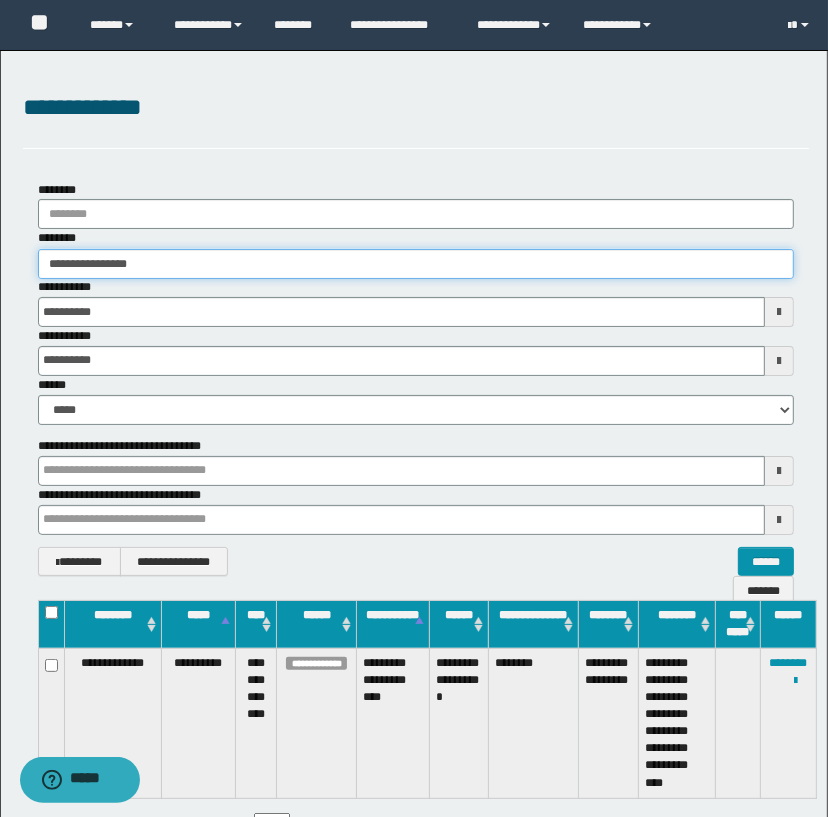click on "**********" at bounding box center (416, 264) 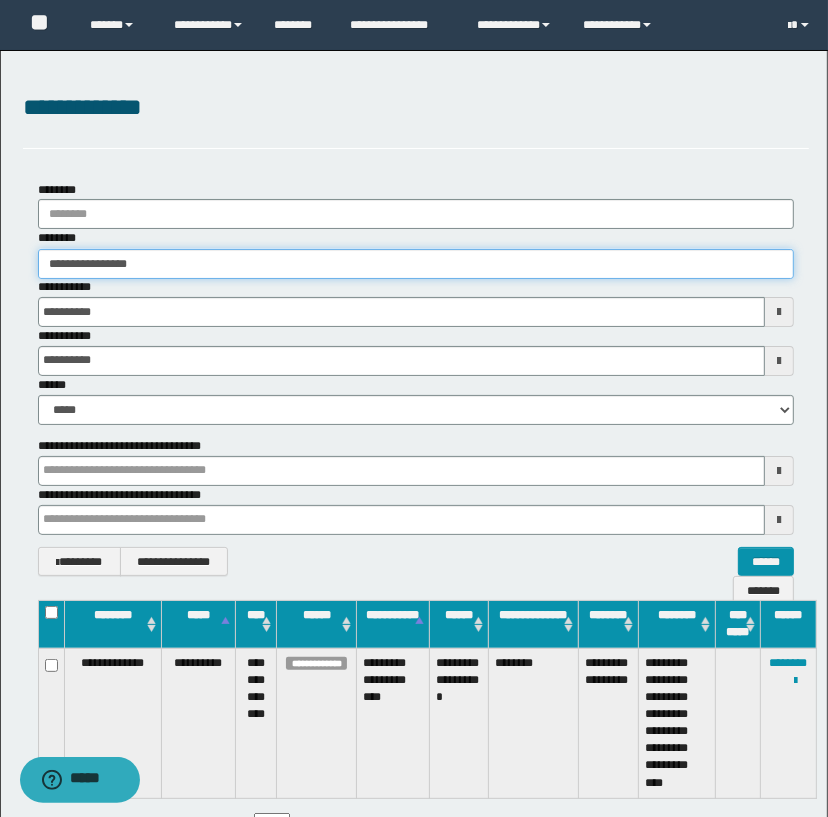 drag, startPoint x: 231, startPoint y: 261, endPoint x: 8, endPoint y: 270, distance: 223.18153 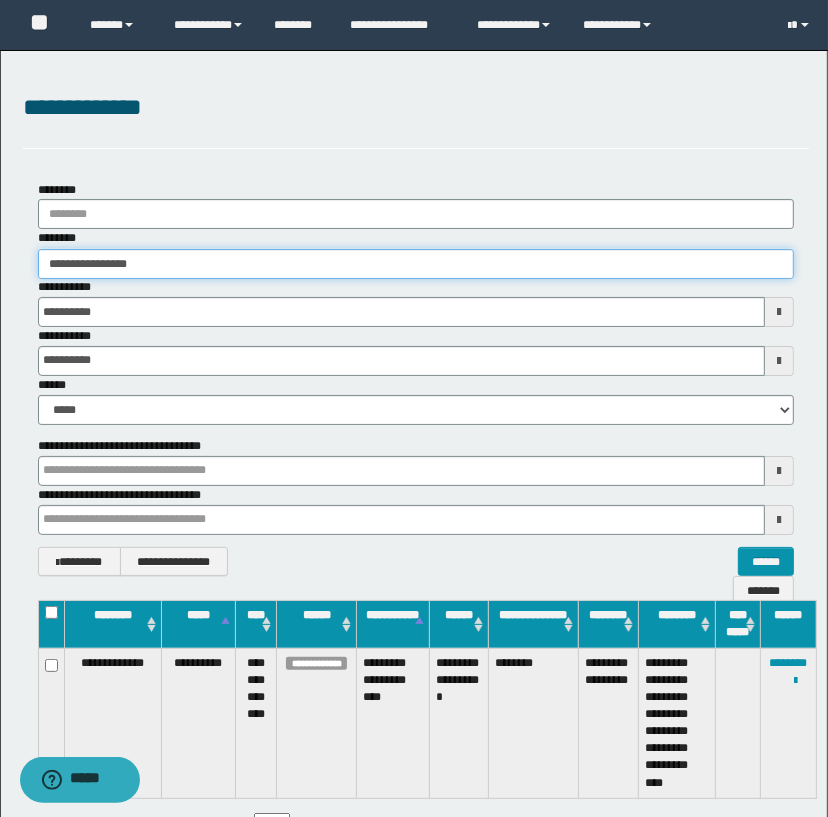 click on "**********" at bounding box center (416, 379) 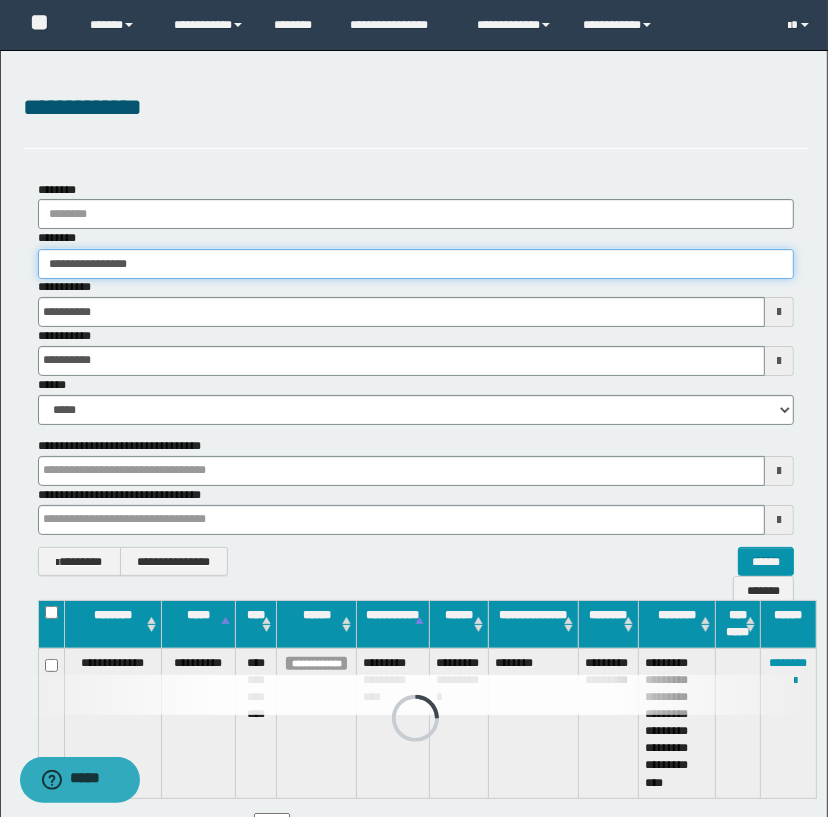click on "**********" at bounding box center (416, 264) 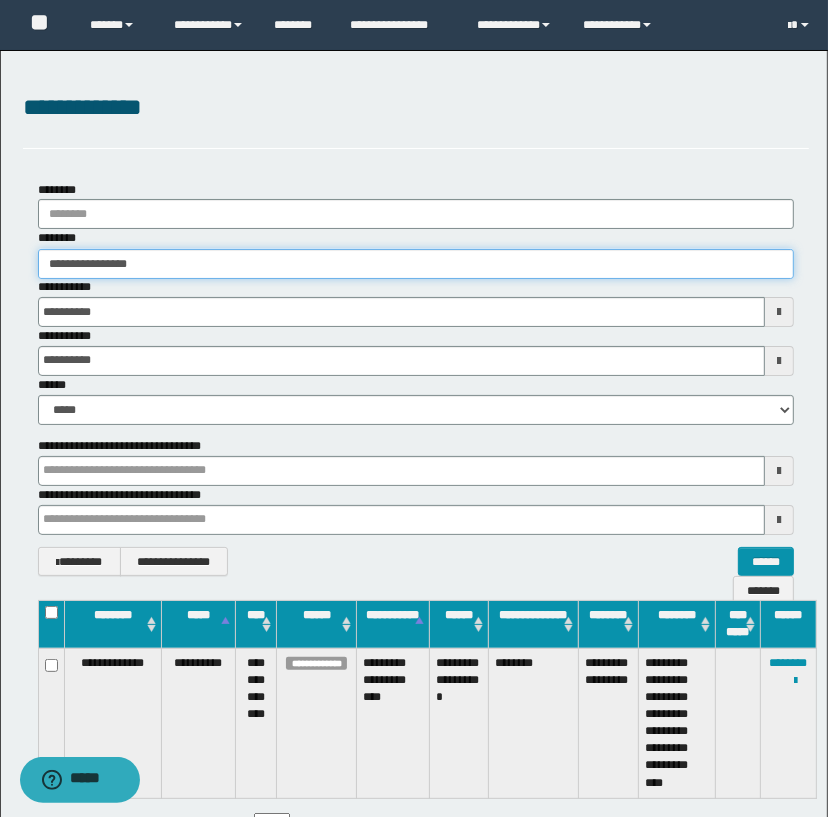 click on "**********" at bounding box center [416, 264] 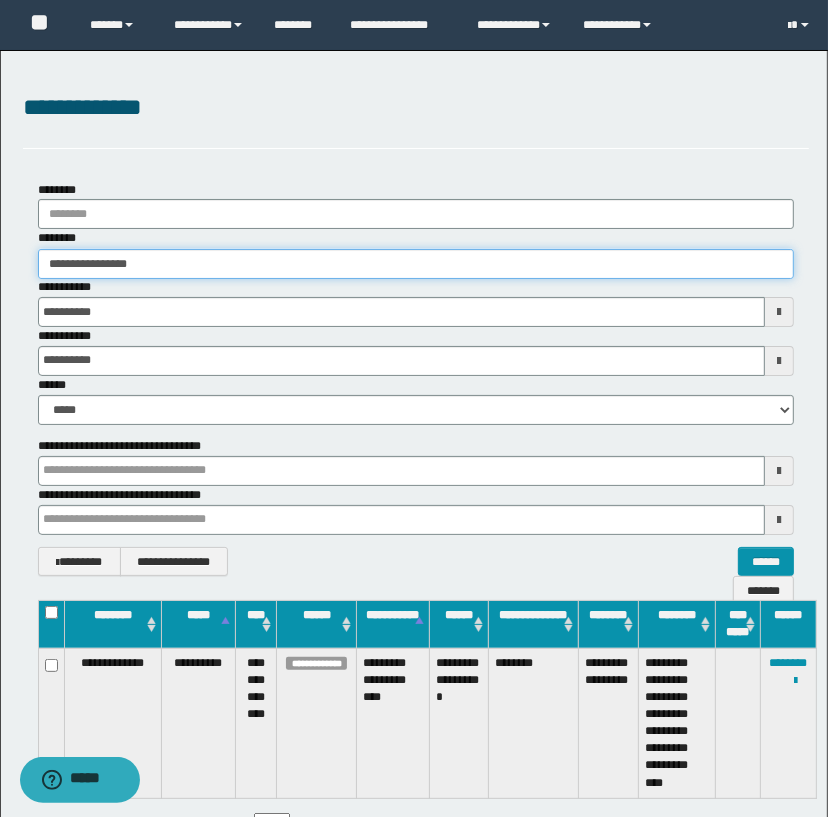 drag, startPoint x: 44, startPoint y: 266, endPoint x: 255, endPoint y: 270, distance: 211.03792 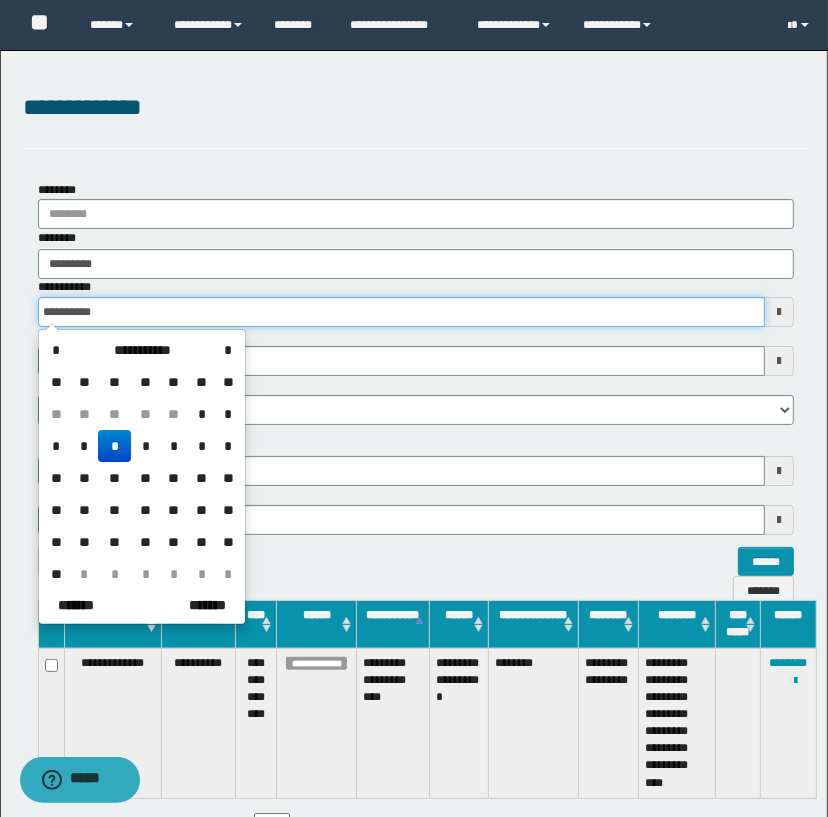 drag, startPoint x: 239, startPoint y: 298, endPoint x: 207, endPoint y: 249, distance: 58.5235 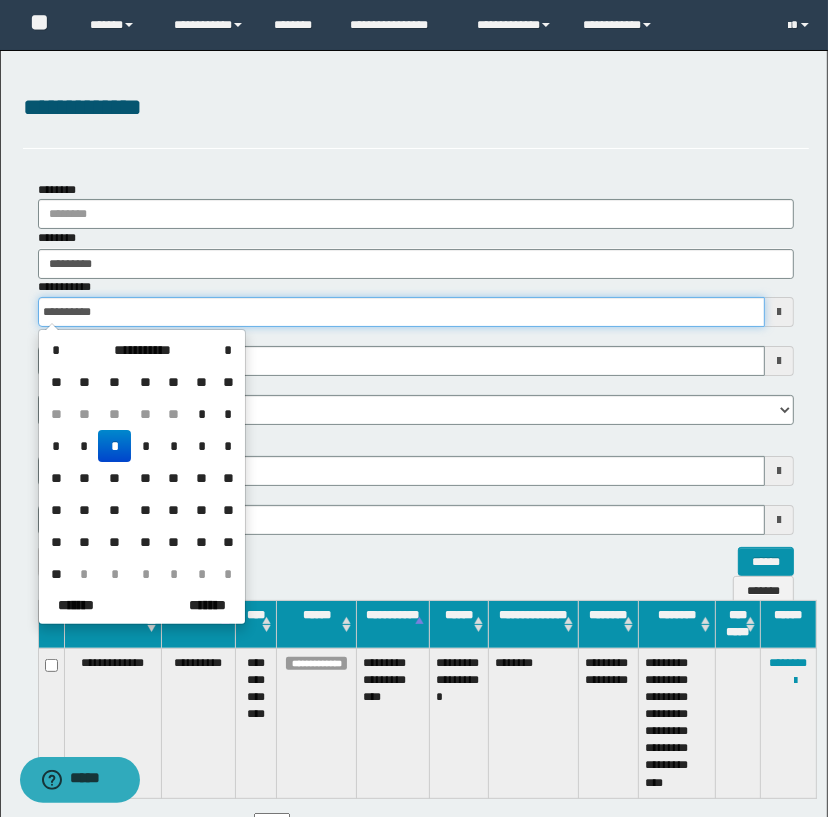 click on "**********" at bounding box center [402, 312] 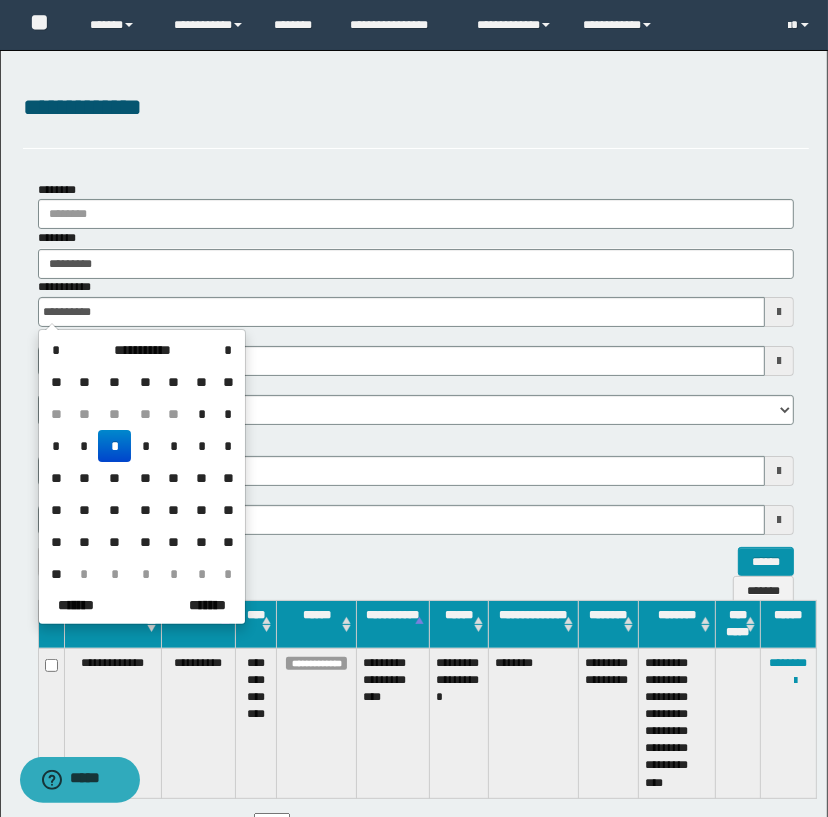 click on "********
******** ********" at bounding box center [416, 253] 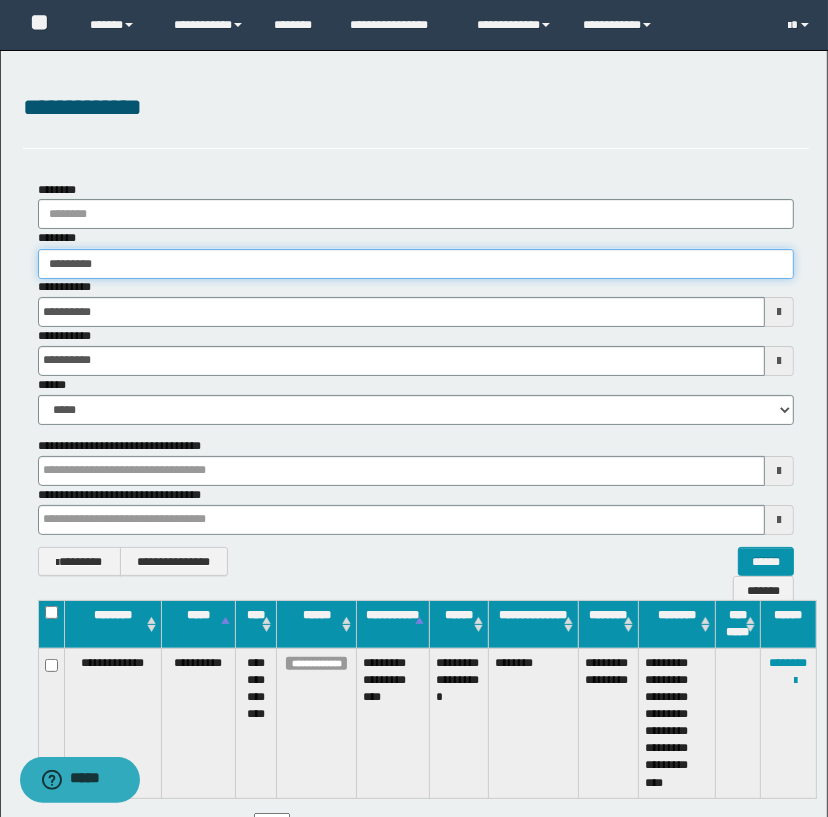 click on "********" at bounding box center [416, 264] 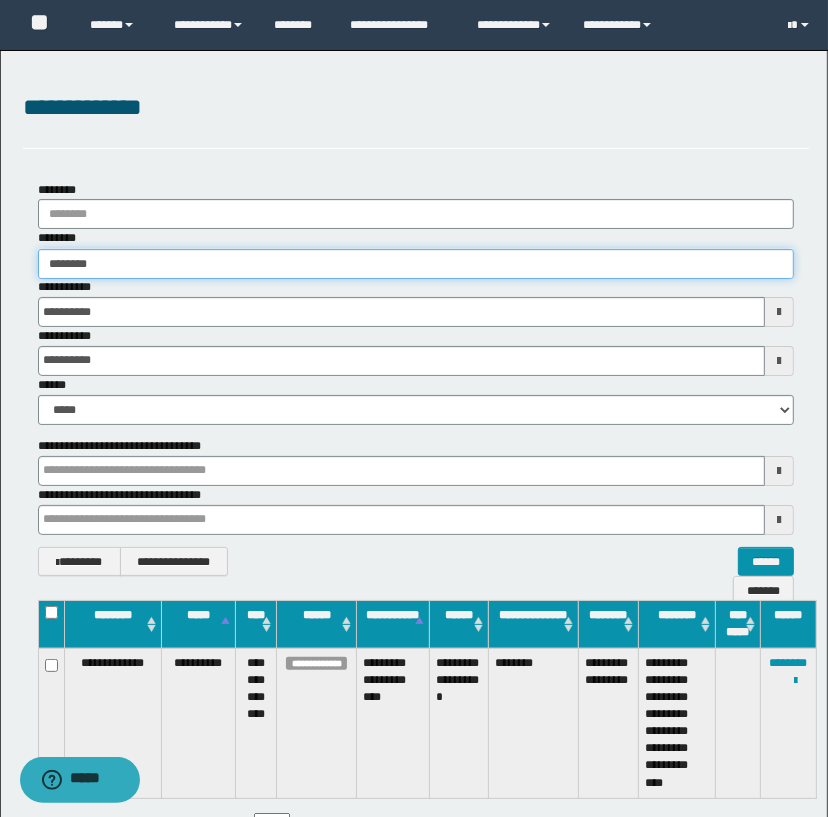 click on "********" at bounding box center (416, 264) 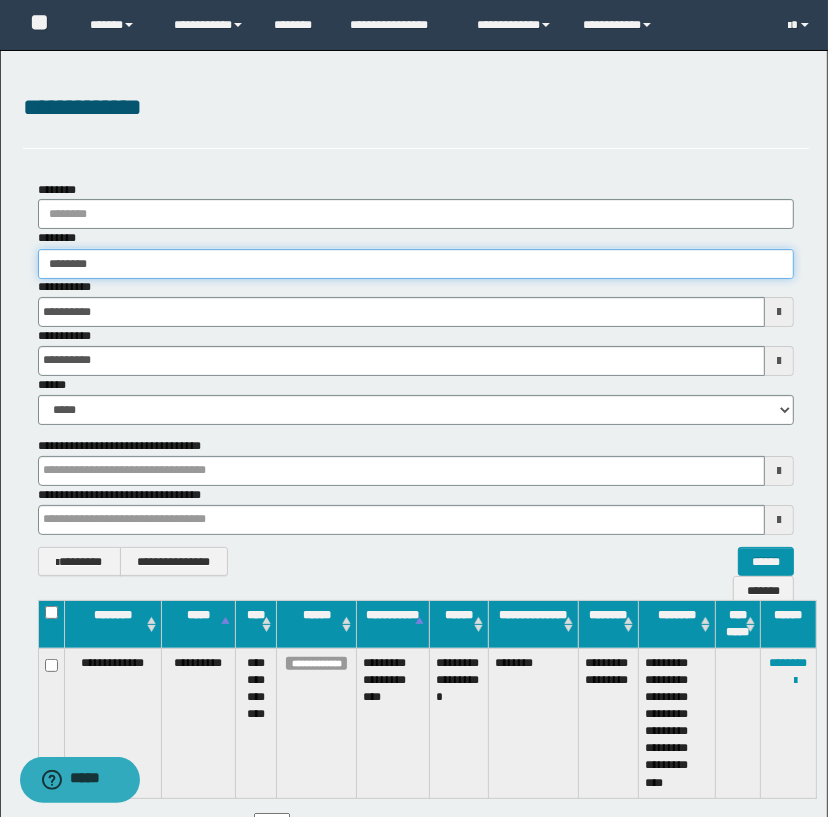 click on "********" at bounding box center [416, 264] 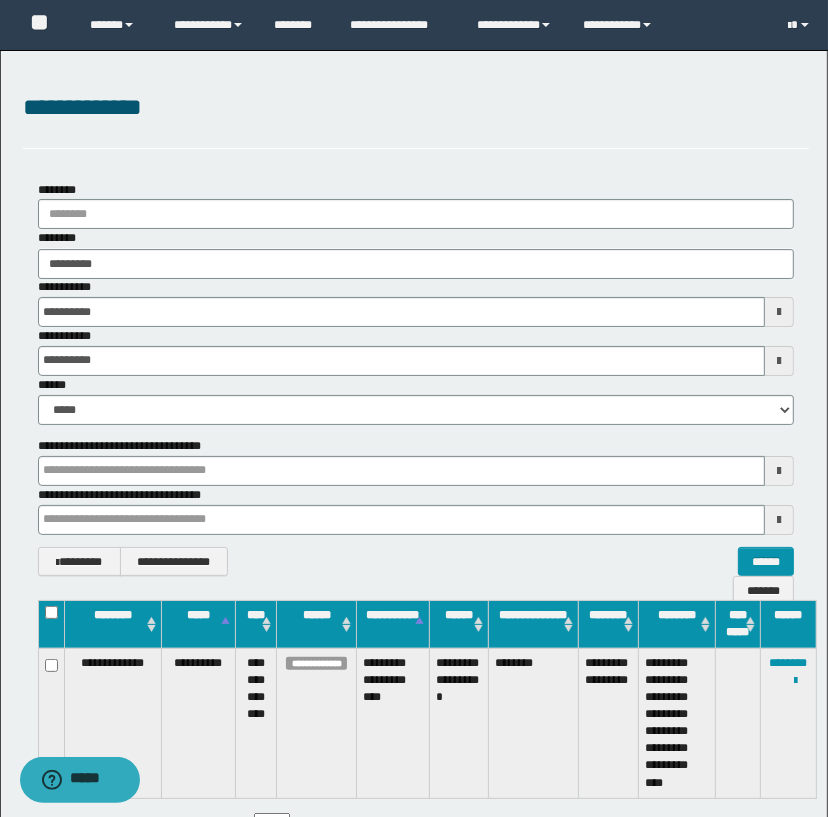 click on "**********" at bounding box center (416, 302) 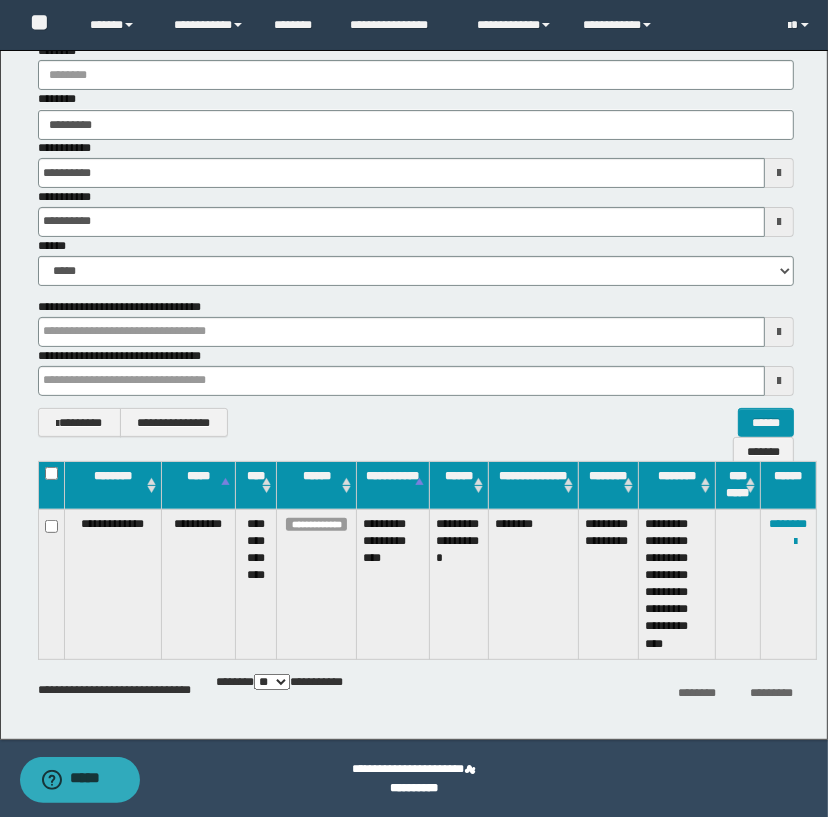 scroll, scrollTop: 0, scrollLeft: 0, axis: both 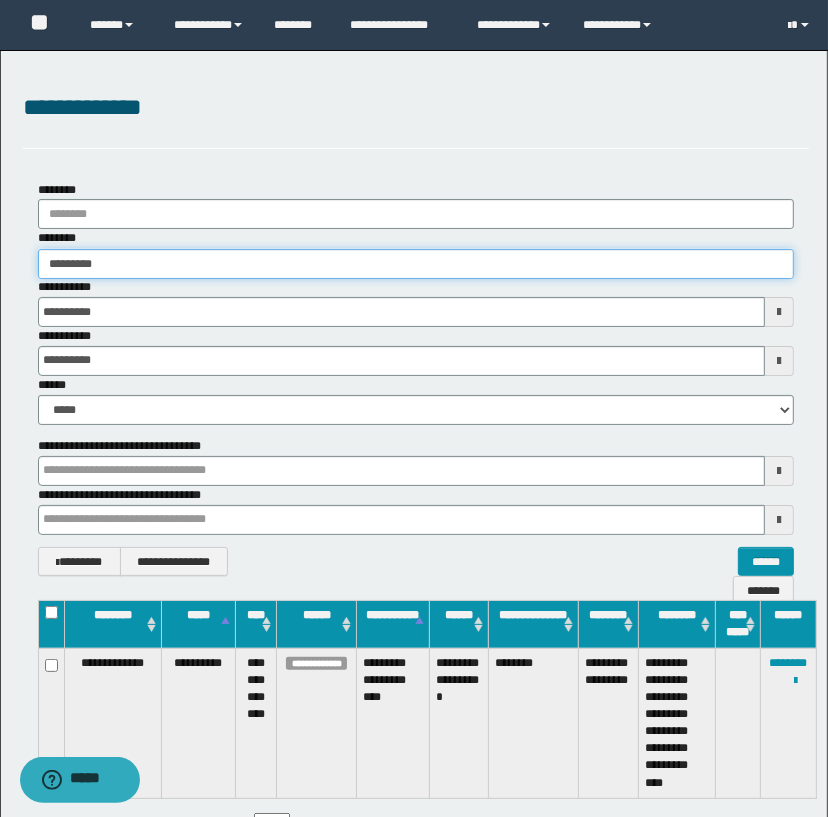 drag, startPoint x: 177, startPoint y: 262, endPoint x: 8, endPoint y: 239, distance: 170.5579 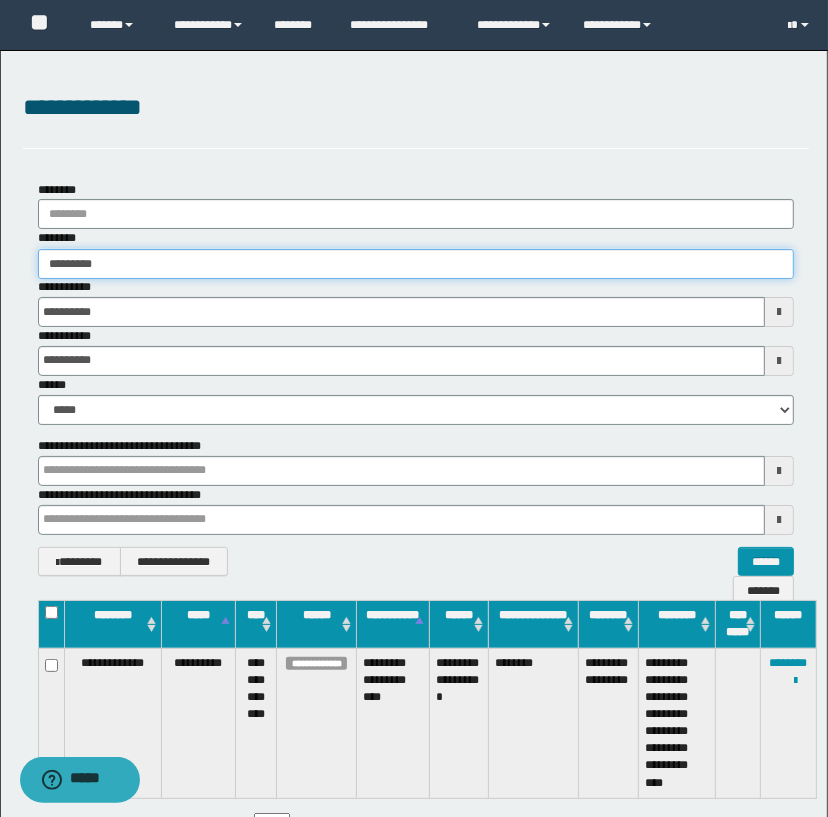 click on "**********" at bounding box center (416, 379) 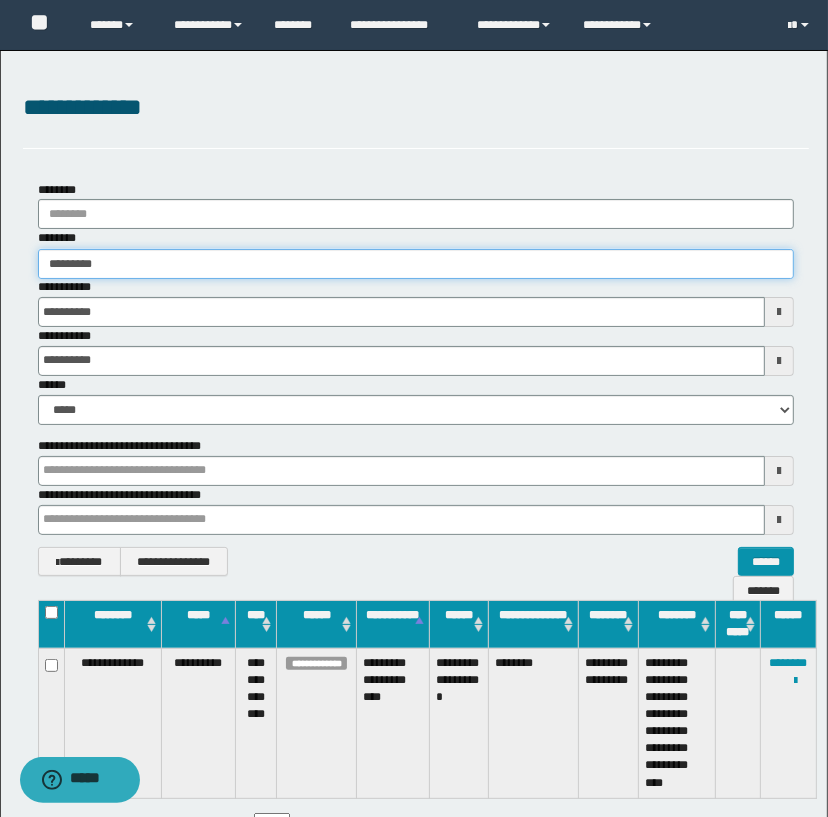 click on "********" at bounding box center (416, 264) 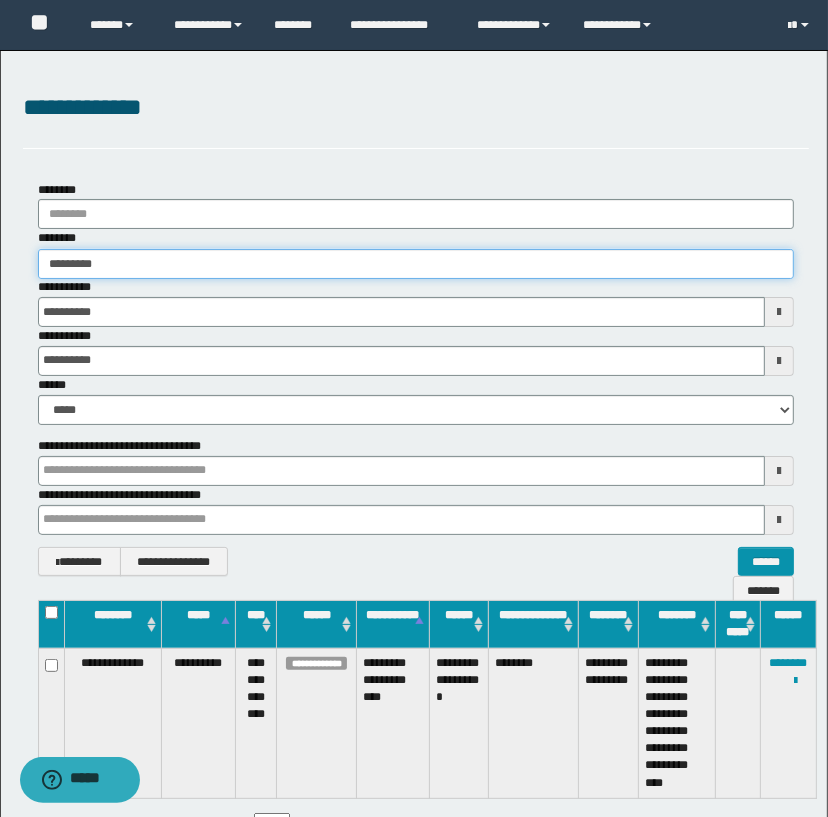 click on "********" at bounding box center [416, 264] 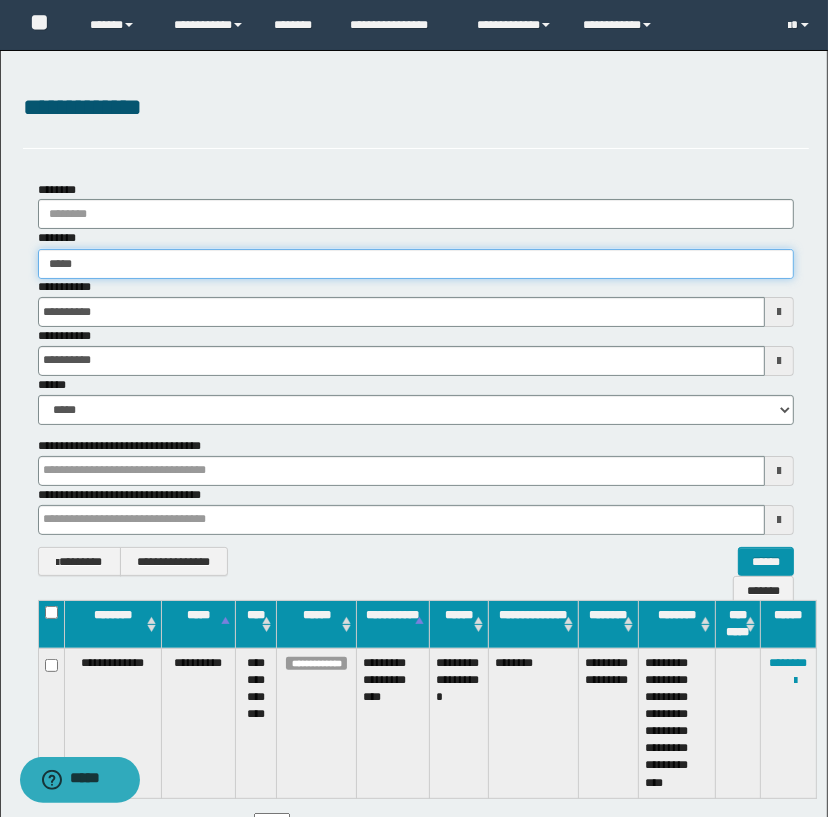 type on "******" 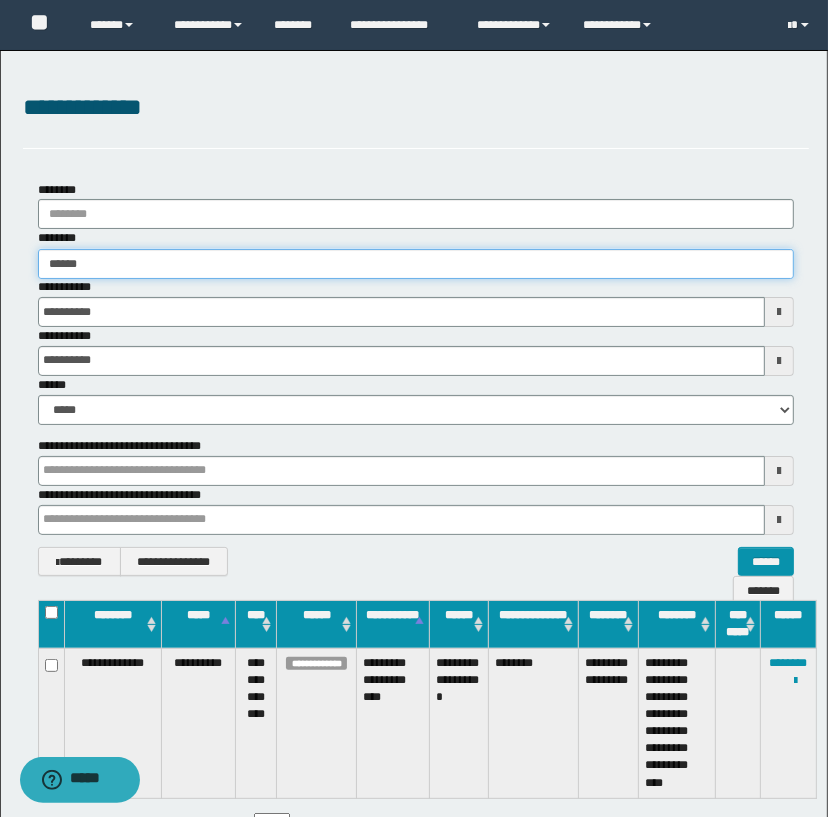 type on "******" 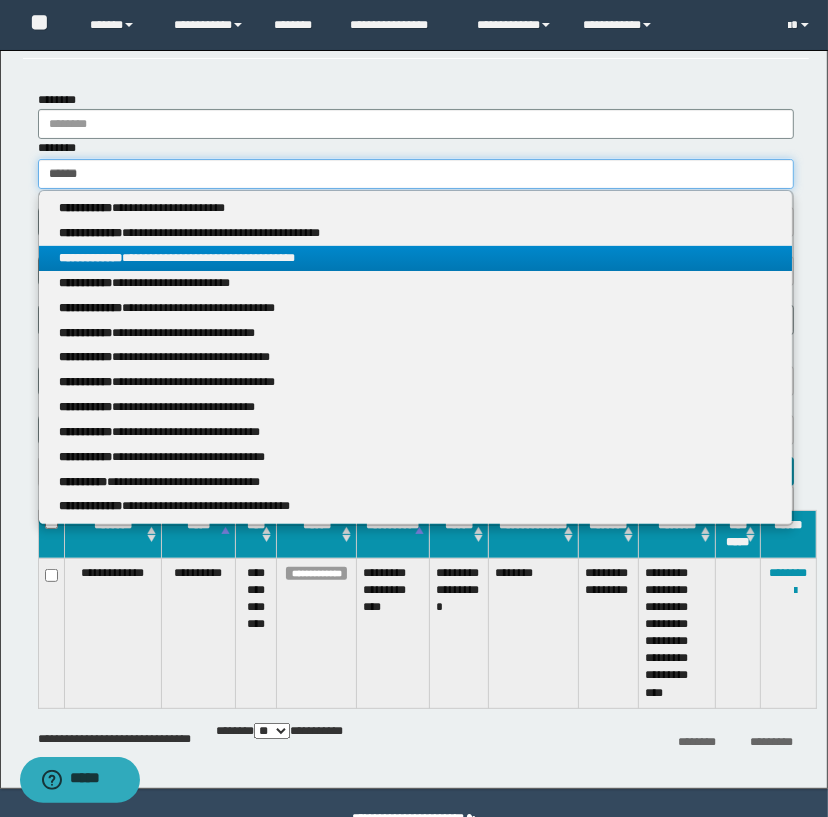 scroll, scrollTop: 139, scrollLeft: 0, axis: vertical 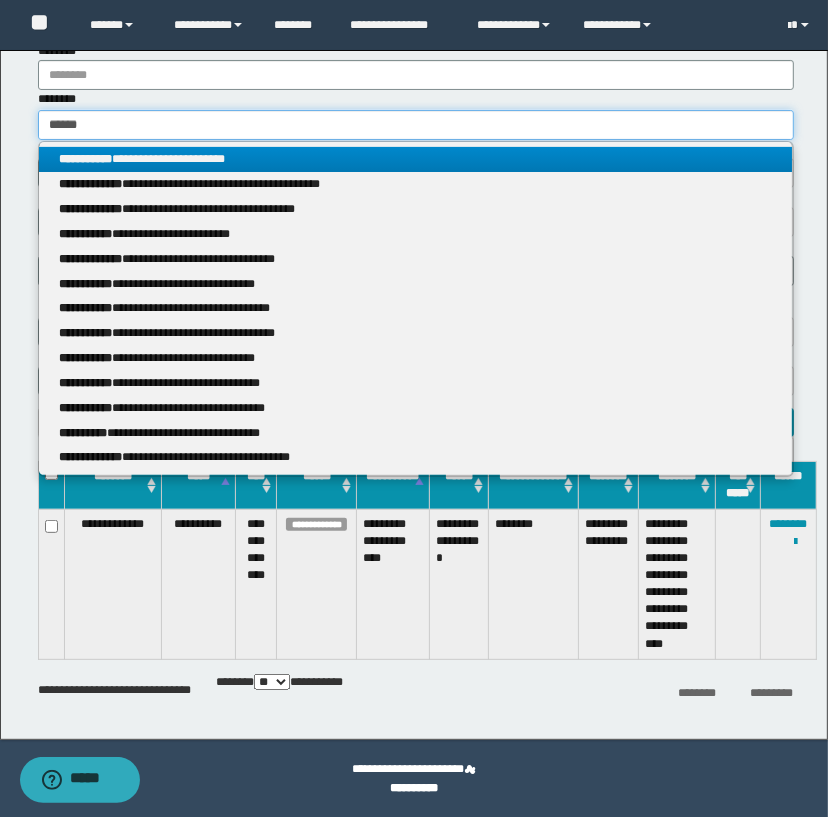 drag, startPoint x: 196, startPoint y: 121, endPoint x: 8, endPoint y: 124, distance: 188.02394 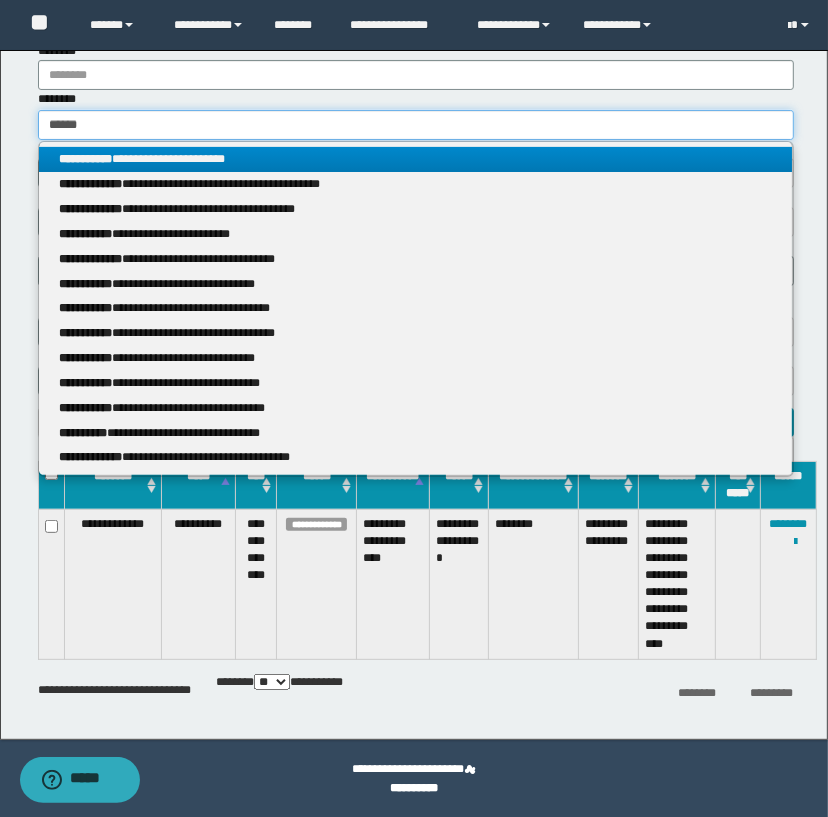 click on "**********" at bounding box center (416, 240) 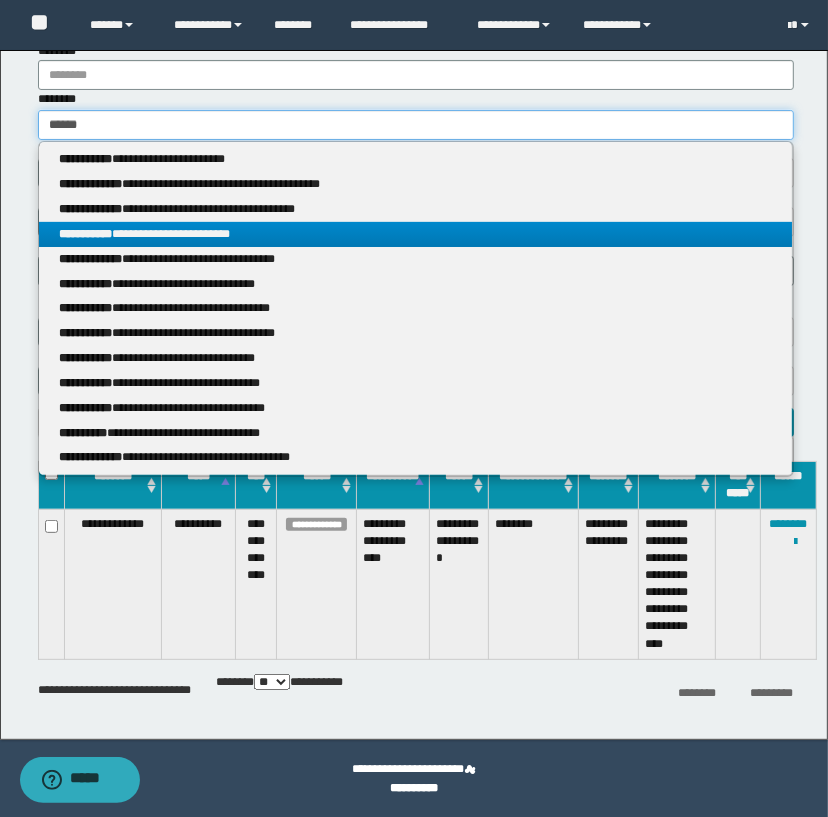 type 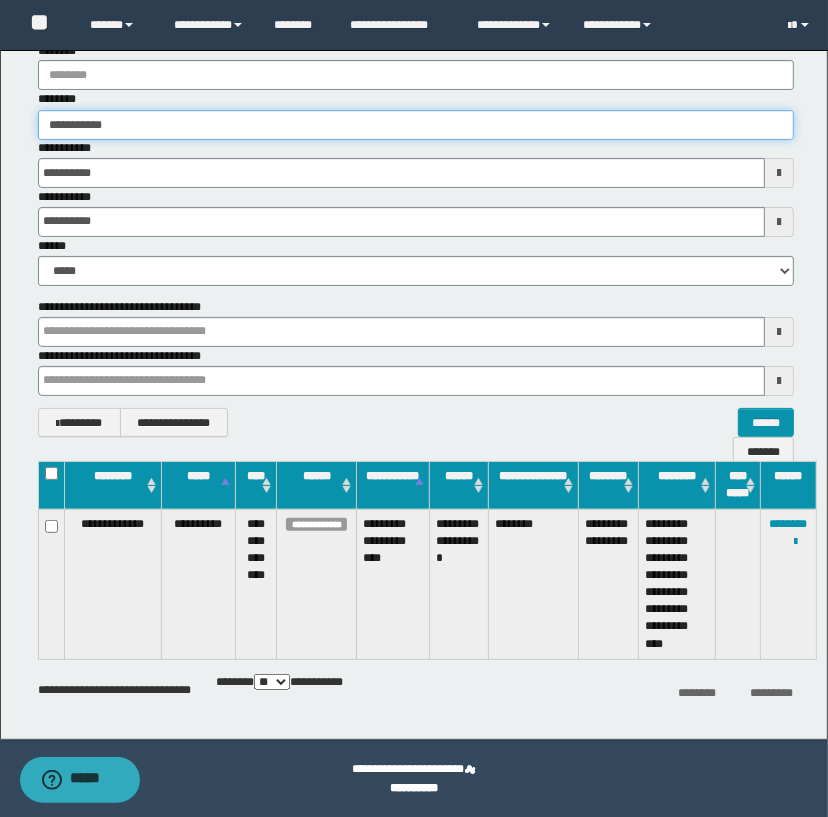 type on "**********" 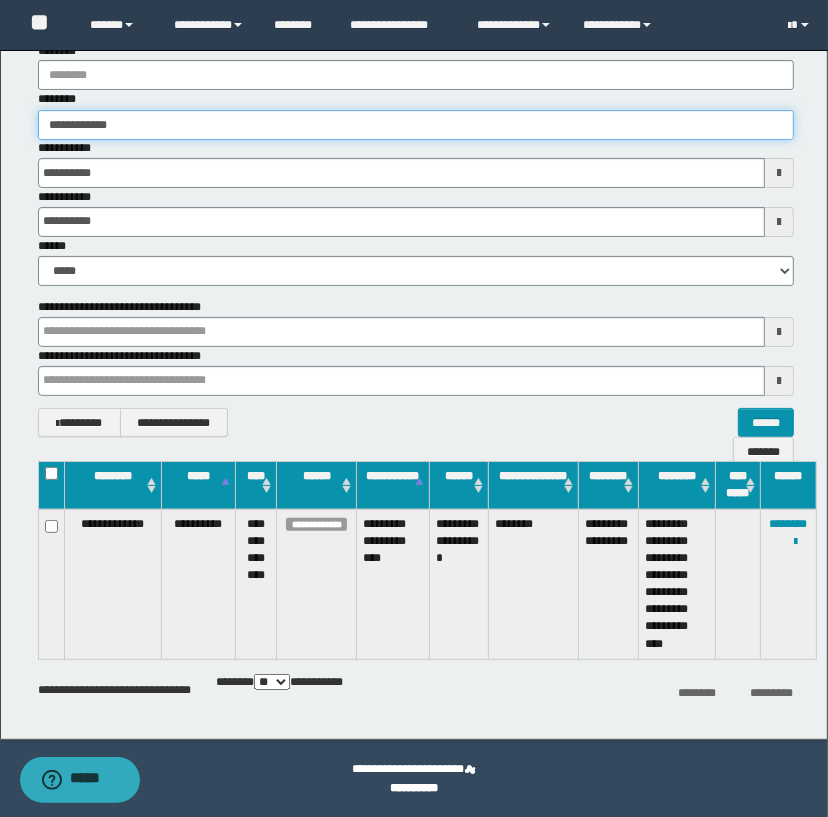 type on "**********" 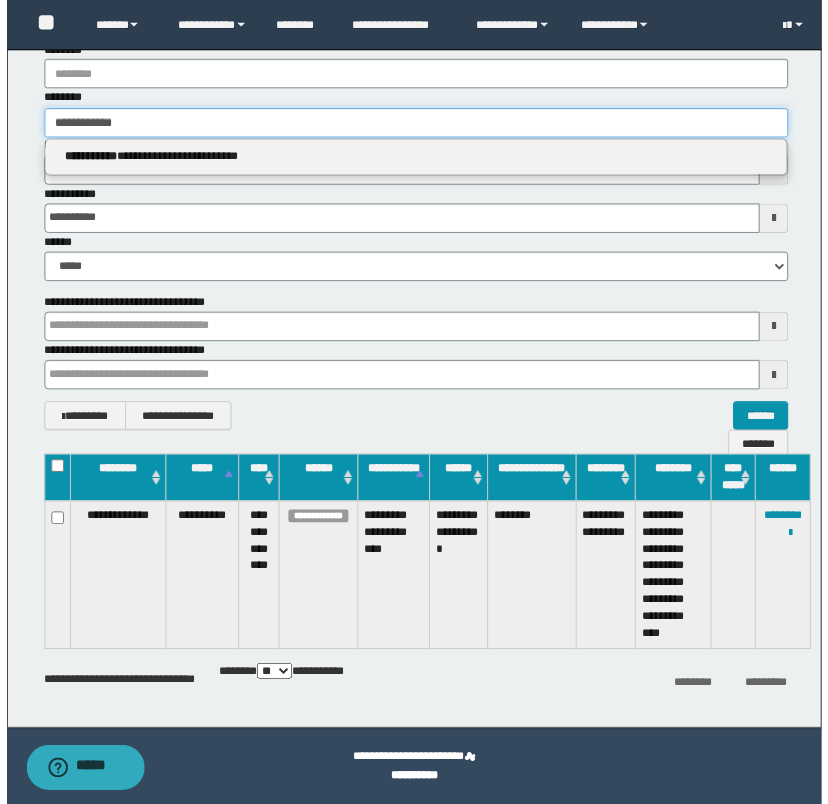 scroll, scrollTop: 0, scrollLeft: 0, axis: both 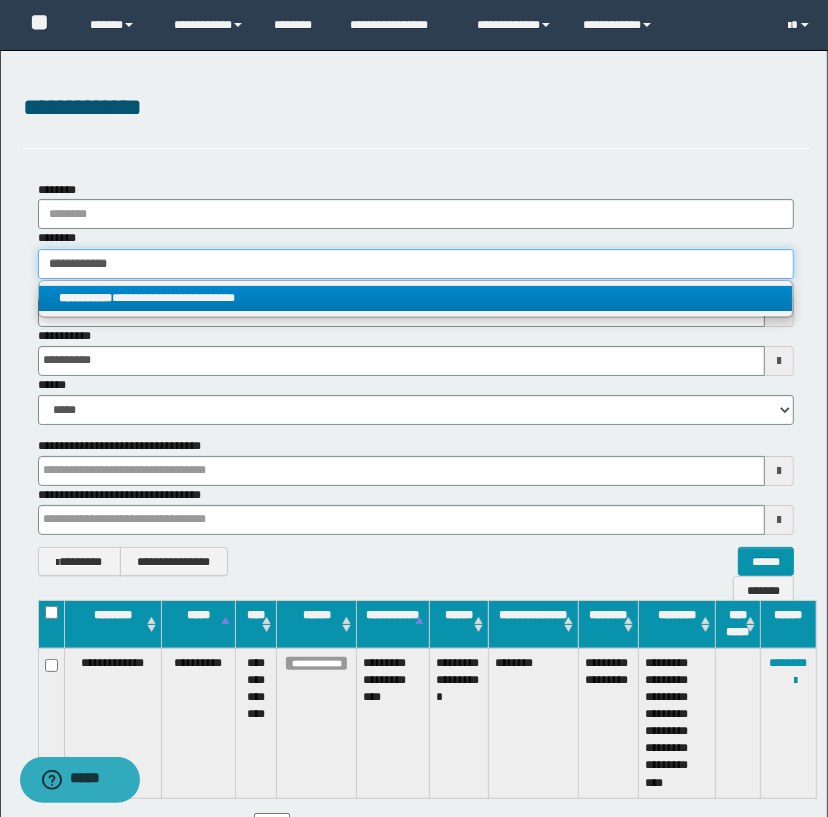 type 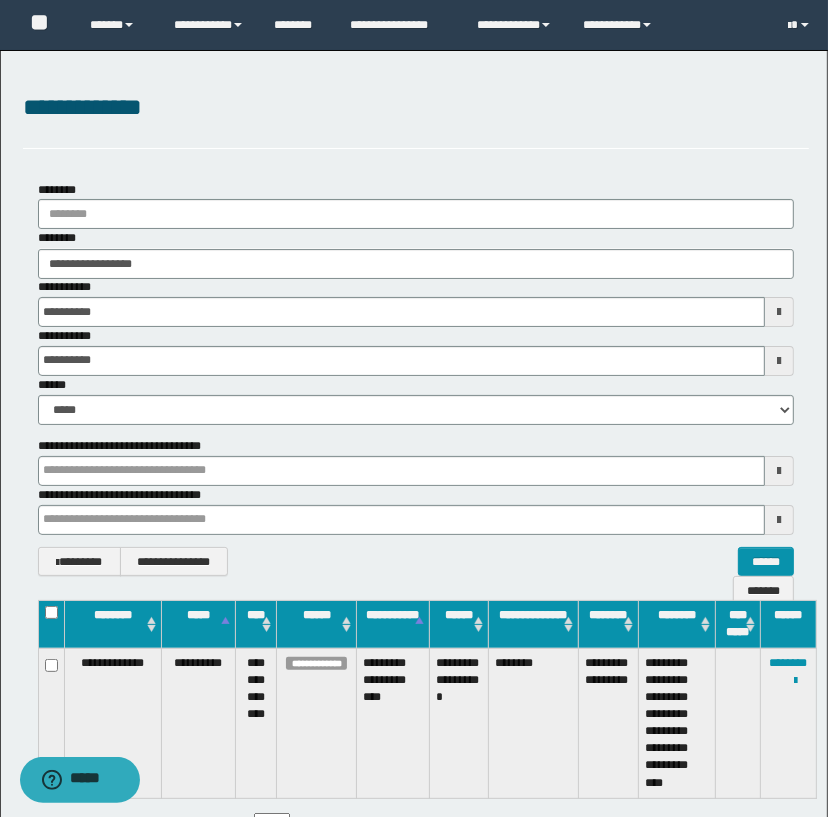 click on "**********" at bounding box center (416, 302) 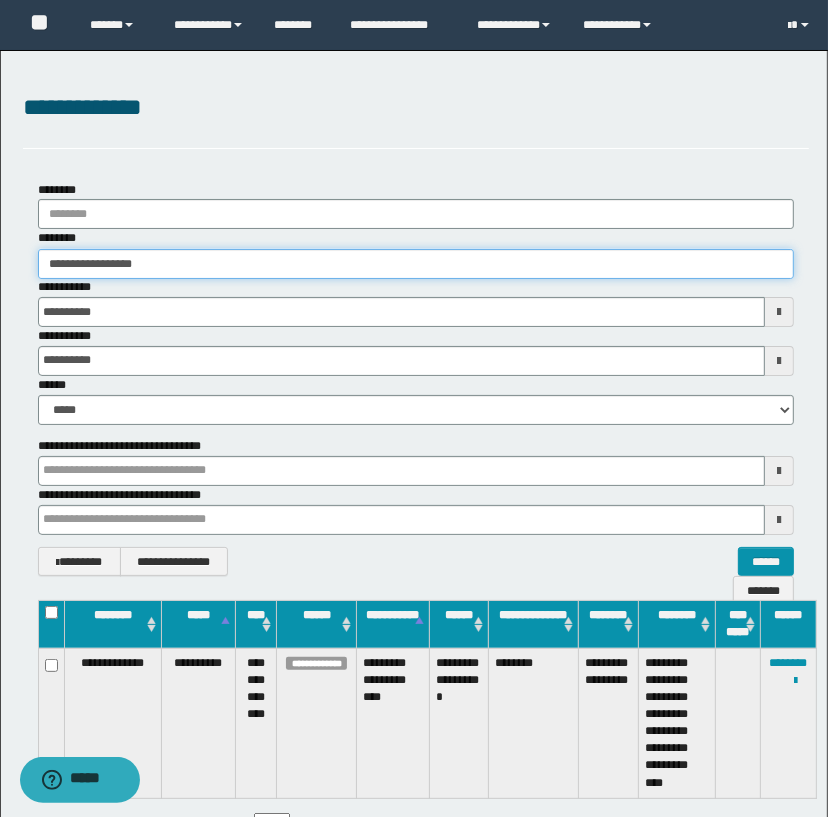 click on "**********" at bounding box center (416, 264) 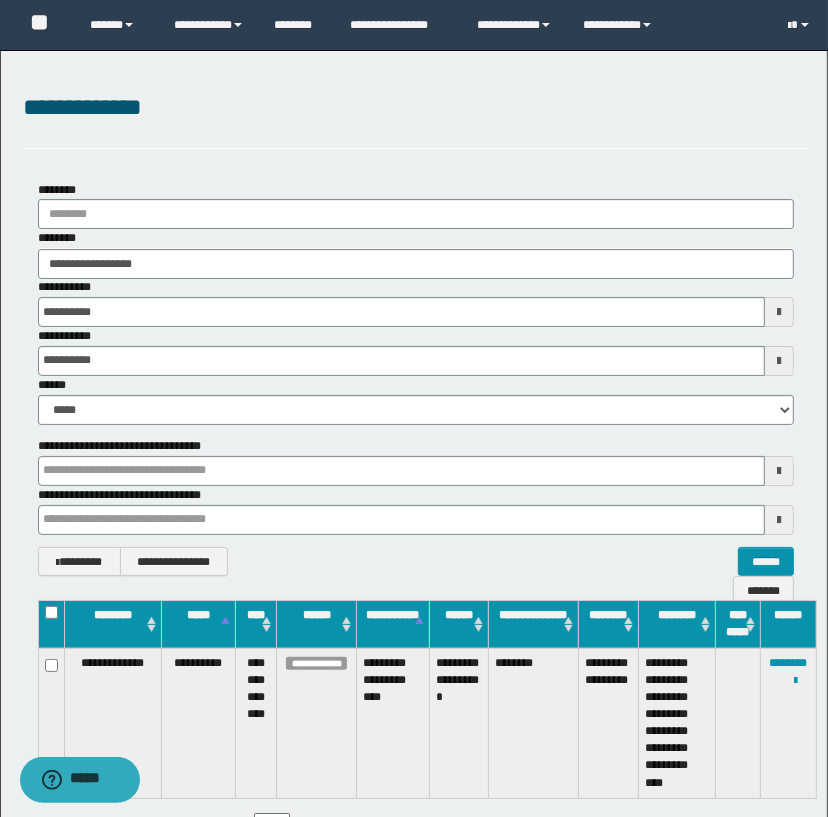 click on "**********" at bounding box center (416, 302) 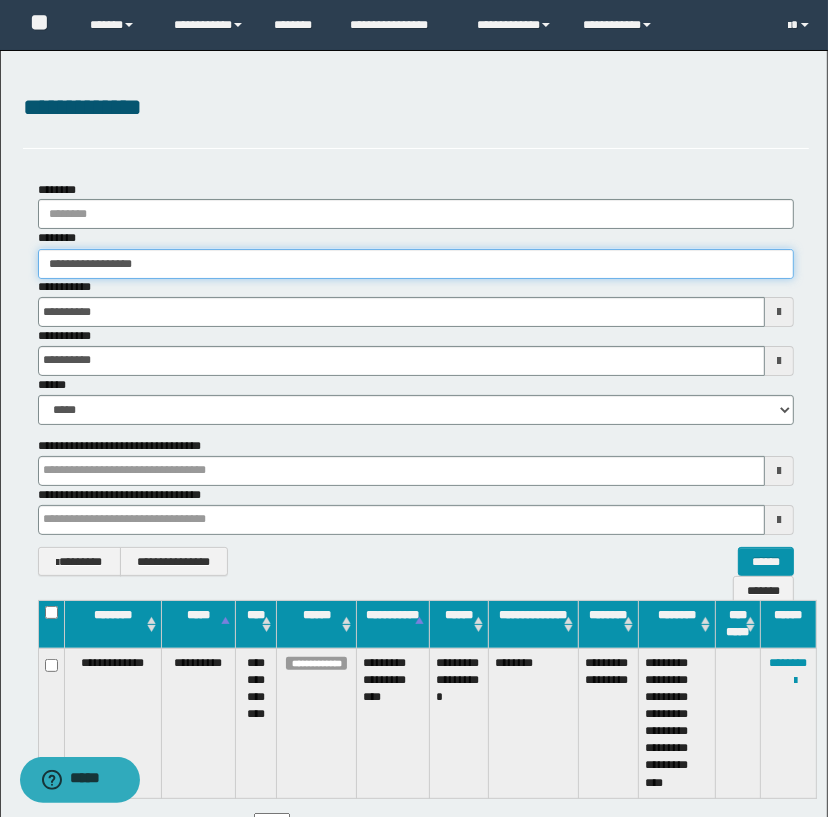 click on "**********" at bounding box center [416, 264] 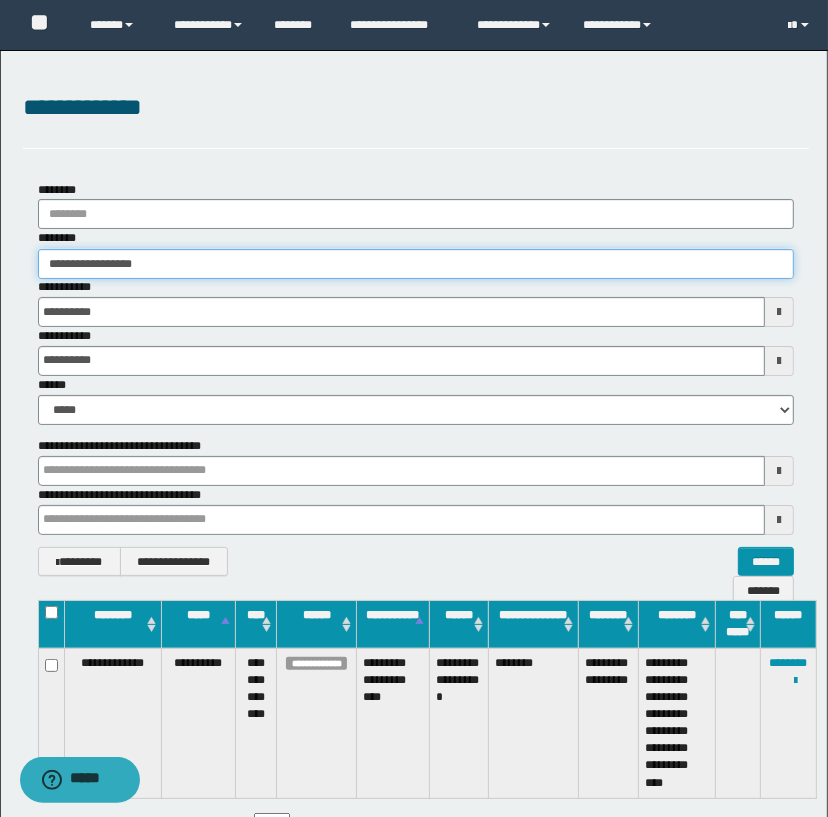 click on "**********" at bounding box center (416, 379) 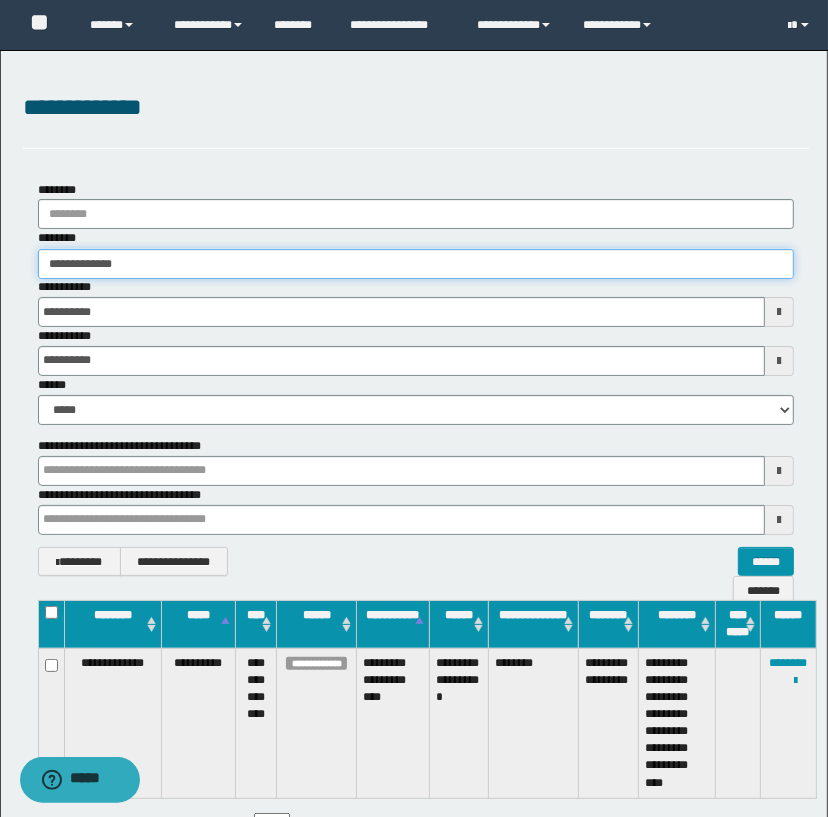 type on "**********" 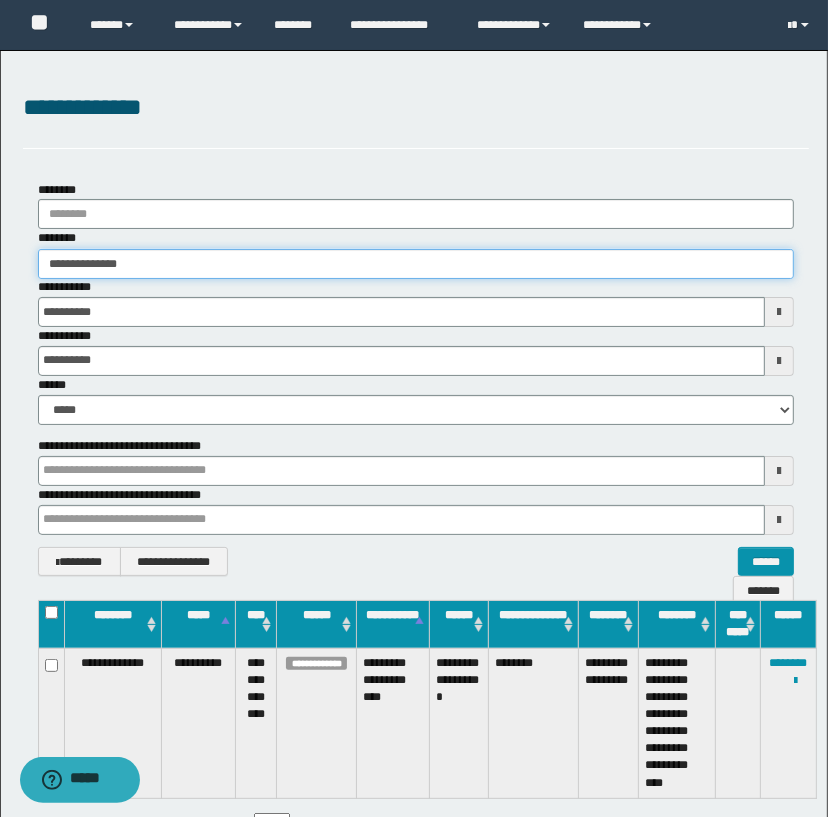 click on "**********" at bounding box center (416, 264) 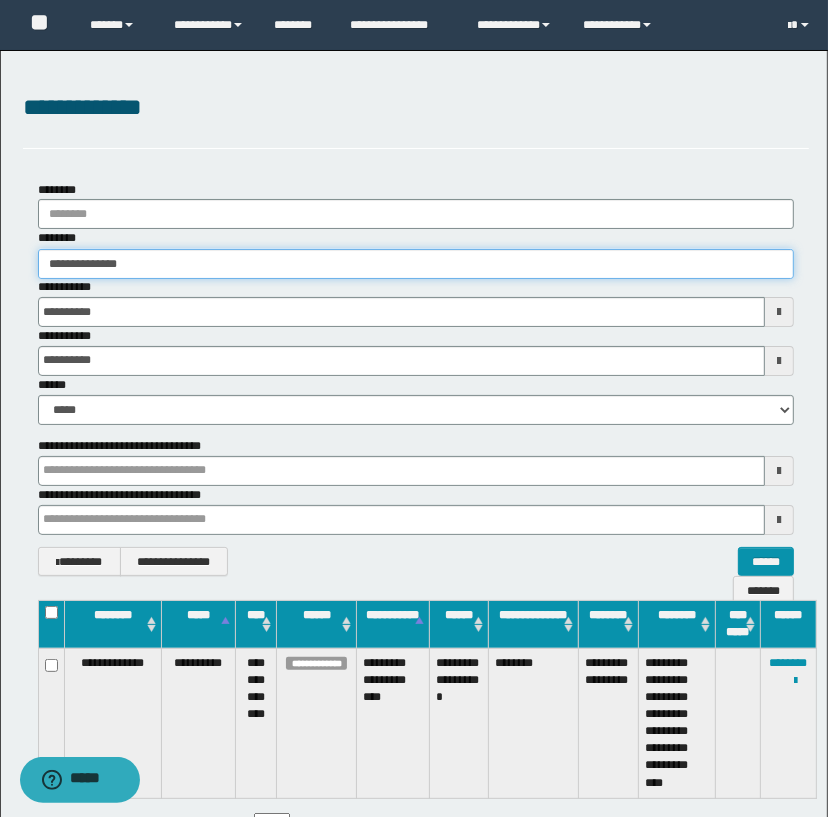 type on "**********" 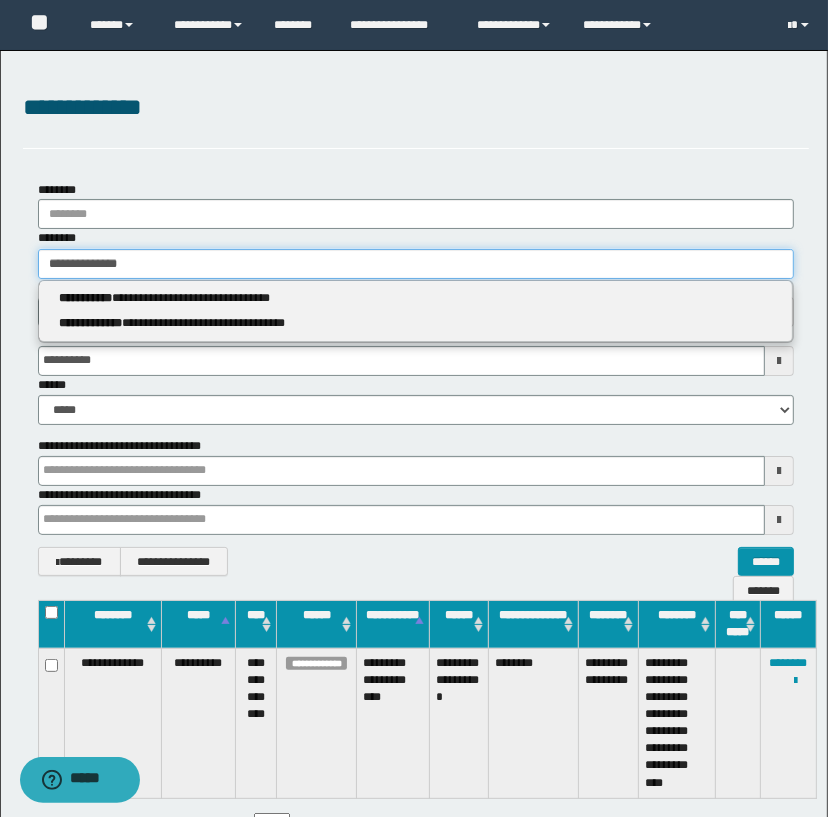 type on "**********" 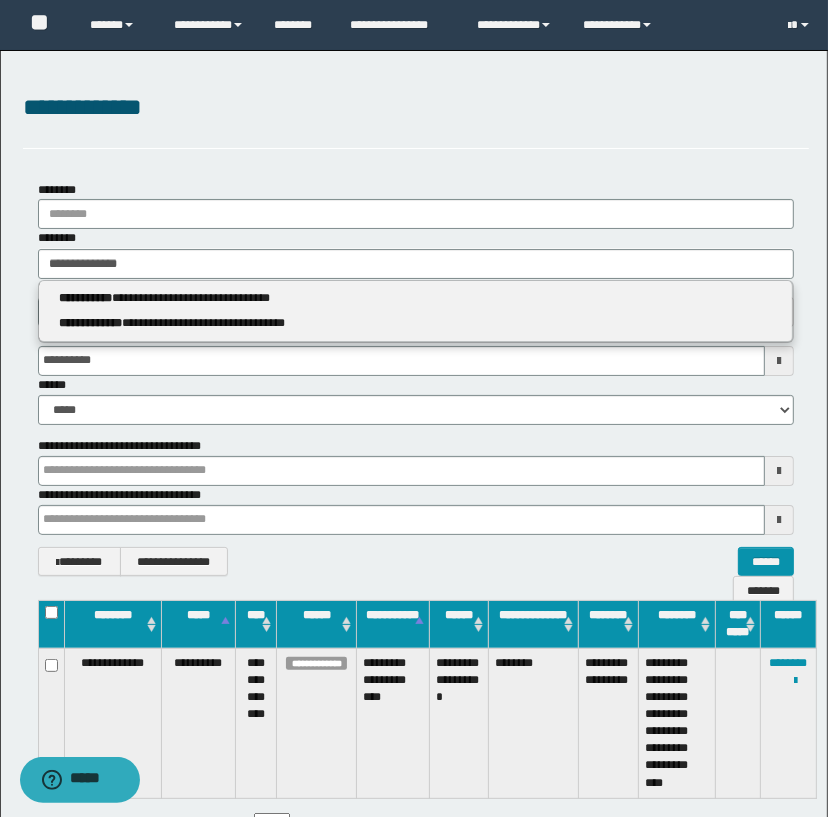 click on "**********" at bounding box center (416, 311) 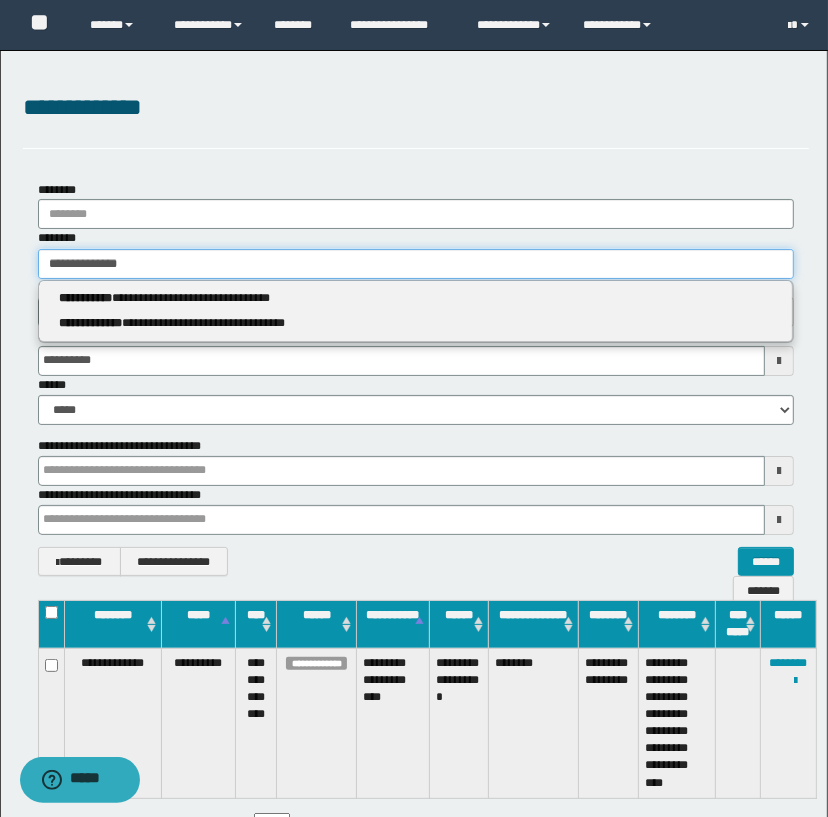 drag, startPoint x: 150, startPoint y: 261, endPoint x: 16, endPoint y: 235, distance: 136.49908 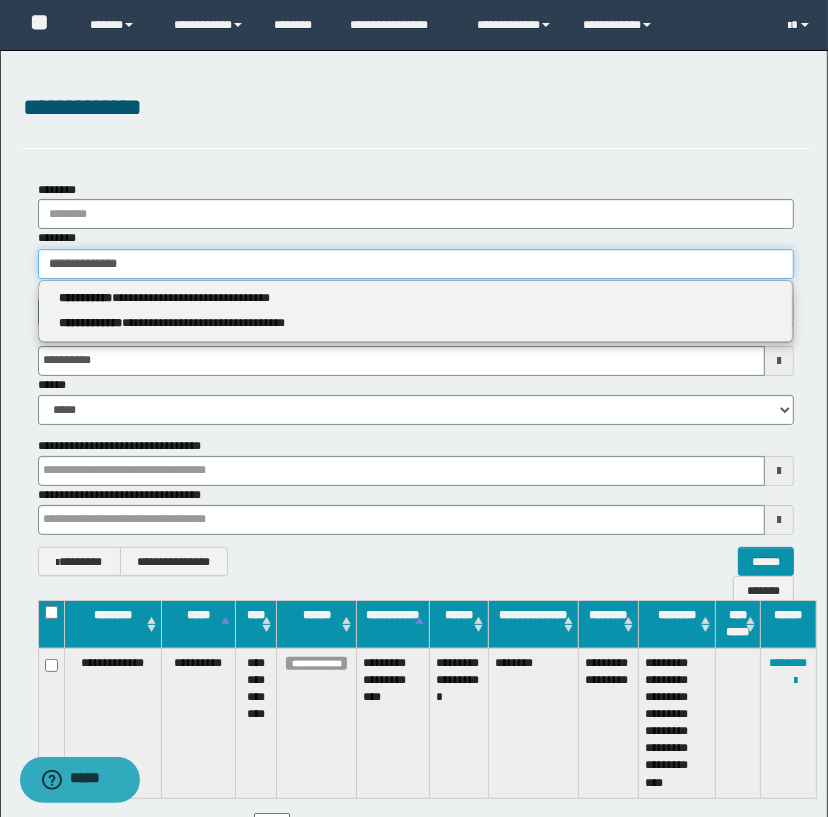 click on "**********" at bounding box center [416, 379] 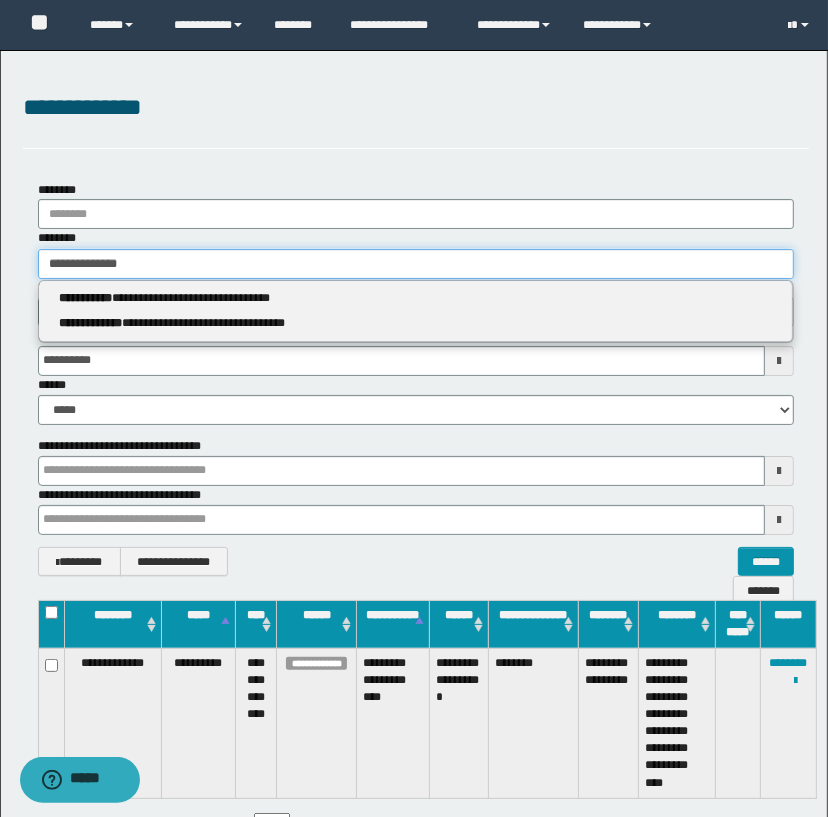 type 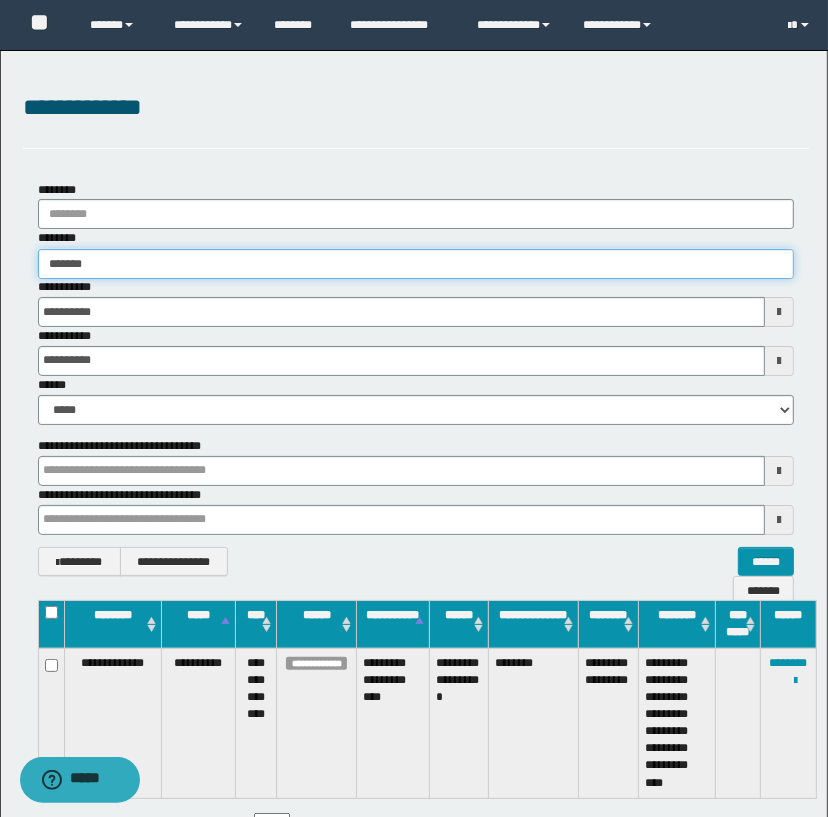 type on "*******" 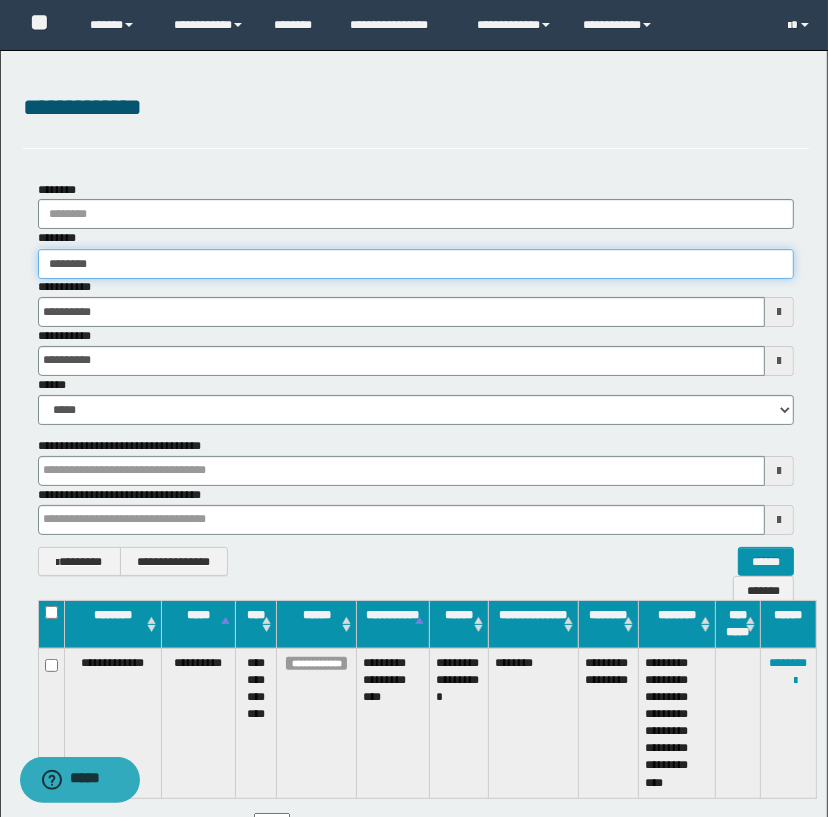 type on "*******" 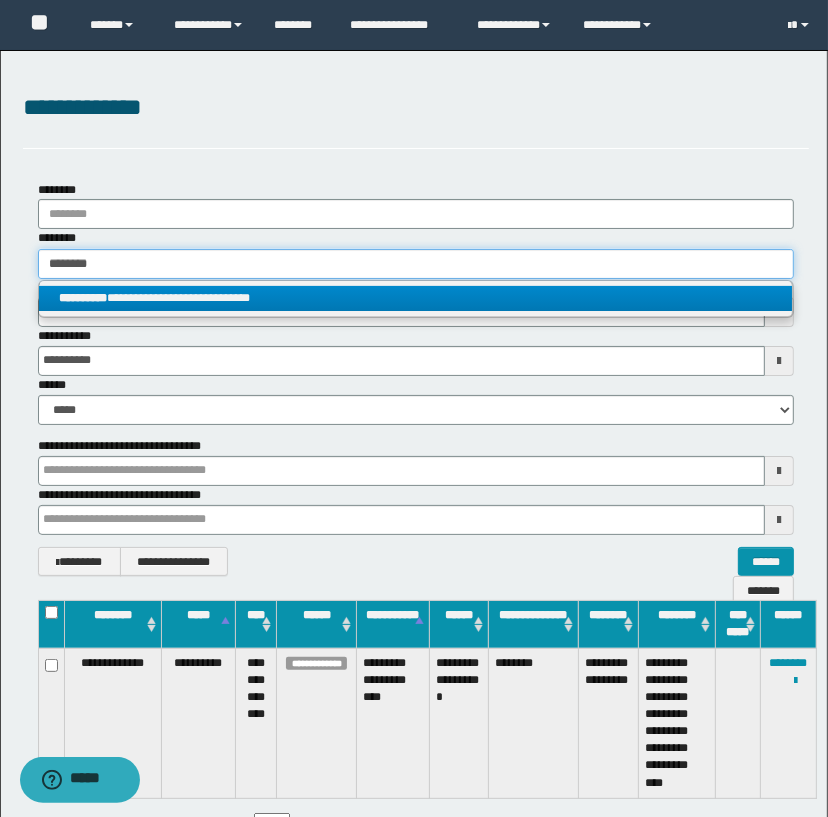 drag, startPoint x: 131, startPoint y: 261, endPoint x: 8, endPoint y: 241, distance: 124.61541 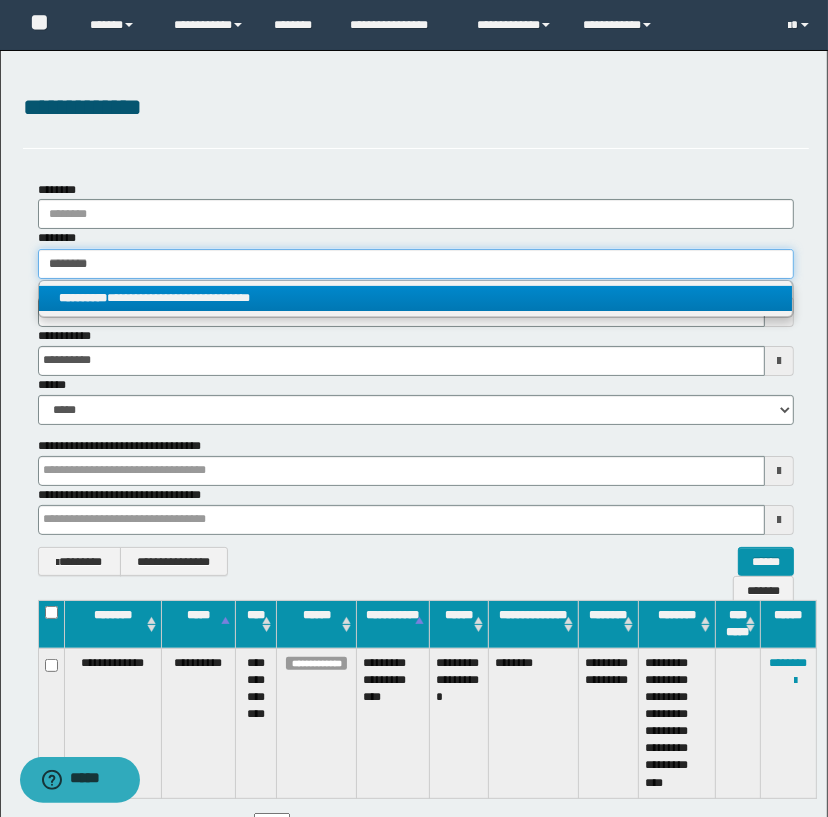 click on "**********" at bounding box center [416, 379] 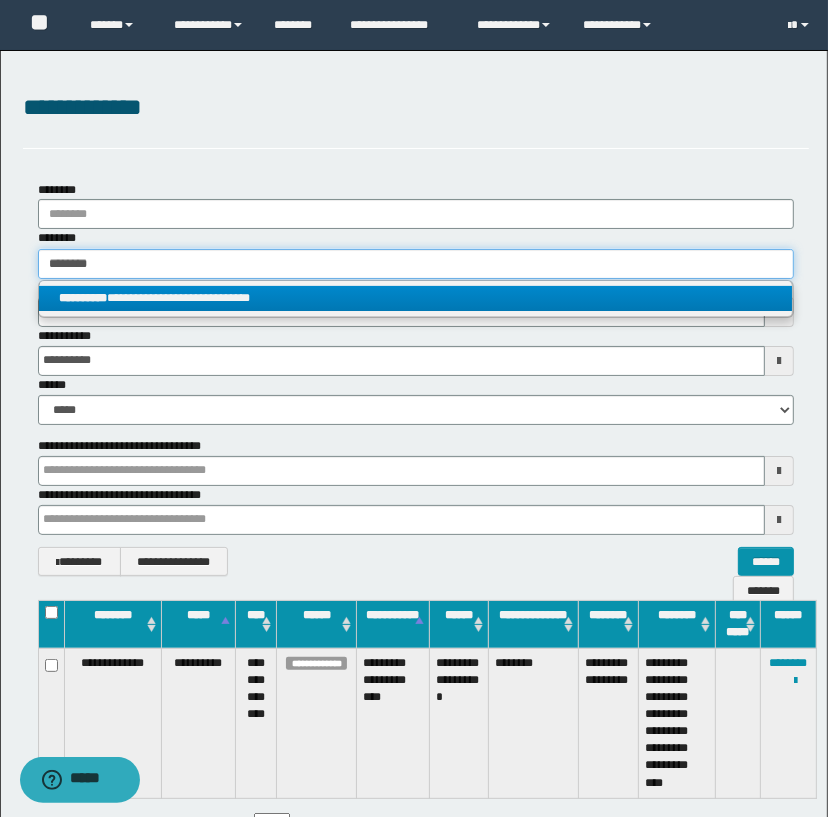 type 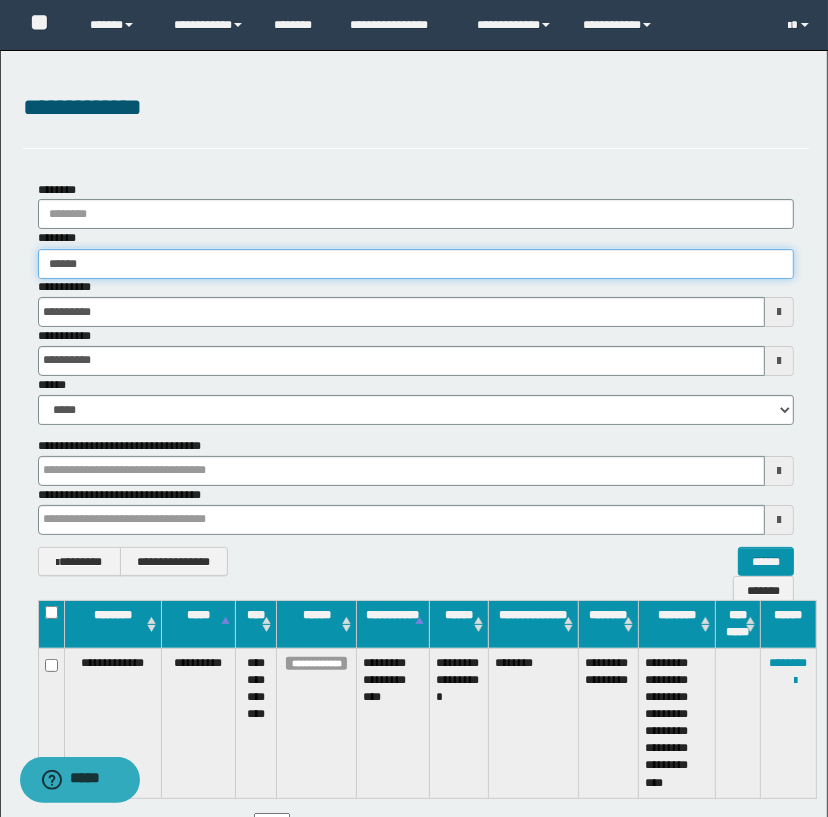 type on "*******" 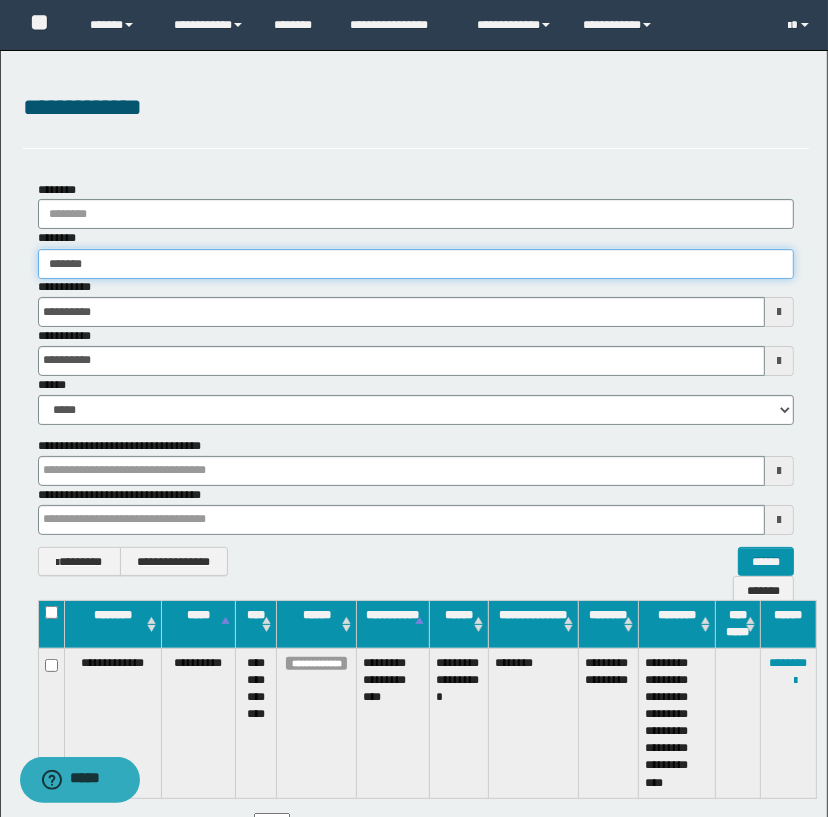 type on "*******" 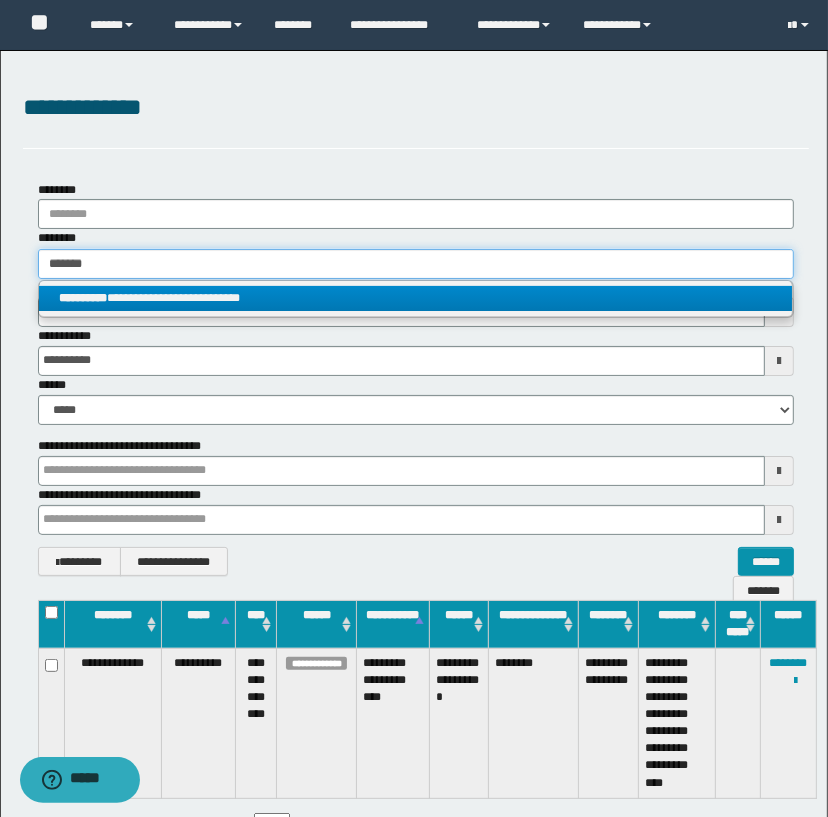 type on "*******" 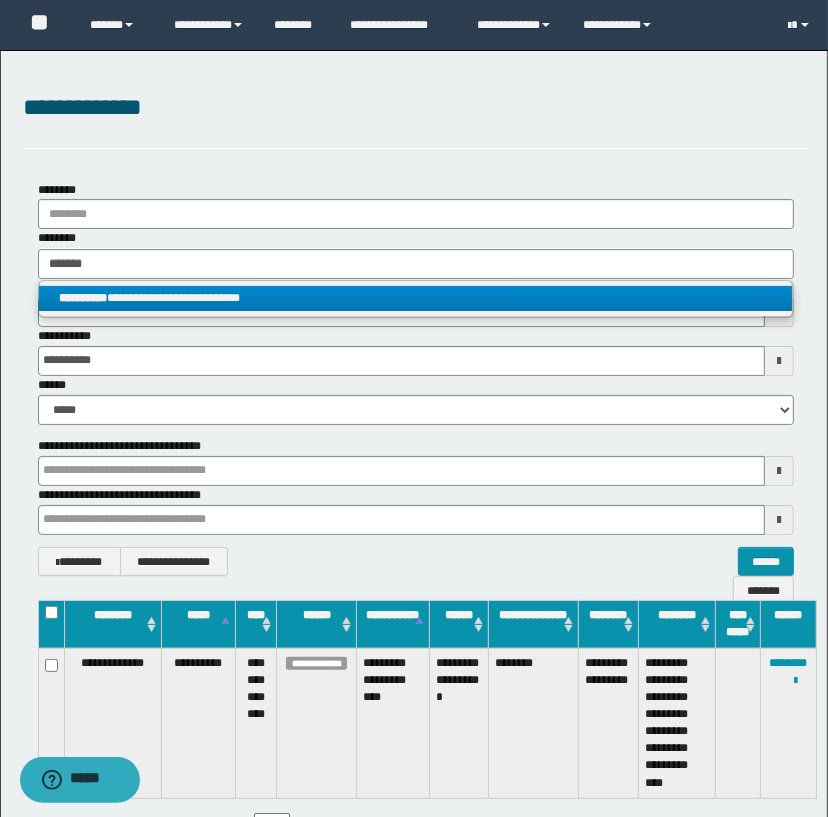 click on "**********" at bounding box center (416, 298) 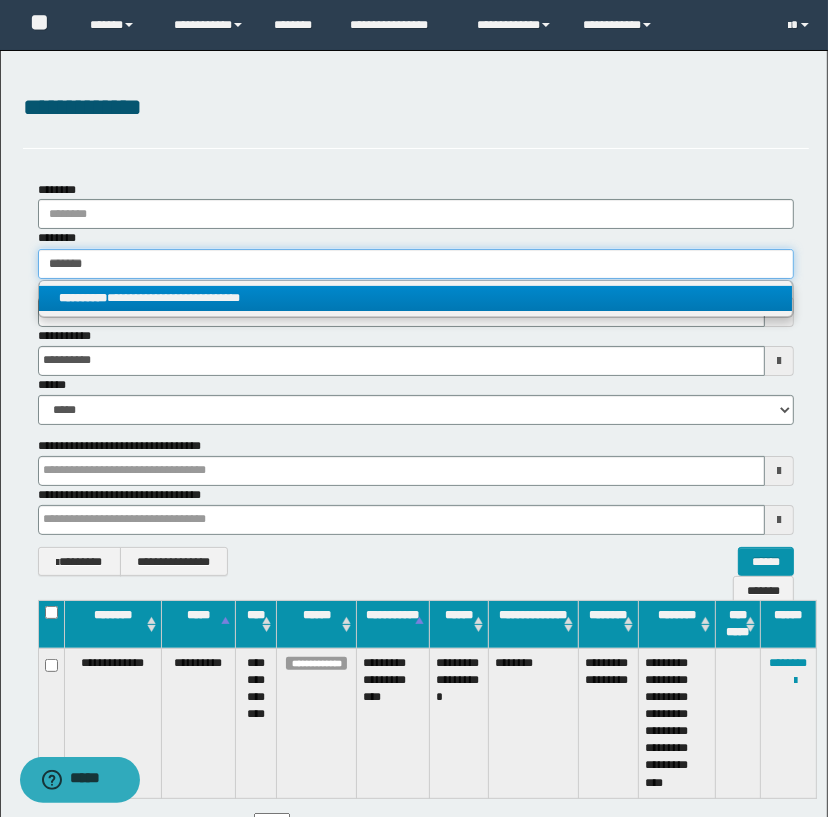 type 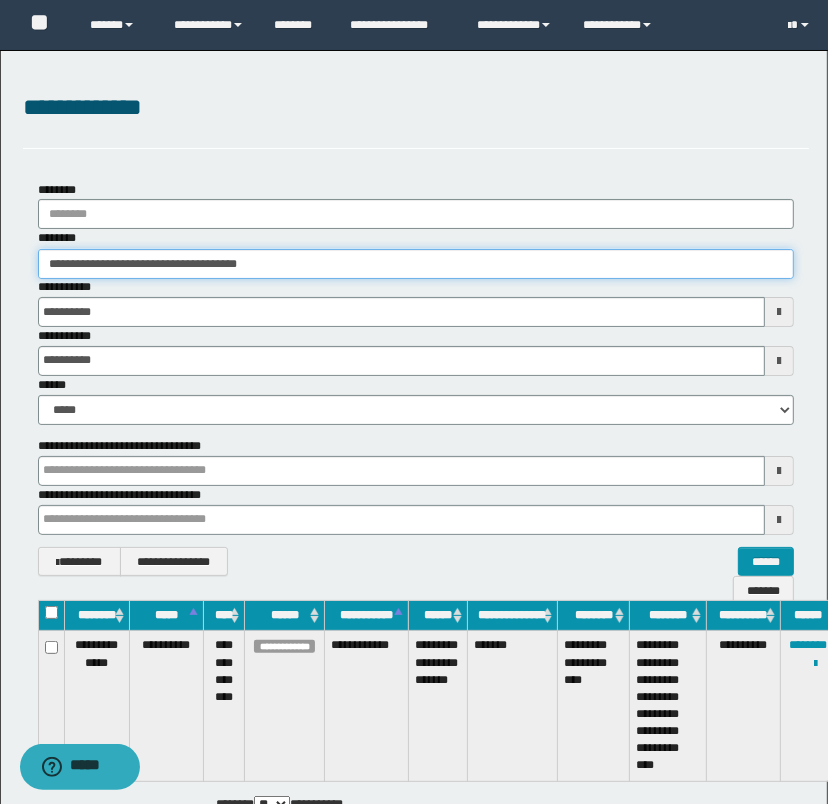drag, startPoint x: 39, startPoint y: 265, endPoint x: 119, endPoint y: 260, distance: 80.1561 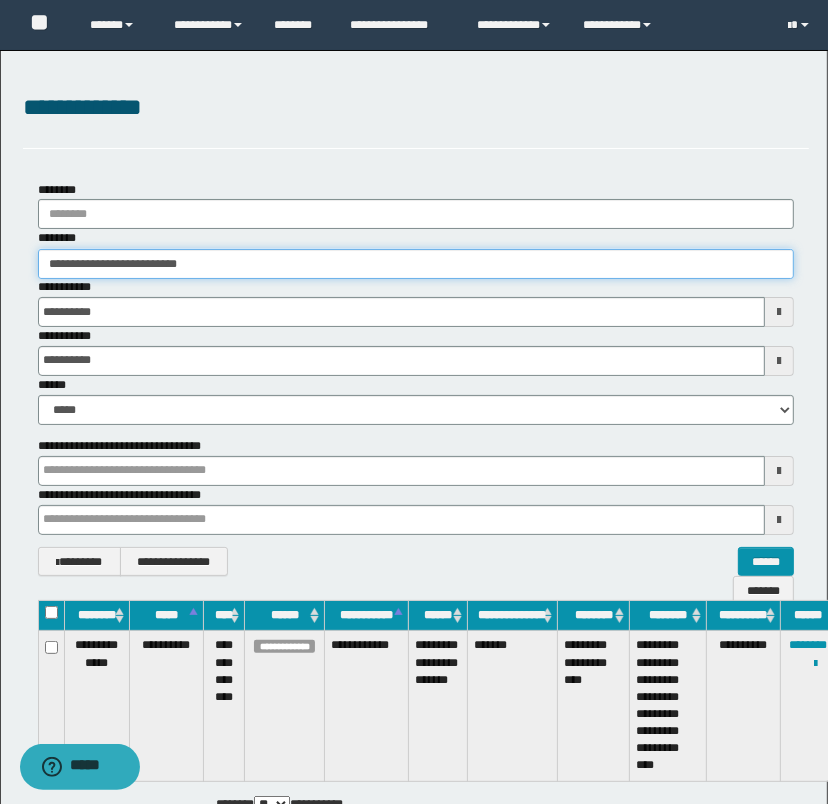 type on "**********" 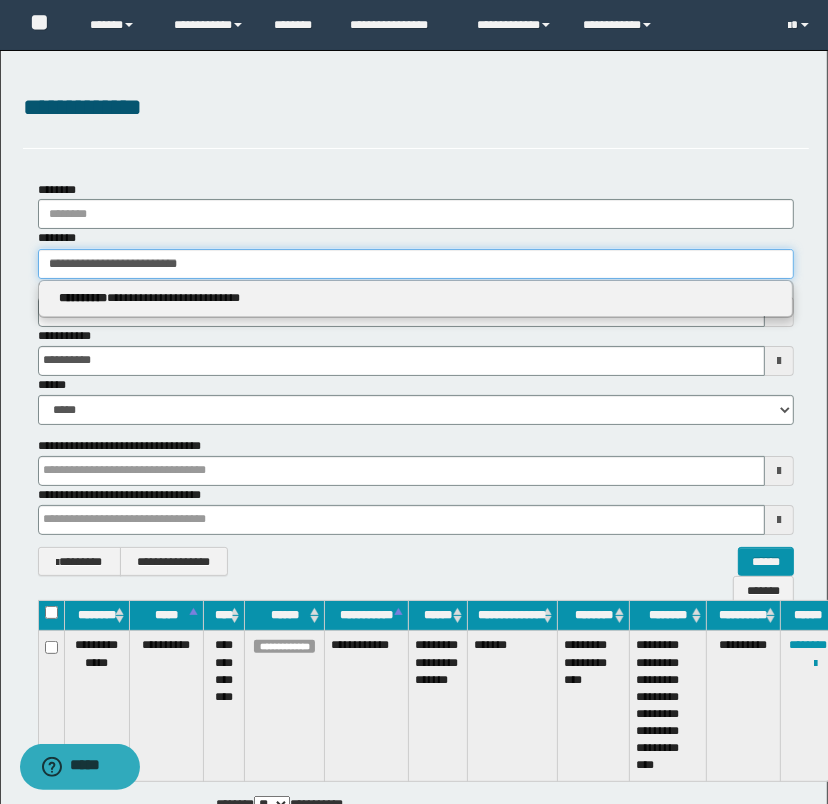 drag, startPoint x: 100, startPoint y: 261, endPoint x: 747, endPoint y: 355, distance: 653.7928 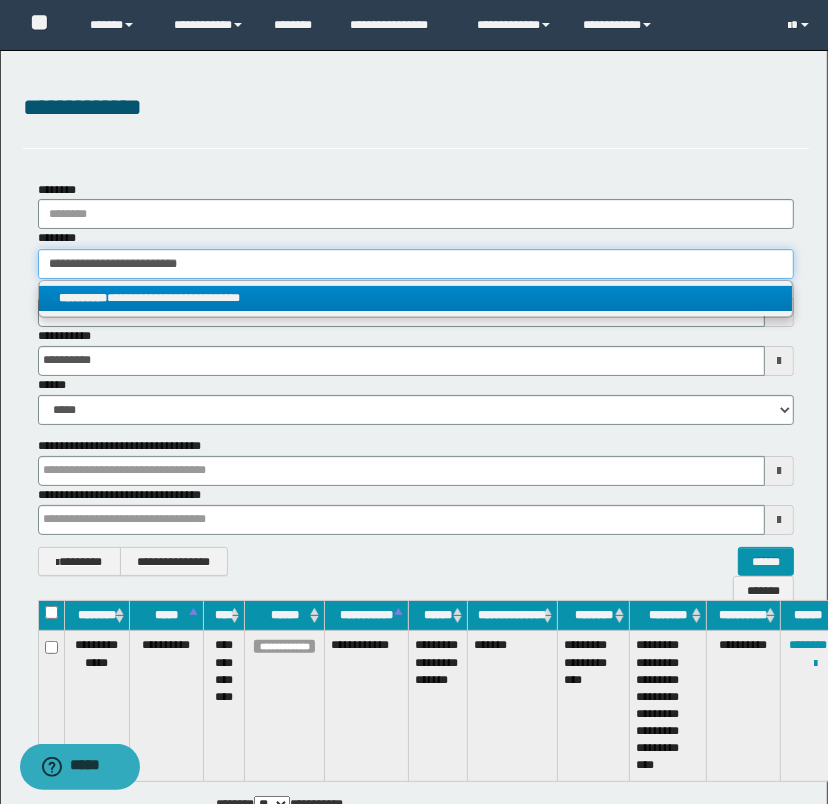 type 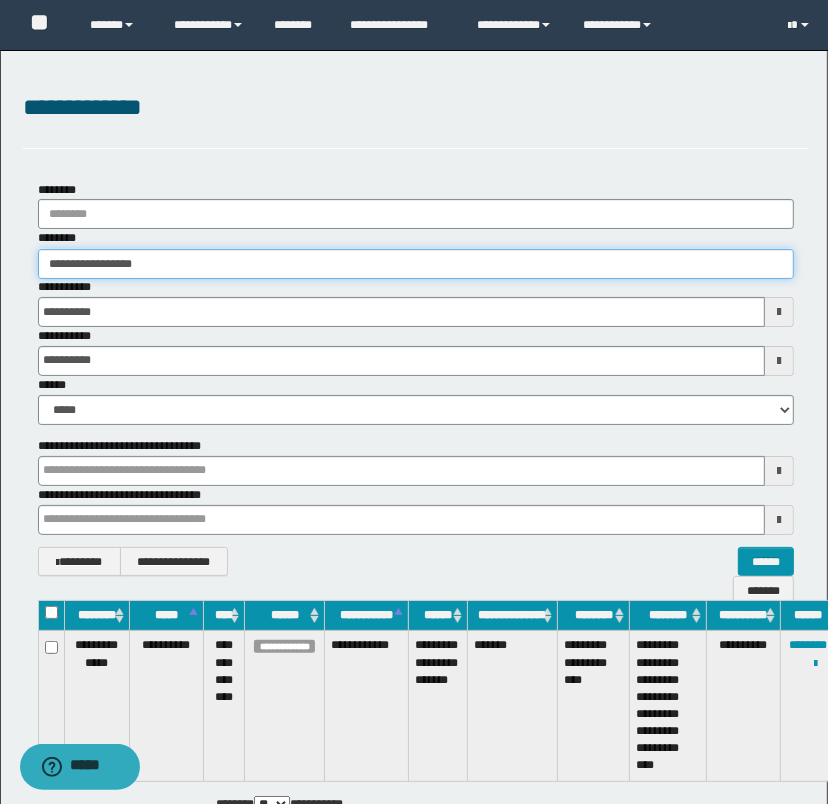 click on "**********" at bounding box center (416, 264) 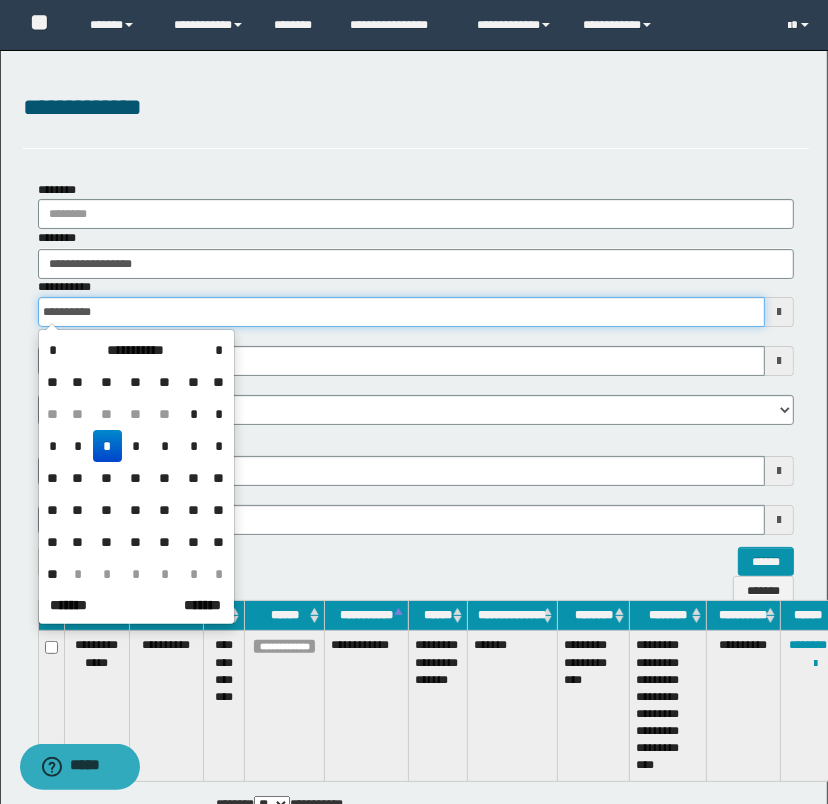 drag, startPoint x: 220, startPoint y: 311, endPoint x: 223, endPoint y: 267, distance: 44.102154 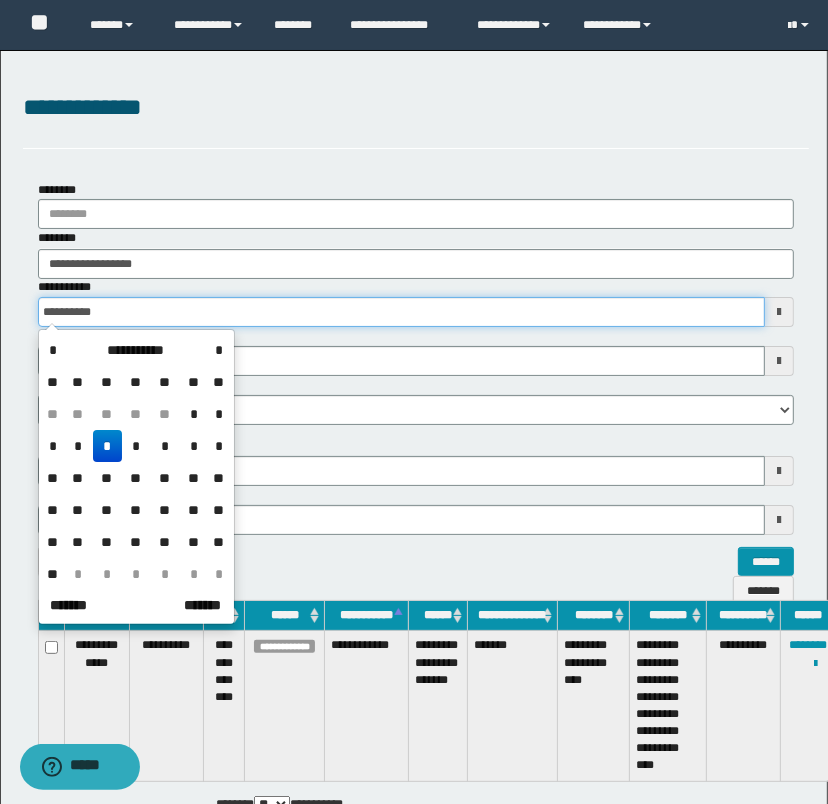 click on "**********" at bounding box center [402, 312] 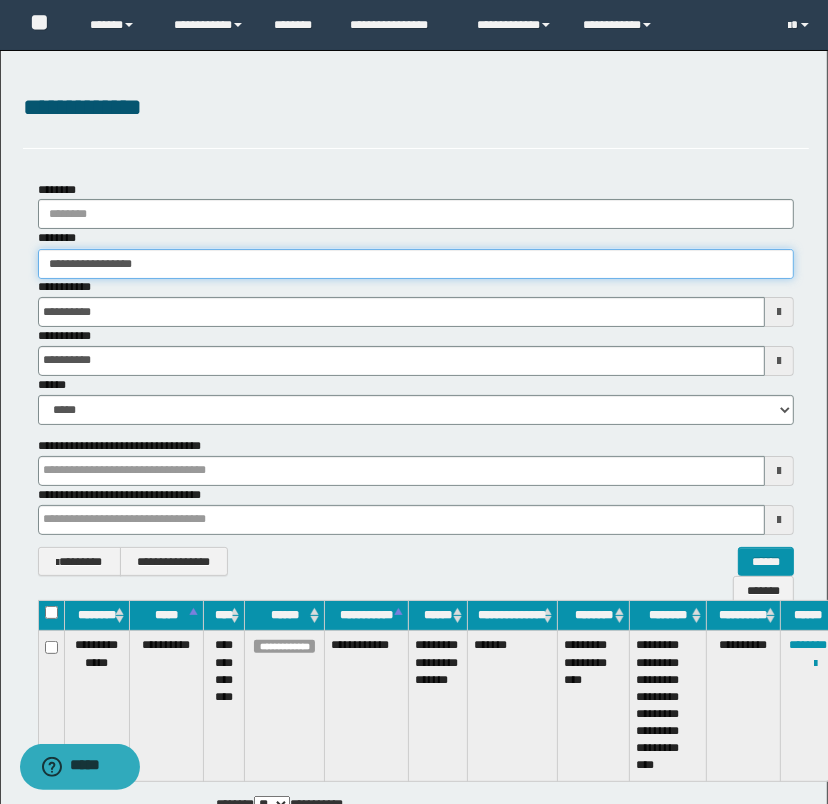 click on "**********" at bounding box center [416, 264] 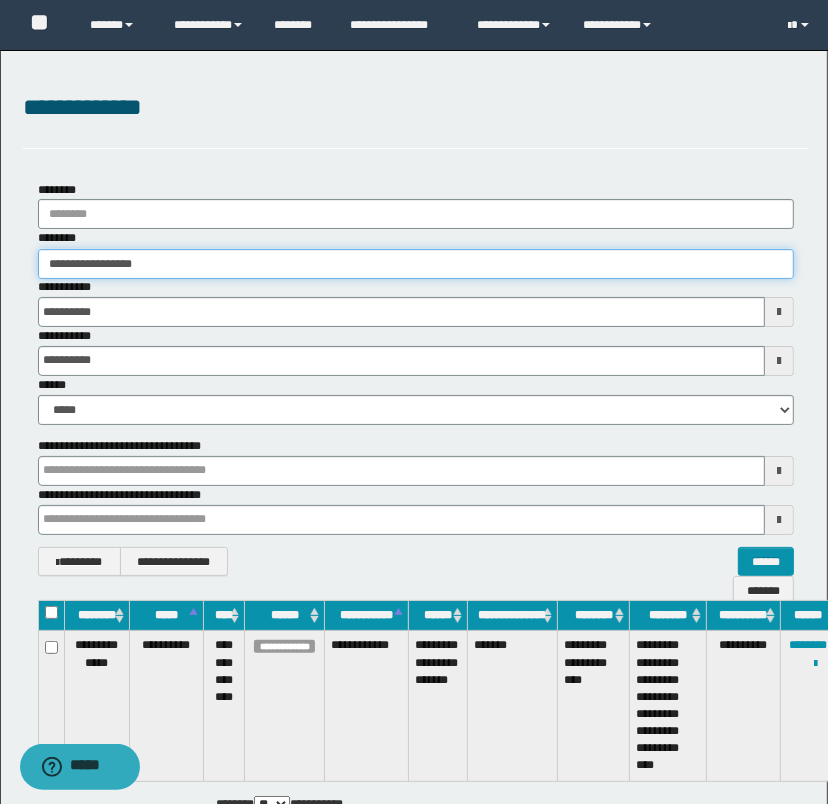 drag, startPoint x: 227, startPoint y: 265, endPoint x: 8, endPoint y: 279, distance: 219.44704 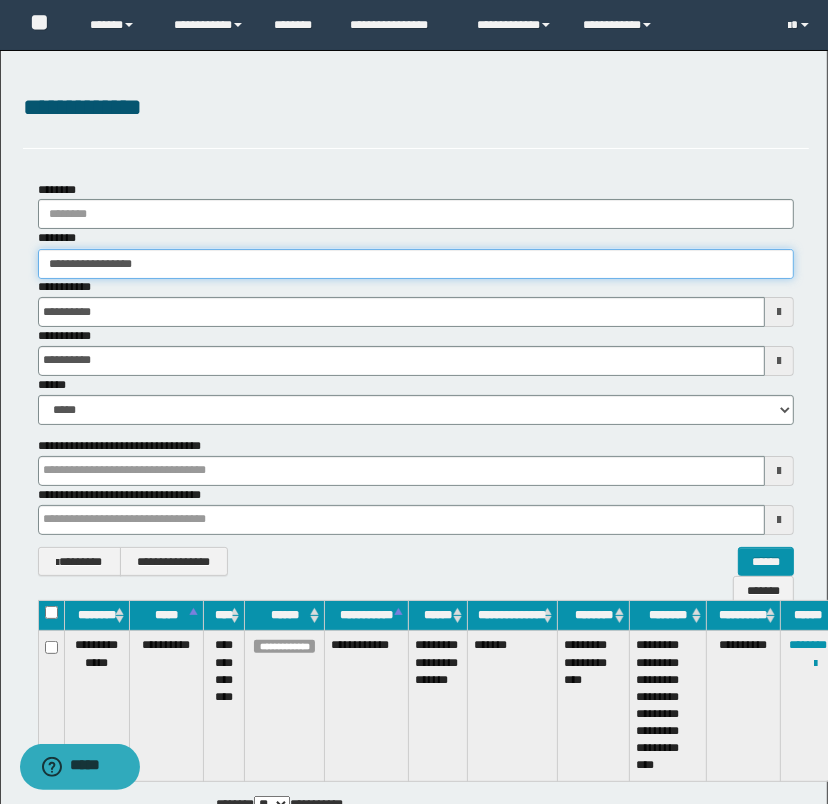 click on "**********" at bounding box center (416, 379) 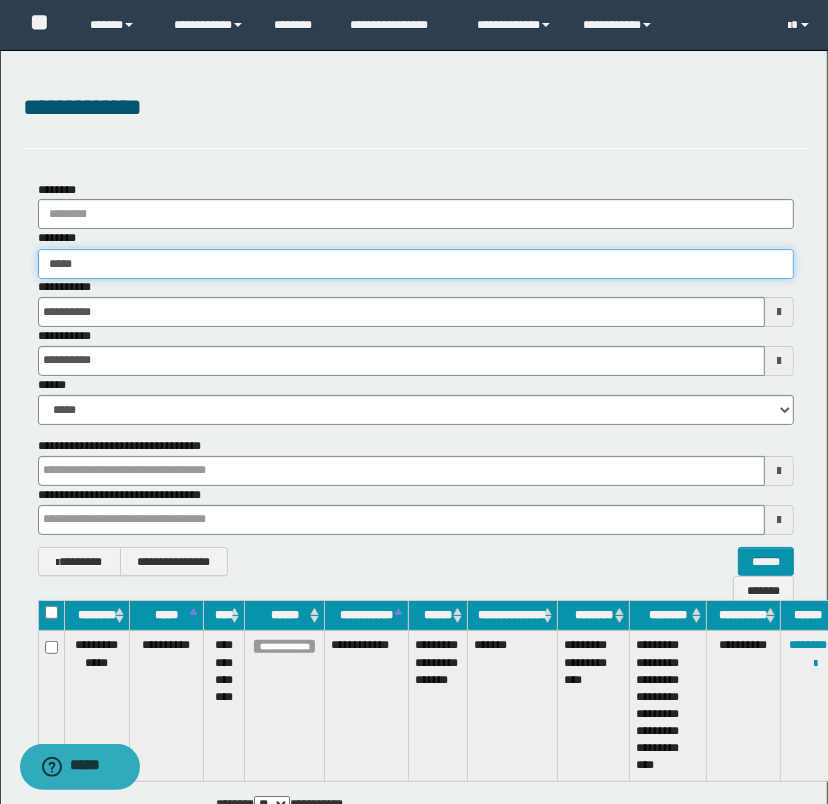 click on "*****" at bounding box center (416, 264) 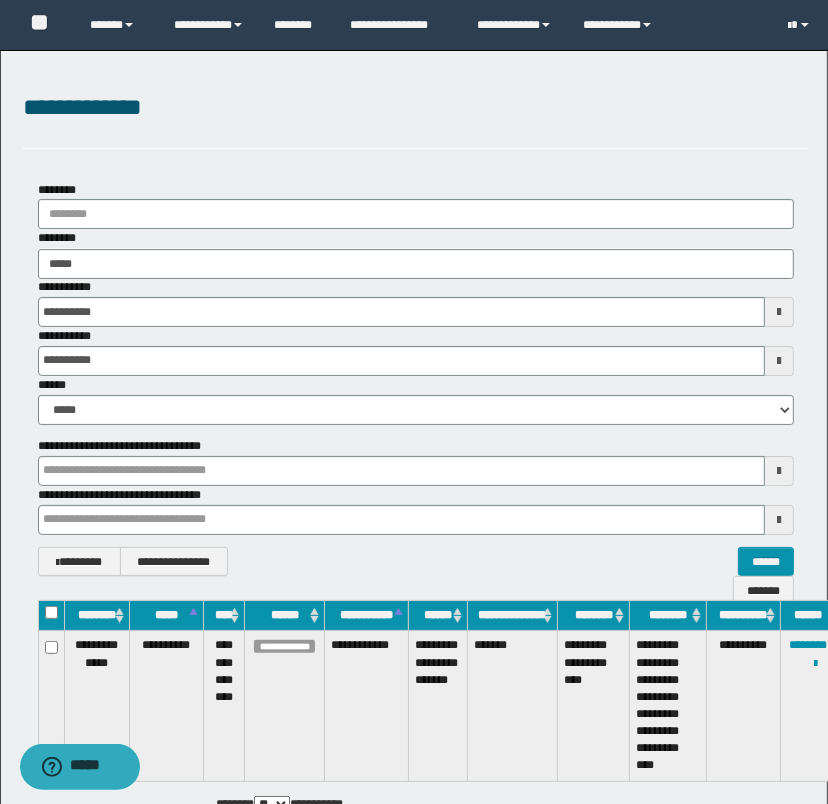 click on "**********" at bounding box center (416, 302) 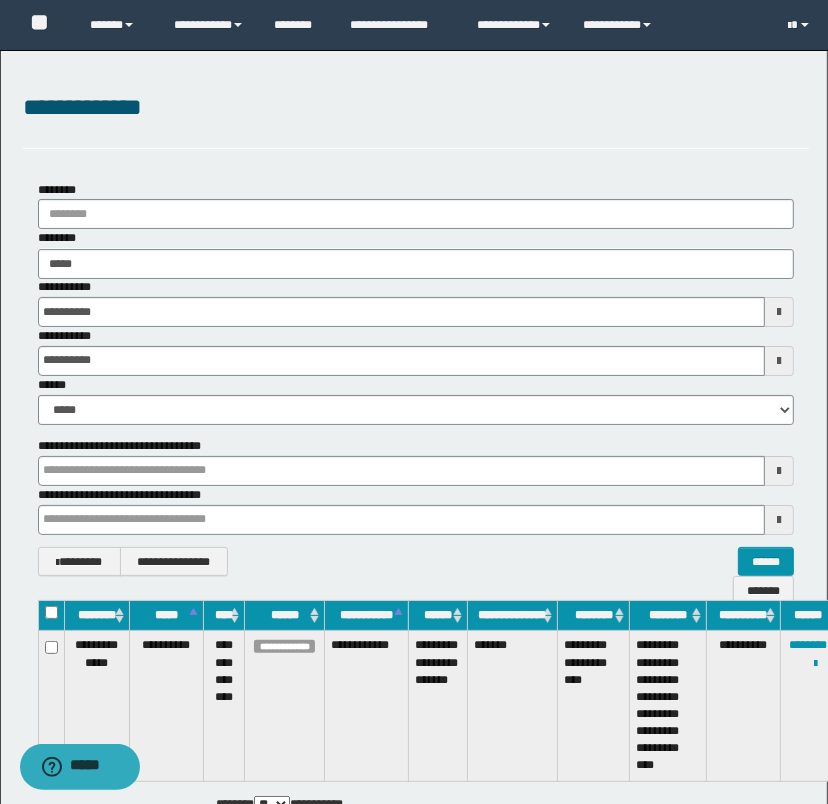 click on "********
***** *****" at bounding box center [416, 253] 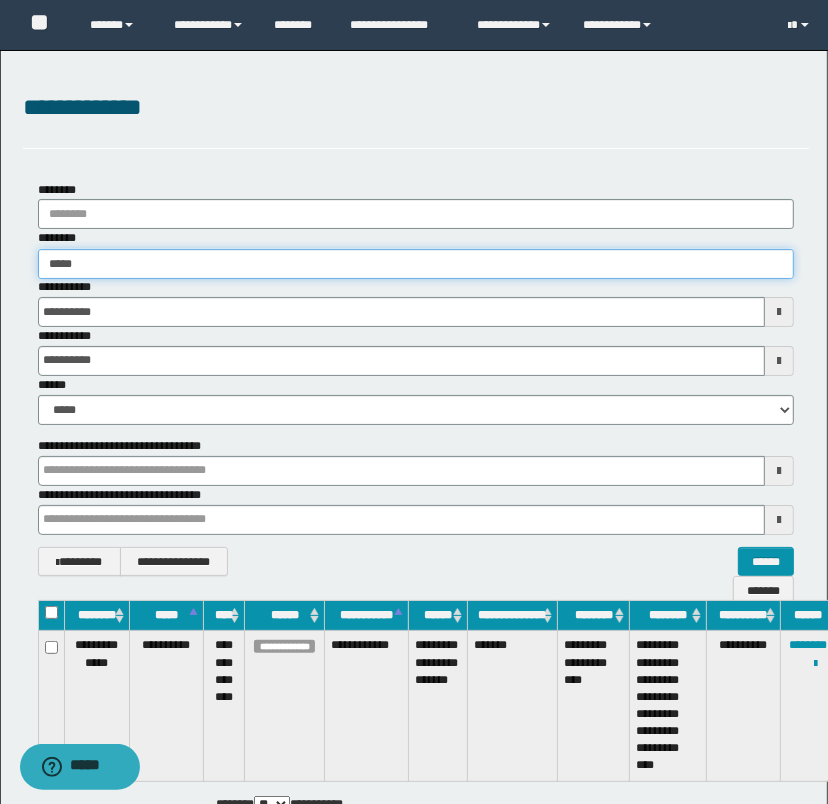 click on "*****" at bounding box center (416, 264) 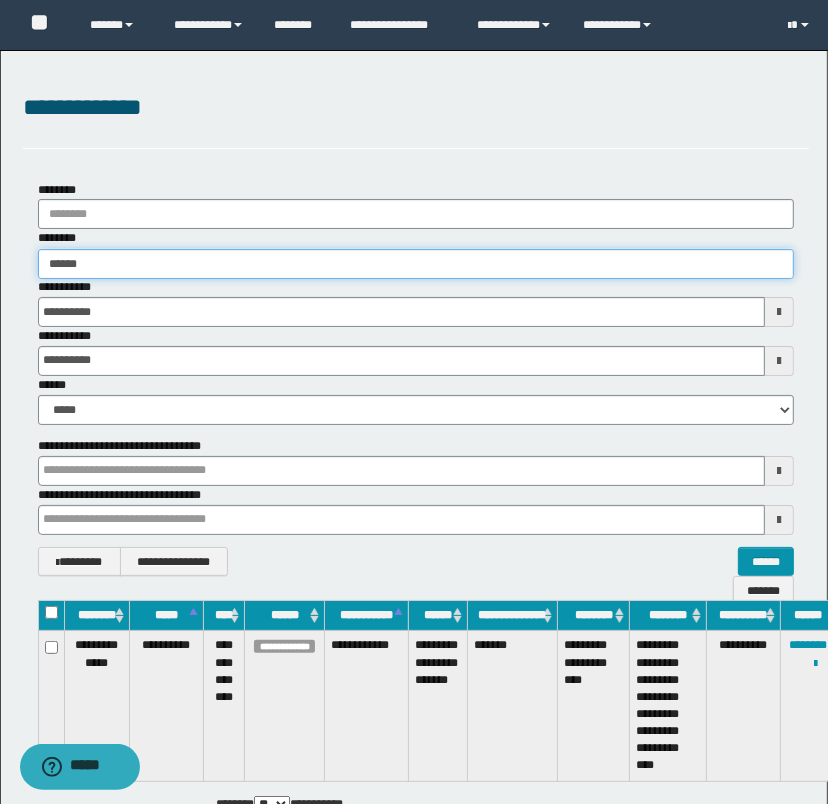 click on "*****" at bounding box center [416, 264] 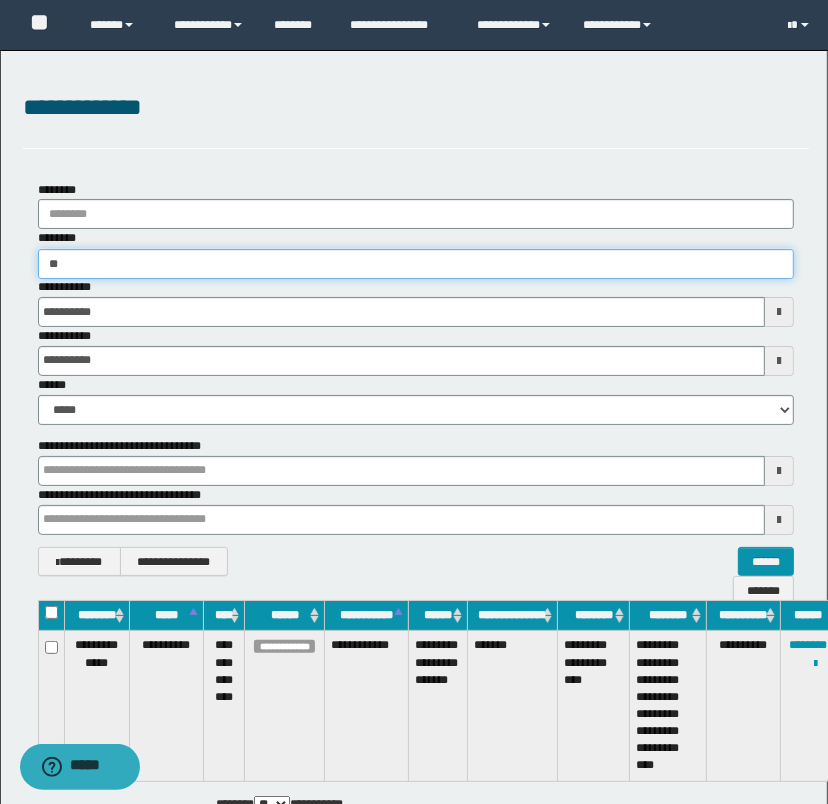 type on "*" 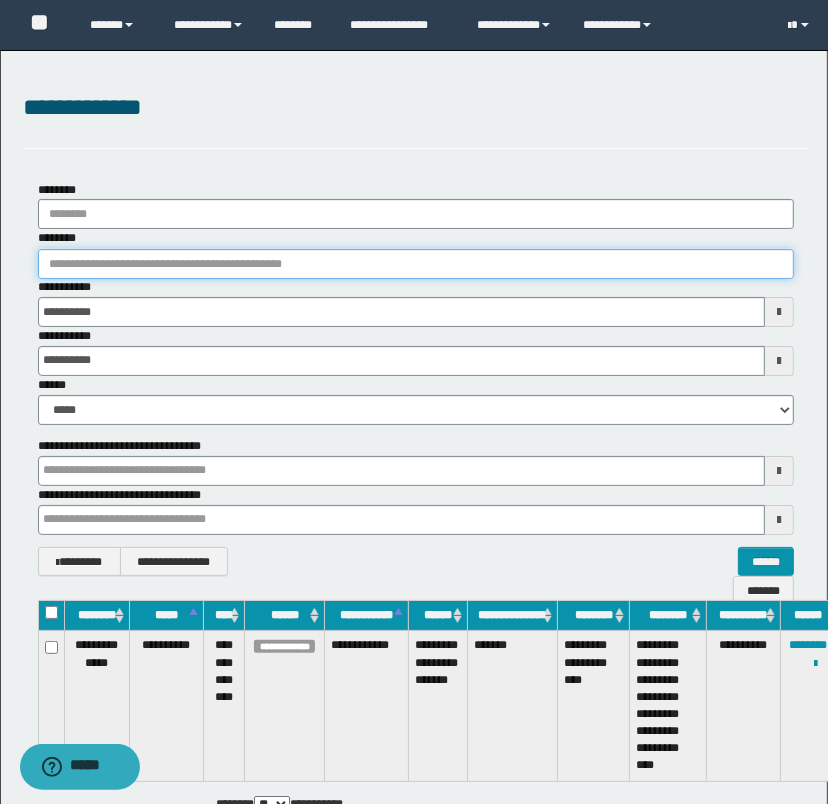 type 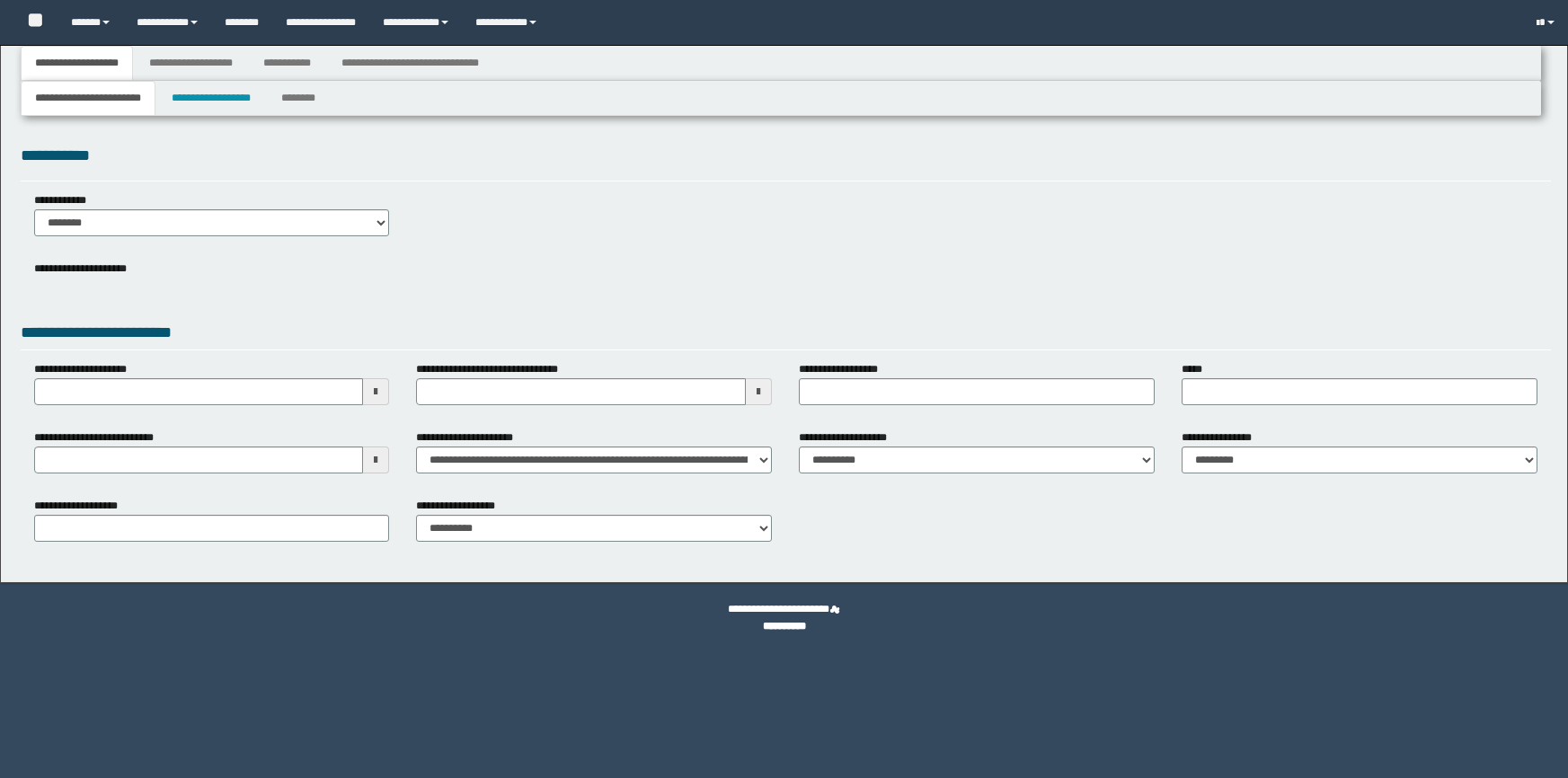 type 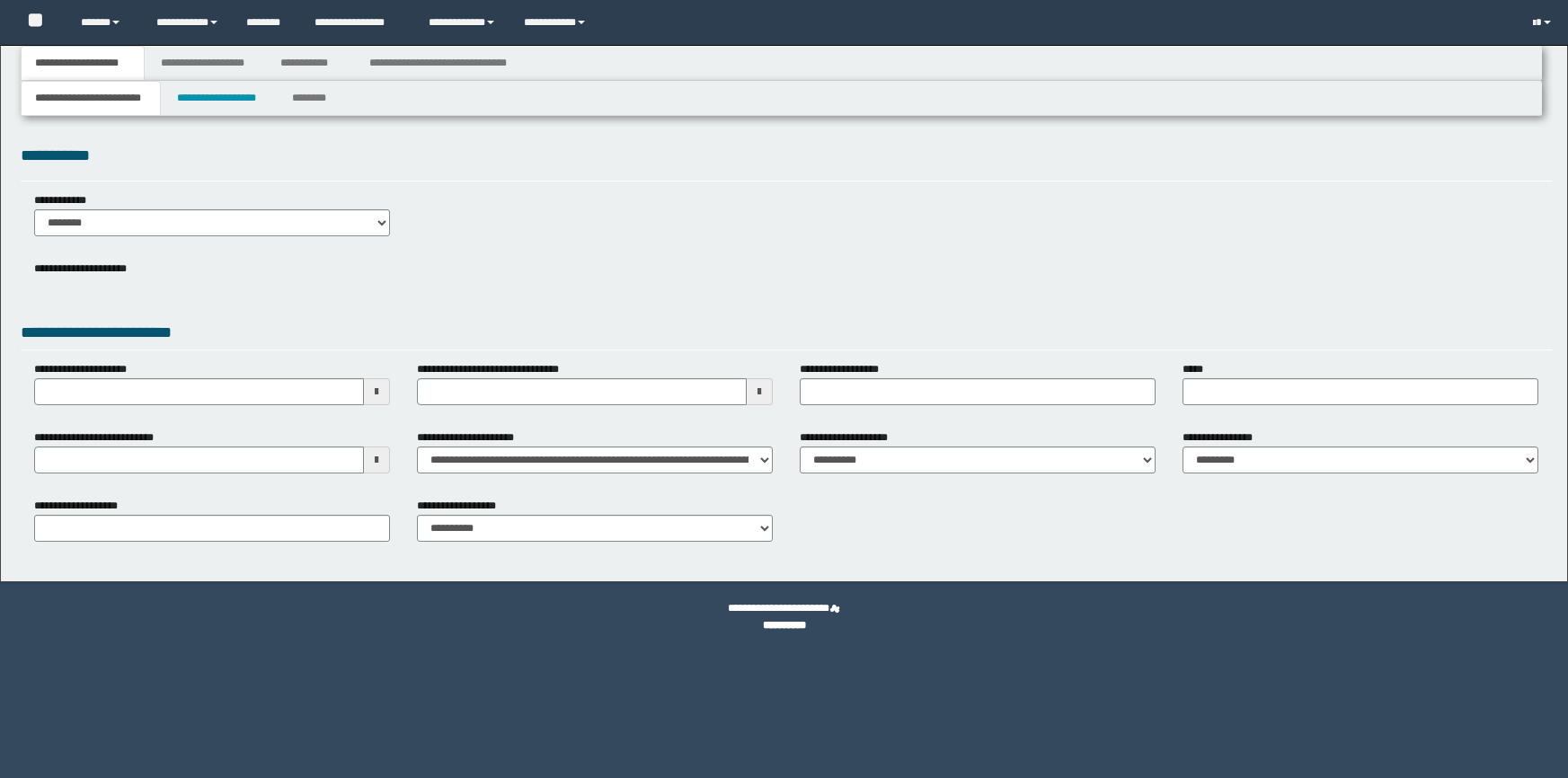 scroll, scrollTop: 0, scrollLeft: 0, axis: both 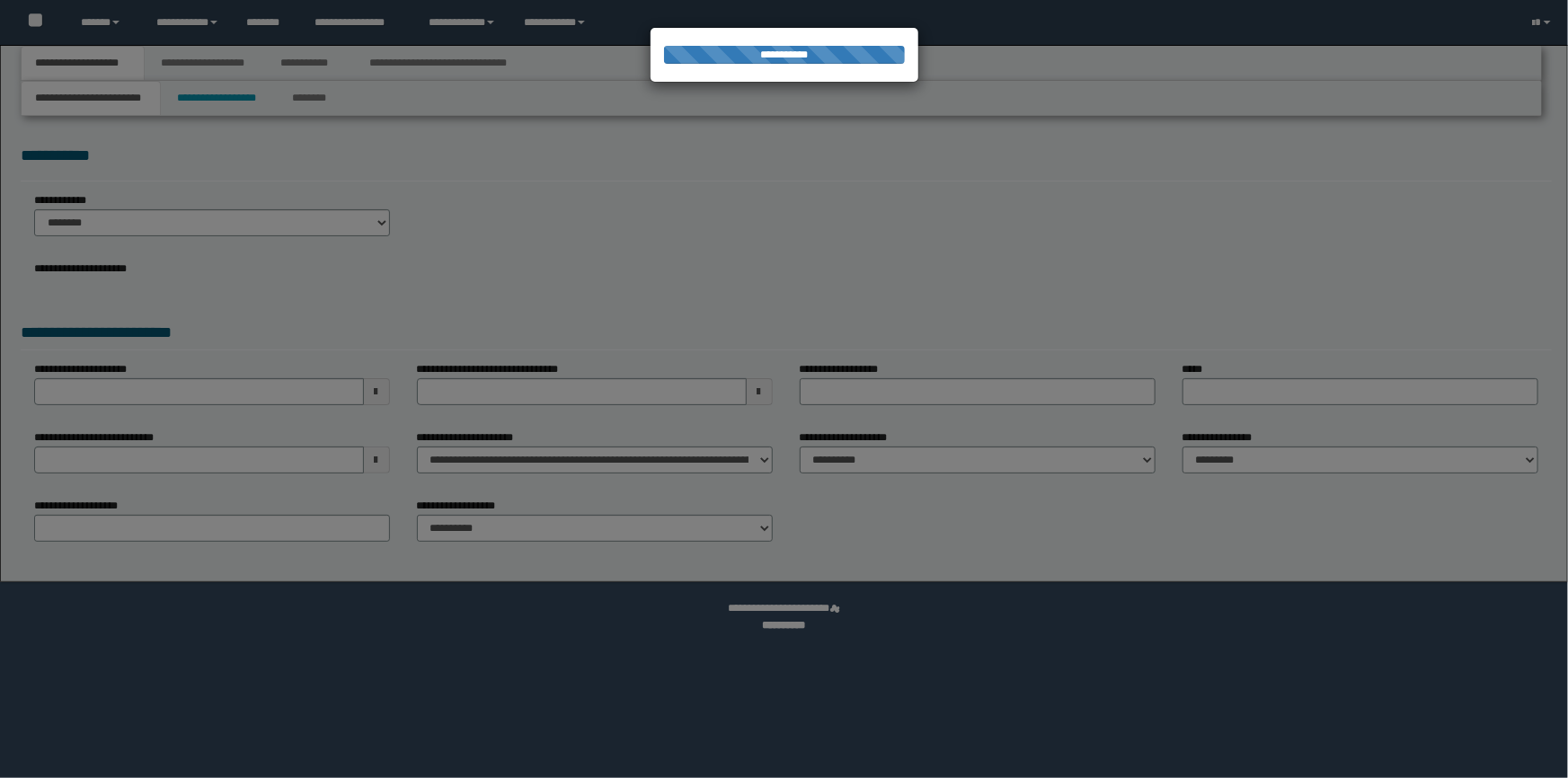 type on "**********" 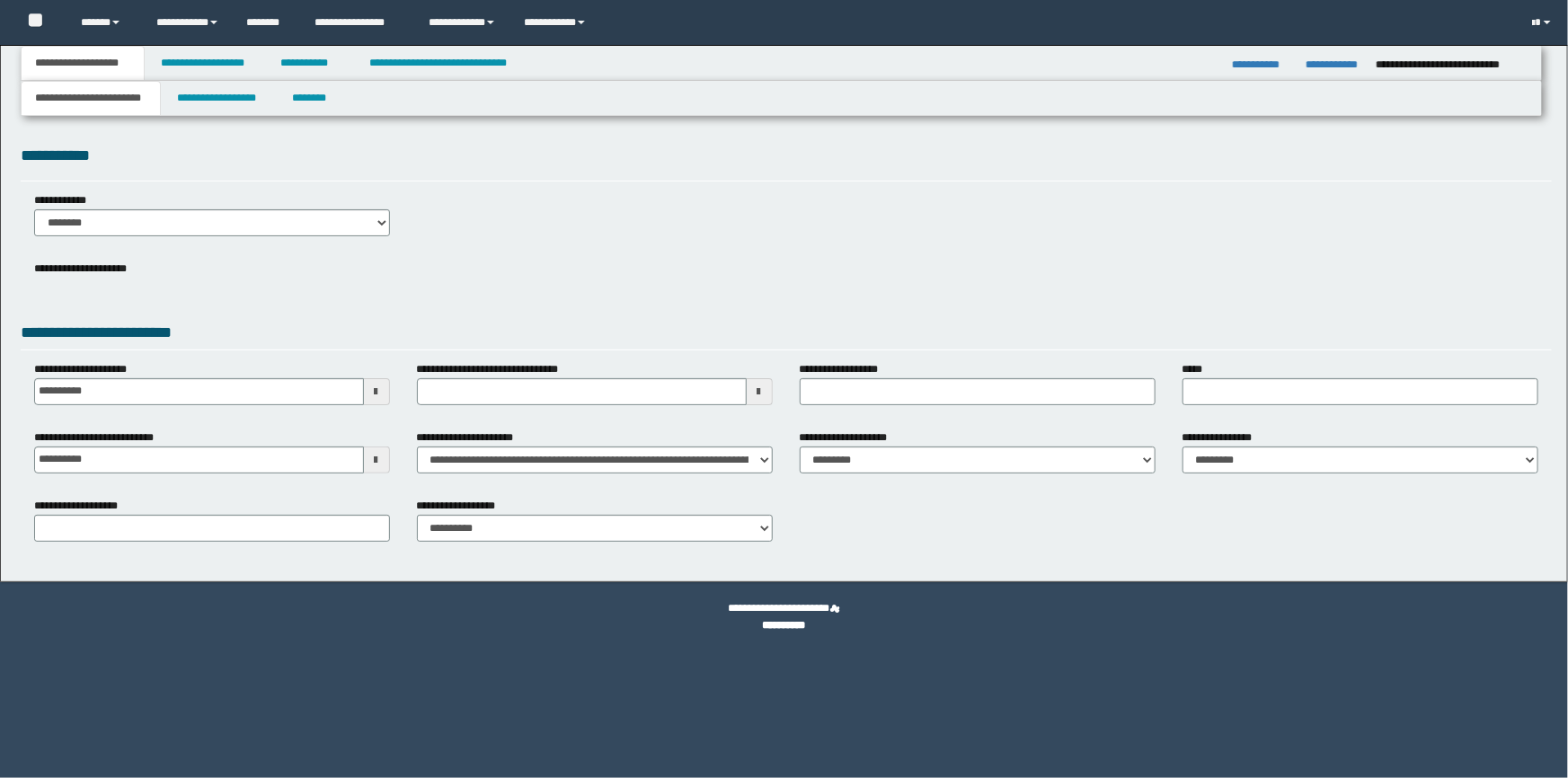 scroll, scrollTop: 0, scrollLeft: 0, axis: both 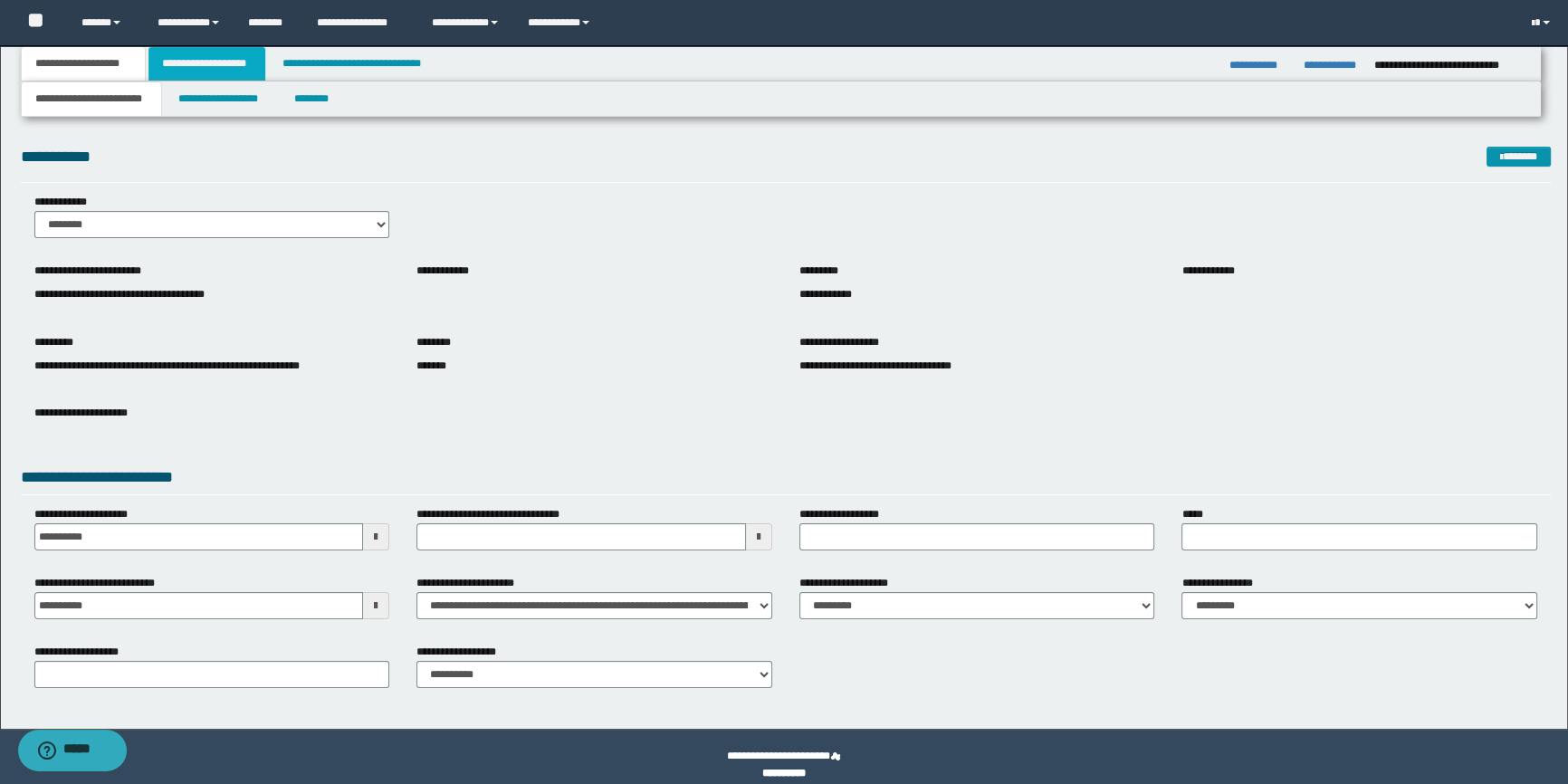 click on "**********" at bounding box center [206, 63] 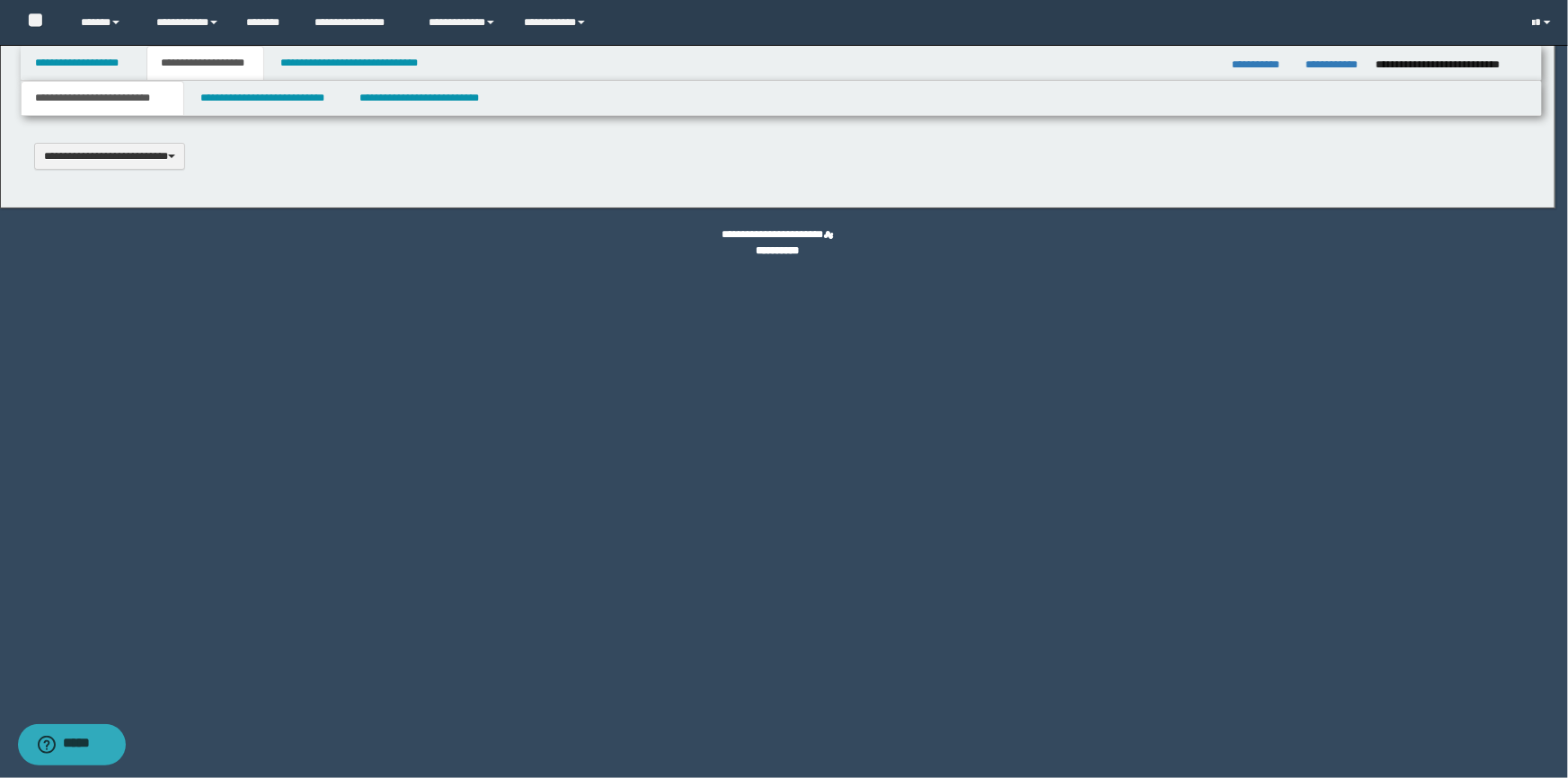 type 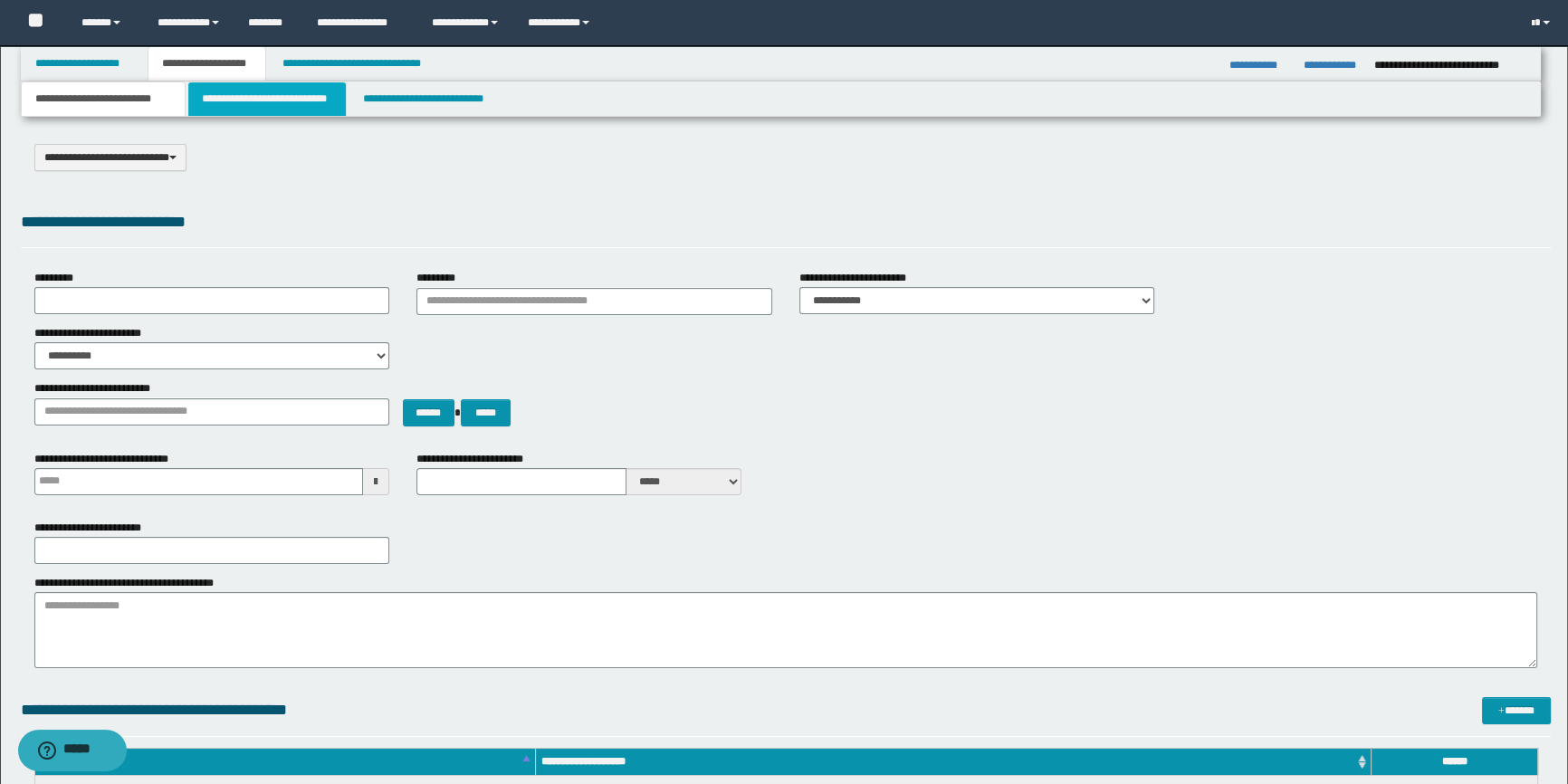 click on "**********" at bounding box center (266, 99) 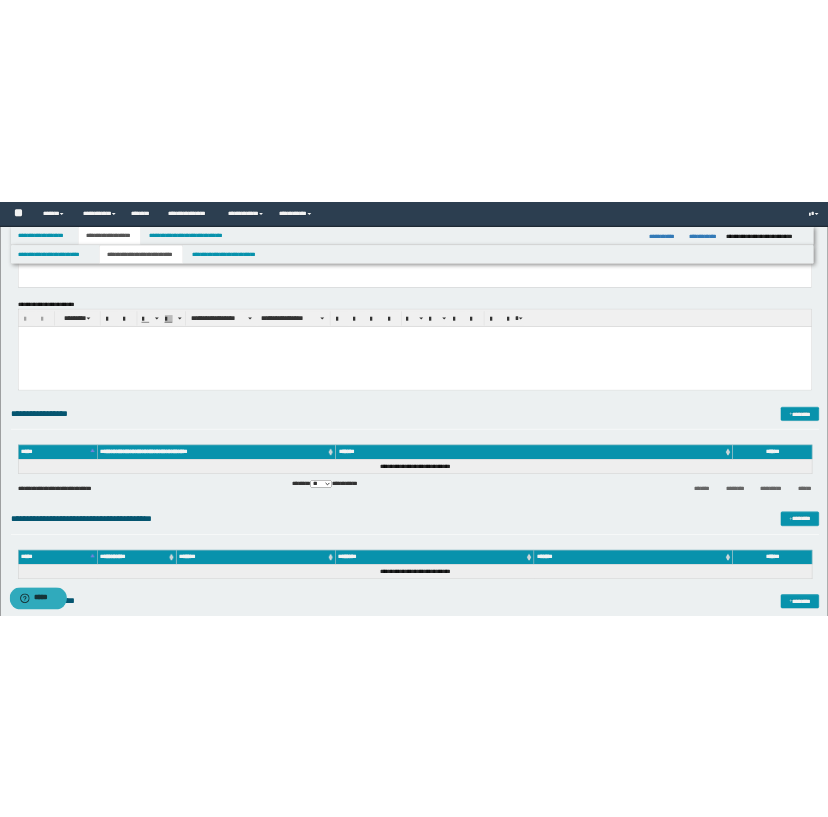 scroll, scrollTop: 0, scrollLeft: 0, axis: both 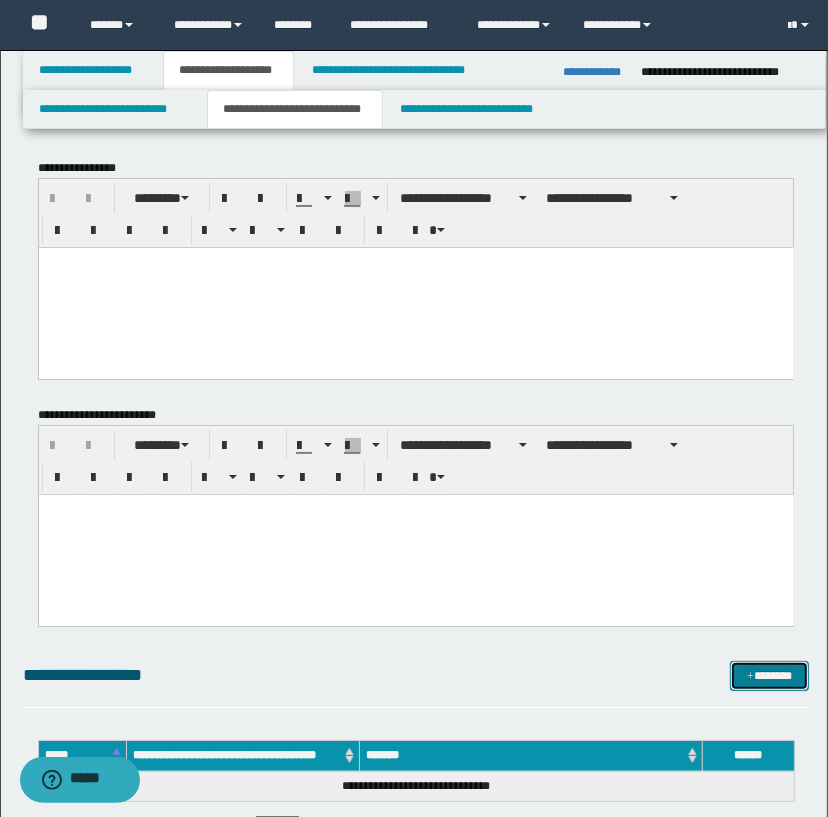 click on "*******" at bounding box center (770, 676) 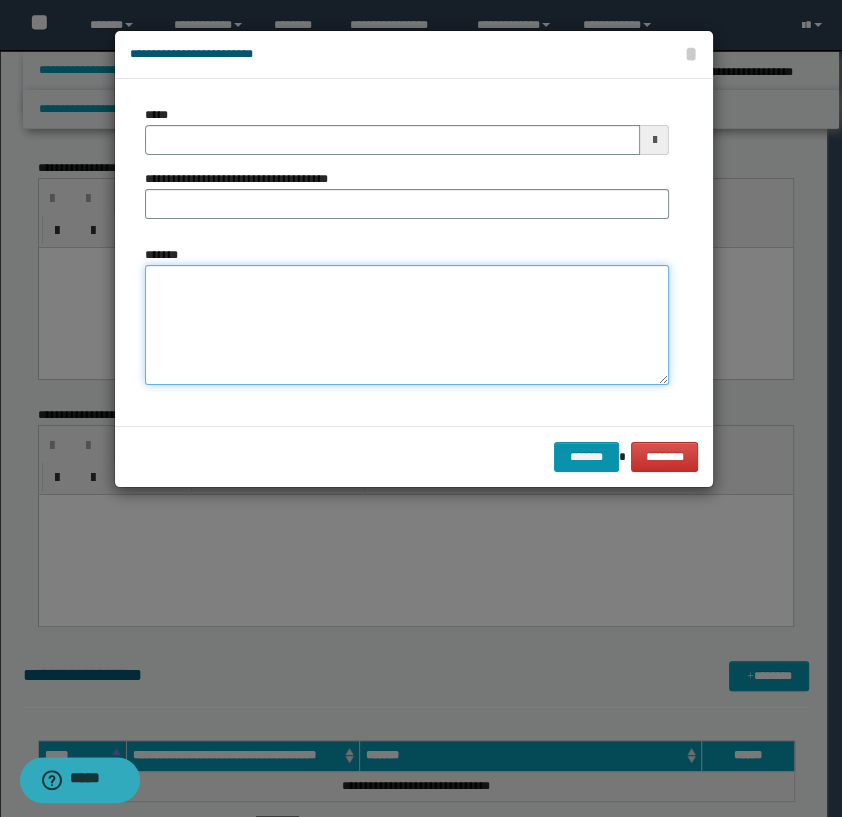 click on "*******" at bounding box center [407, 325] 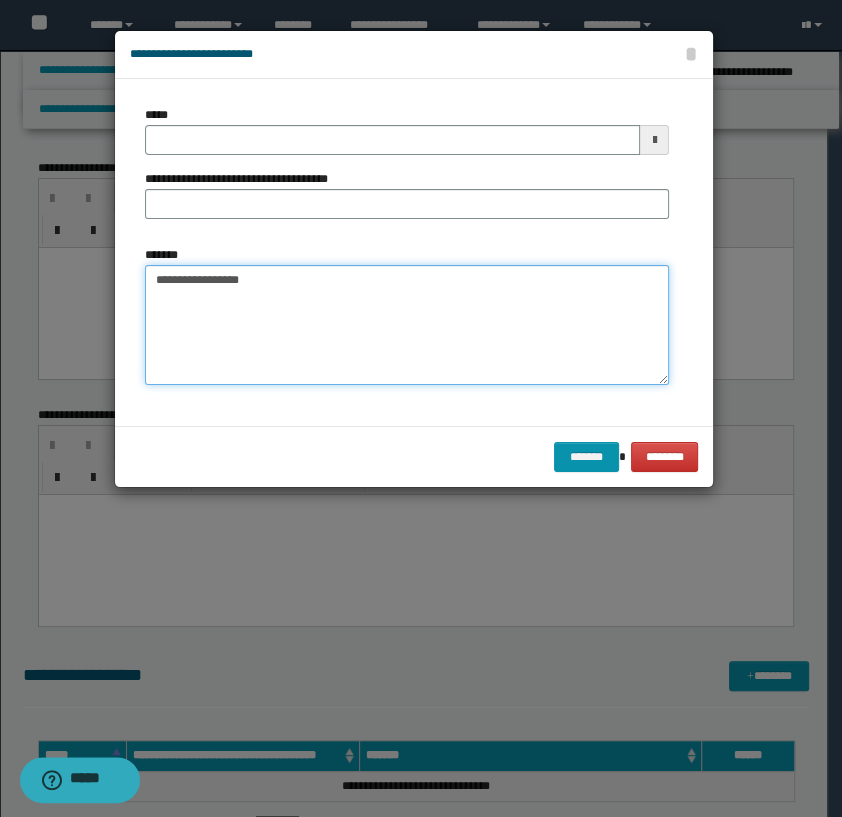 type on "**********" 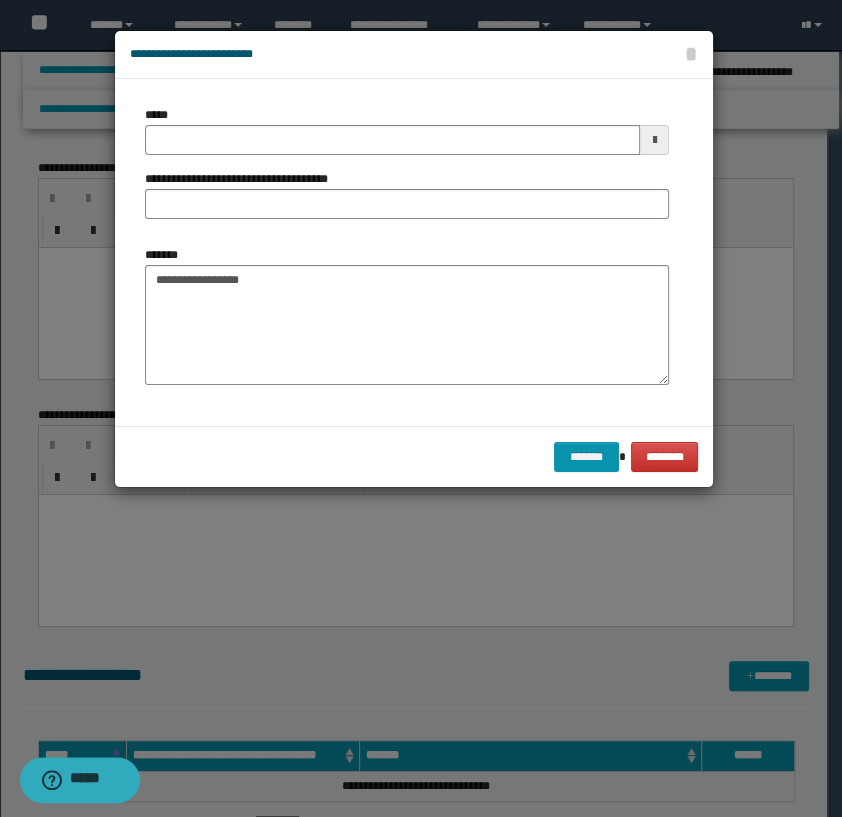 type 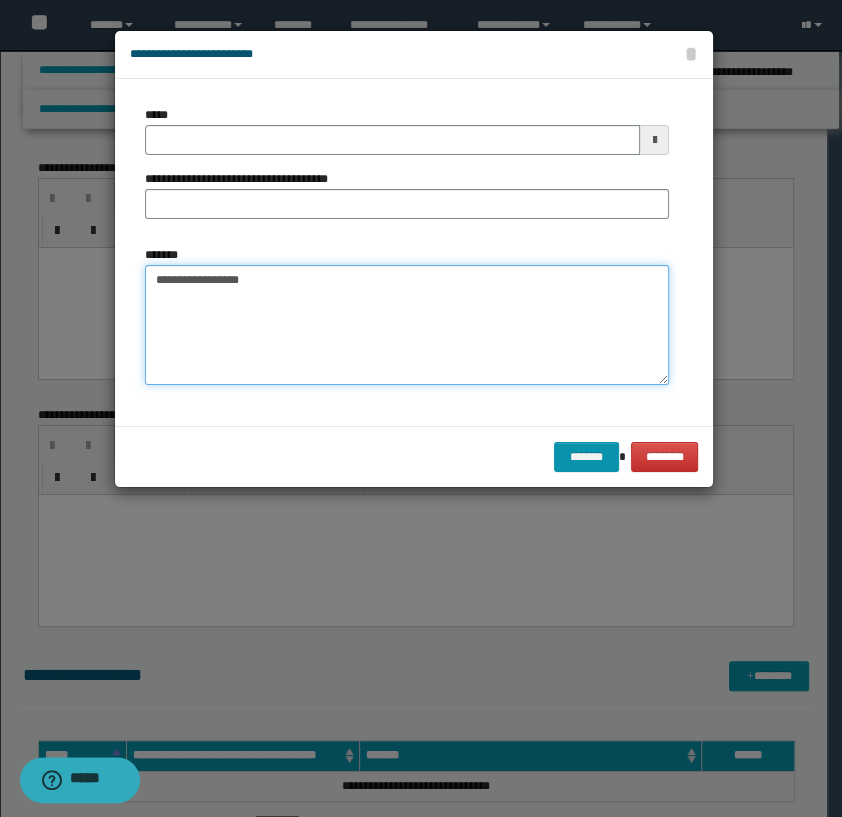 click on "**********" at bounding box center (407, 325) 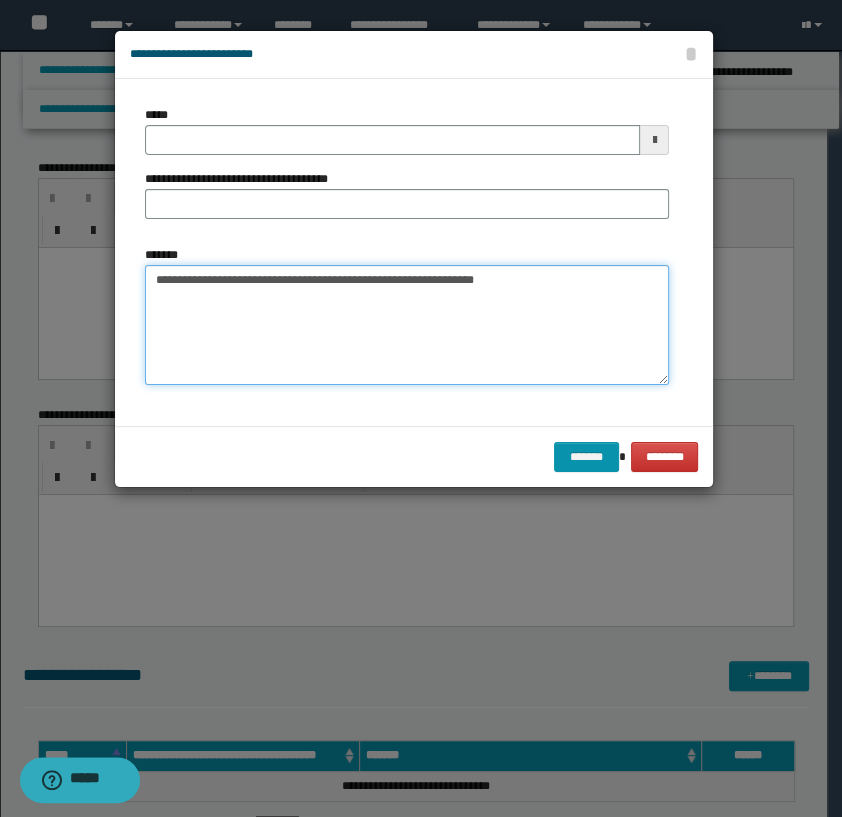 type on "**********" 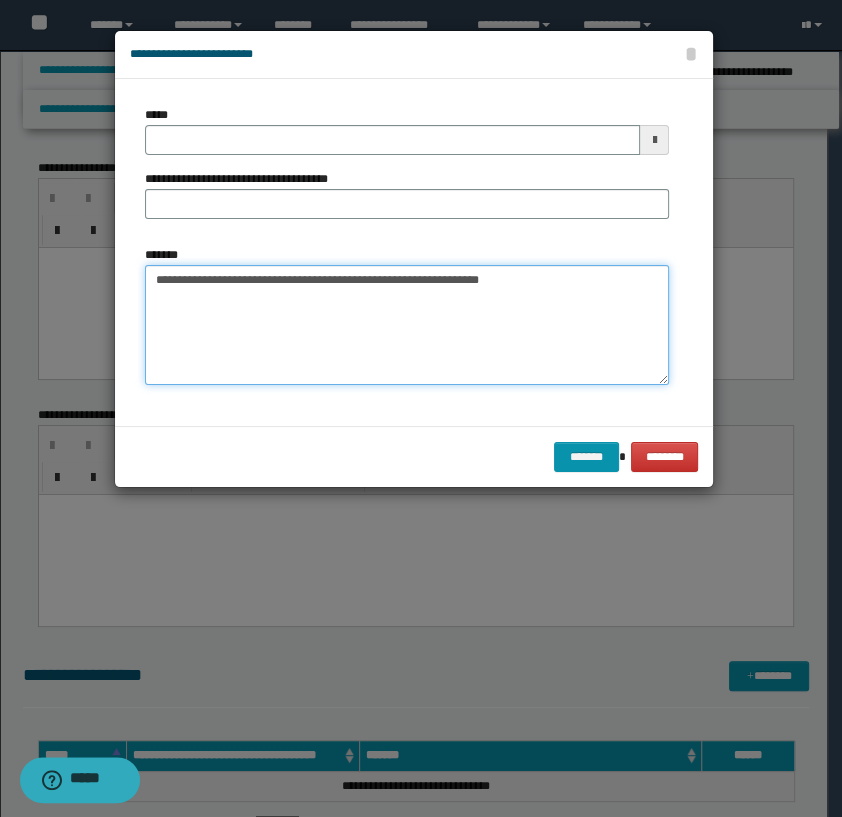 type 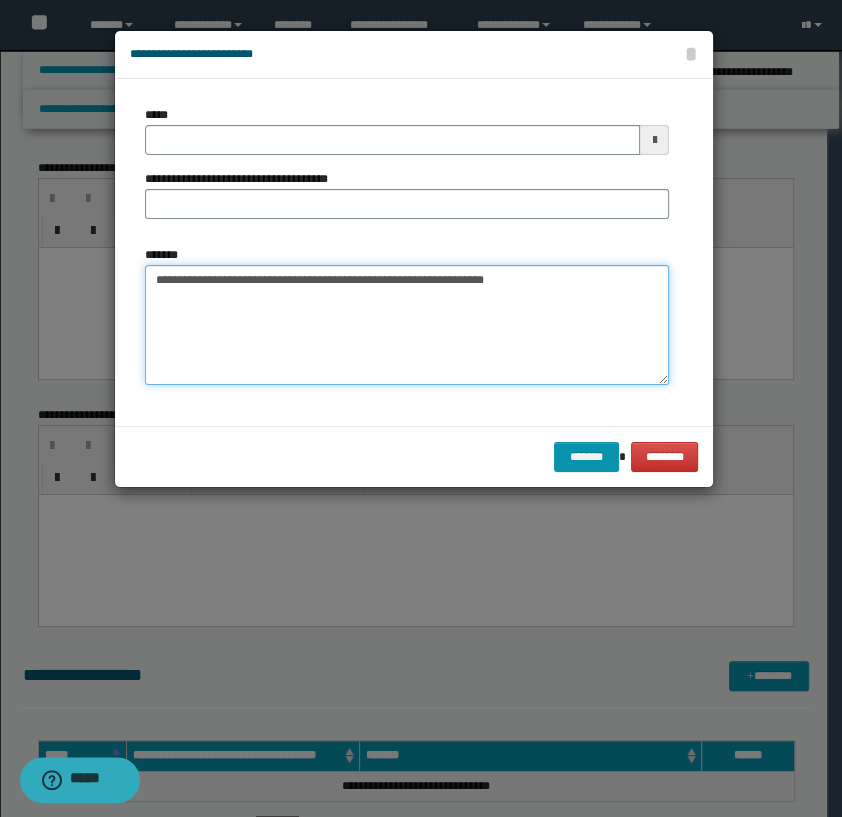 type on "**********" 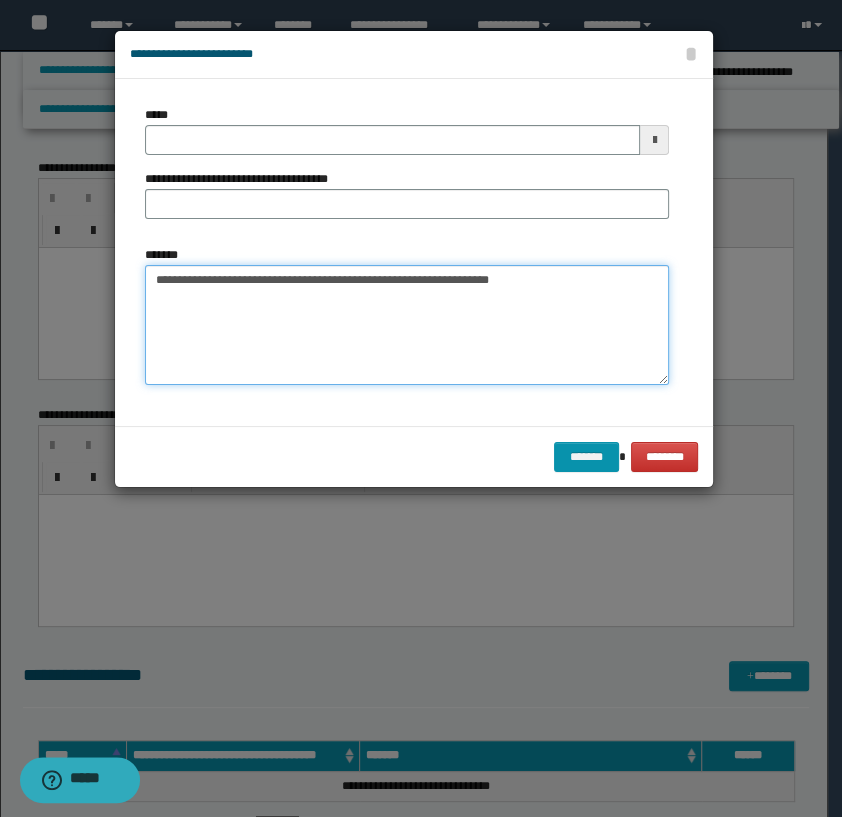 type 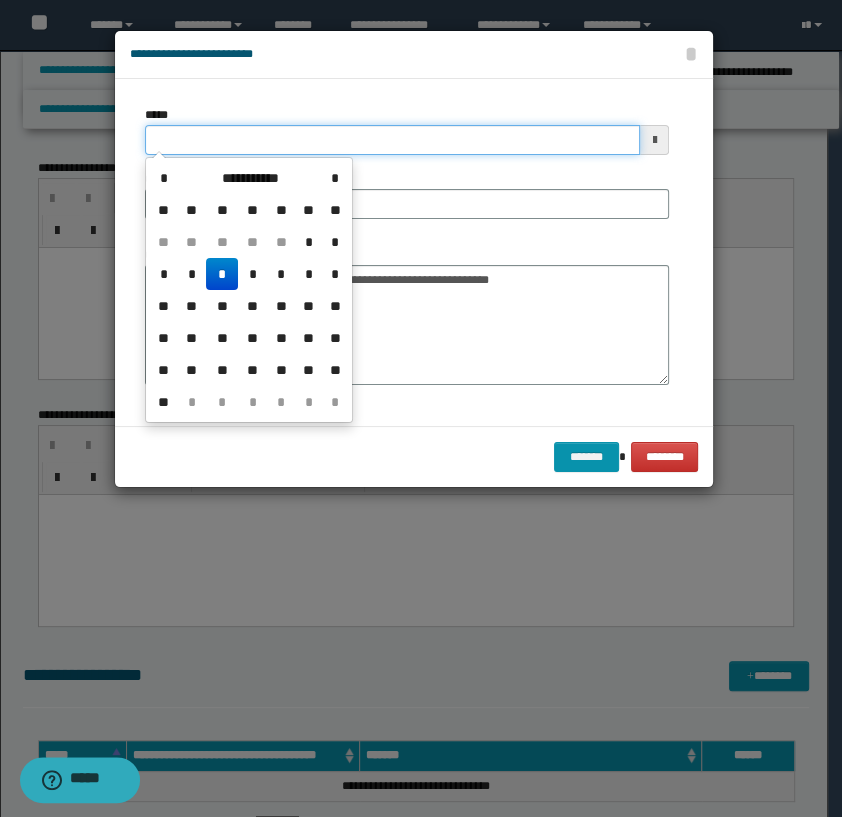 drag, startPoint x: 225, startPoint y: 134, endPoint x: 8, endPoint y: 125, distance: 217.18655 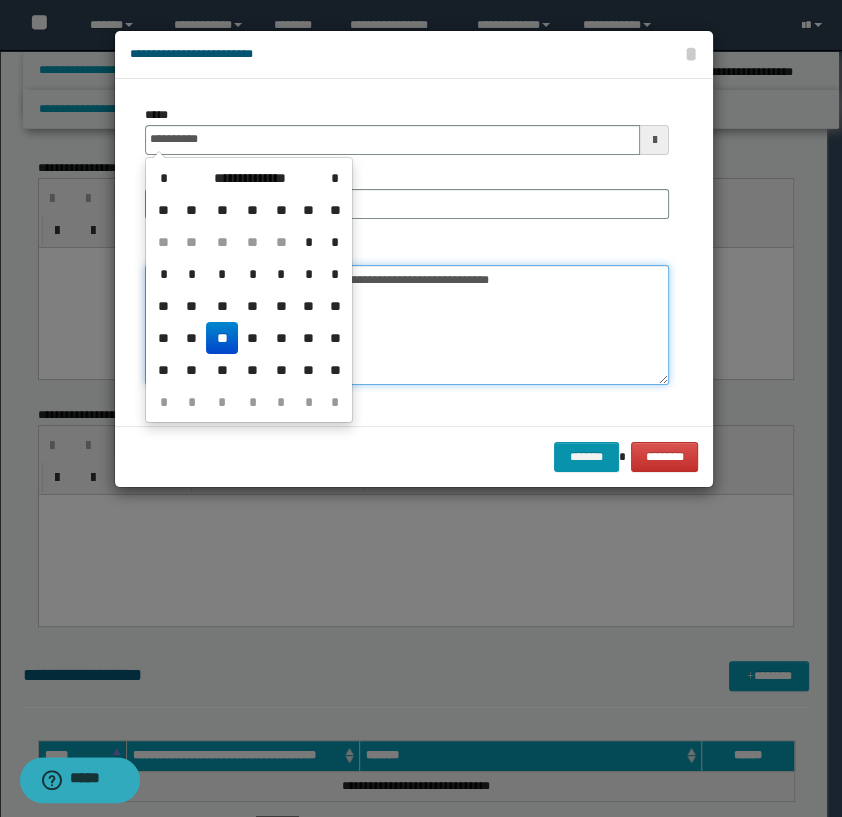 type on "**********" 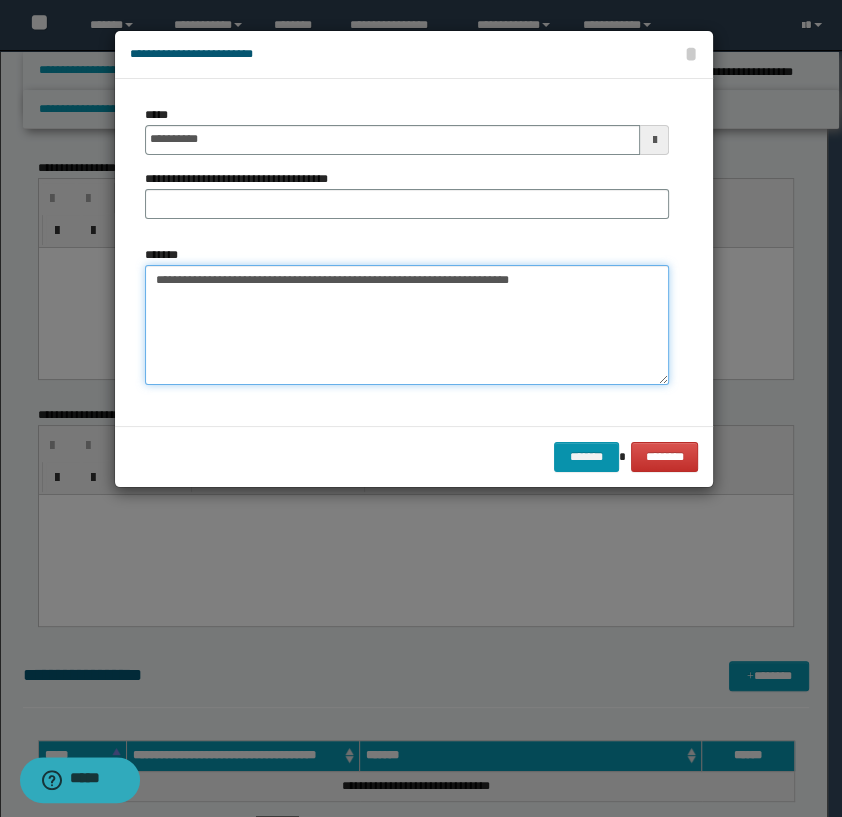 drag, startPoint x: 613, startPoint y: 313, endPoint x: 613, endPoint y: 300, distance: 13 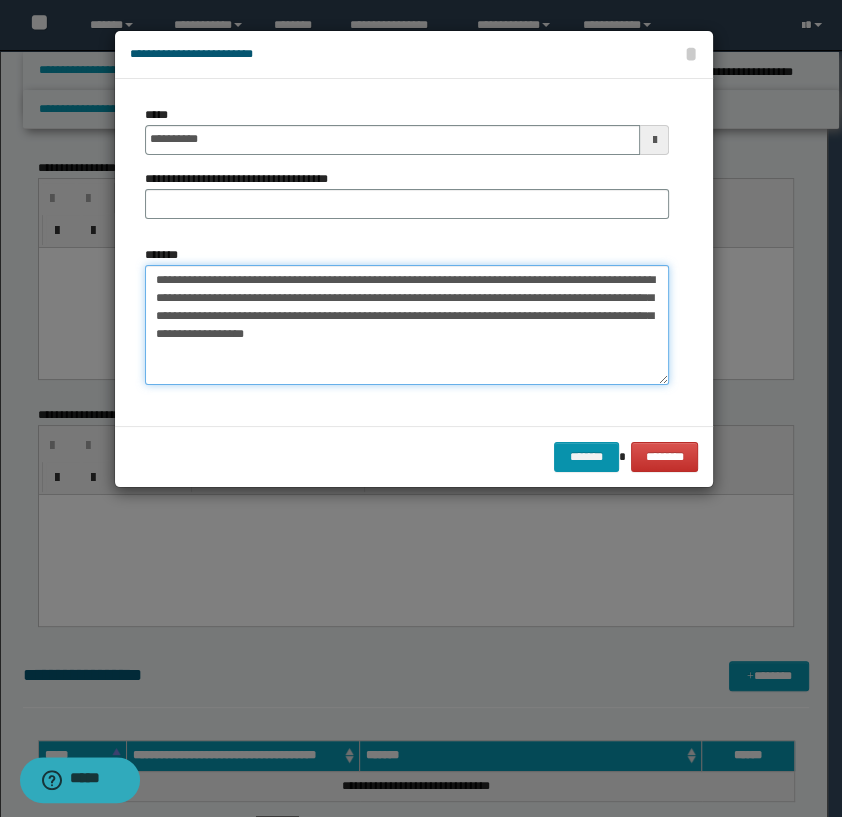 type on "**********" 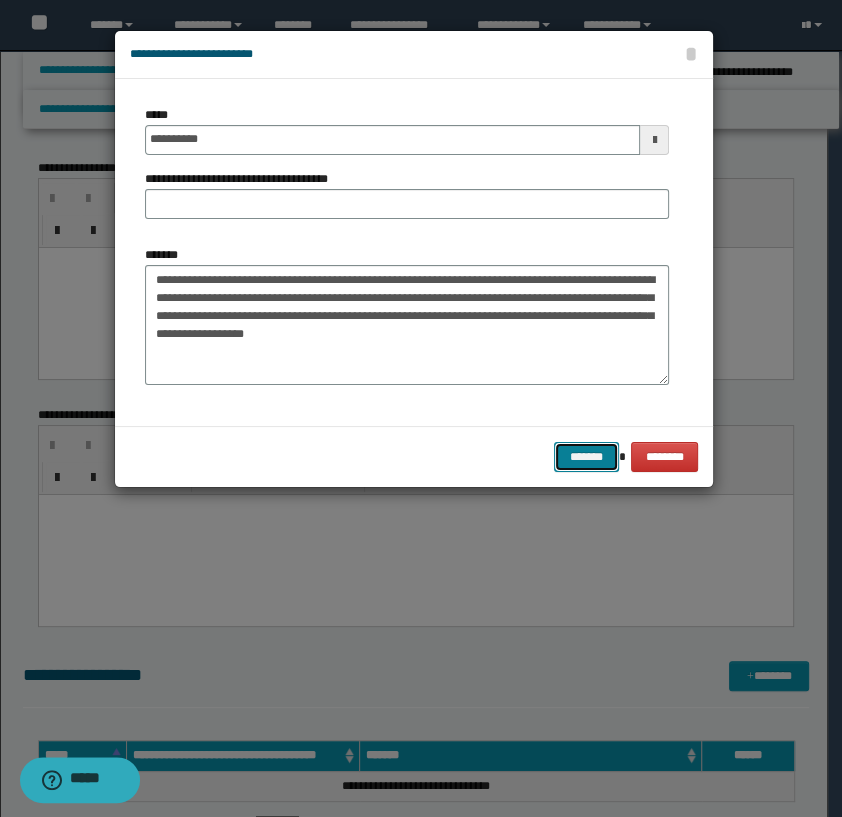 click on "*******" at bounding box center (586, 457) 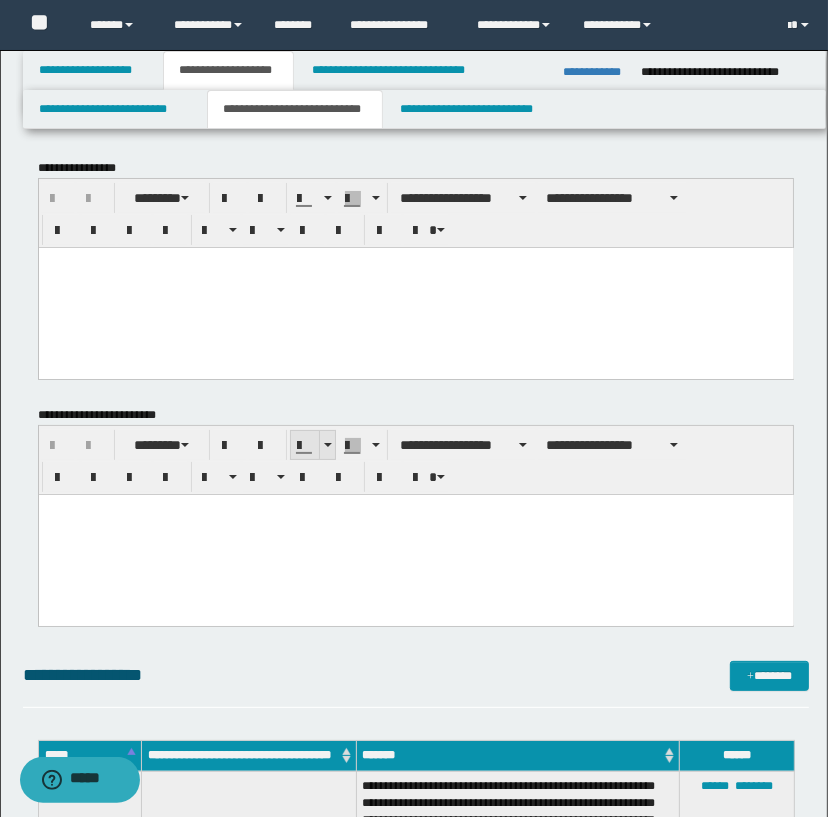 scroll, scrollTop: 363, scrollLeft: 0, axis: vertical 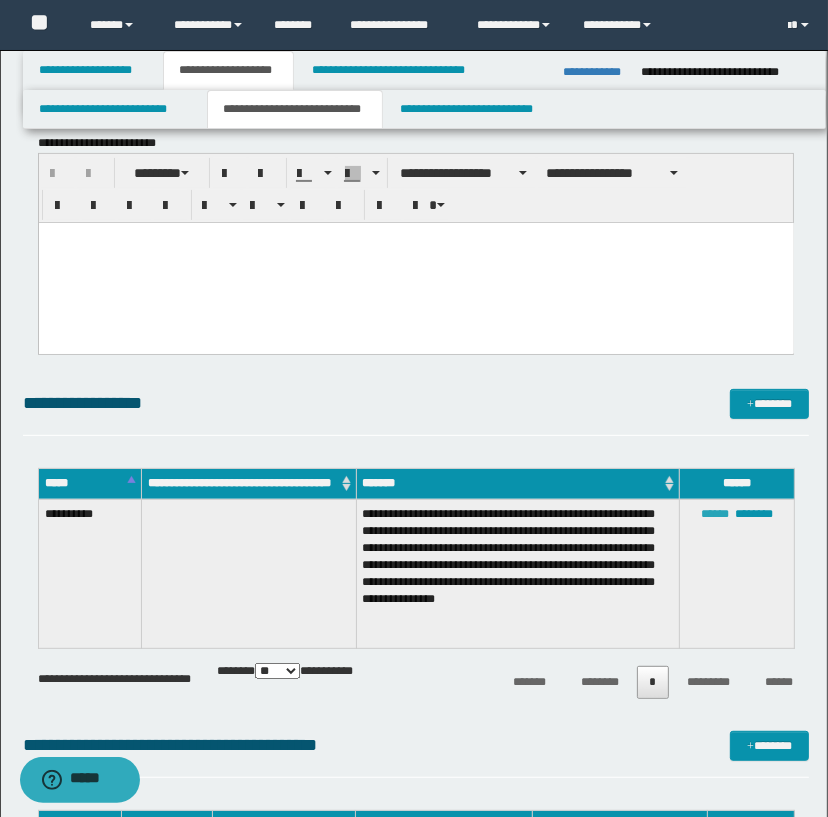 click on "******" at bounding box center (715, 514) 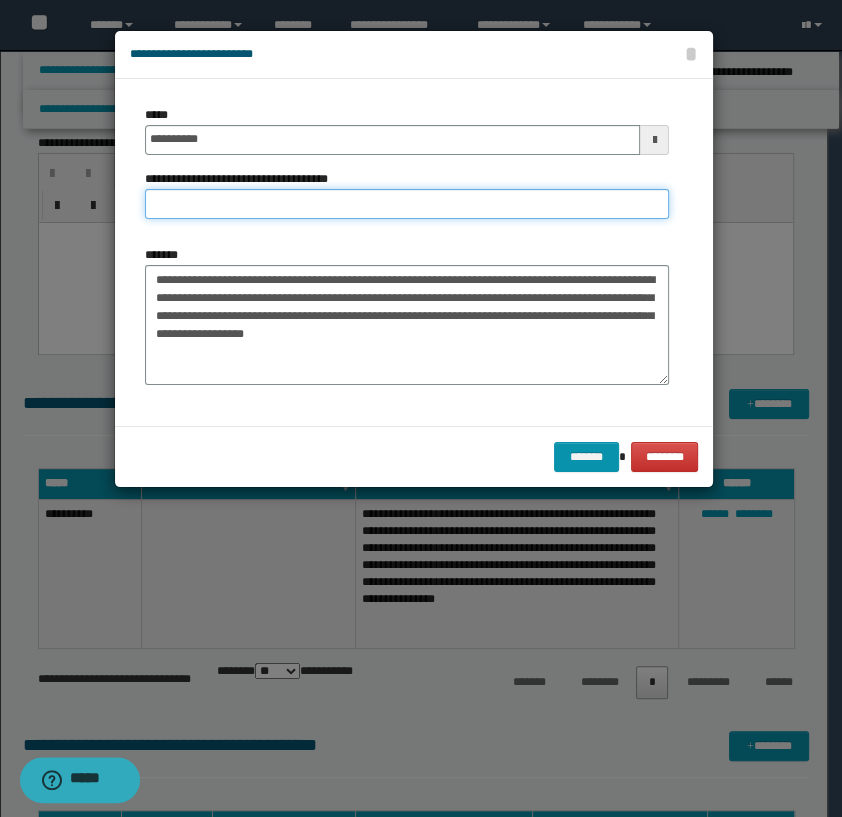click on "**********" at bounding box center [407, 204] 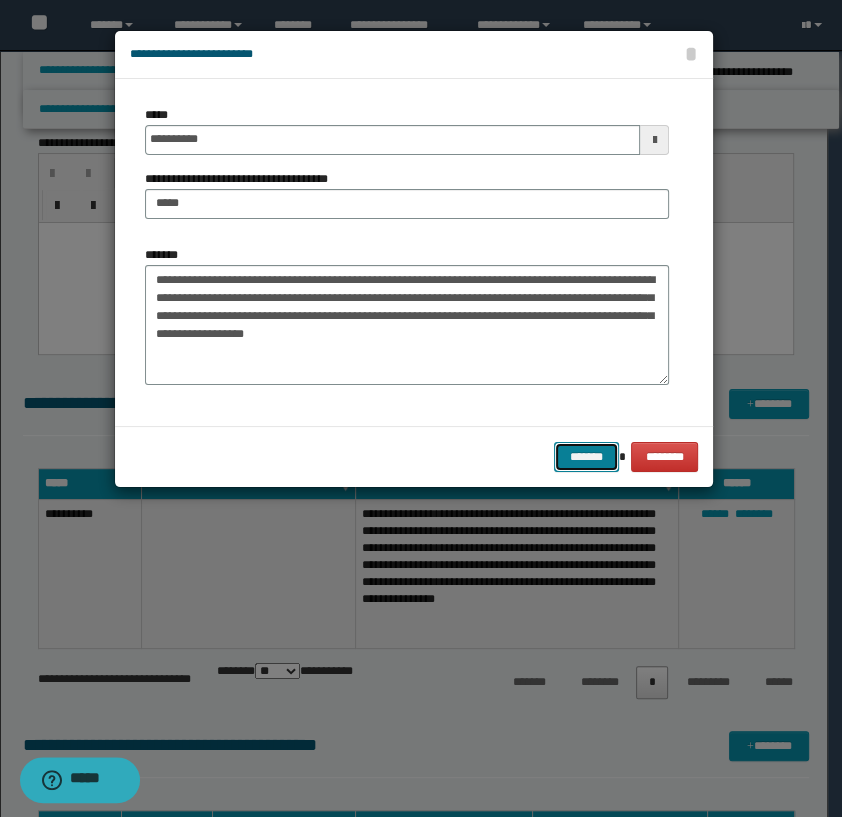 click on "*******" at bounding box center [586, 457] 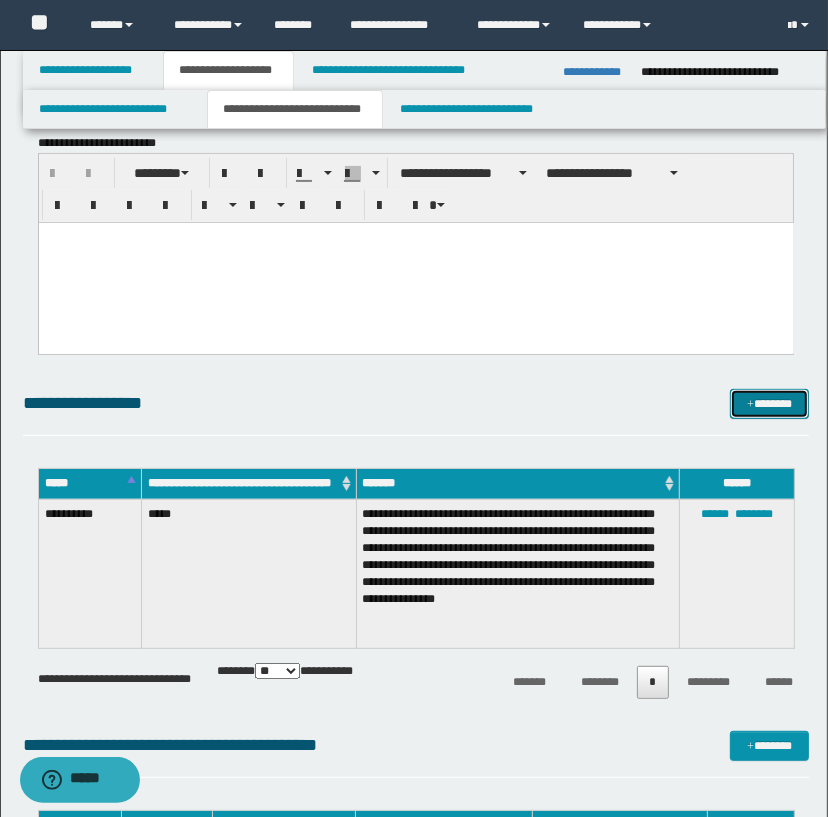 click on "*******" at bounding box center (770, 404) 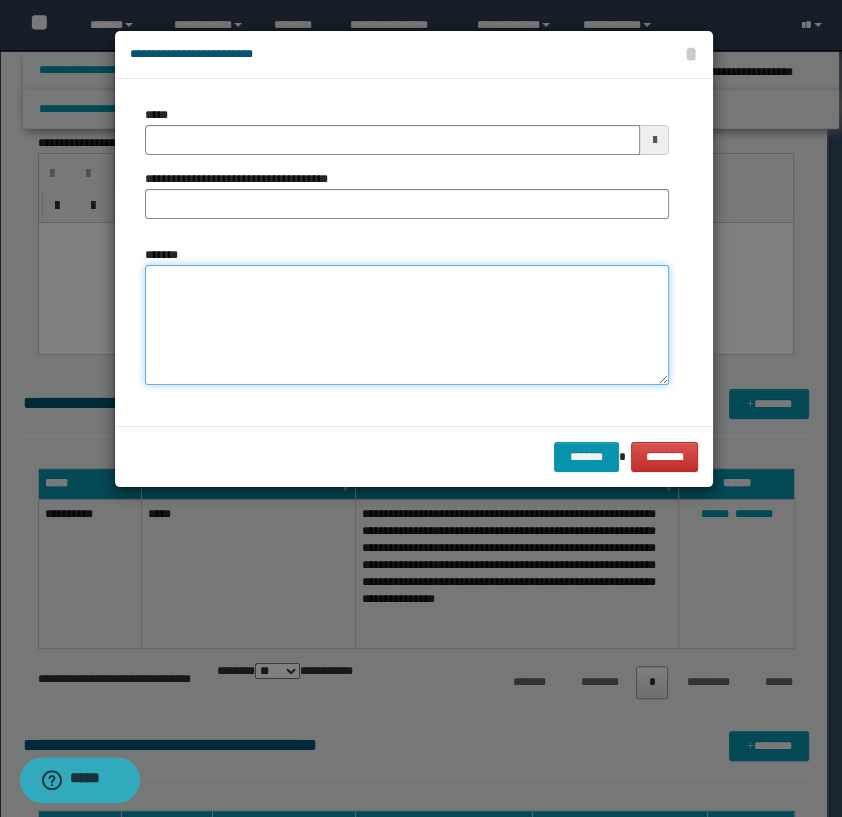 click on "*******" at bounding box center [407, 325] 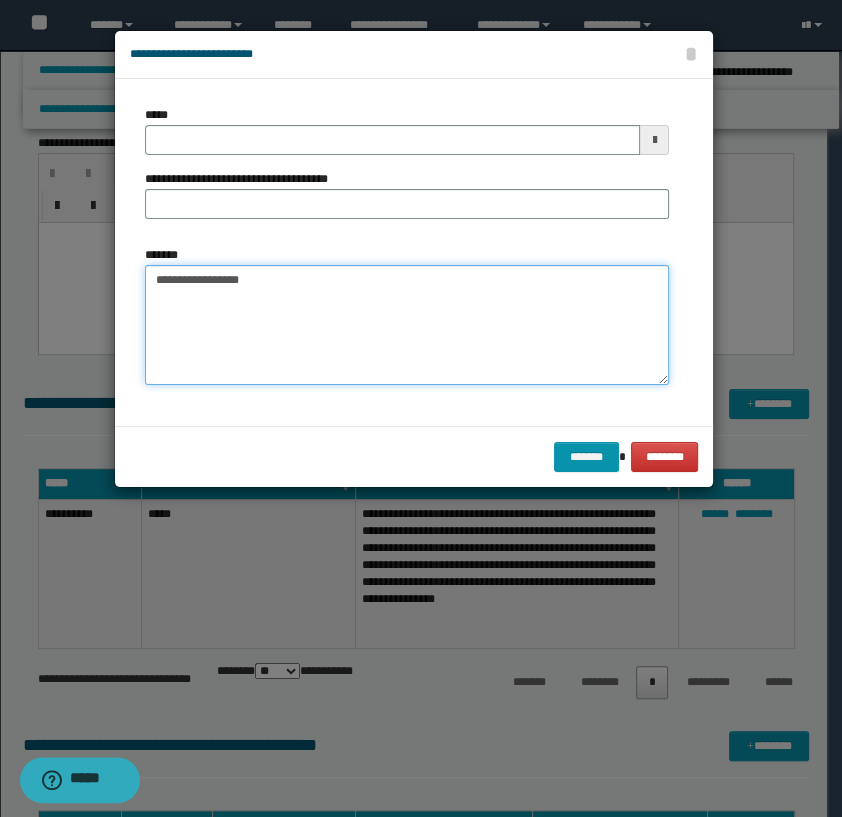 type on "**********" 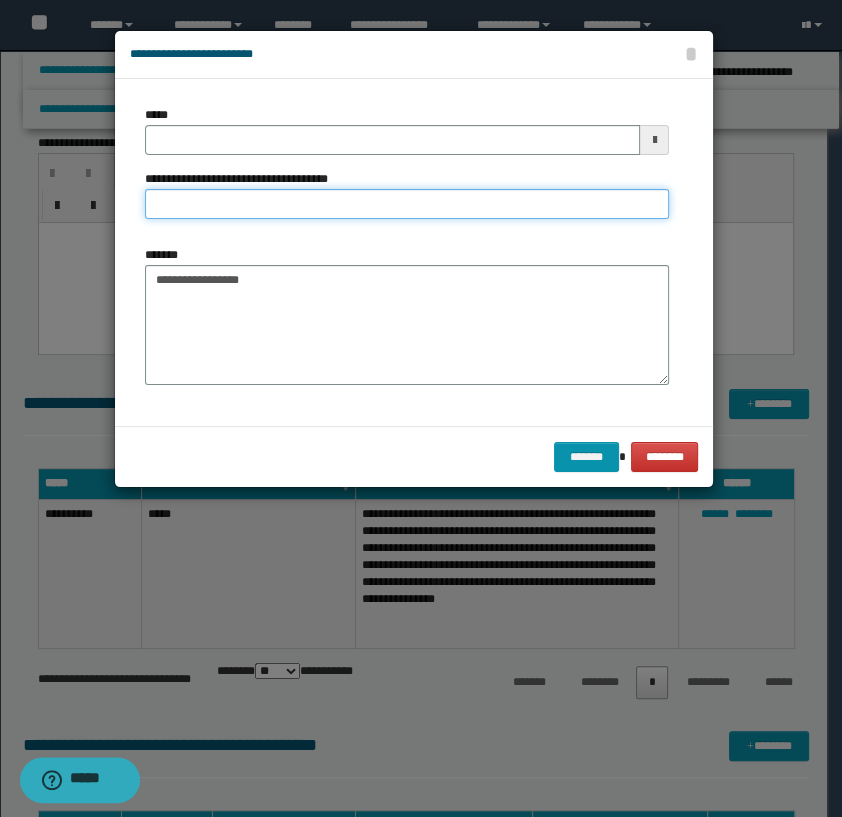 click on "**********" at bounding box center [407, 204] 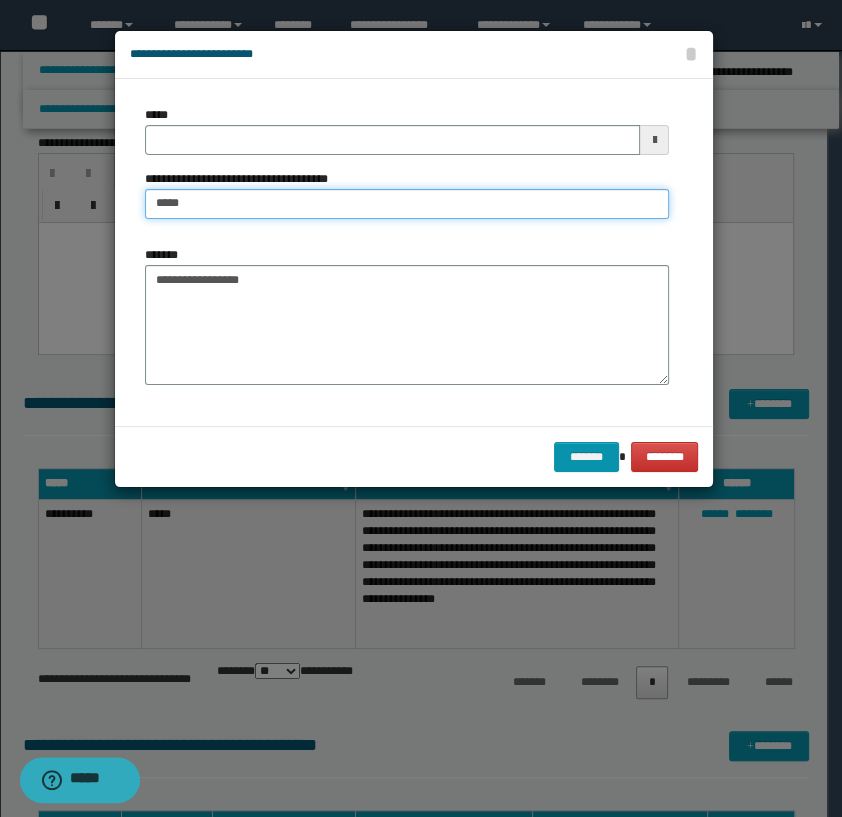 type on "**********" 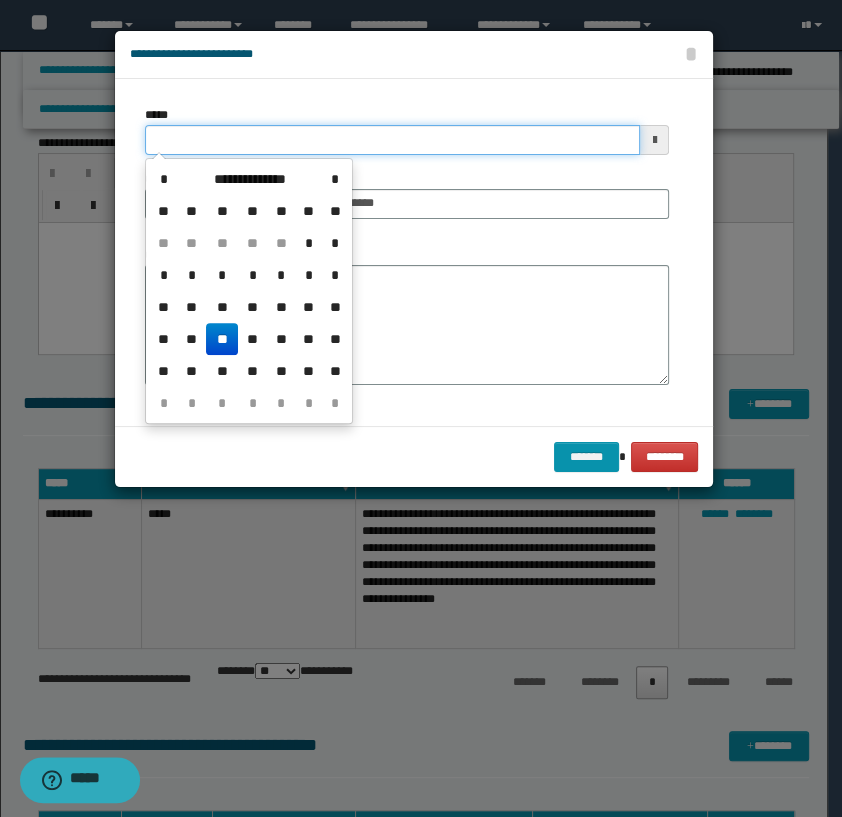 drag, startPoint x: 171, startPoint y: 144, endPoint x: 8, endPoint y: 133, distance: 163.37074 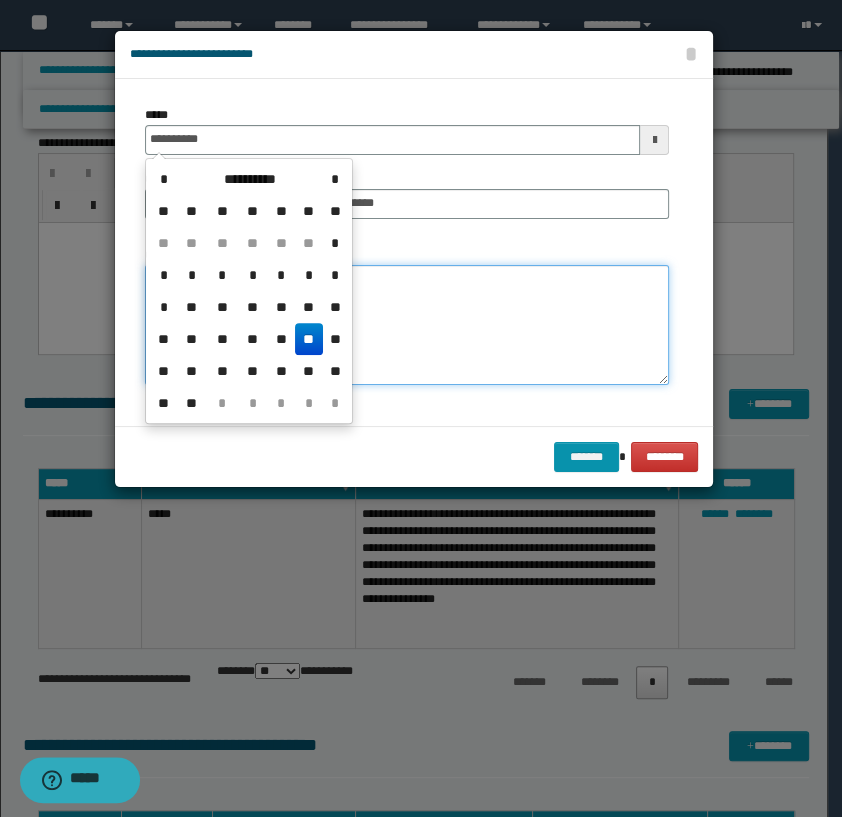 type on "**********" 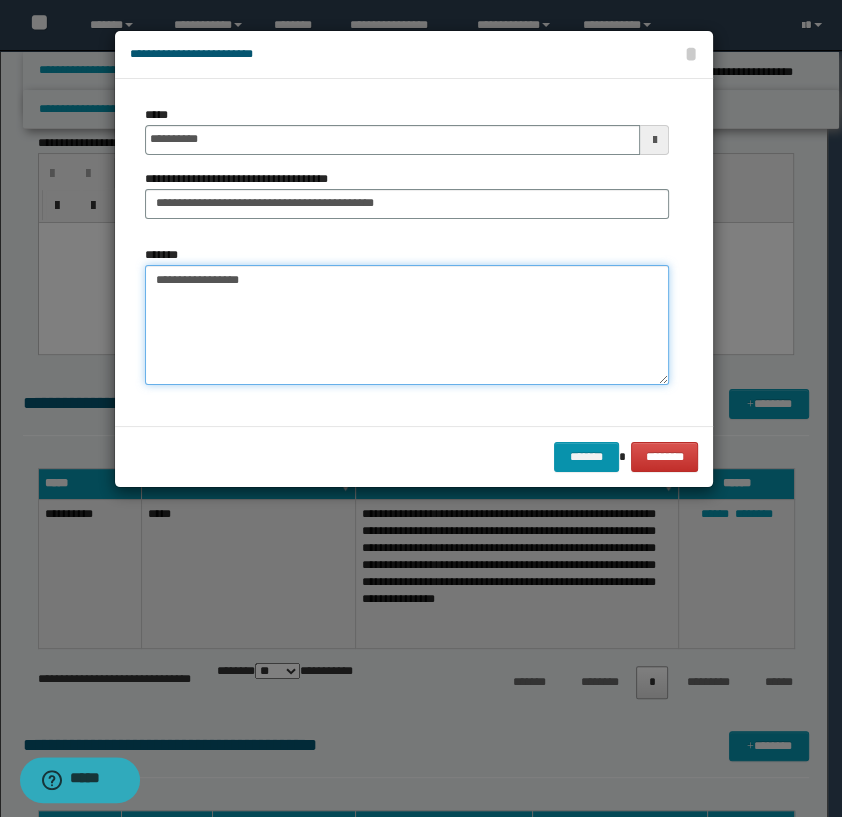 click on "**********" at bounding box center (407, 325) 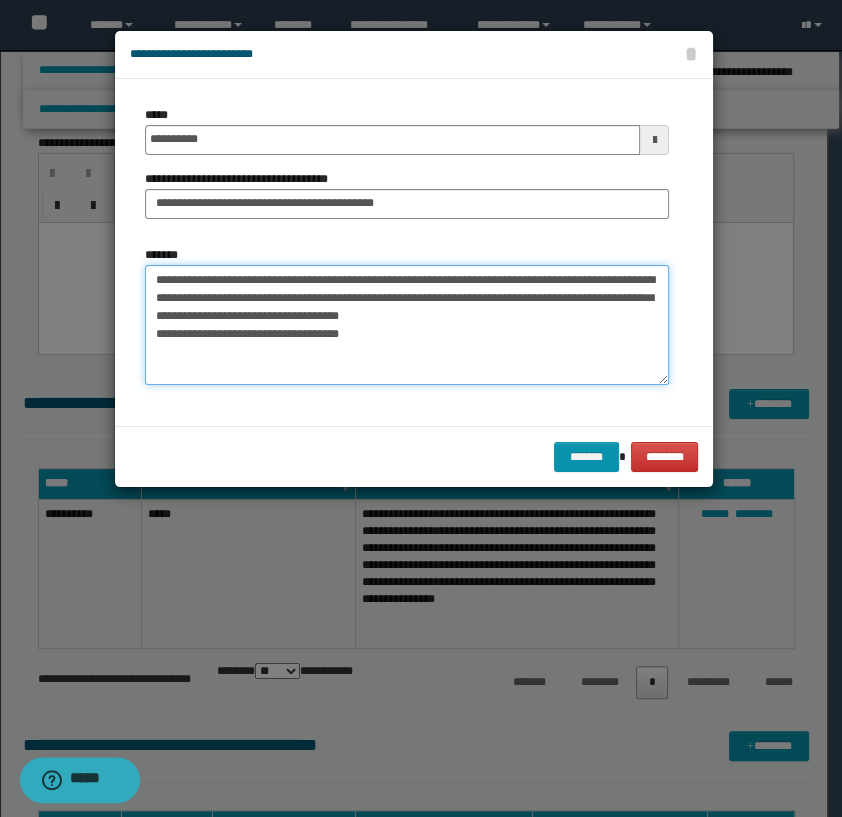 click on "**********" at bounding box center [407, 325] 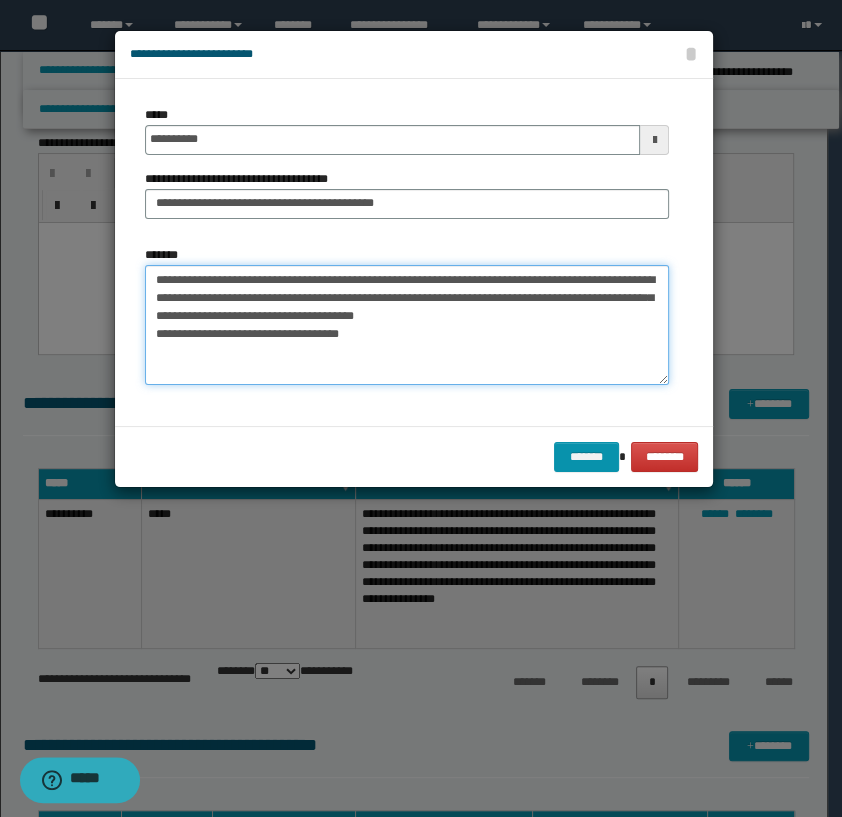 click on "**********" at bounding box center [407, 325] 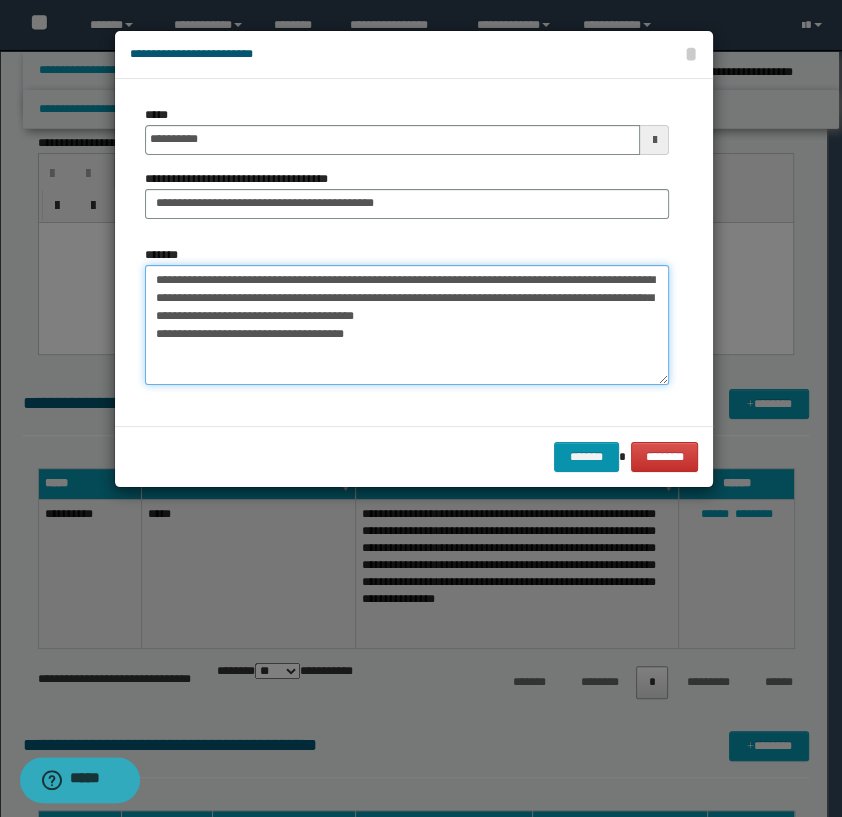 click on "**********" at bounding box center (407, 325) 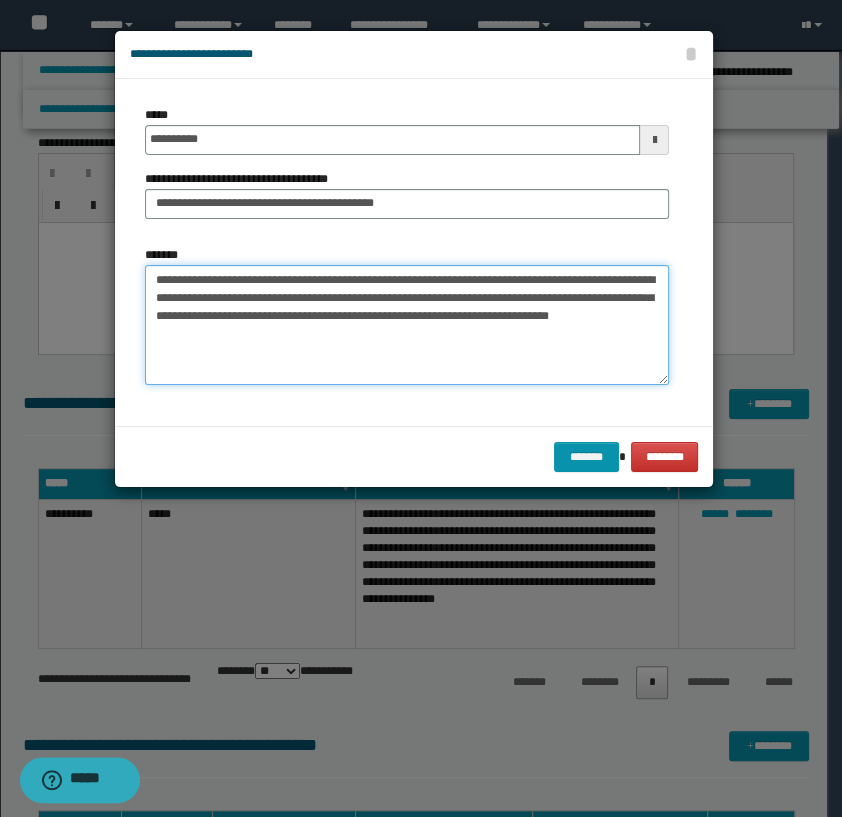 click on "**********" at bounding box center [407, 325] 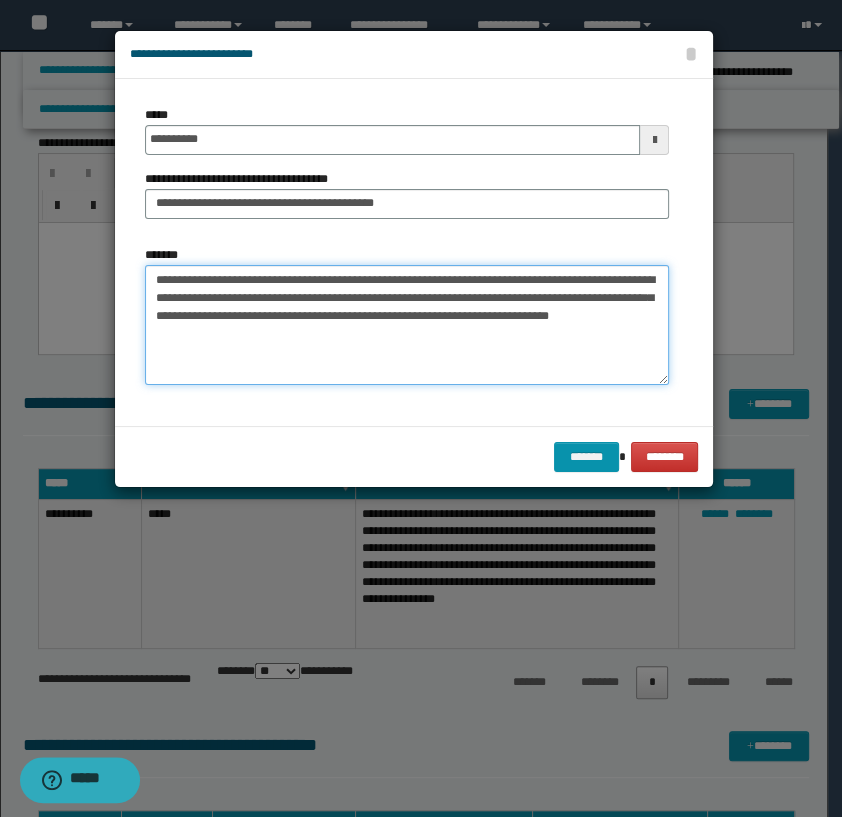 click on "**********" at bounding box center [407, 325] 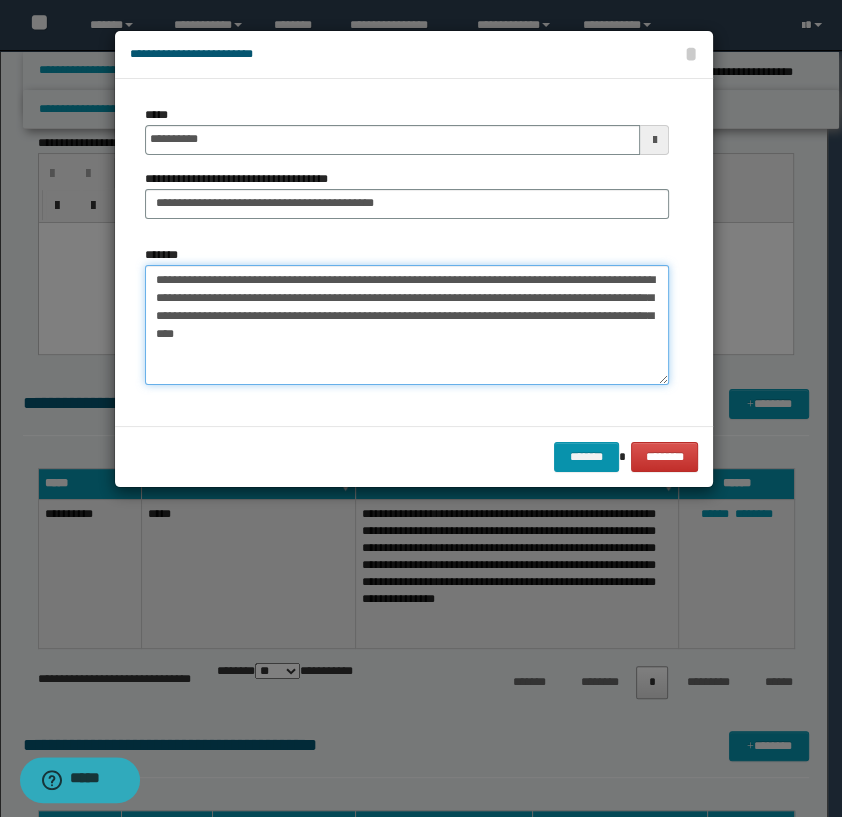 click on "**********" at bounding box center [407, 325] 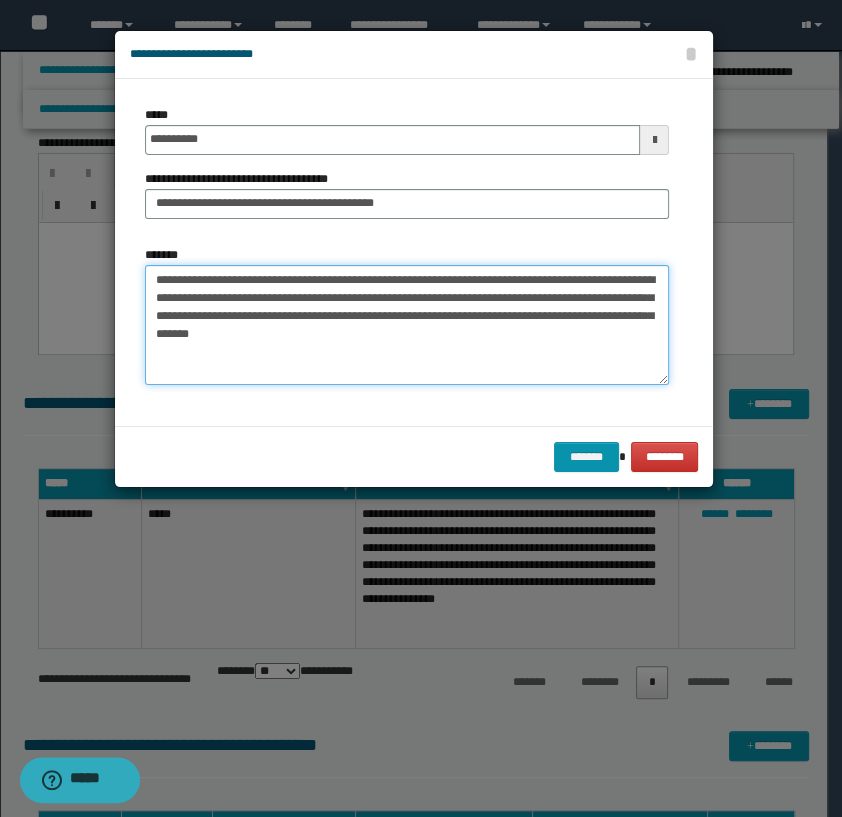 click on "**********" at bounding box center [407, 325] 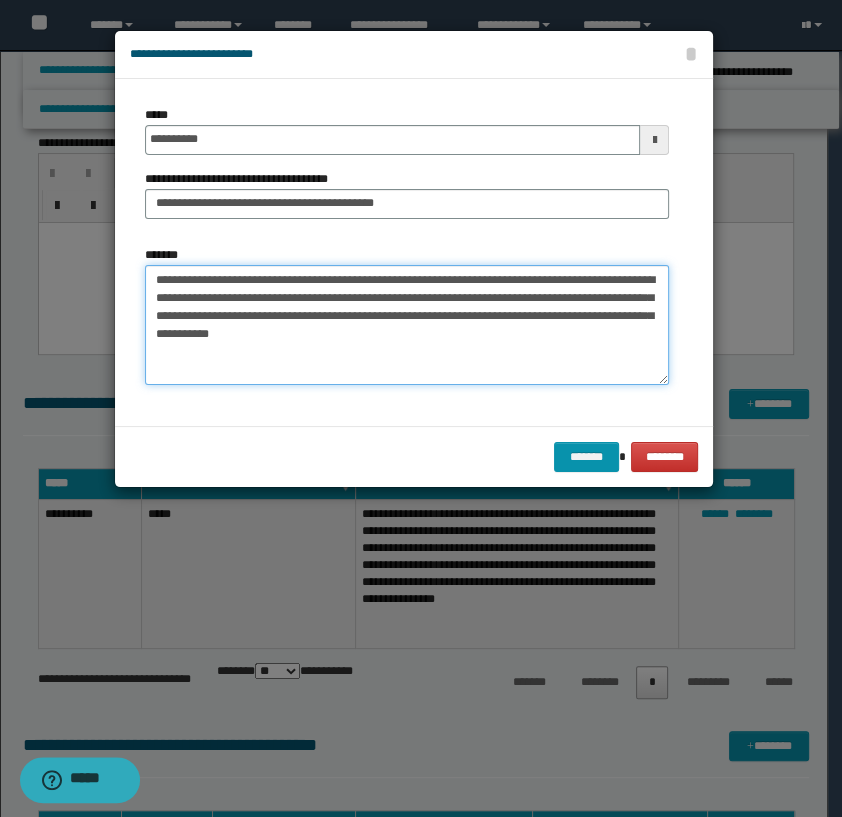 click on "**********" at bounding box center (407, 325) 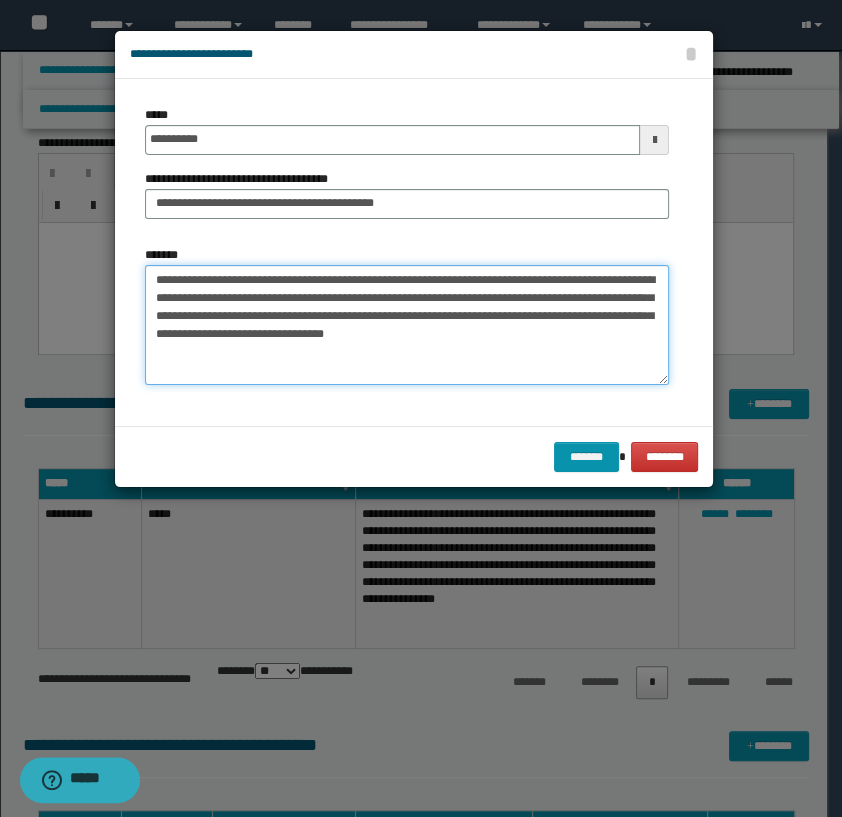click on "**********" at bounding box center (407, 325) 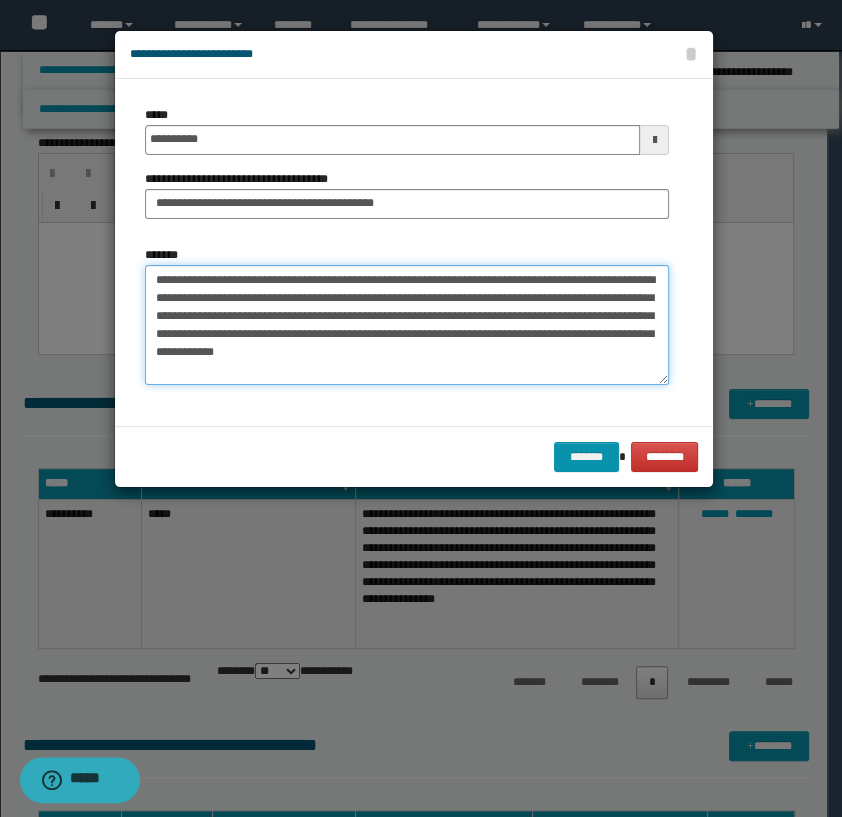 click on "**********" at bounding box center (407, 325) 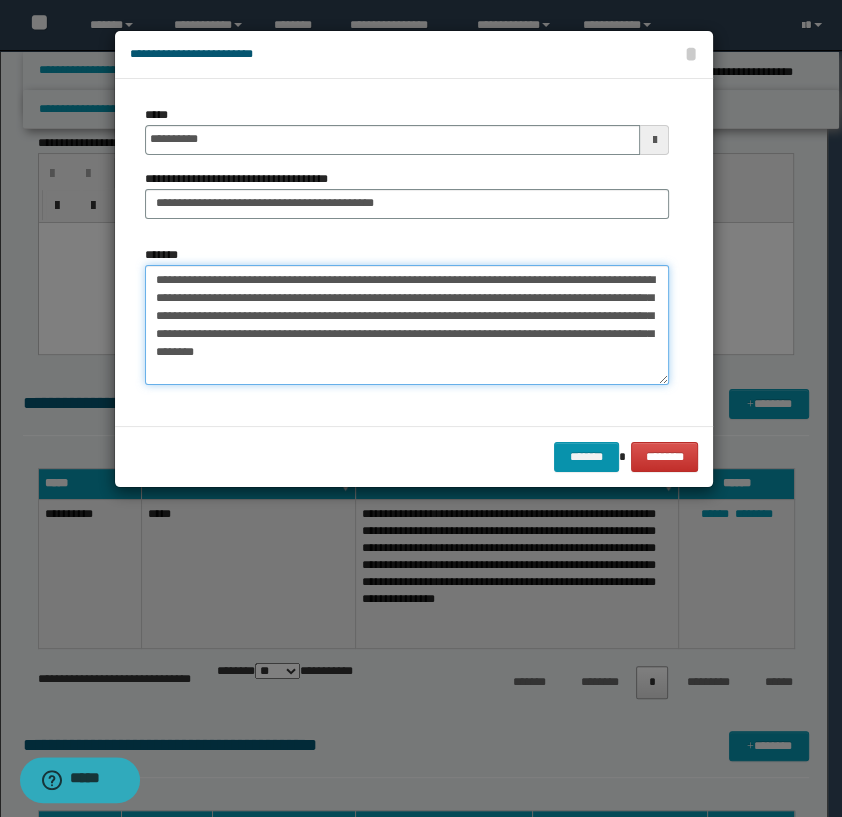 click on "**********" at bounding box center [407, 325] 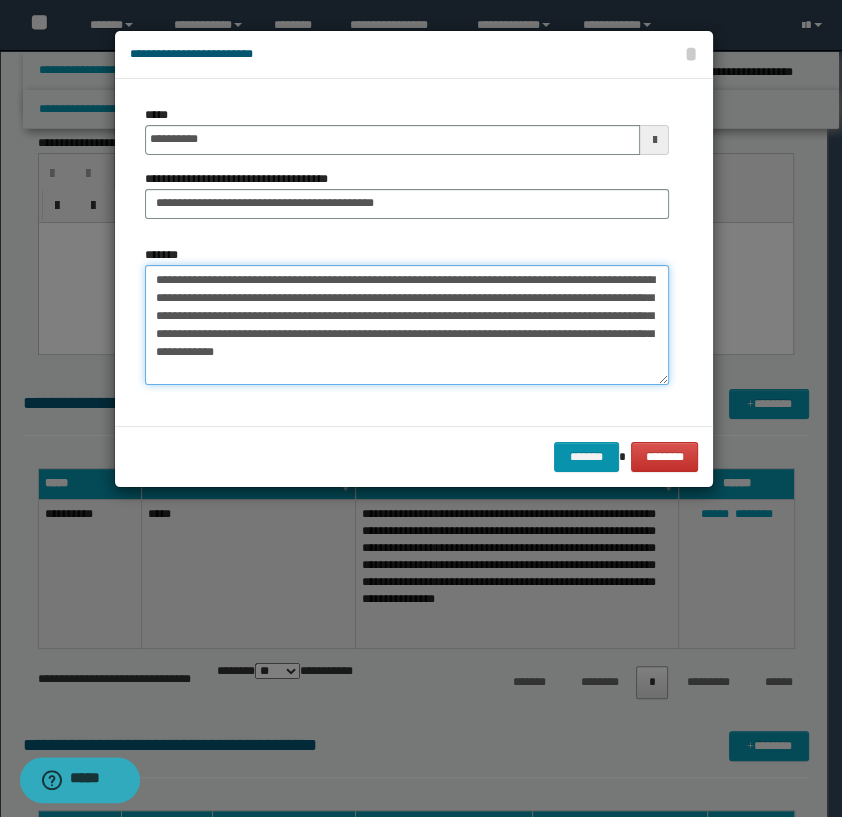 click on "**********" at bounding box center (407, 325) 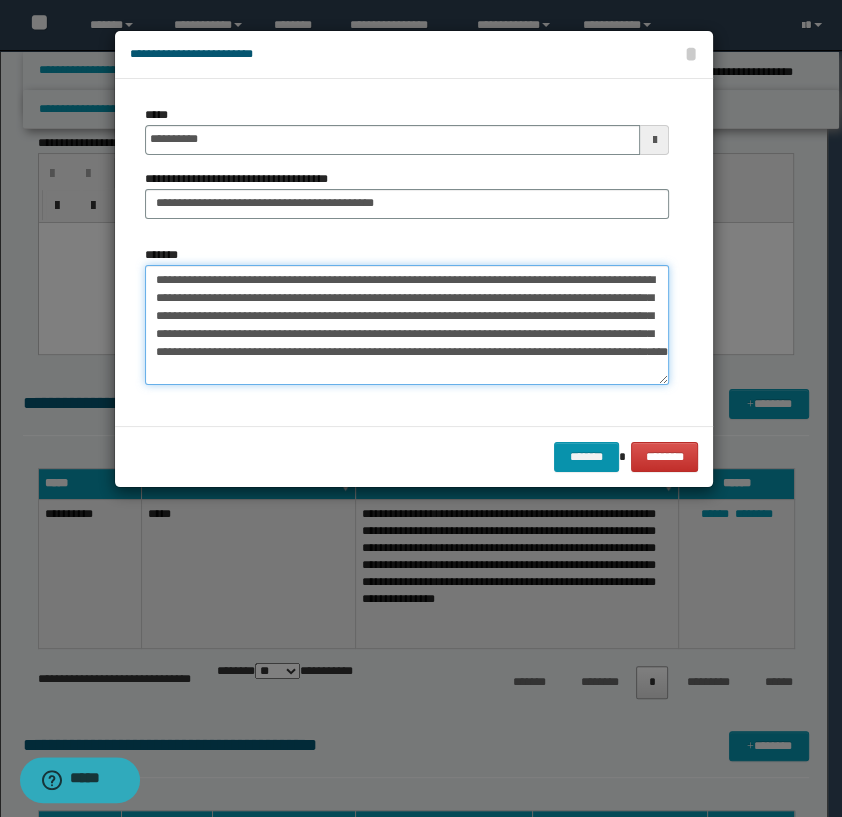 click on "**********" at bounding box center (407, 325) 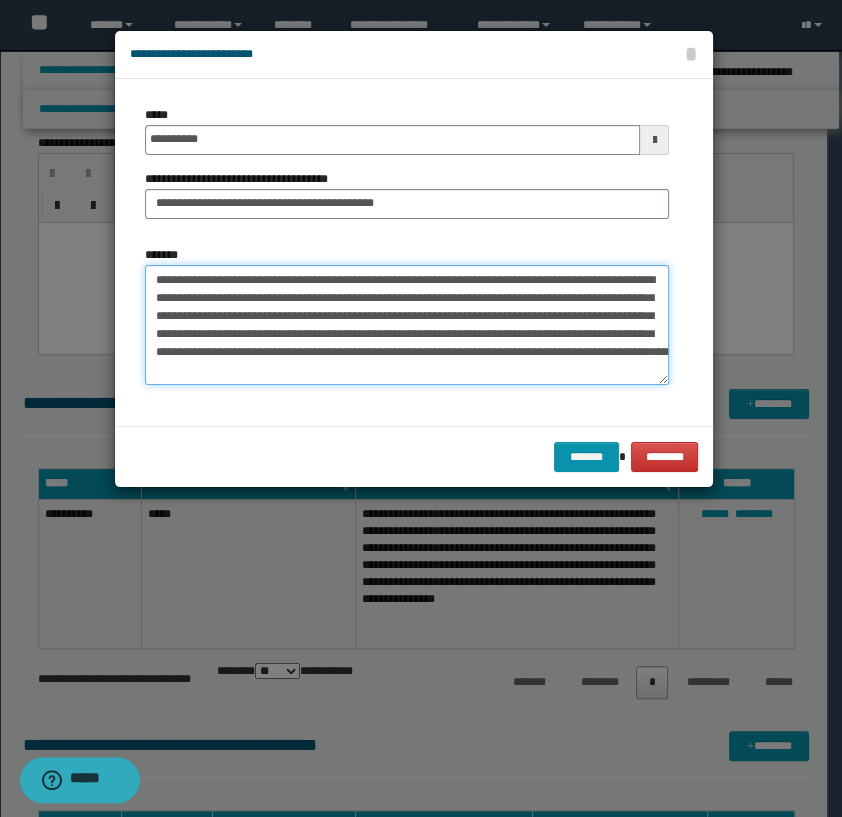 paste on "**********" 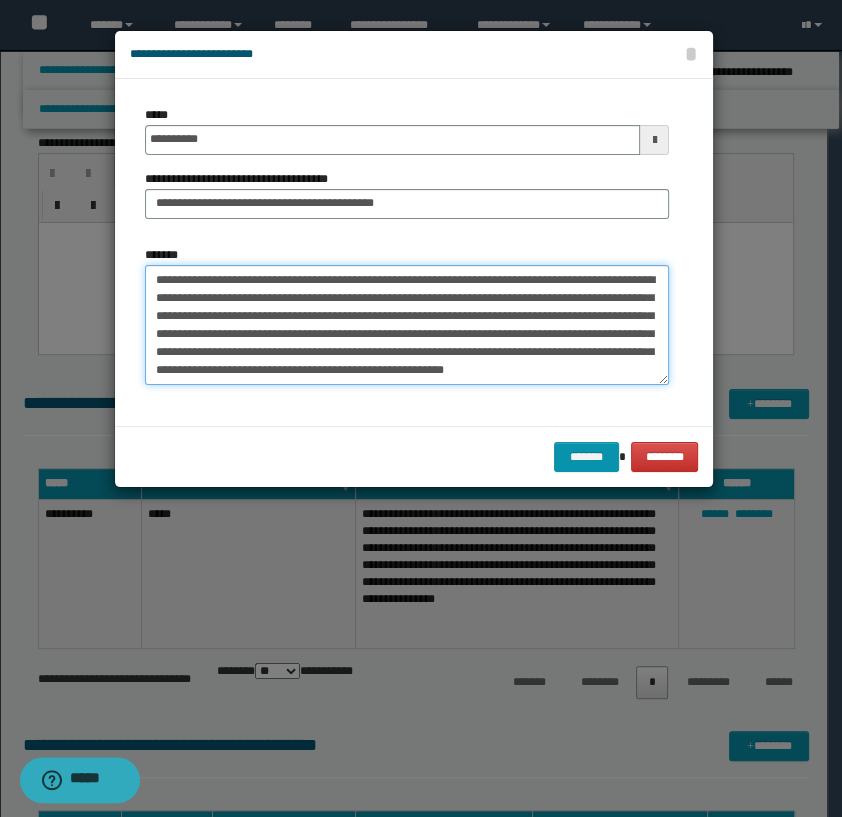 scroll, scrollTop: 30, scrollLeft: 0, axis: vertical 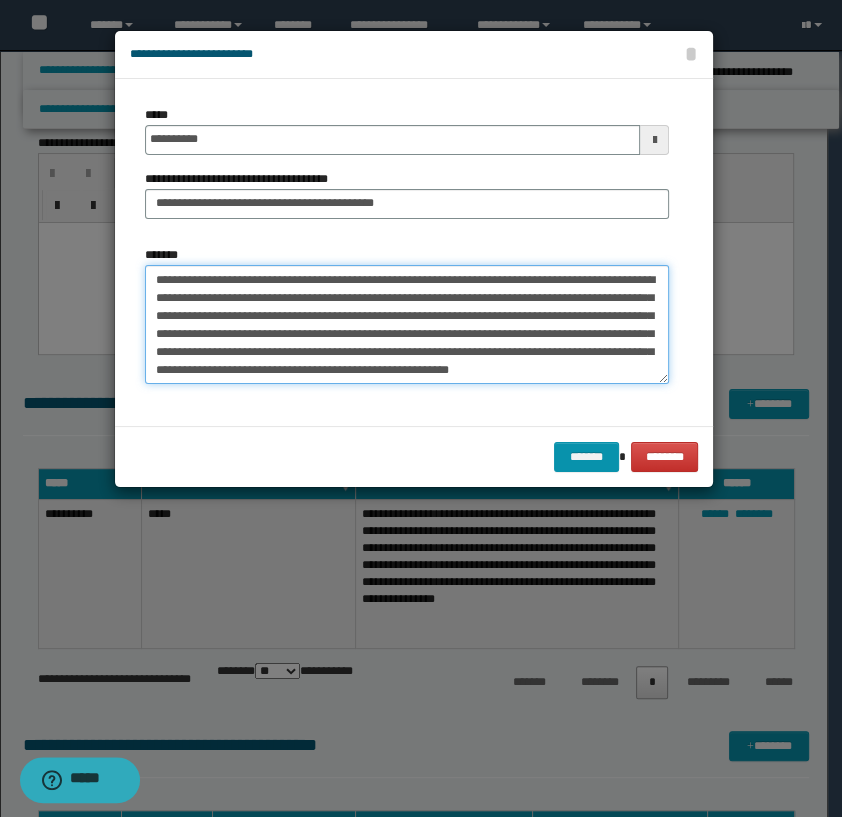 click on "**********" at bounding box center (407, 325) 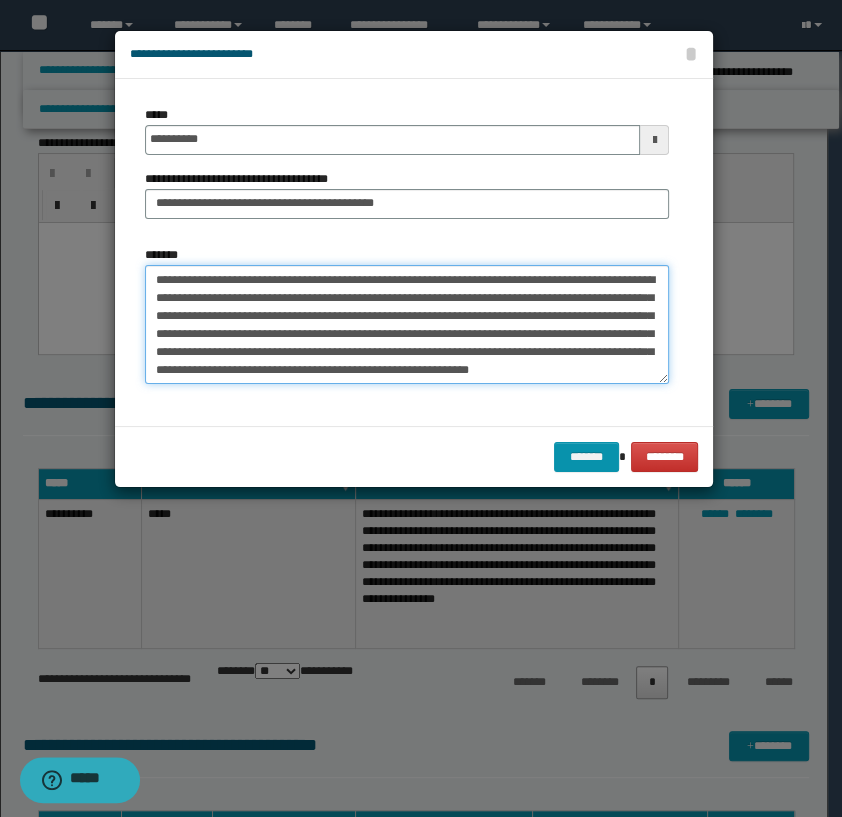 click on "**********" at bounding box center [407, 325] 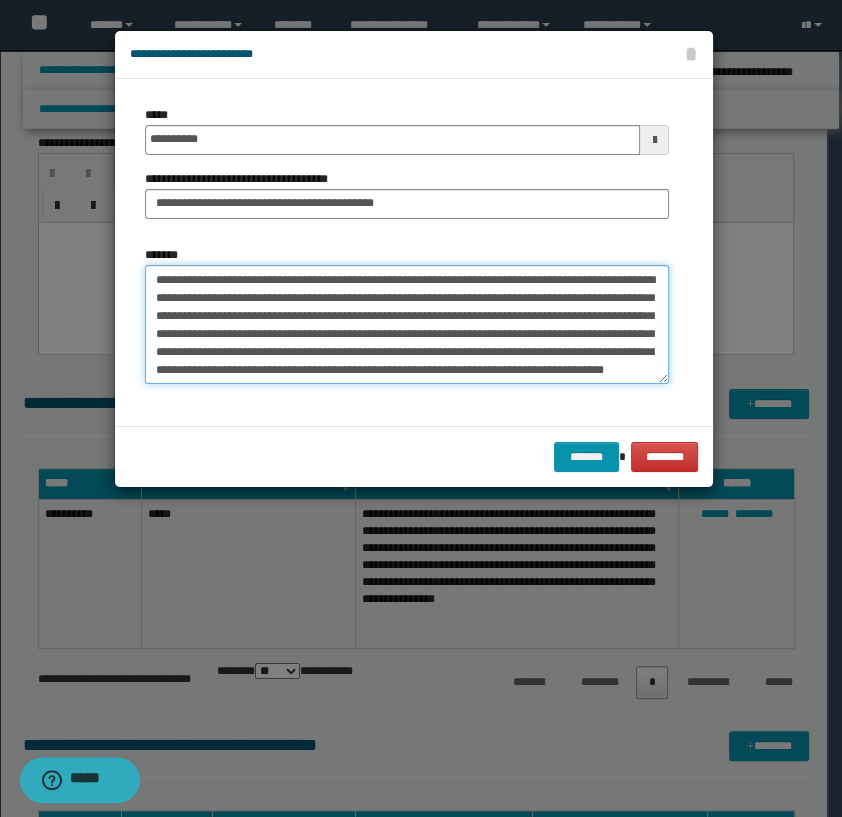 click on "**********" at bounding box center [407, 325] 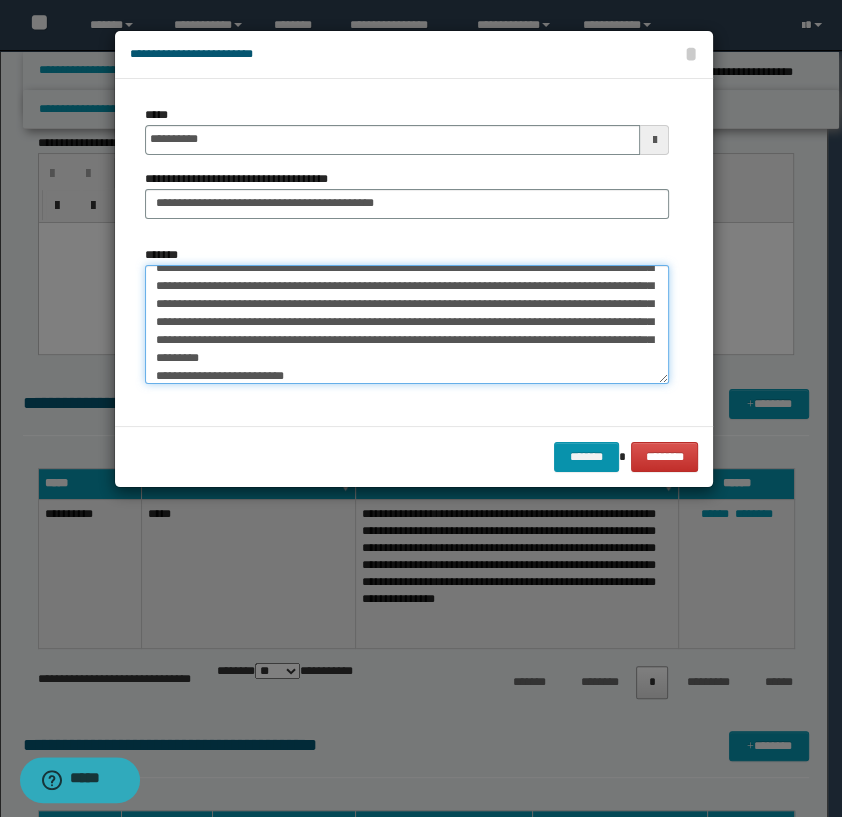 scroll, scrollTop: 83, scrollLeft: 0, axis: vertical 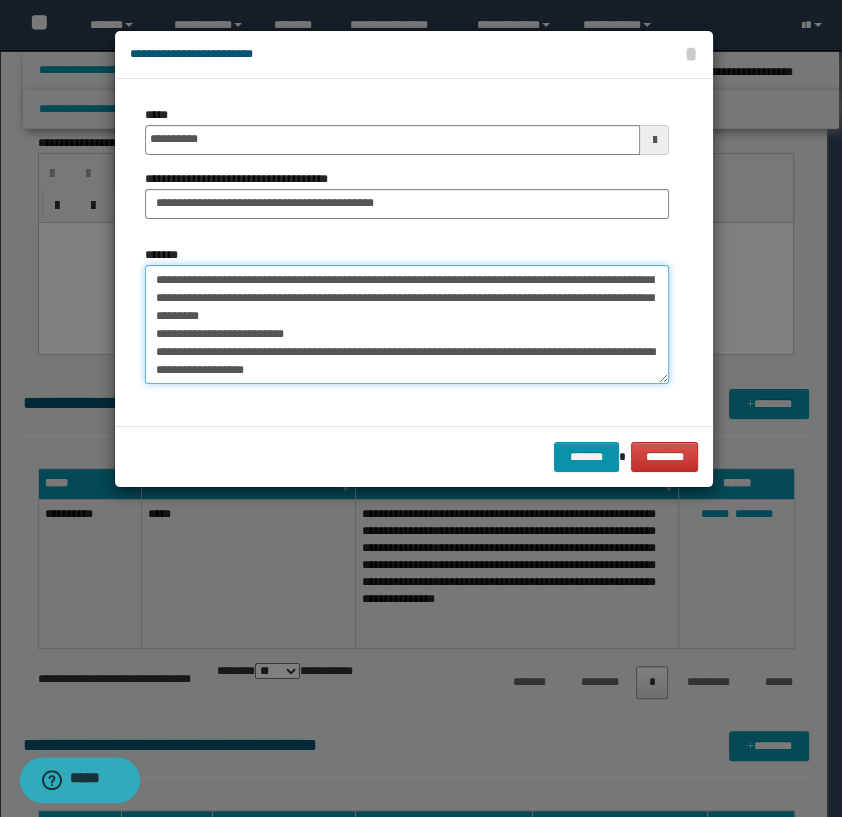 click on "**********" at bounding box center (407, 325) 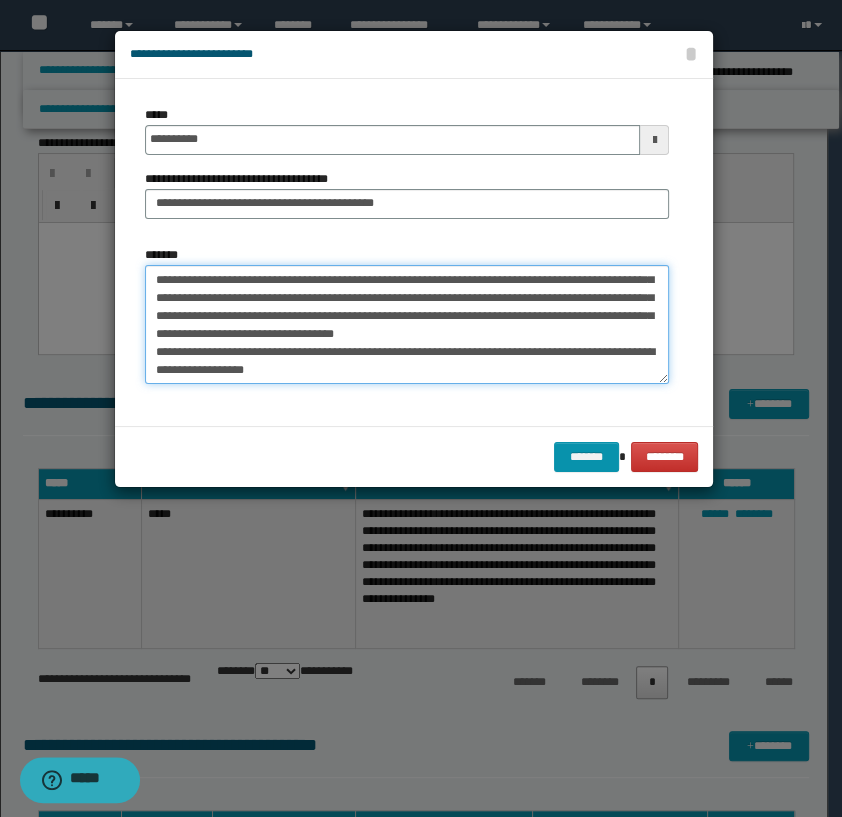 scroll, scrollTop: 65, scrollLeft: 0, axis: vertical 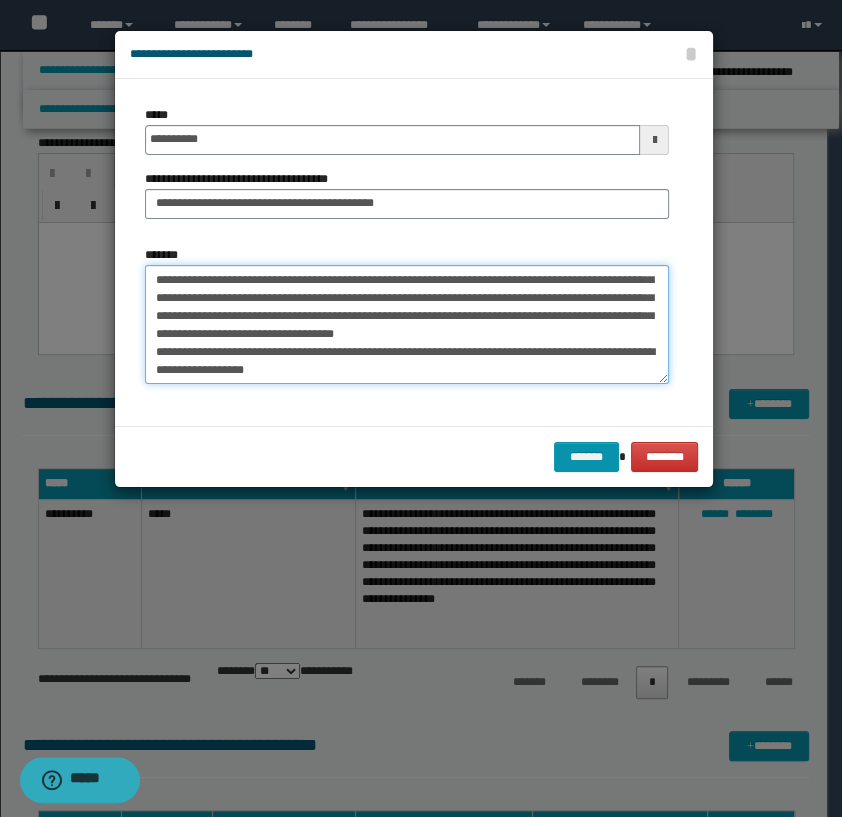 click on "**********" at bounding box center (407, 325) 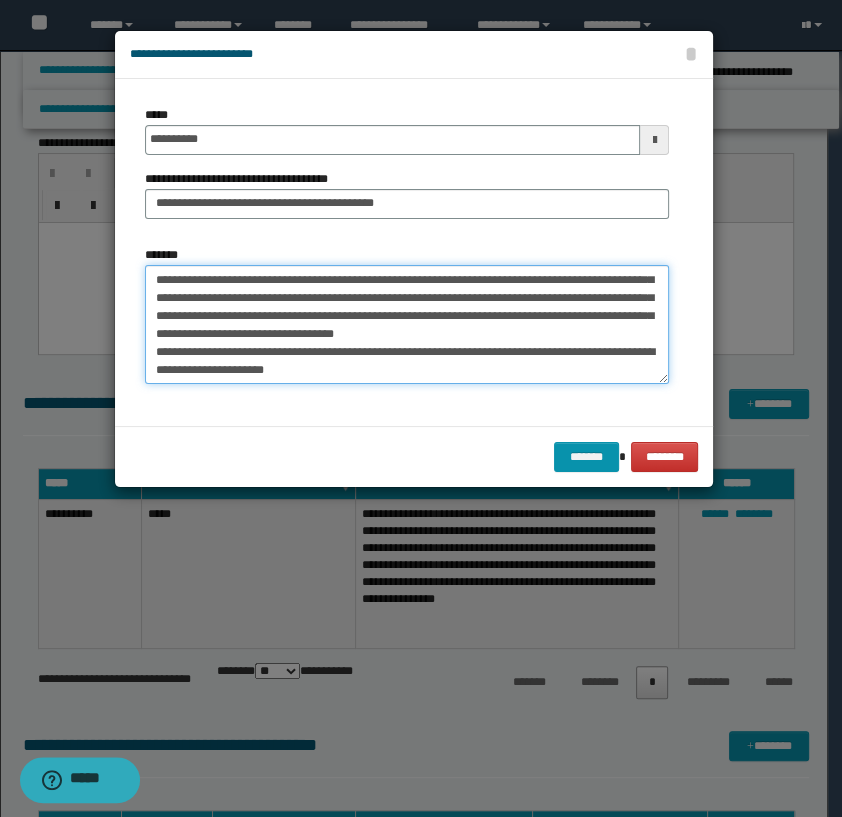 scroll, scrollTop: 90, scrollLeft: 0, axis: vertical 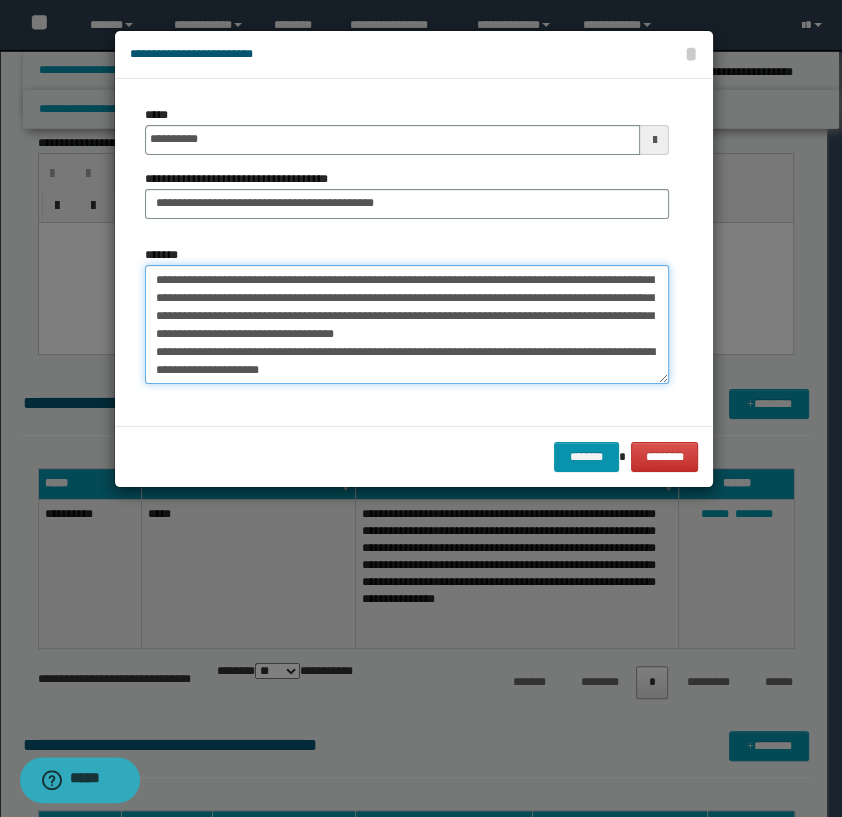 click on "**********" at bounding box center (407, 325) 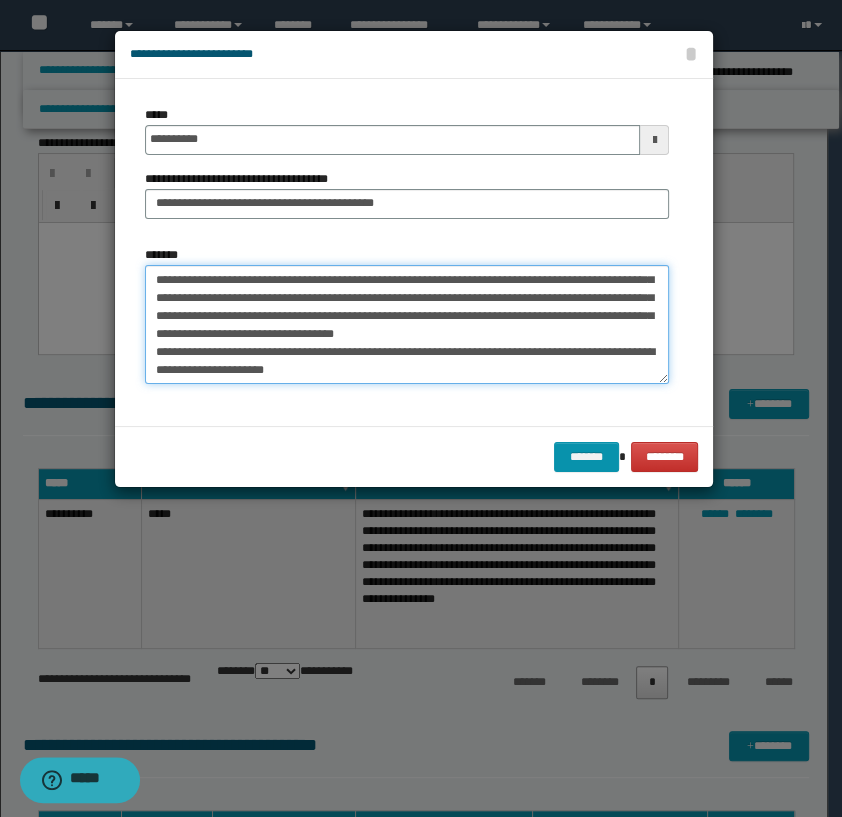 click on "**********" at bounding box center [407, 325] 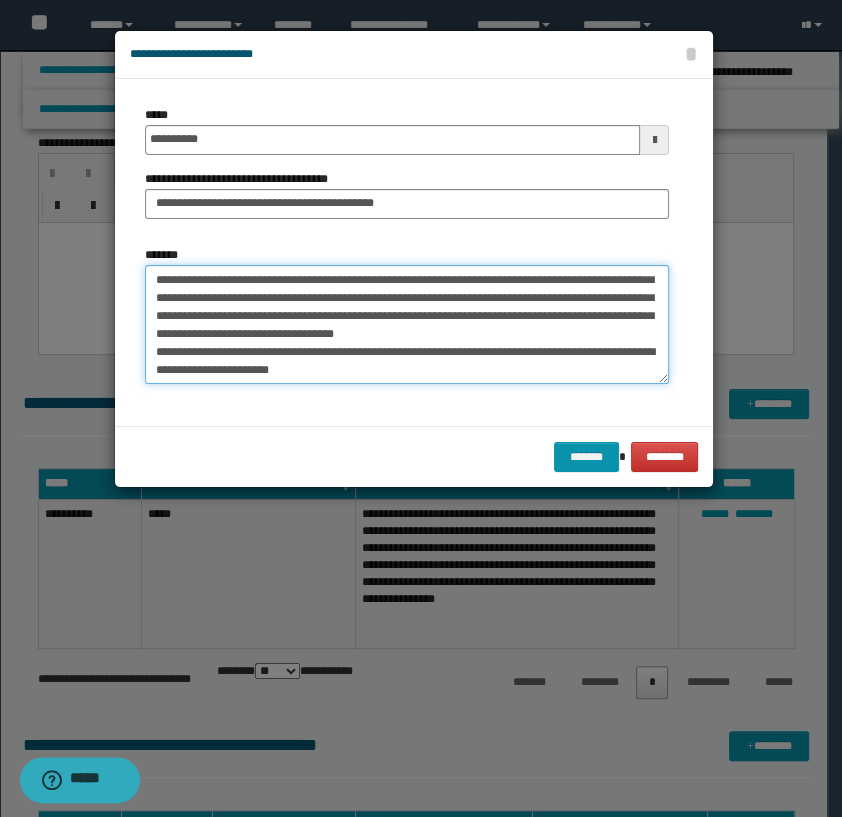 click on "**********" at bounding box center (407, 325) 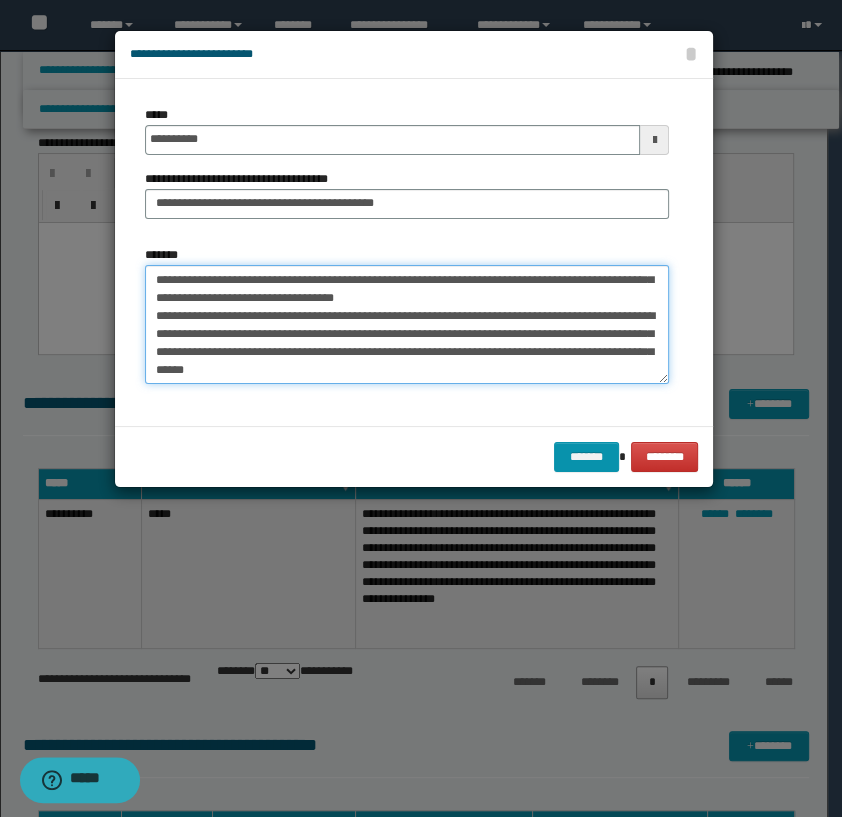 scroll, scrollTop: 209, scrollLeft: 0, axis: vertical 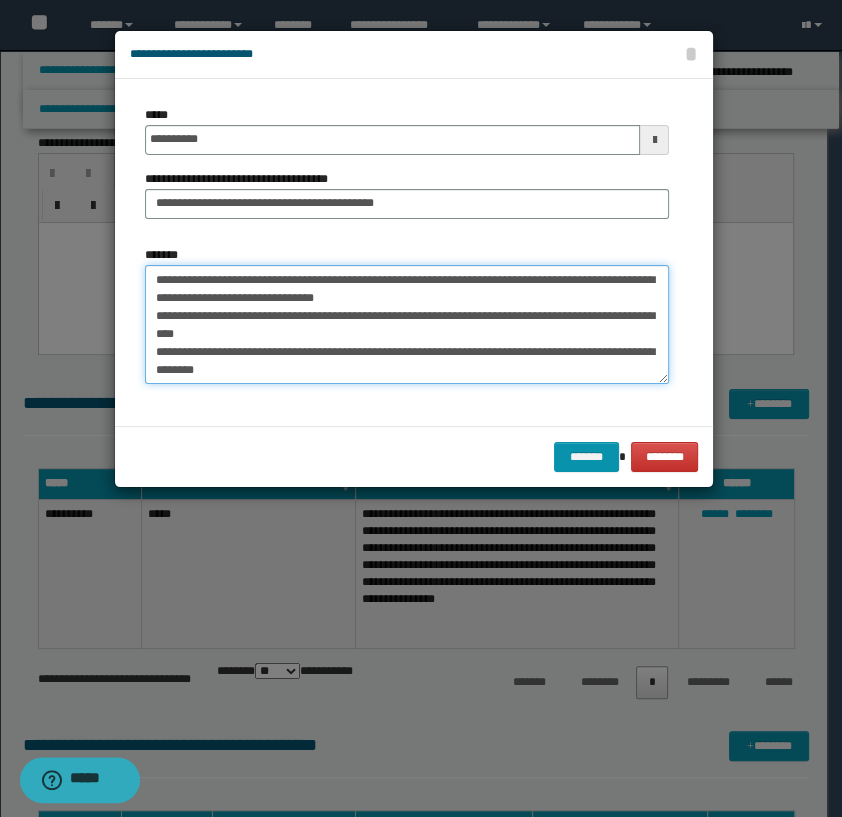 click on "*******" at bounding box center [407, 325] 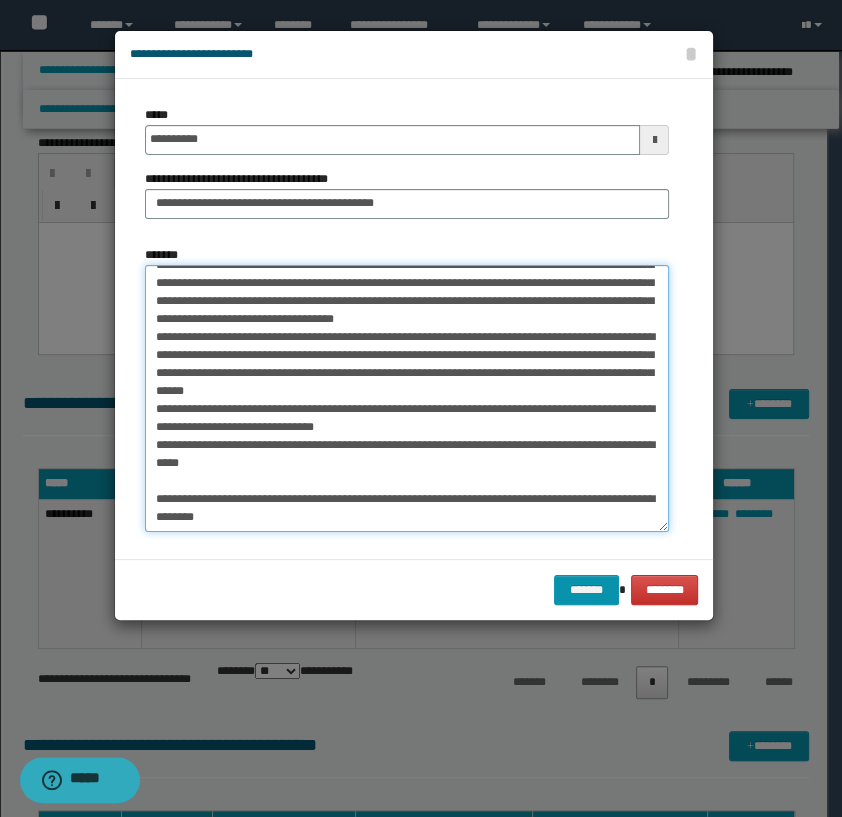 scroll, scrollTop: 5, scrollLeft: 0, axis: vertical 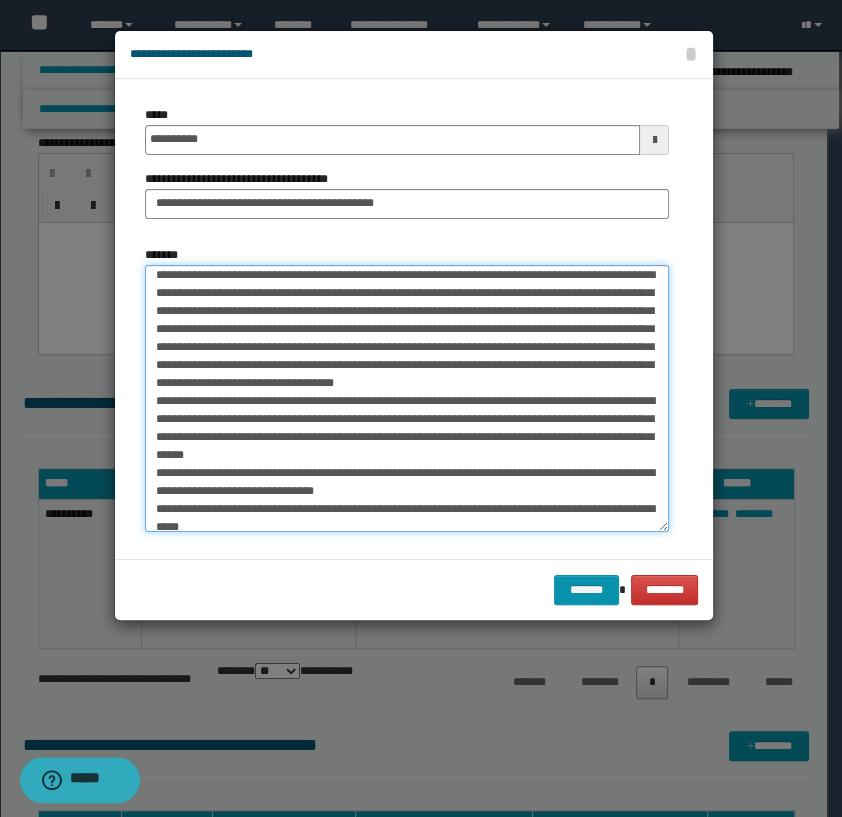 drag, startPoint x: 660, startPoint y: 379, endPoint x: 700, endPoint y: 625, distance: 249.23082 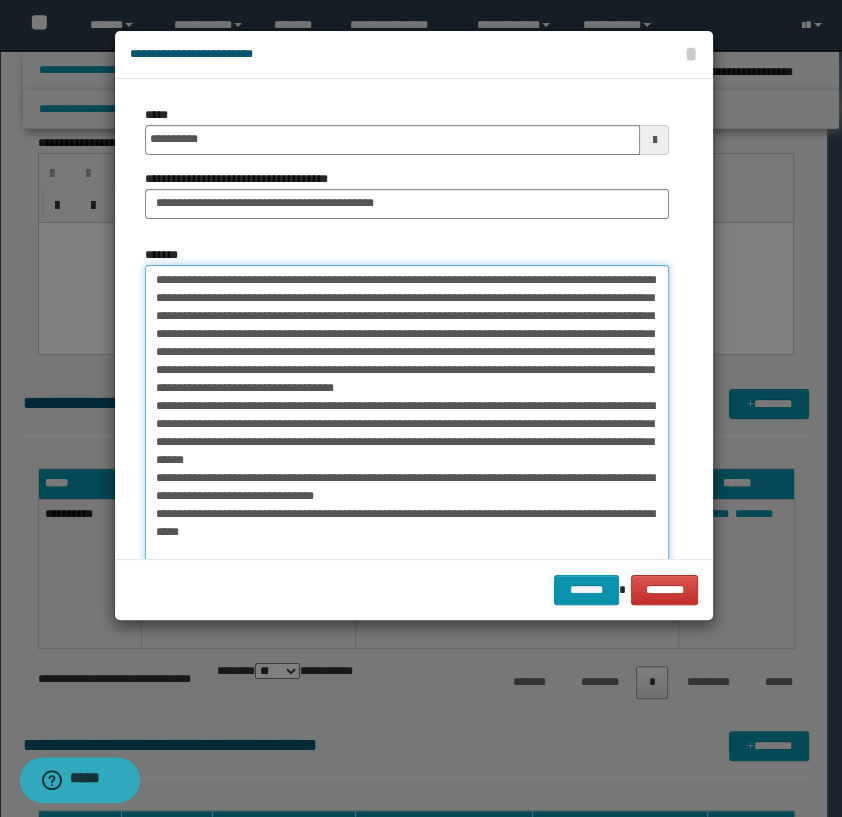 scroll, scrollTop: 5, scrollLeft: 0, axis: vertical 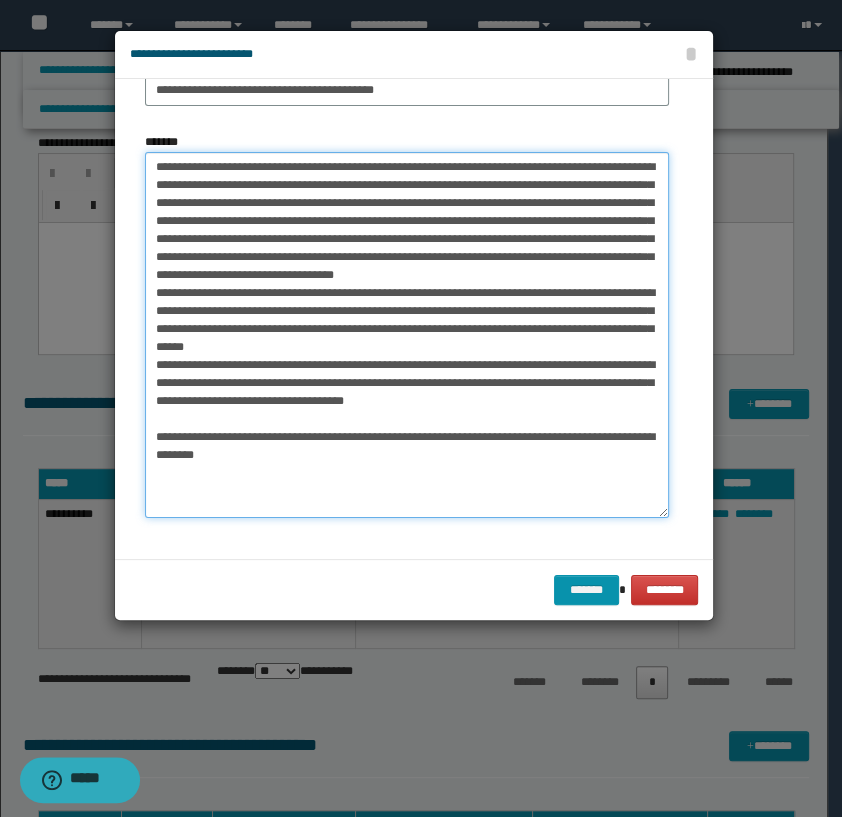 click on "*******" at bounding box center (407, 335) 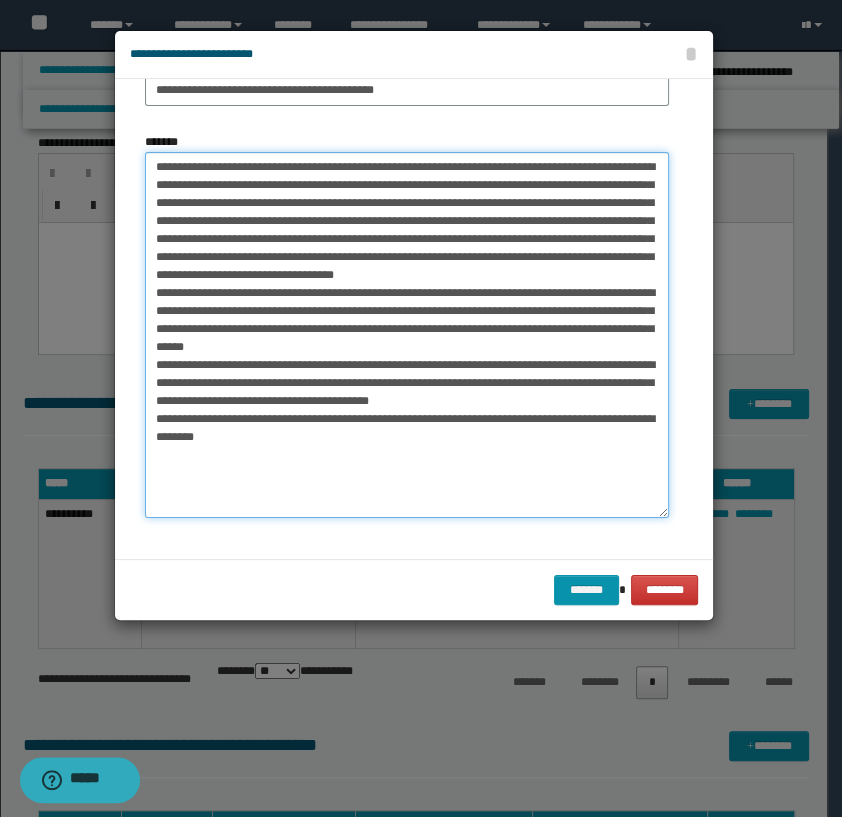 scroll, scrollTop: 0, scrollLeft: 0, axis: both 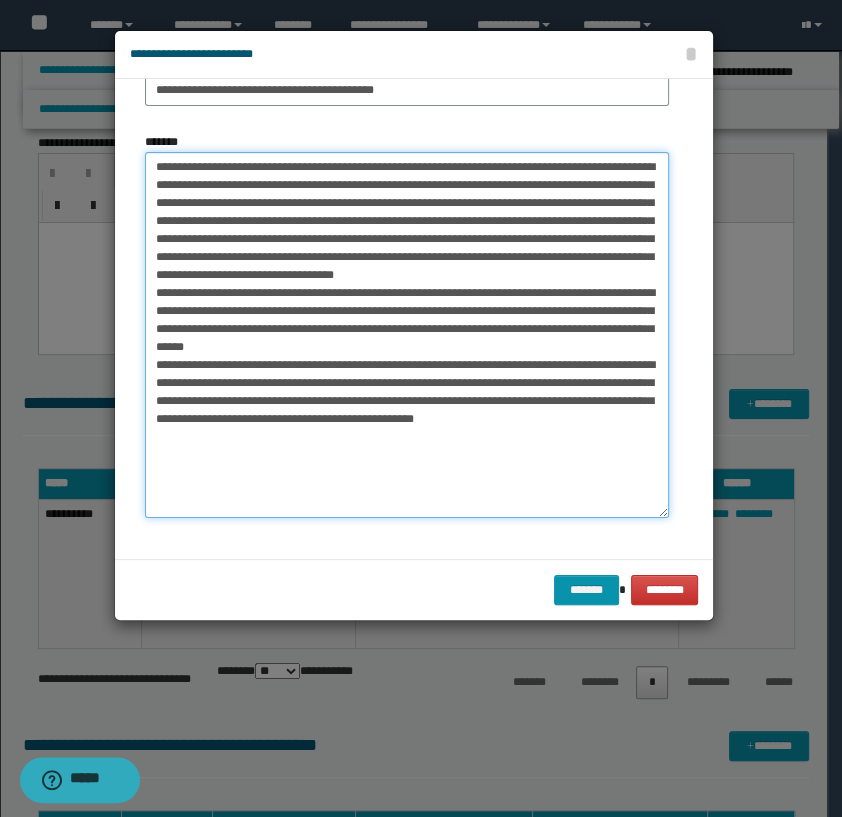 click on "*******" at bounding box center [407, 335] 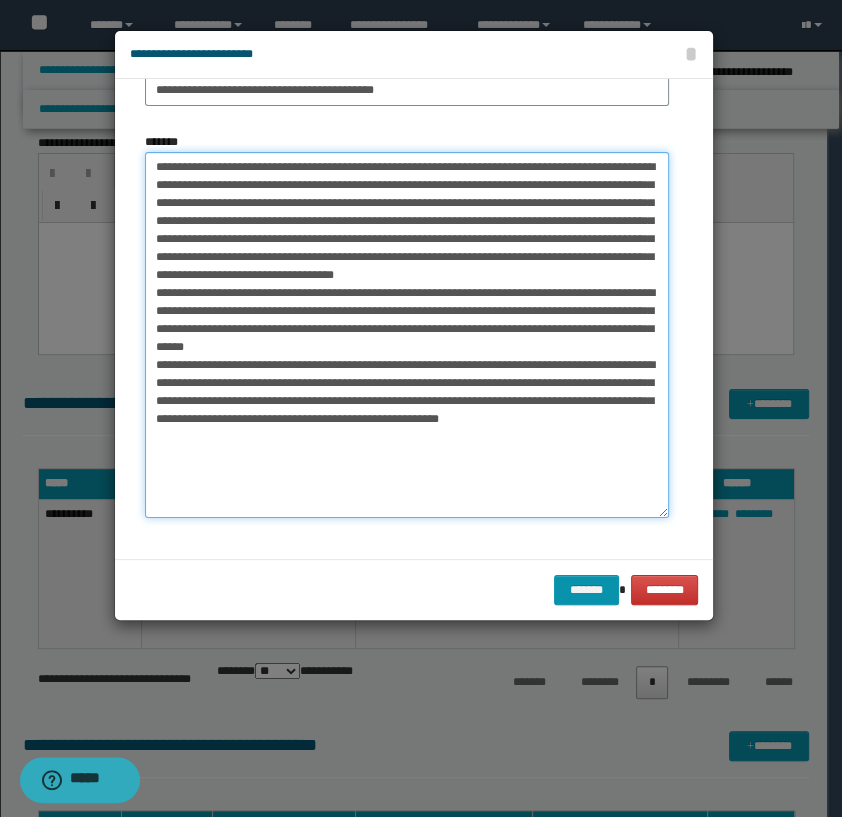 click on "*******" at bounding box center (407, 335) 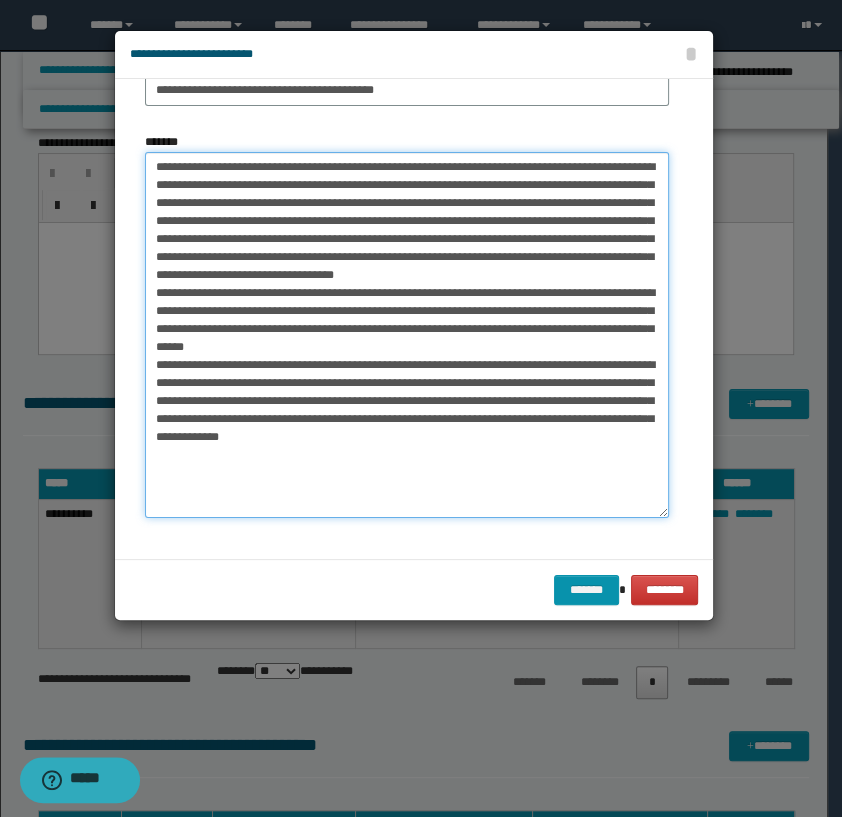 scroll, scrollTop: 0, scrollLeft: 0, axis: both 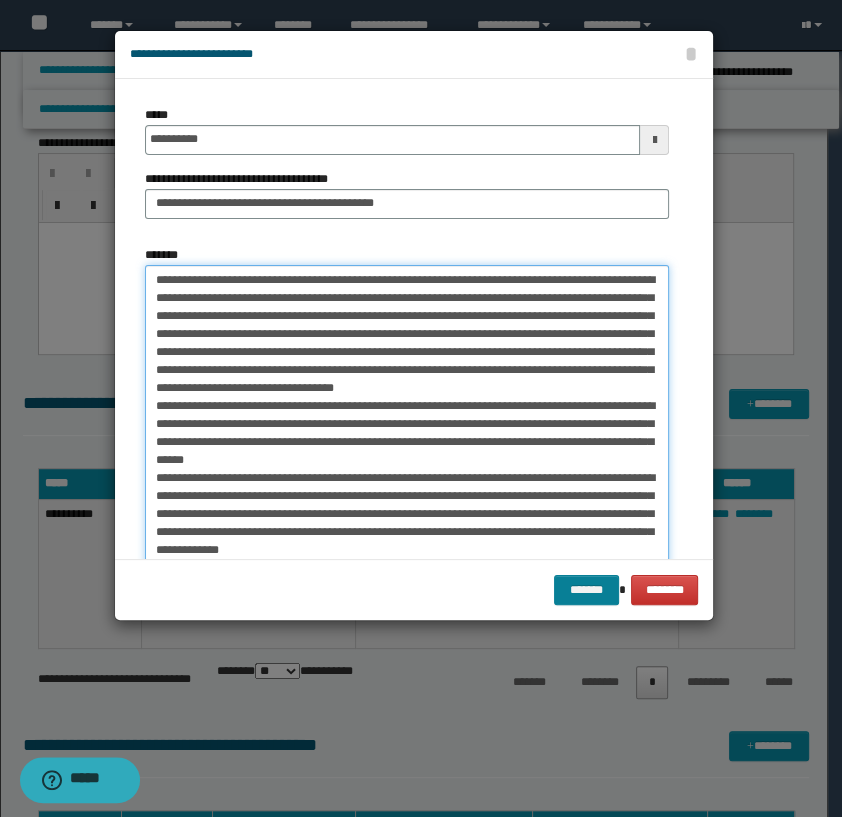 type on "**********" 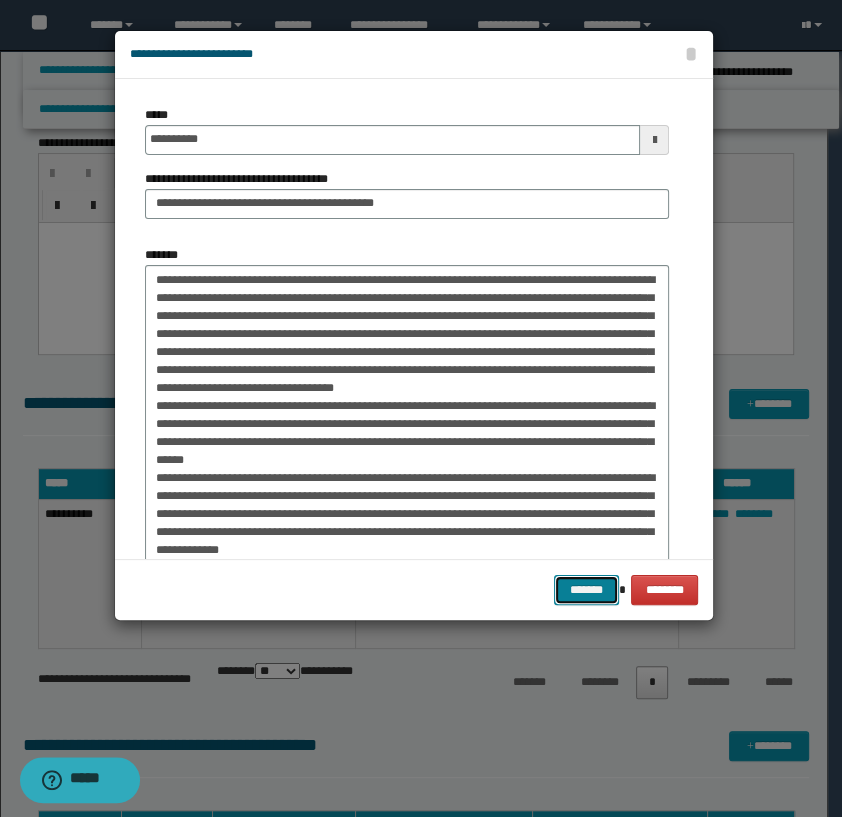 click on "*******" at bounding box center [586, 590] 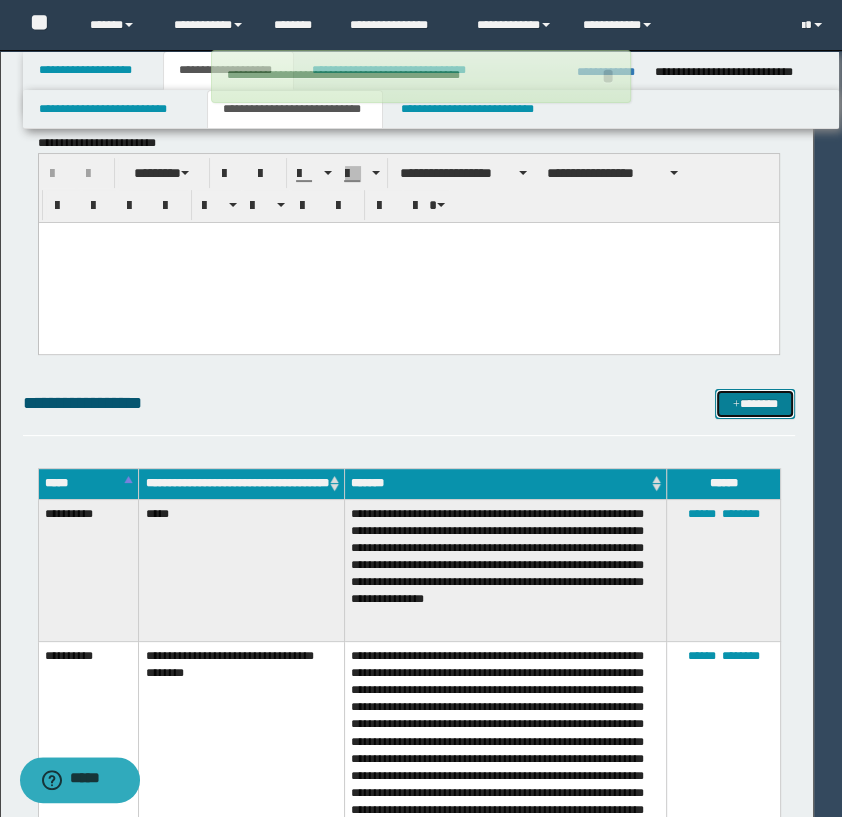 type 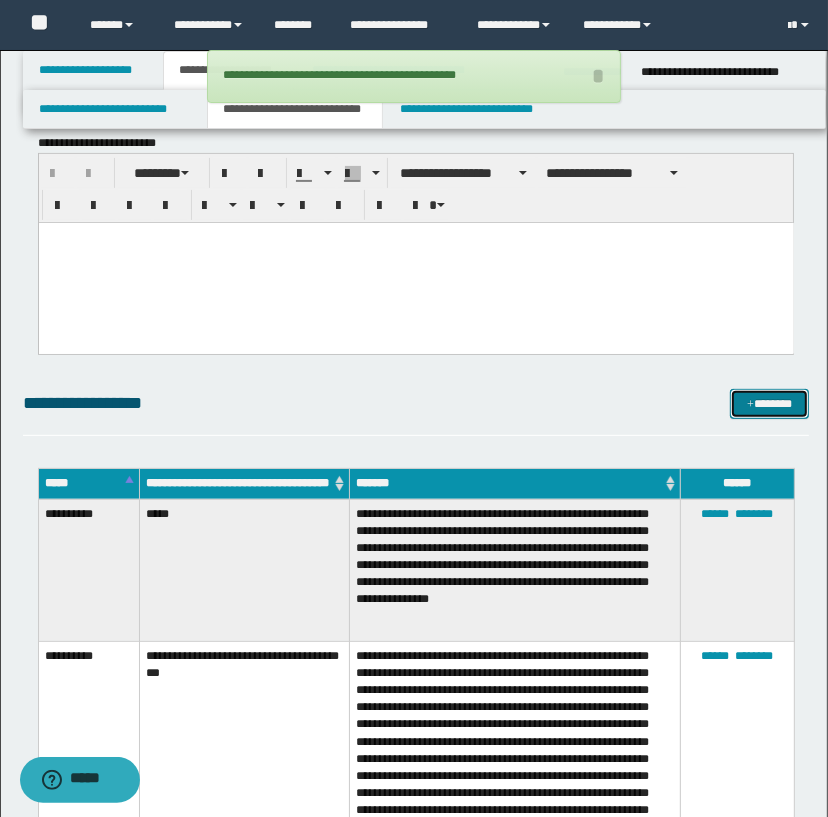 click at bounding box center (750, 405) 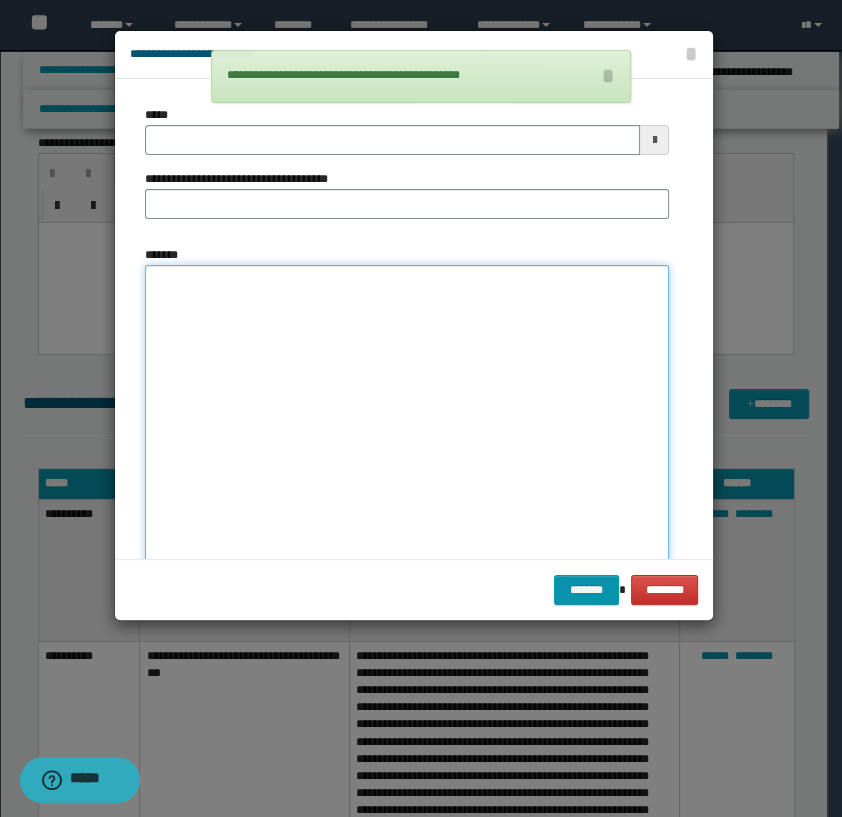 click on "*******" at bounding box center (407, 448) 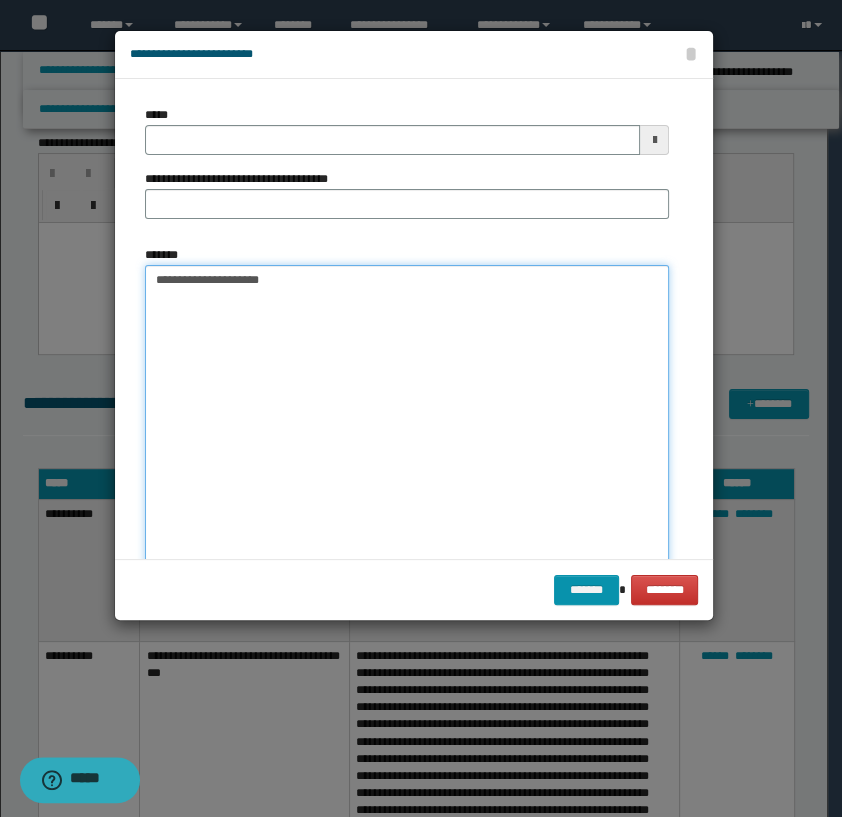 type on "**********" 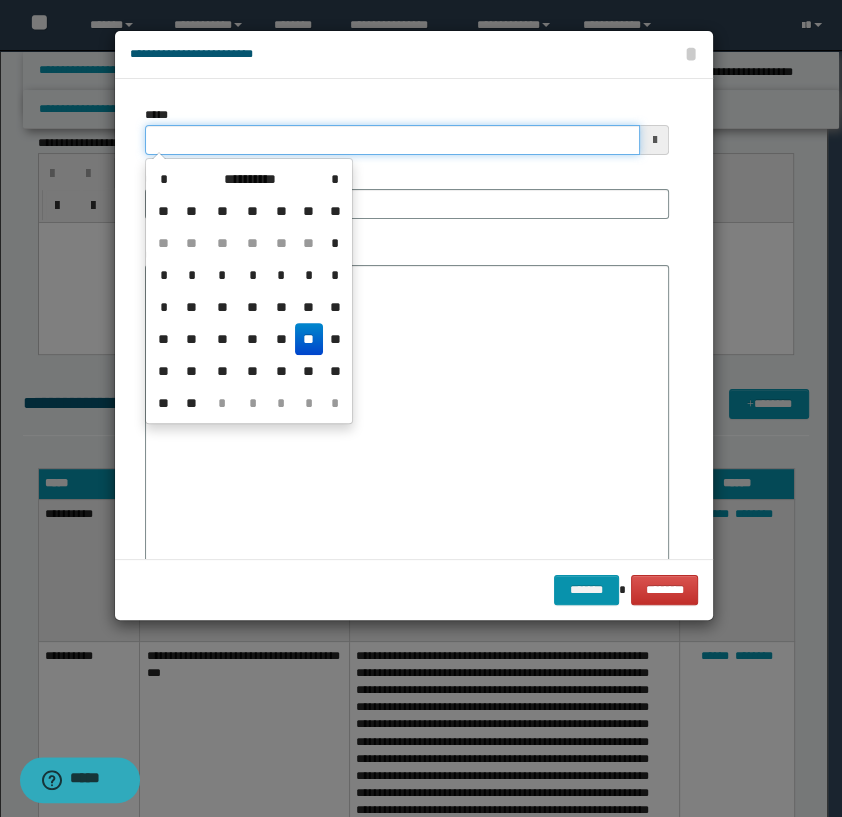 drag, startPoint x: 291, startPoint y: 127, endPoint x: 8, endPoint y: 45, distance: 294.64047 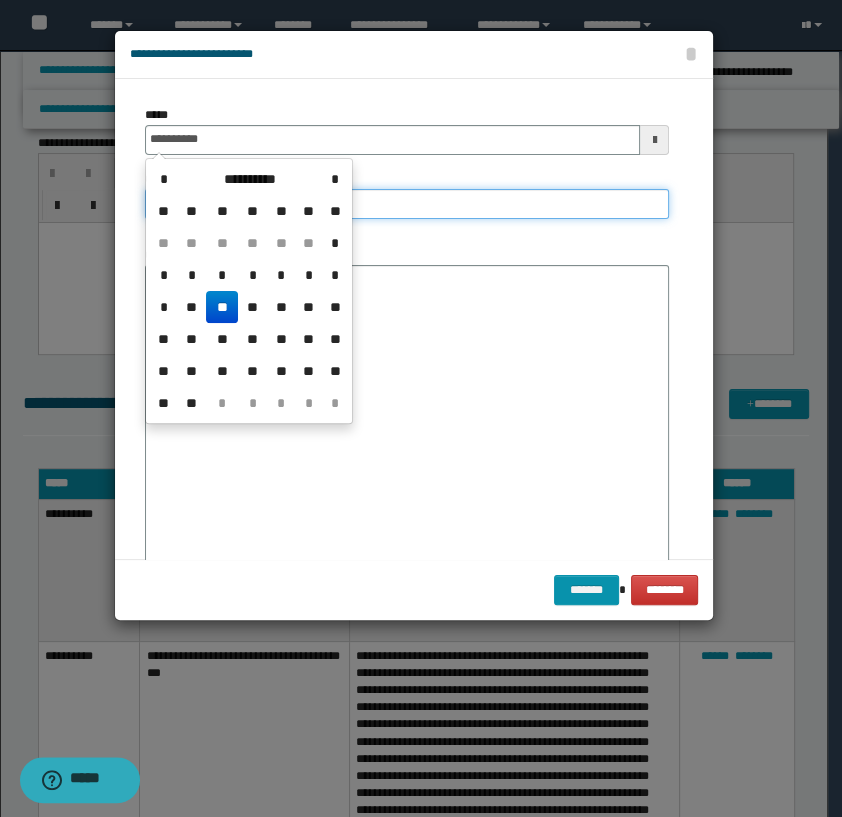 type on "**********" 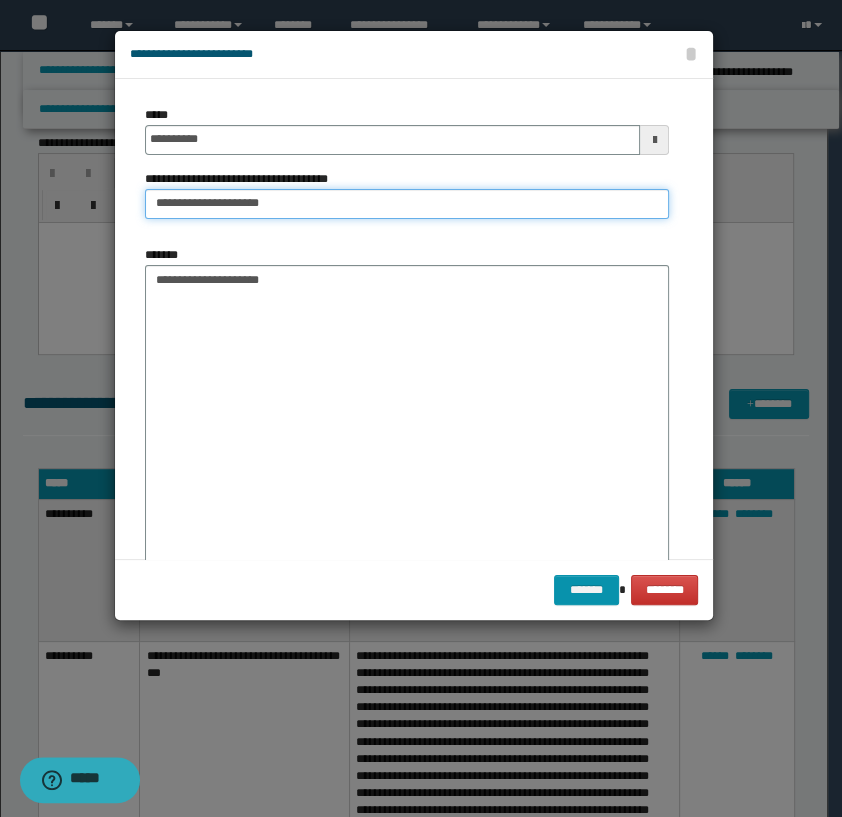 type on "**********" 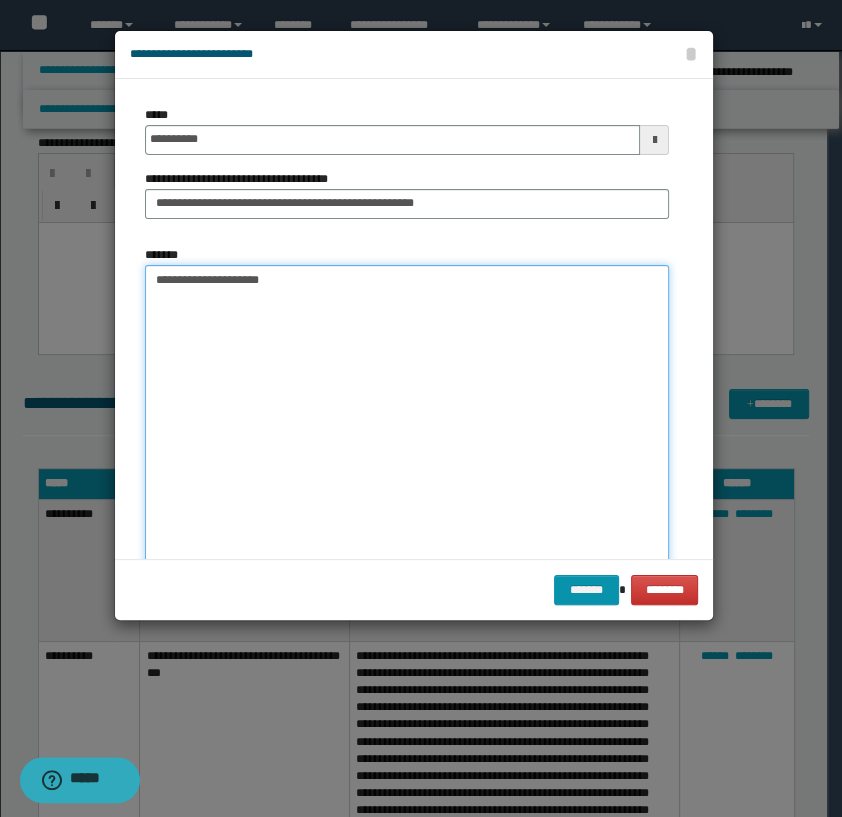 click on "**********" at bounding box center [407, 448] 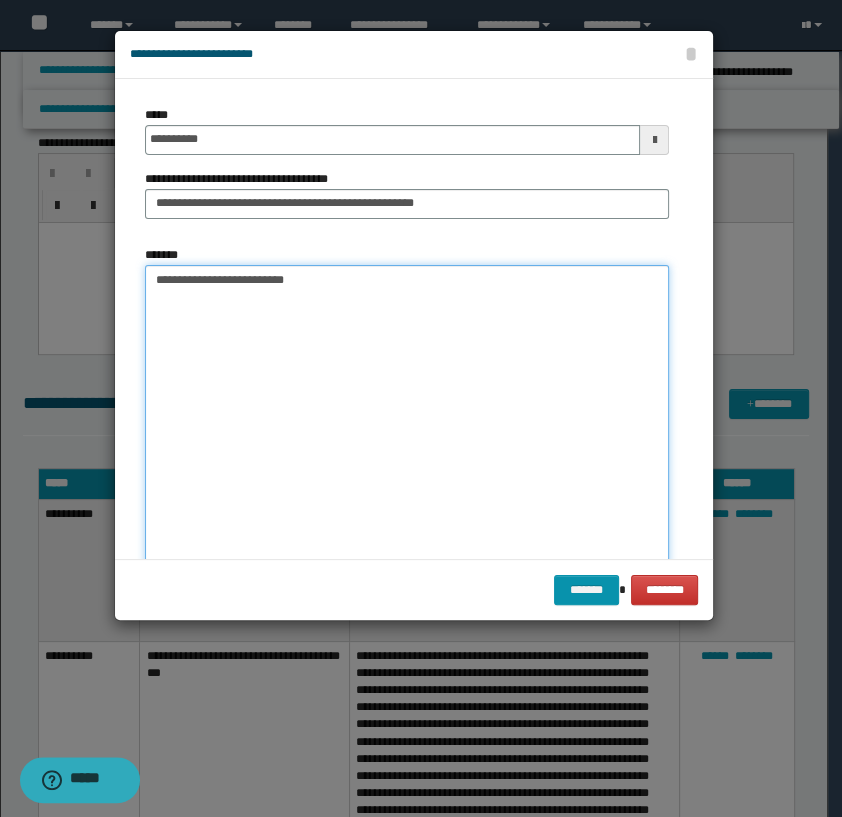 click on "**********" at bounding box center (407, 448) 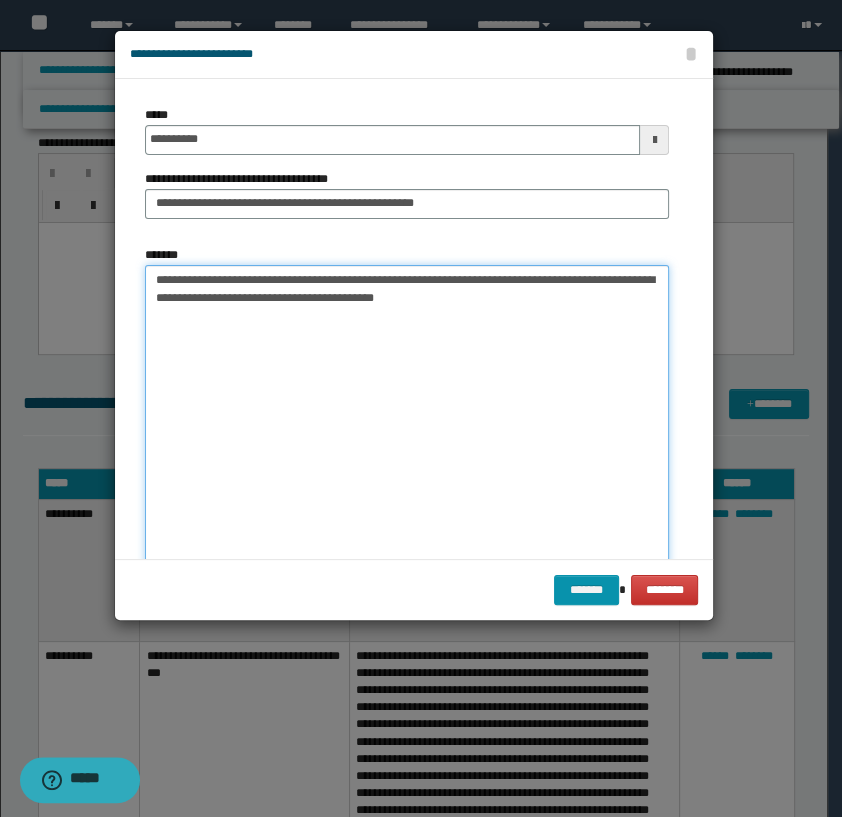 scroll, scrollTop: 113, scrollLeft: 0, axis: vertical 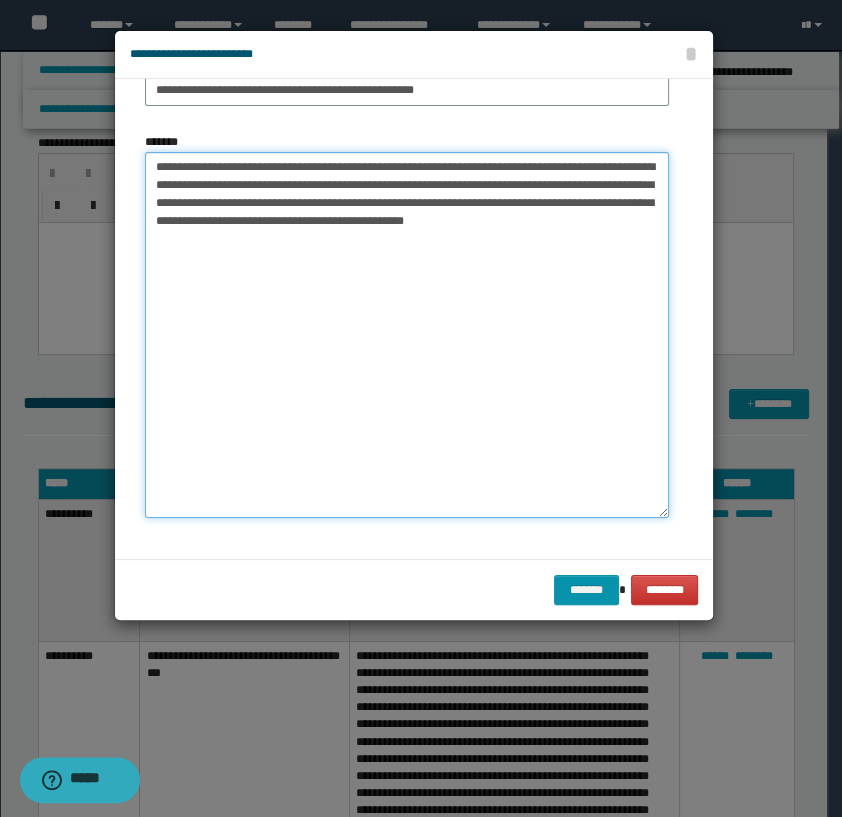 click on "**********" at bounding box center [407, 335] 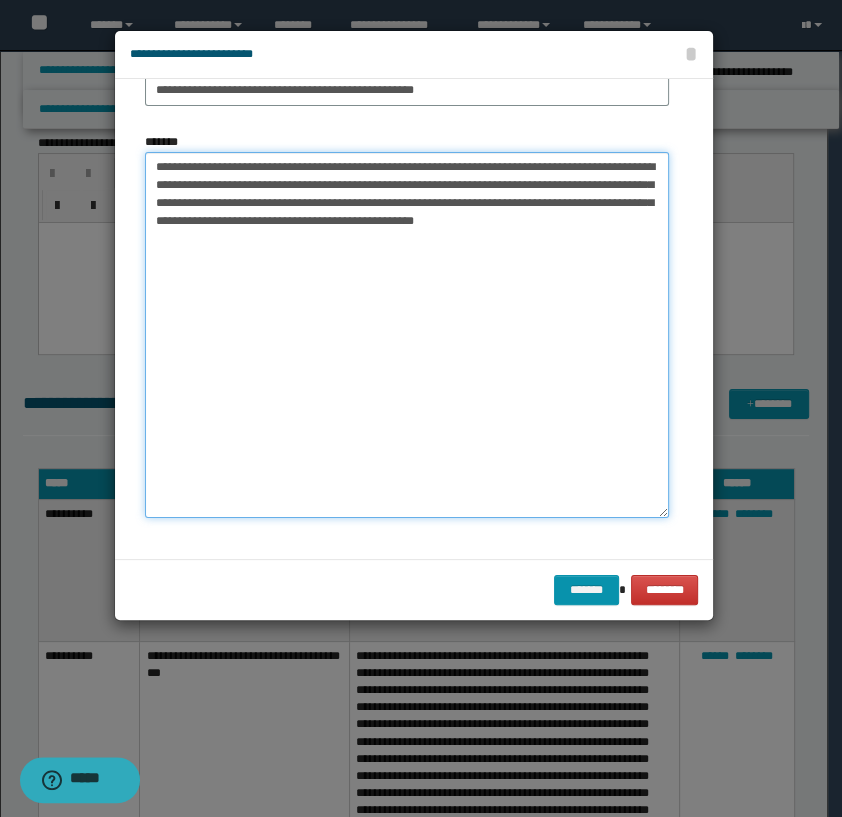 click on "**********" at bounding box center [407, 335] 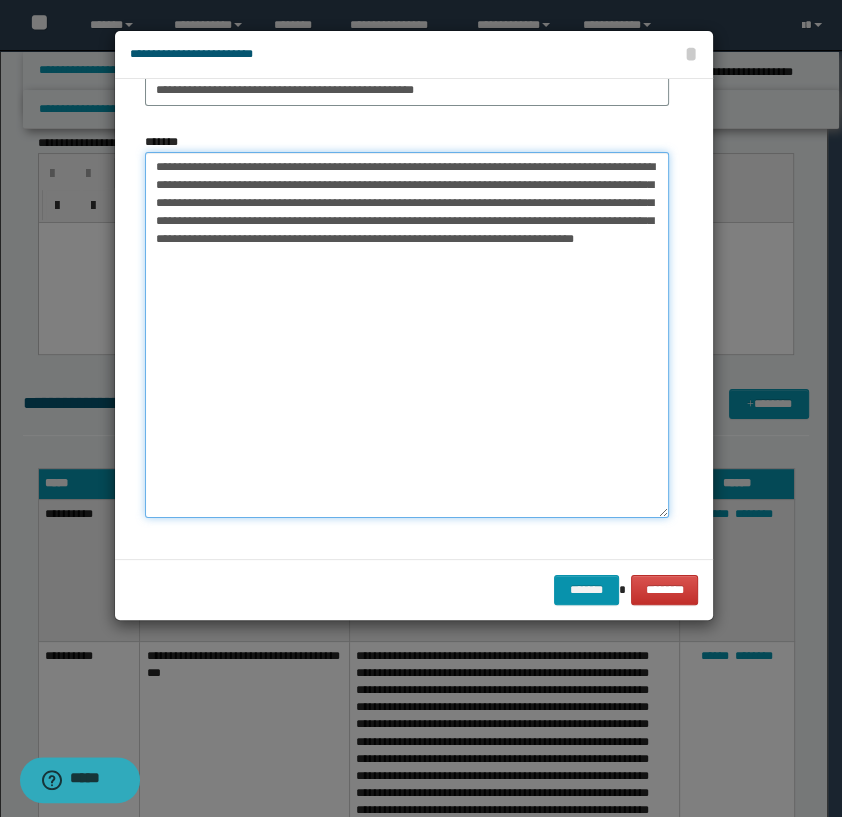 scroll, scrollTop: 0, scrollLeft: 0, axis: both 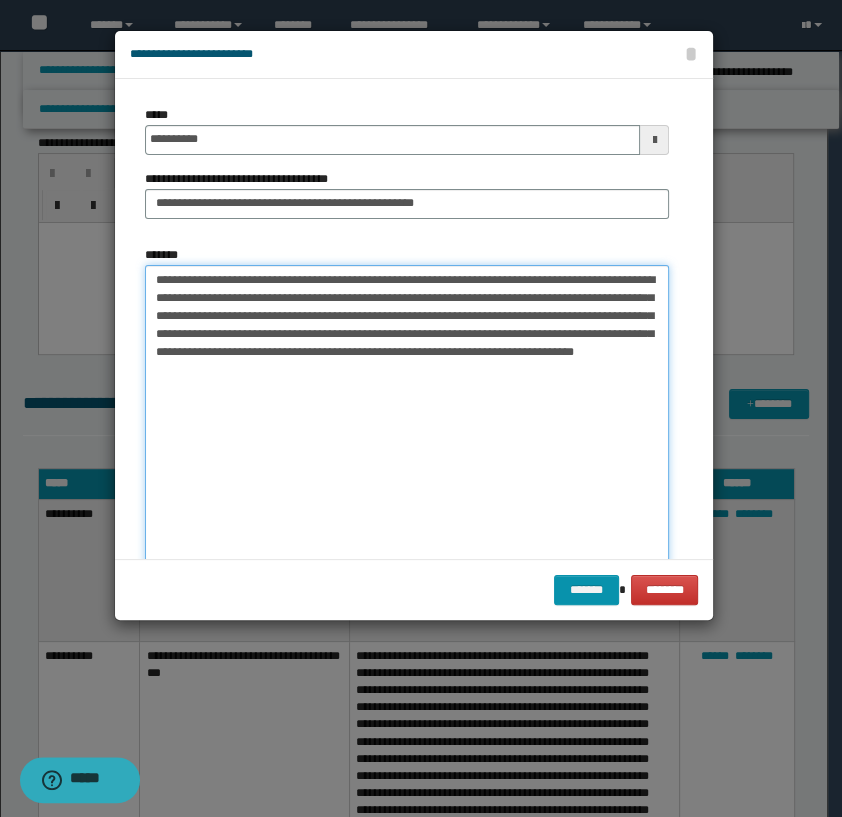 type on "**********" 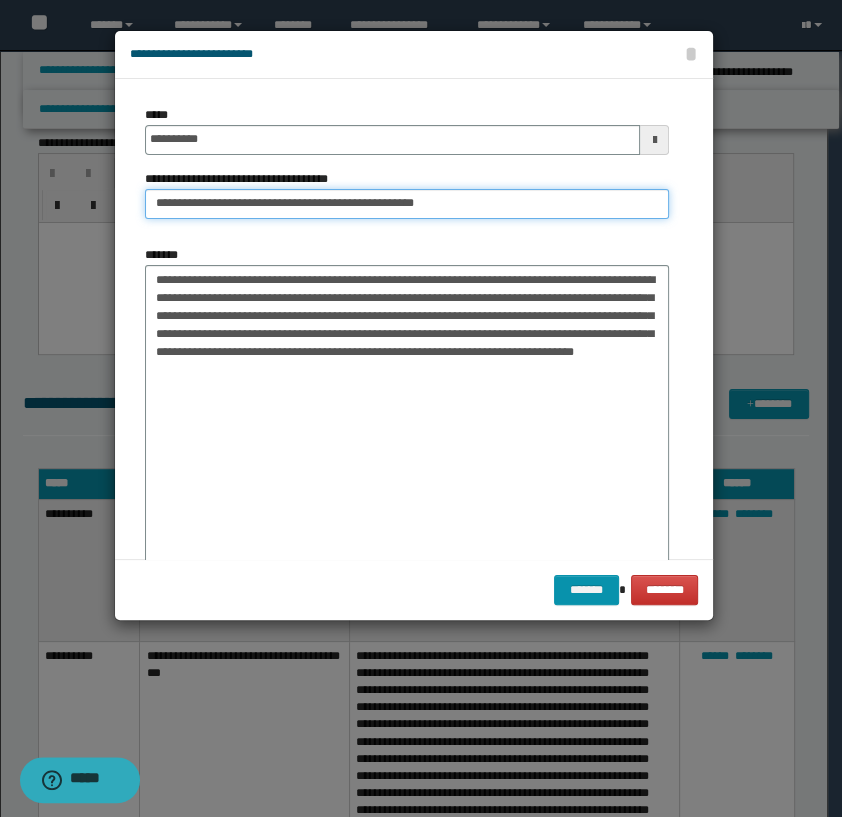 click on "**********" at bounding box center [407, 204] 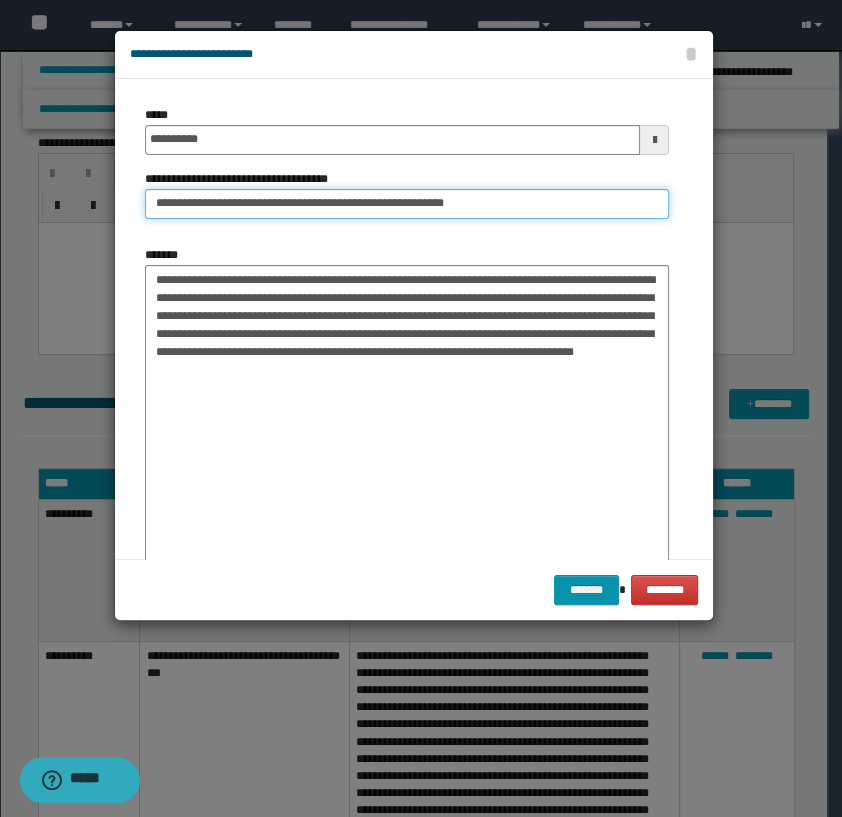 drag, startPoint x: 183, startPoint y: 201, endPoint x: 212, endPoint y: 197, distance: 29.274563 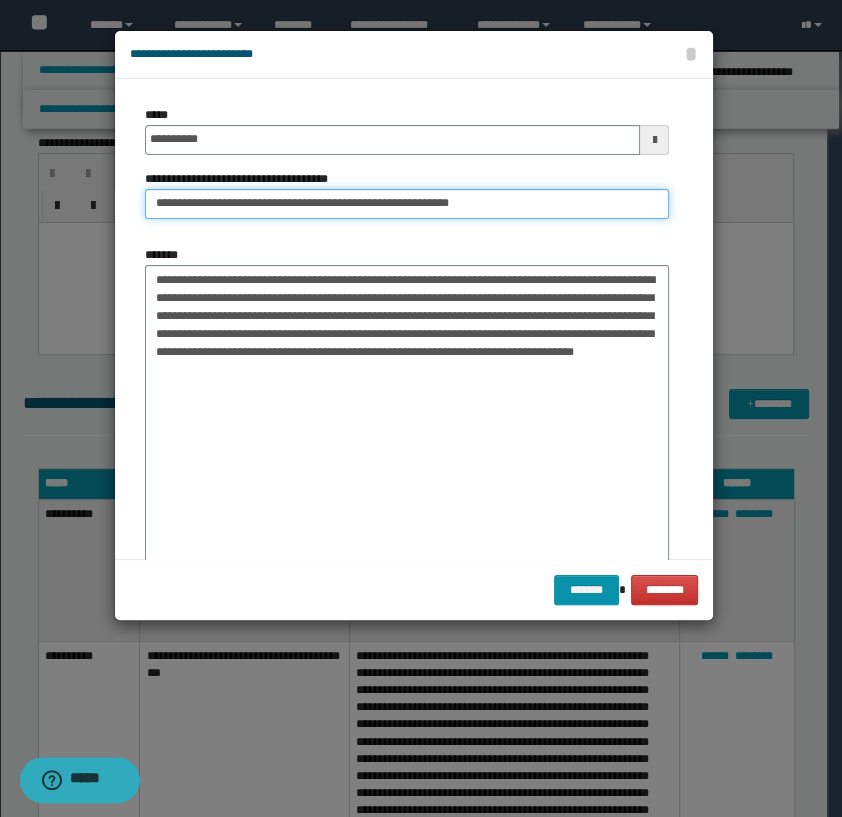 click on "**********" at bounding box center (407, 204) 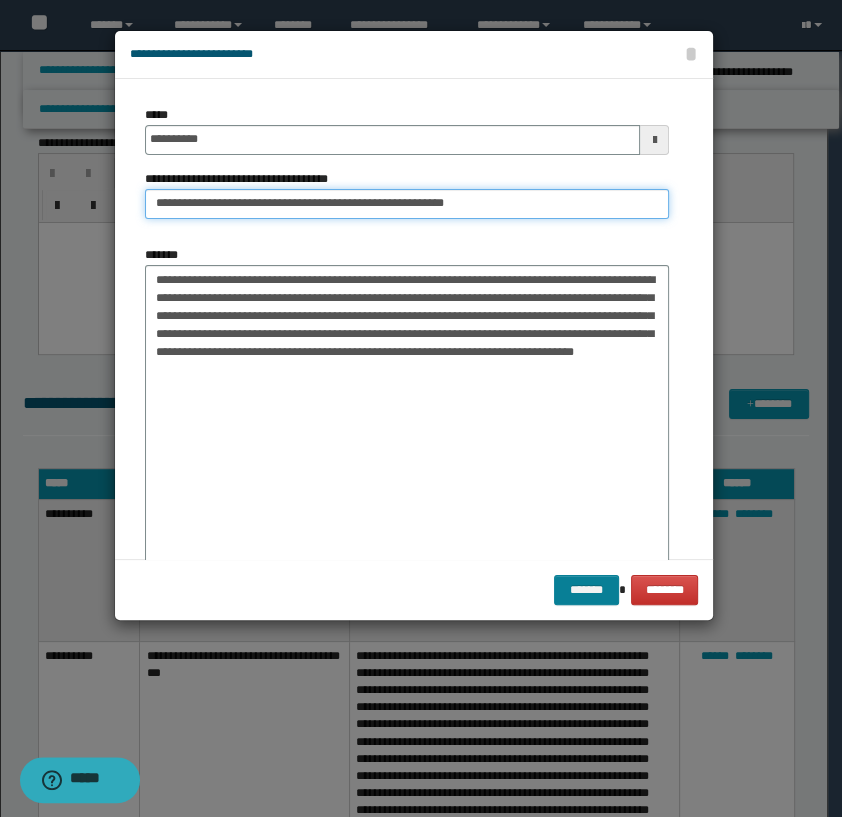 type on "**********" 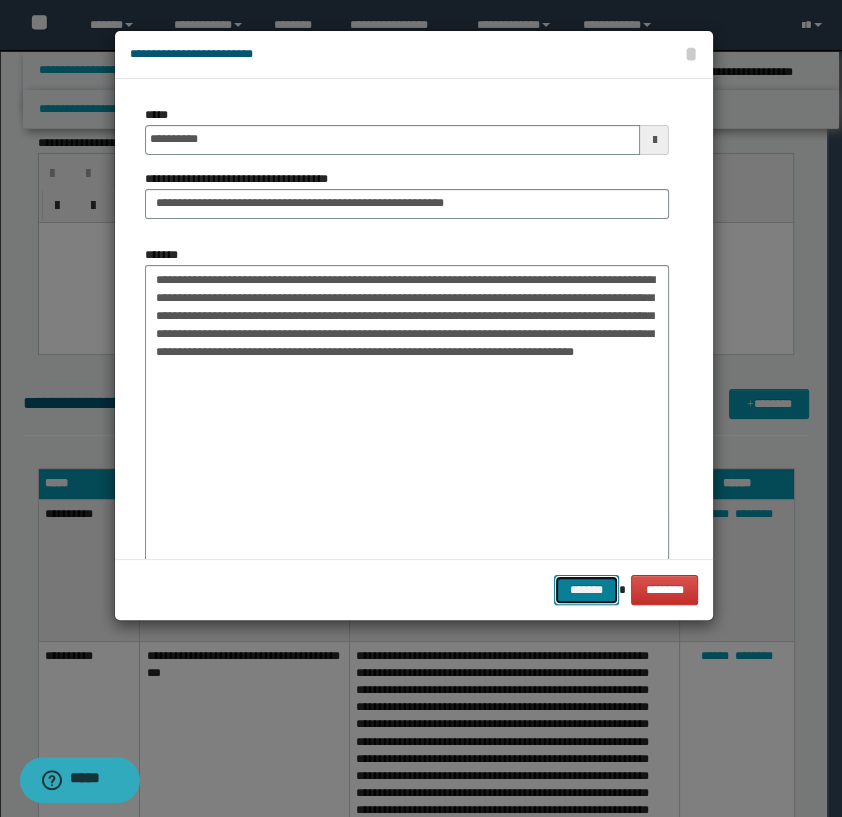 click on "*******" at bounding box center [586, 590] 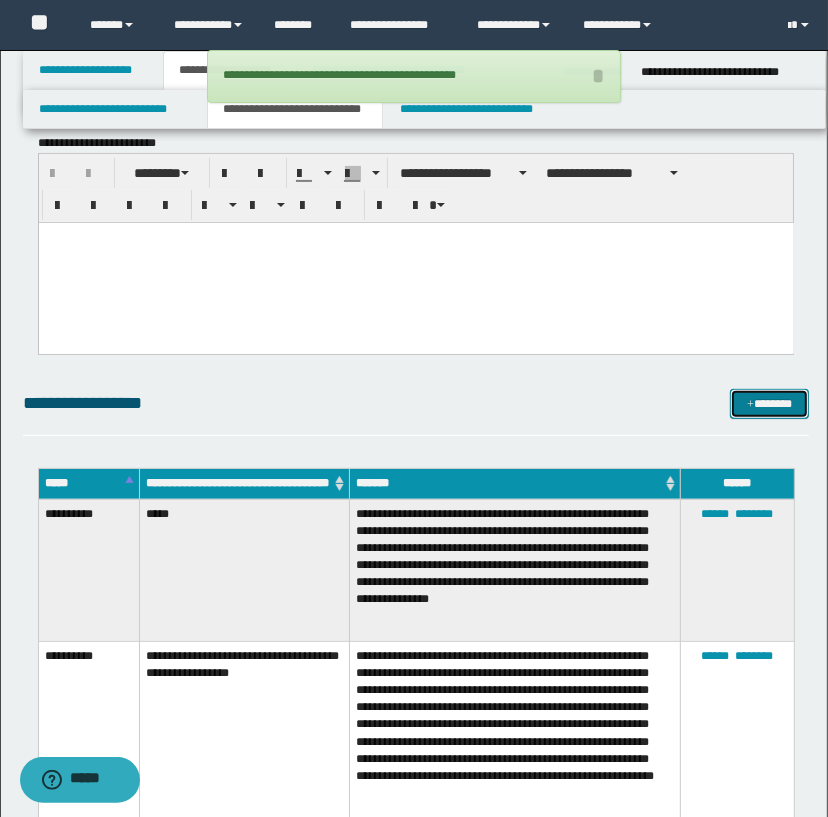 click on "*******" at bounding box center [770, 404] 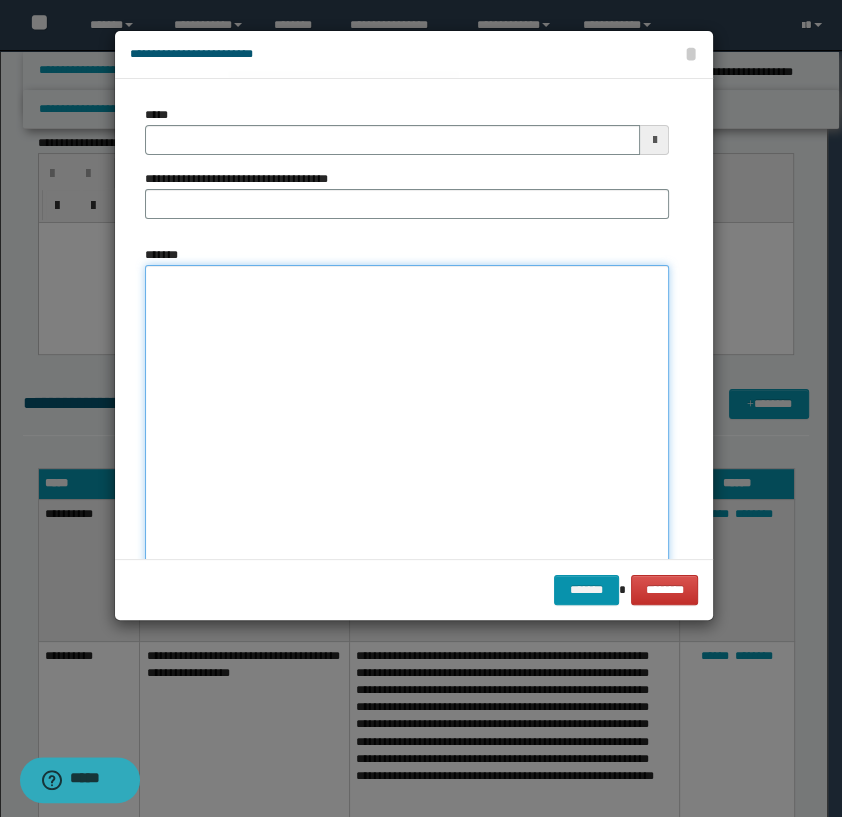 click on "*******" at bounding box center (407, 448) 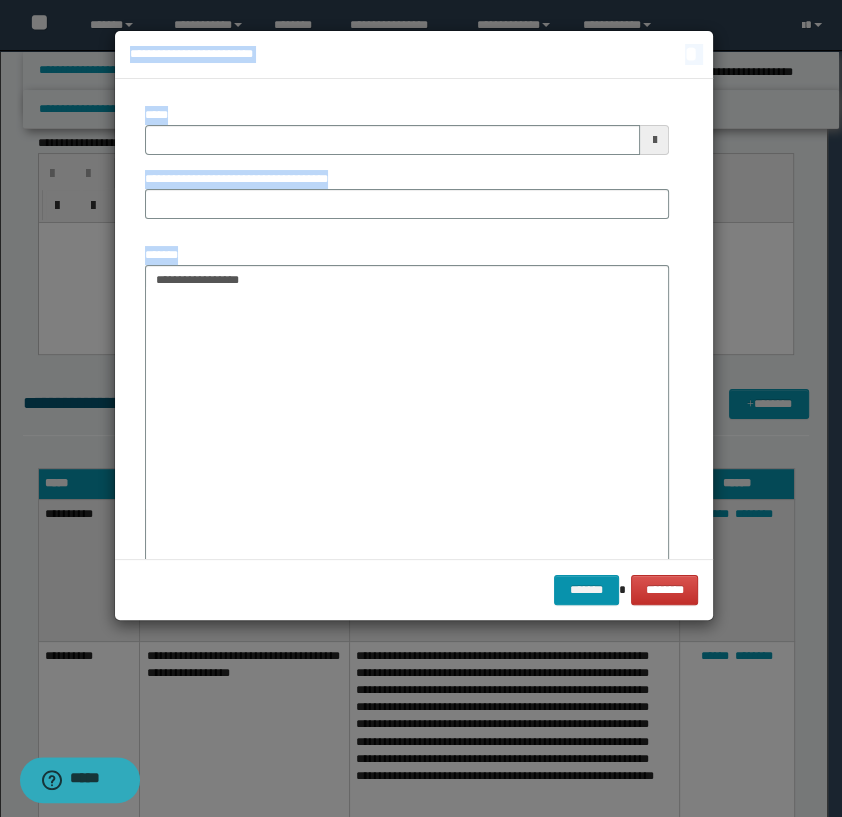 drag, startPoint x: 341, startPoint y: 253, endPoint x: 70, endPoint y: 270, distance: 271.53268 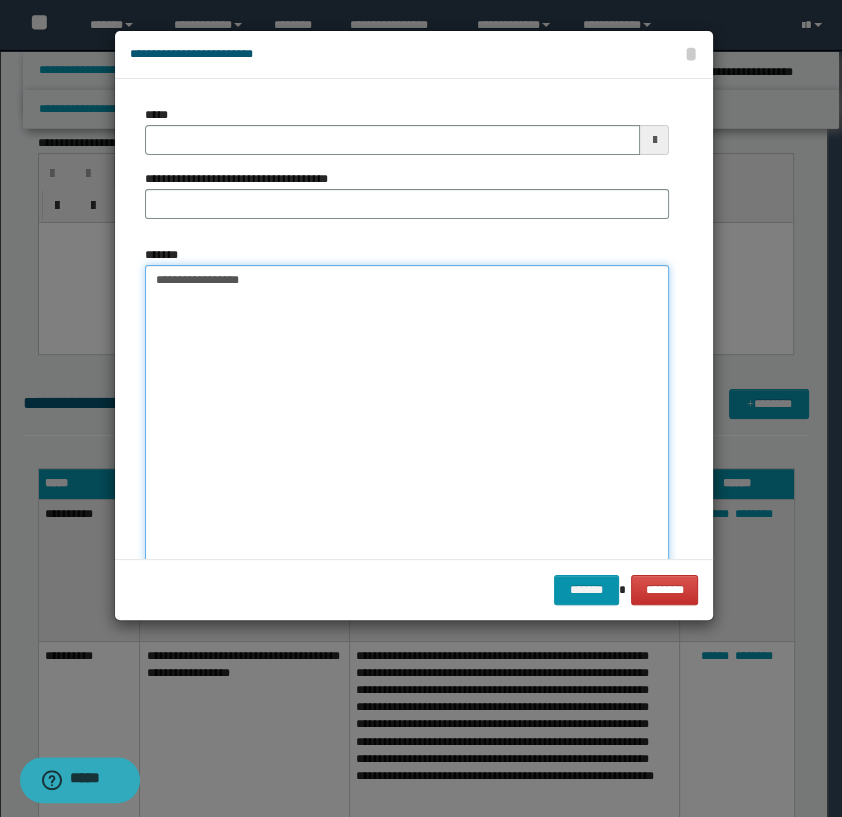 click on "**********" at bounding box center [407, 448] 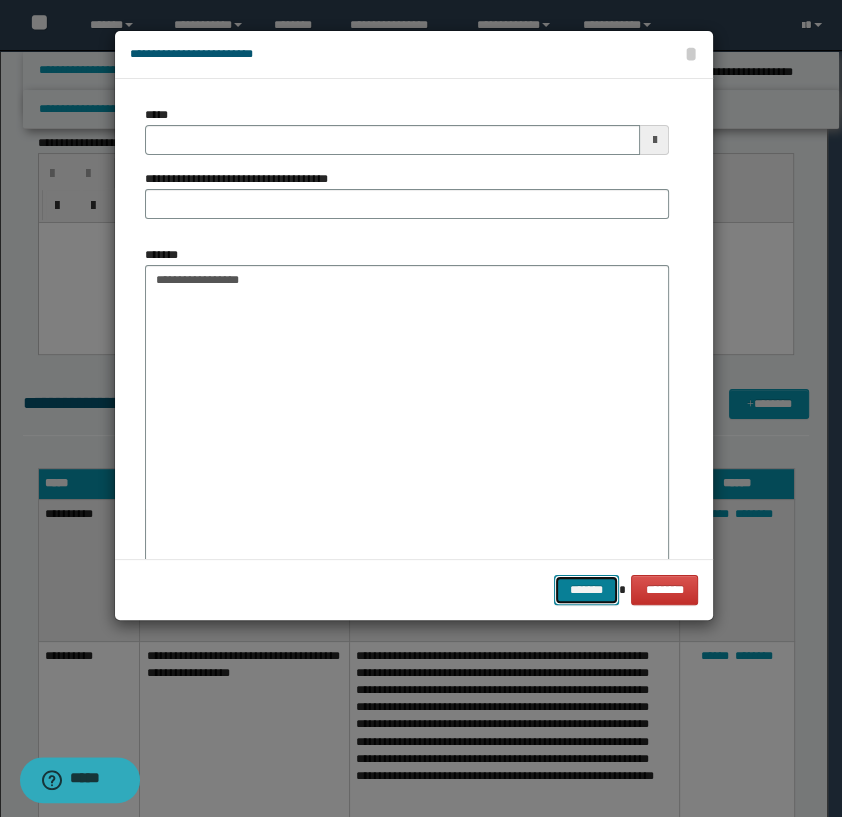click on "*******" at bounding box center (586, 590) 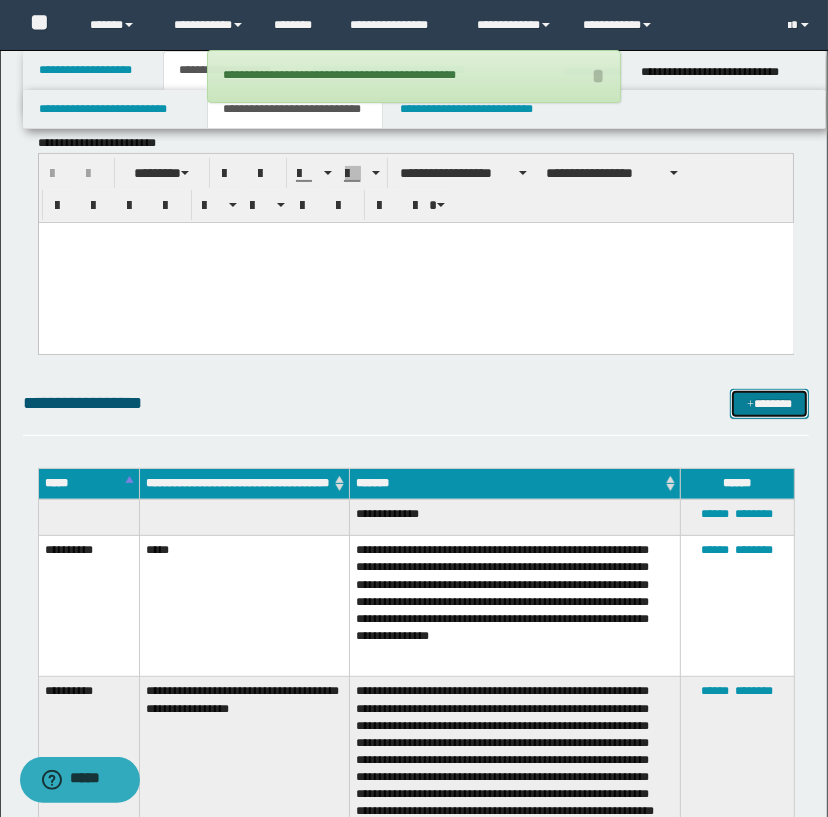 click on "*******" at bounding box center (770, 404) 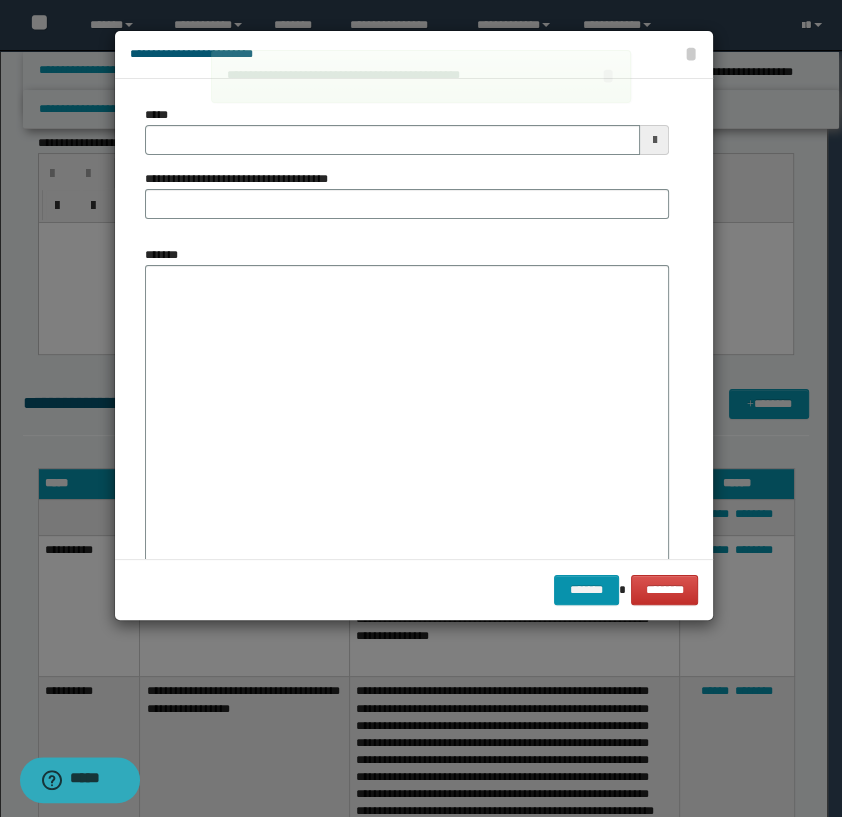 click on "*******" at bounding box center (407, 448) 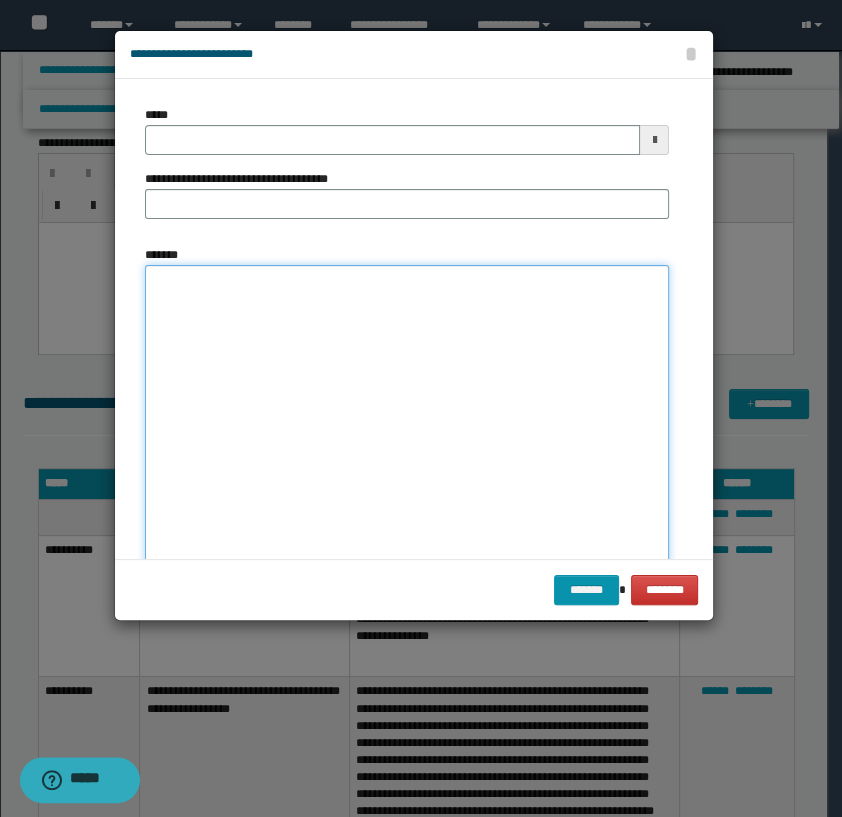 click on "*******" at bounding box center (407, 448) 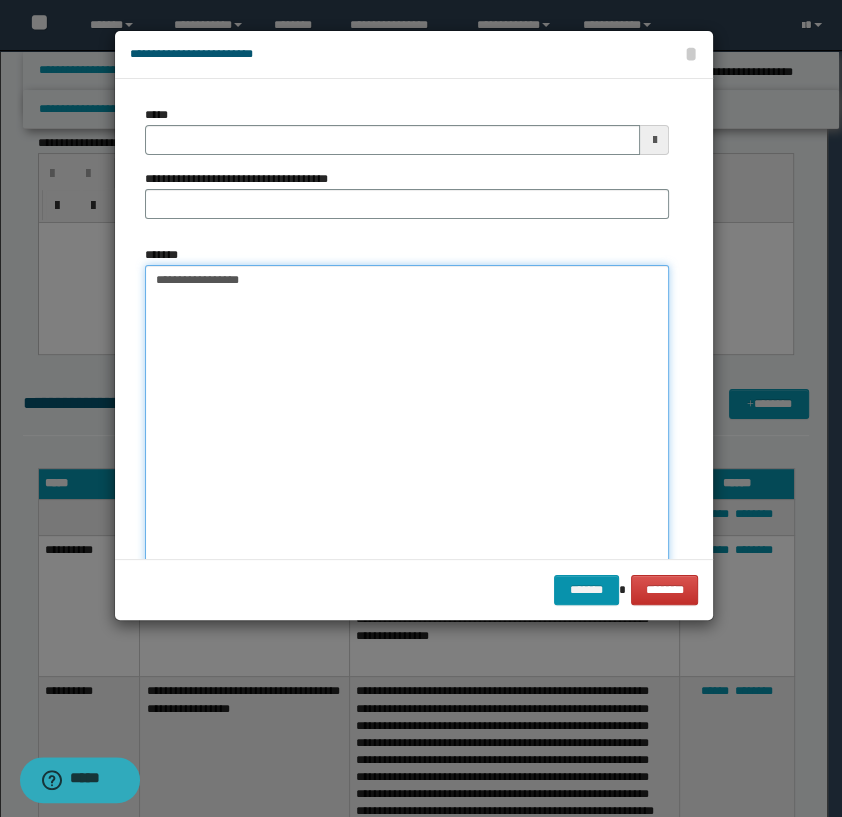 click on "**********" at bounding box center (407, 448) 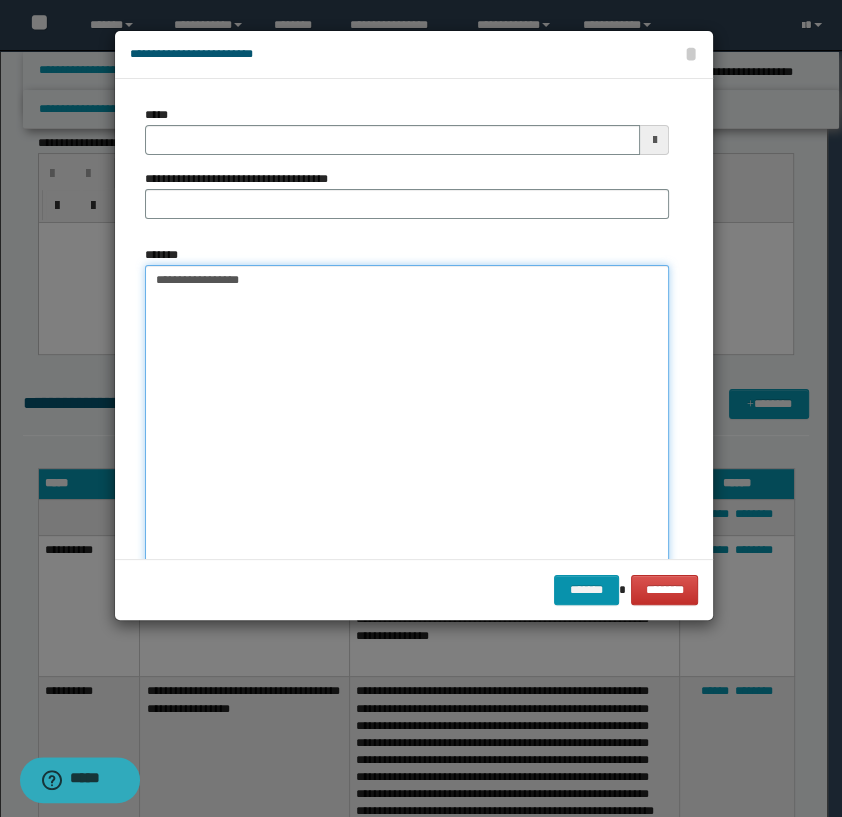 click on "**********" at bounding box center [407, 448] 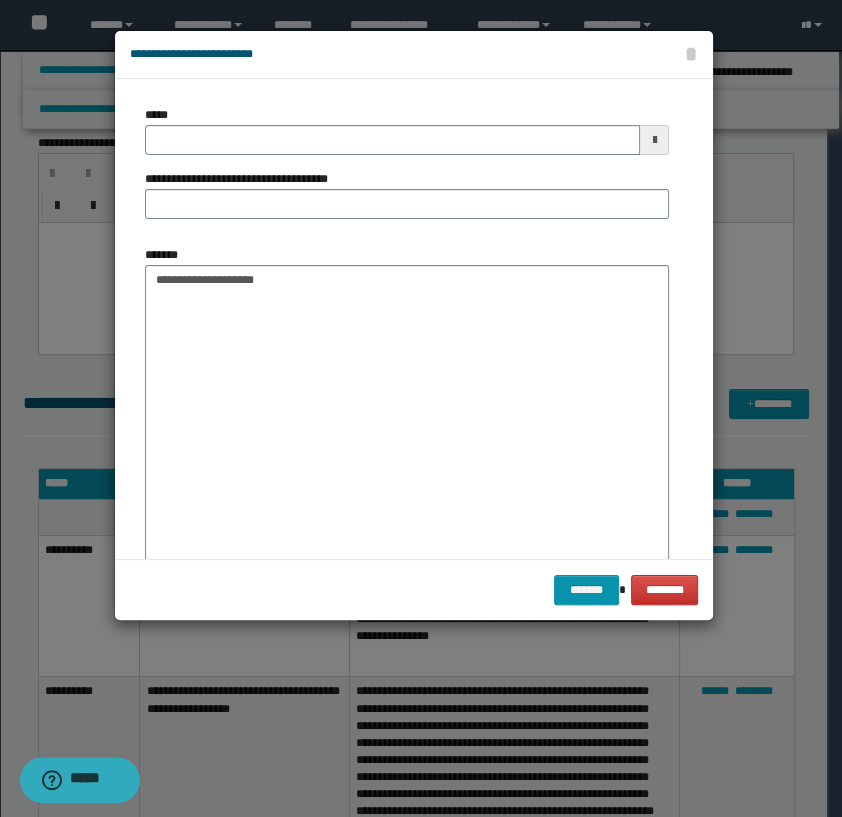 click on "*******
********" at bounding box center (414, 589) 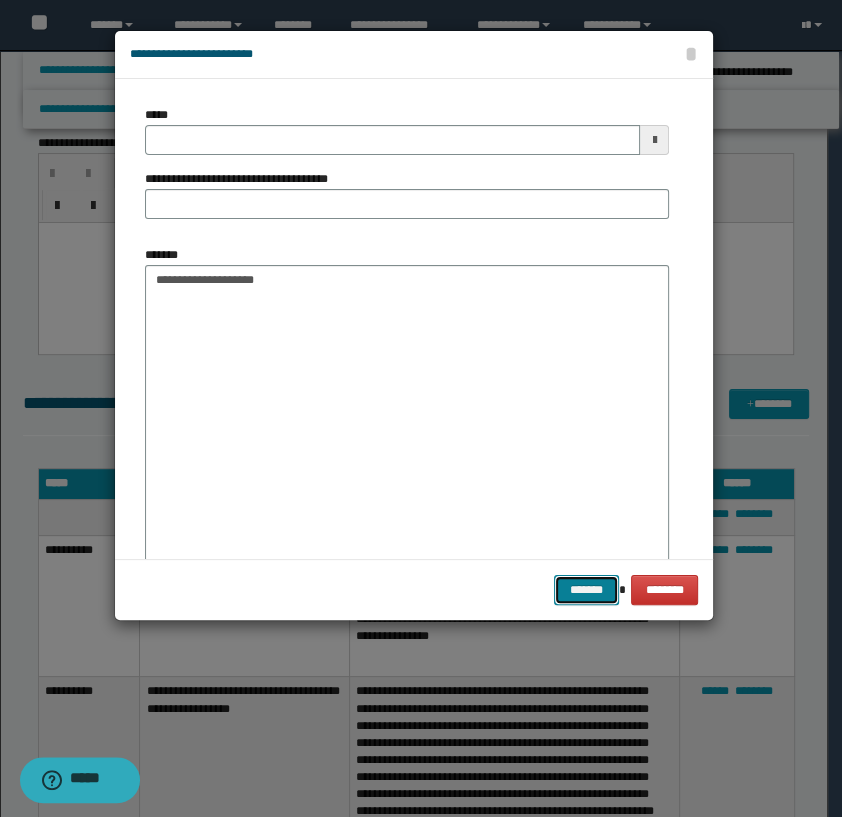 click on "*******" at bounding box center [586, 590] 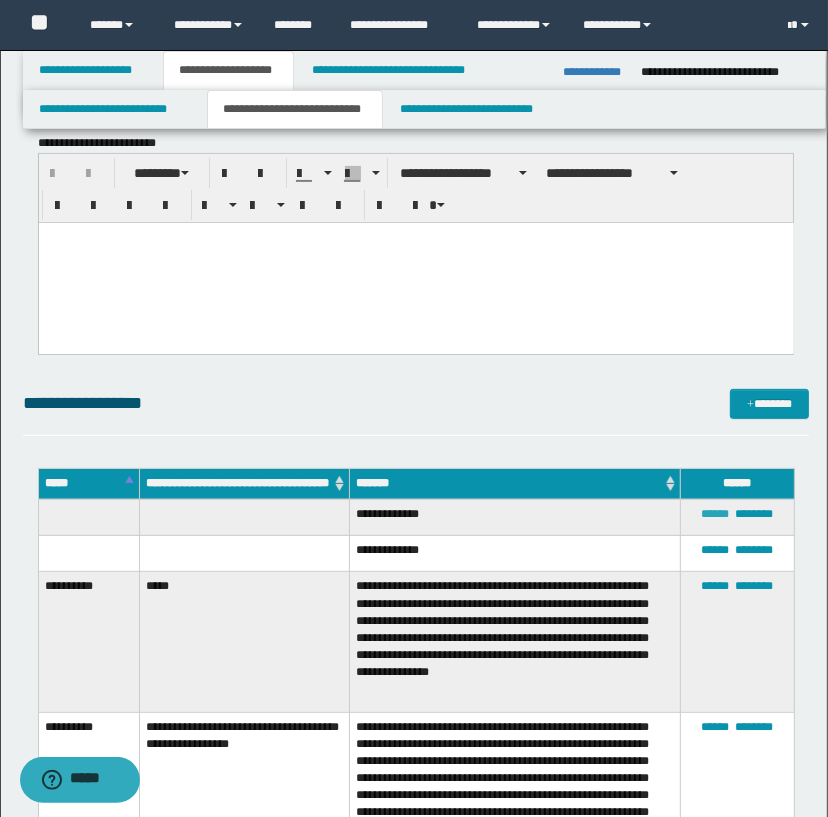 click on "******" at bounding box center [715, 514] 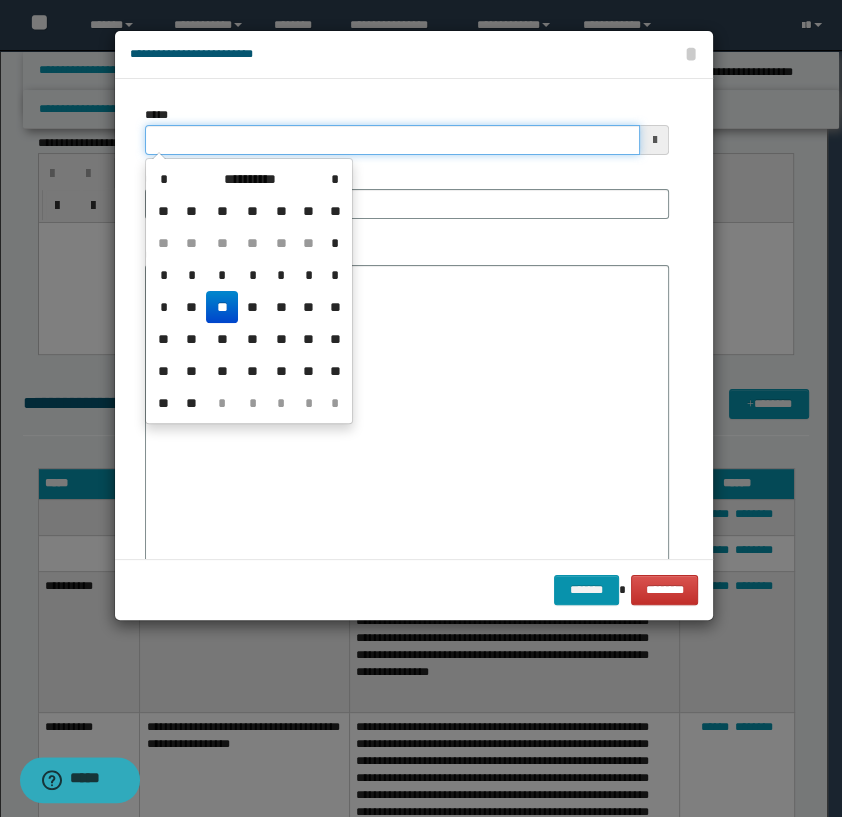 drag, startPoint x: 232, startPoint y: 140, endPoint x: 8, endPoint y: 113, distance: 225.62137 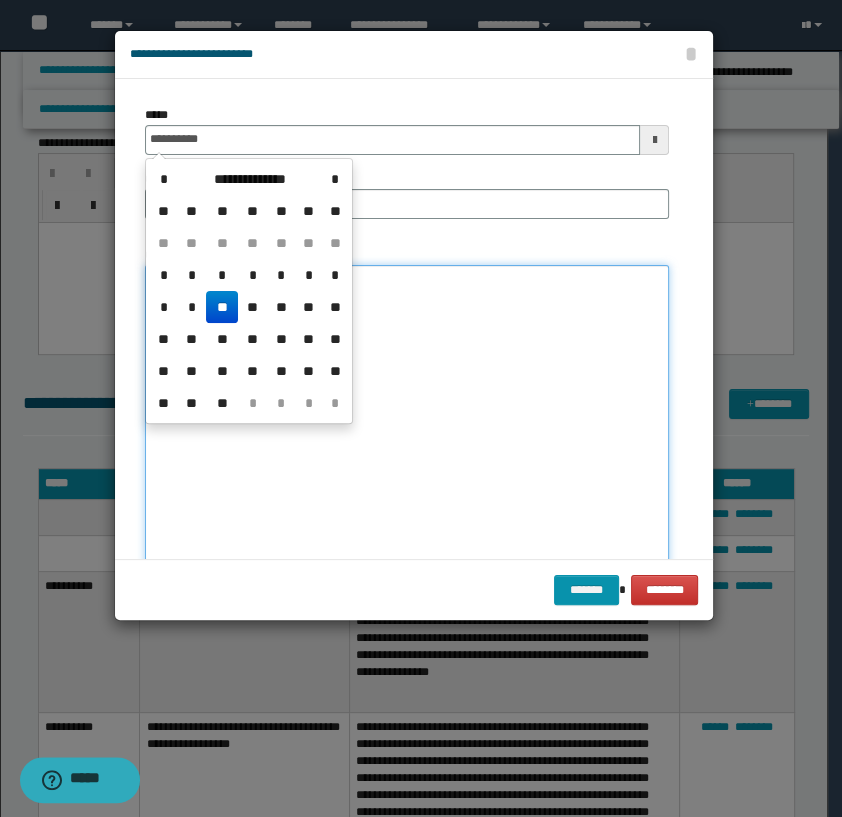 type on "**********" 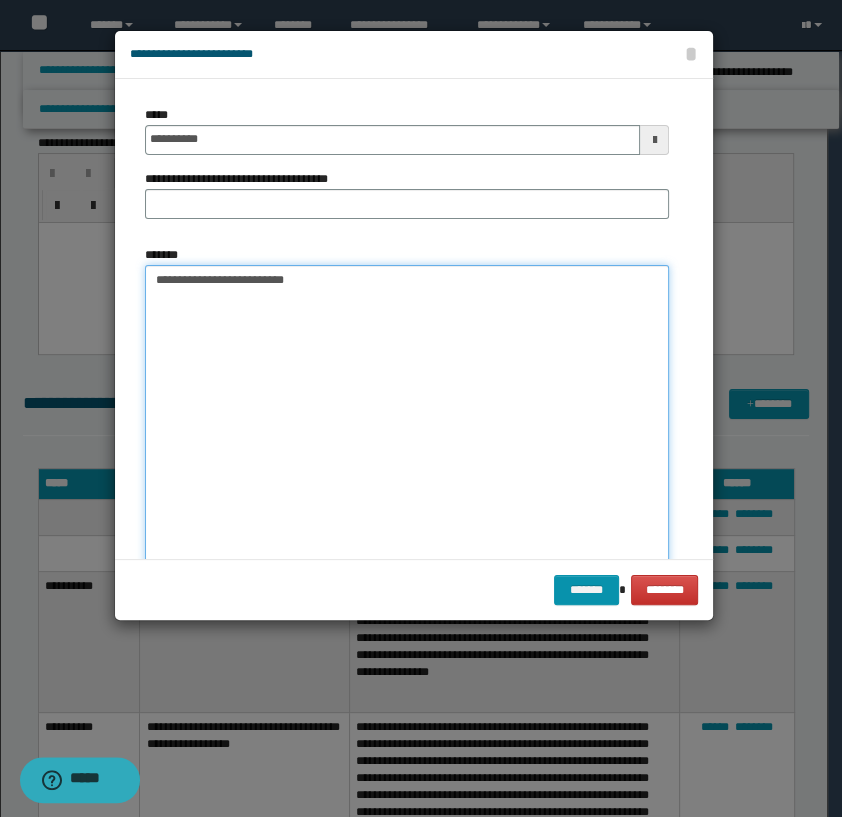 click on "**********" at bounding box center (407, 448) 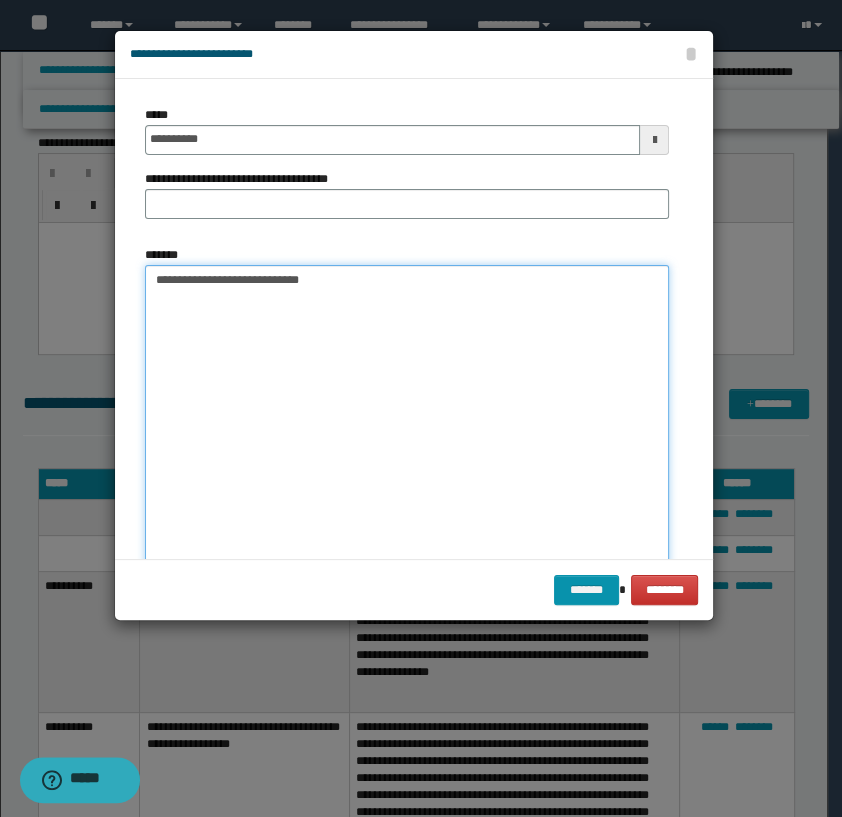 click on "**********" at bounding box center [407, 448] 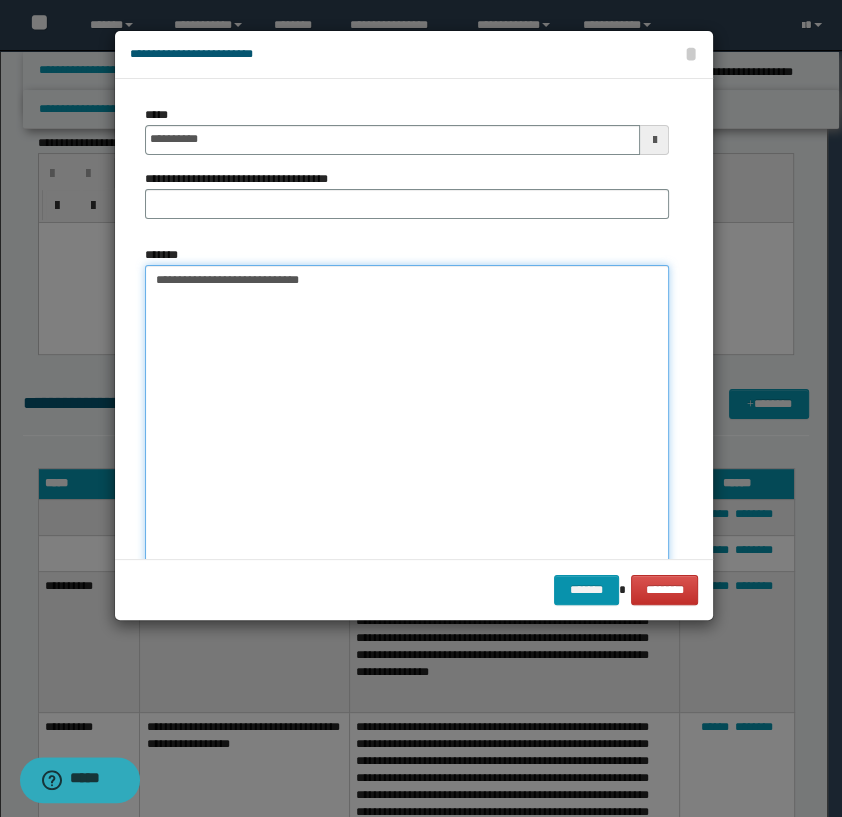 click on "**********" at bounding box center [407, 448] 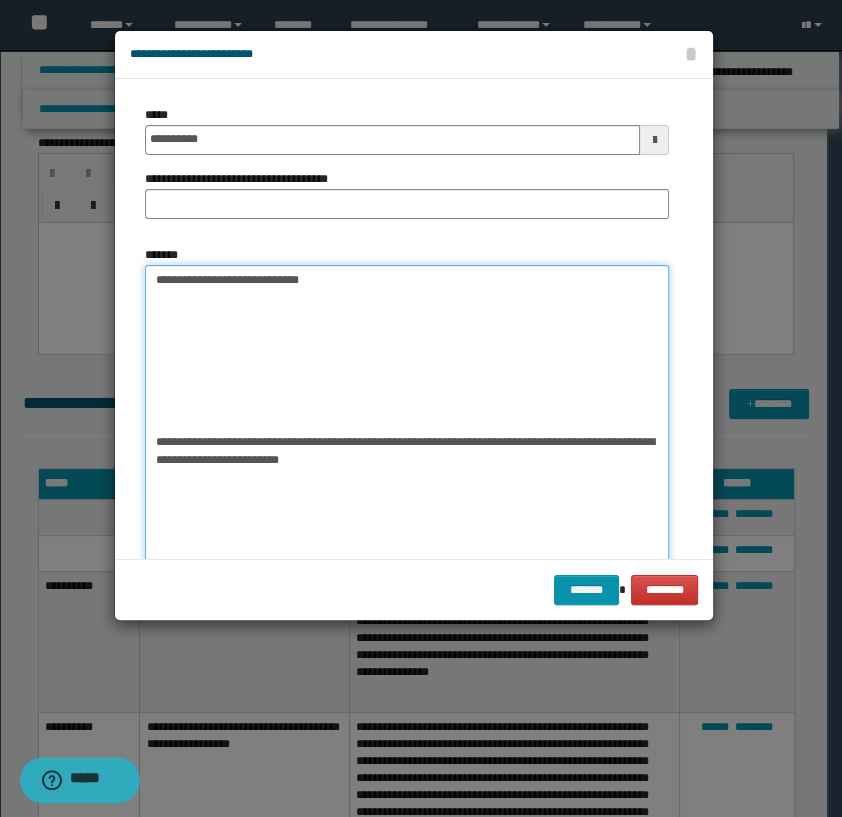 click on "**********" at bounding box center [407, 448] 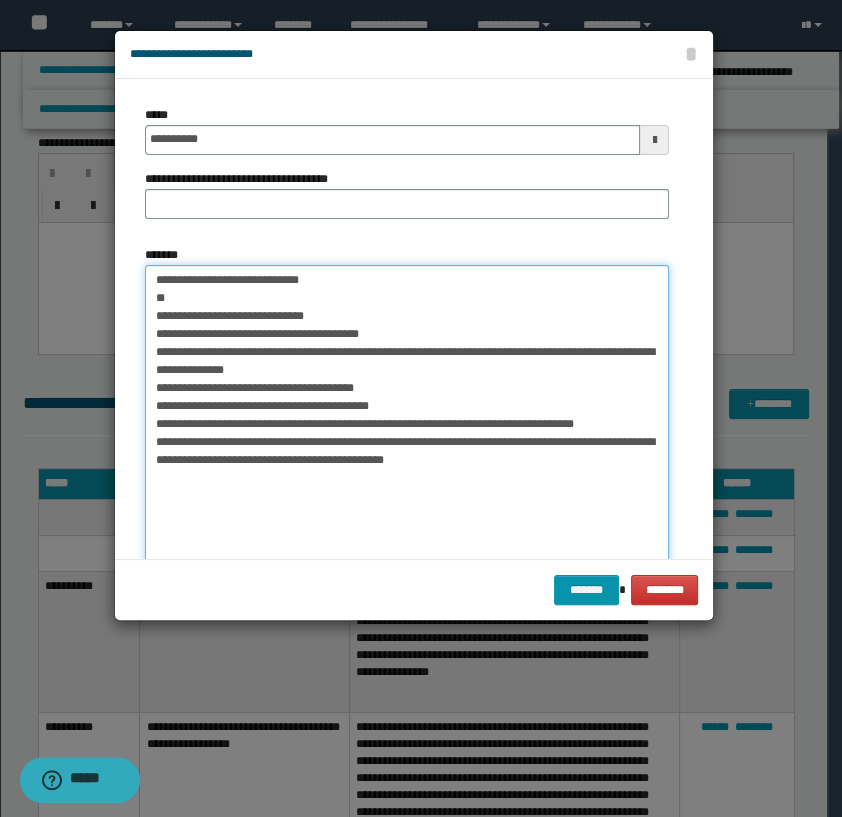click on "**********" at bounding box center (407, 448) 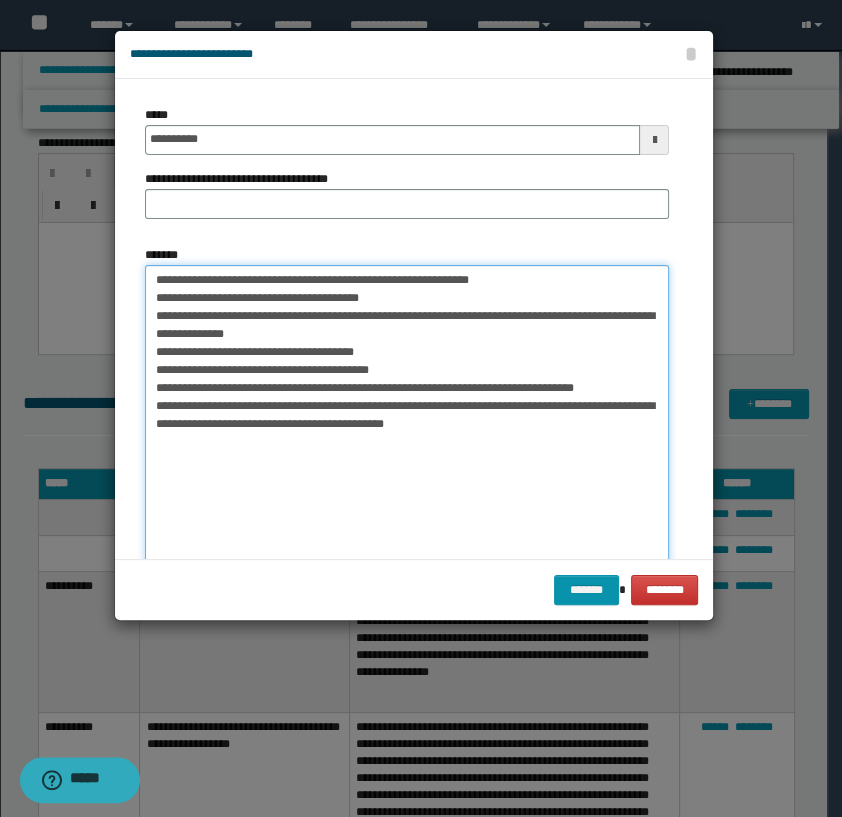 drag, startPoint x: 150, startPoint y: 390, endPoint x: 302, endPoint y: 404, distance: 152.64337 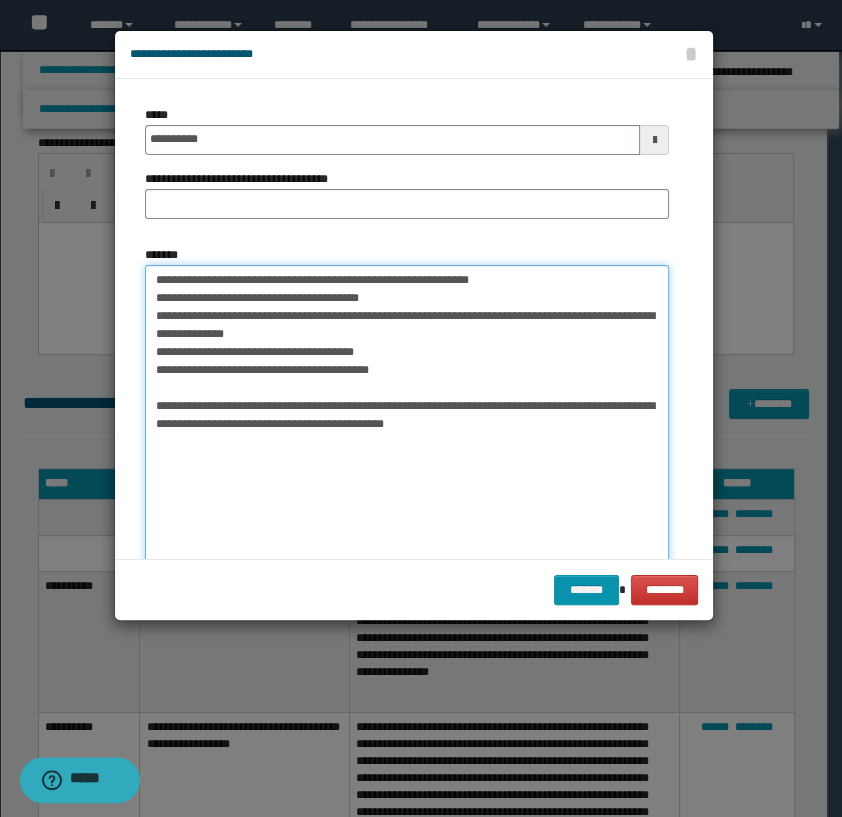 click on "**********" at bounding box center (407, 448) 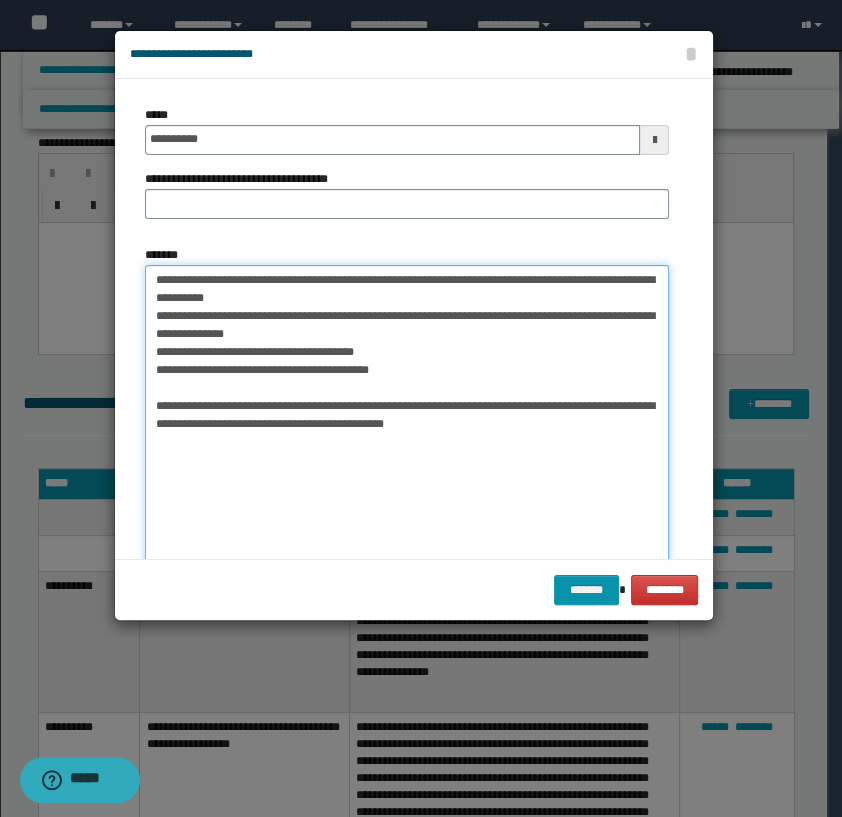 click on "**********" at bounding box center (407, 448) 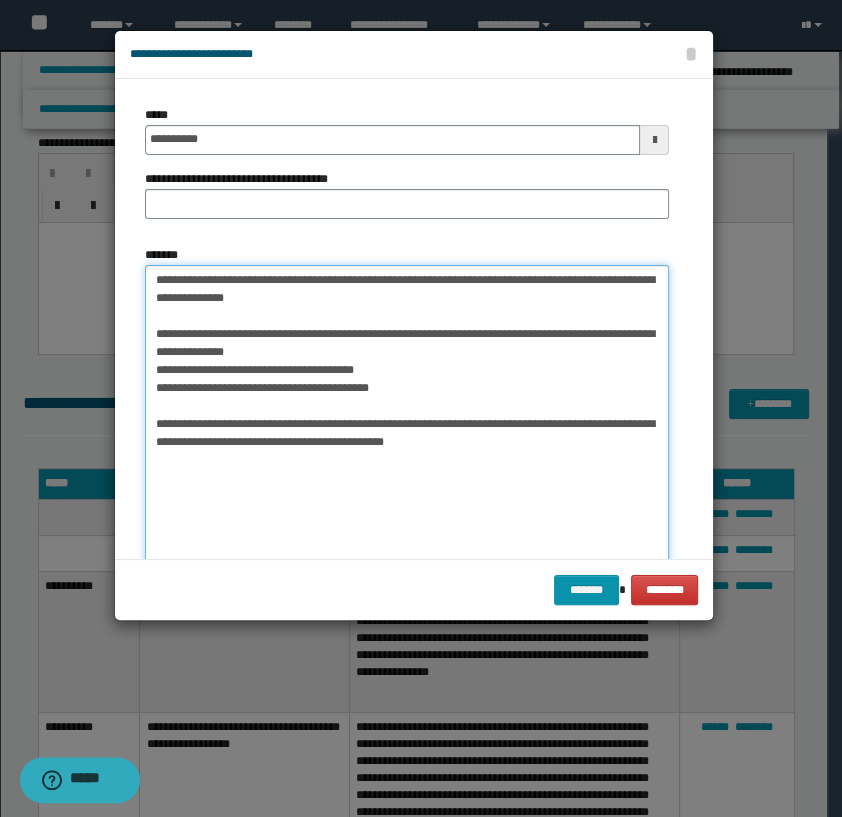 click on "**********" at bounding box center [407, 448] 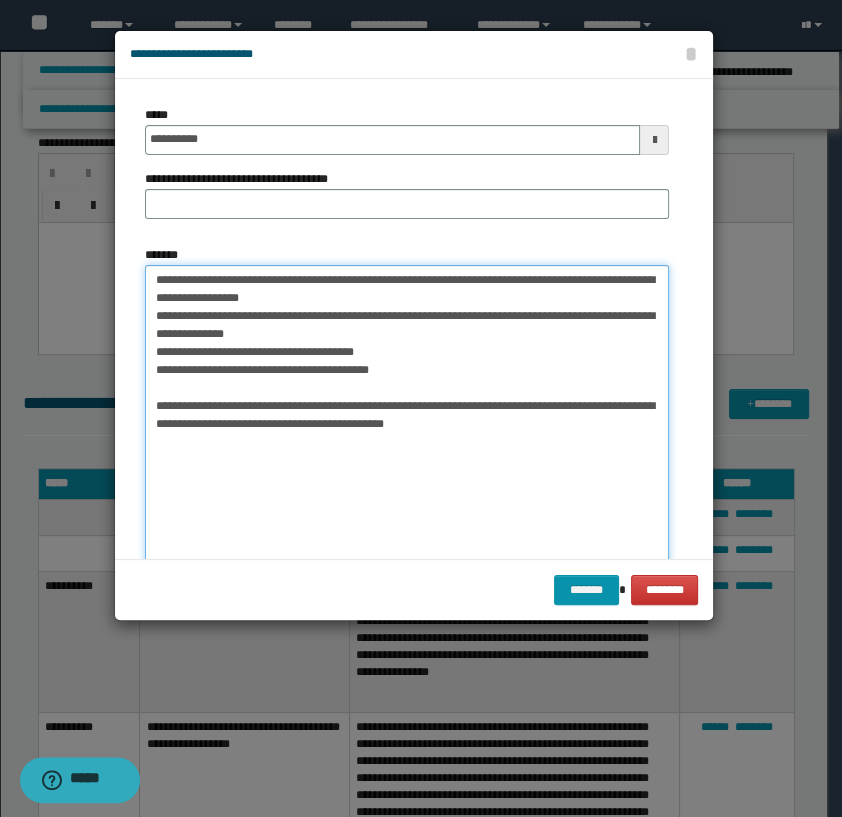 click on "**********" at bounding box center [407, 448] 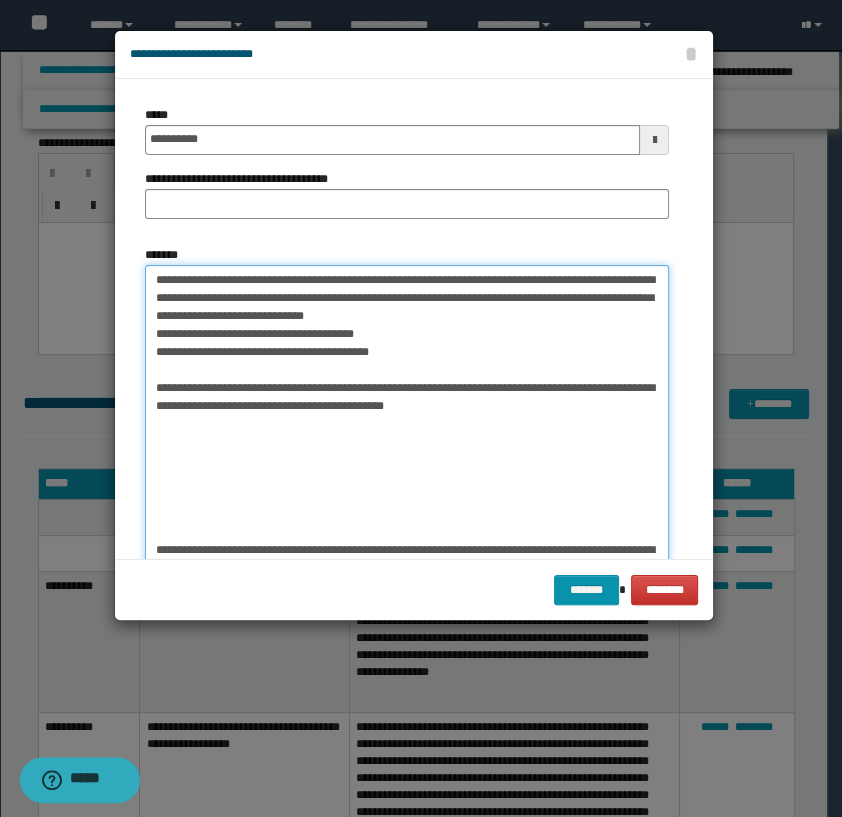 click on "**********" at bounding box center (407, 448) 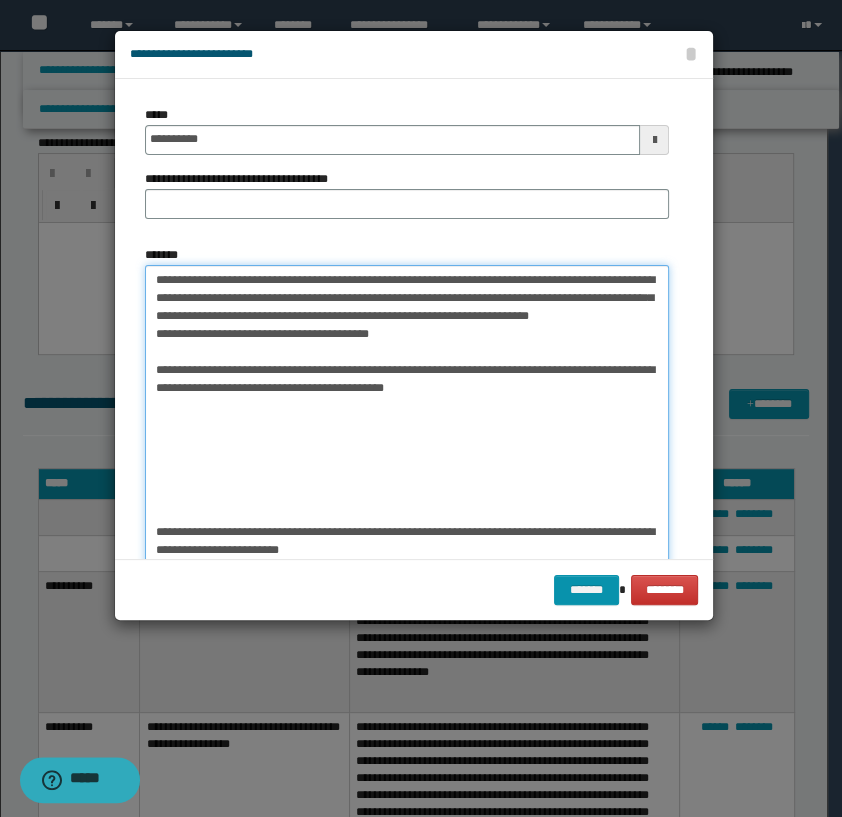 click on "**********" at bounding box center [407, 448] 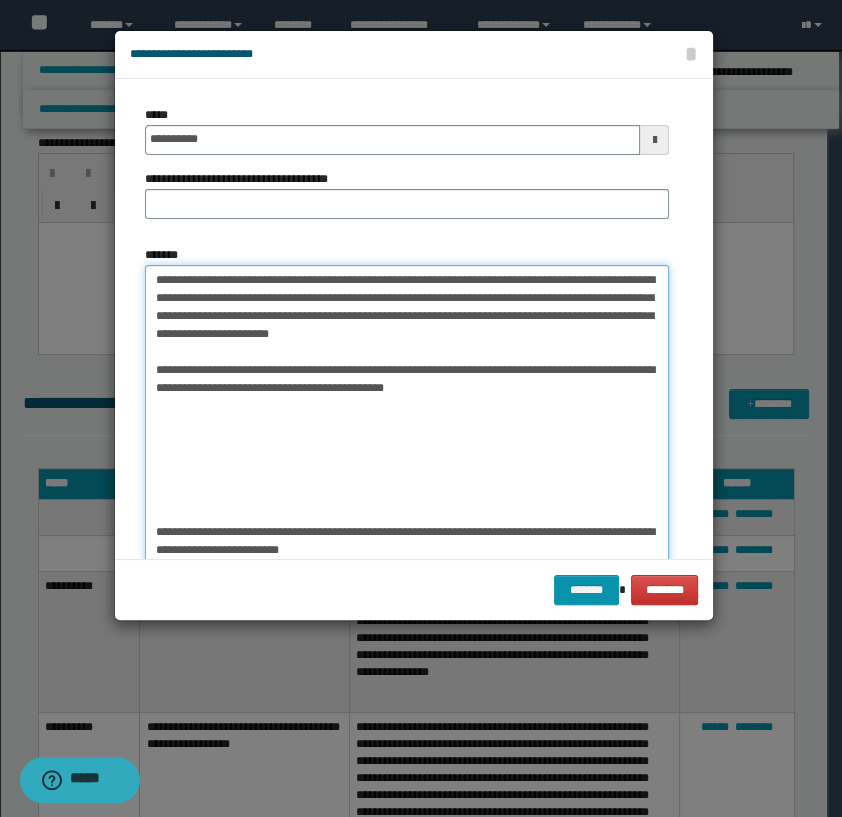 click on "**********" at bounding box center (407, 448) 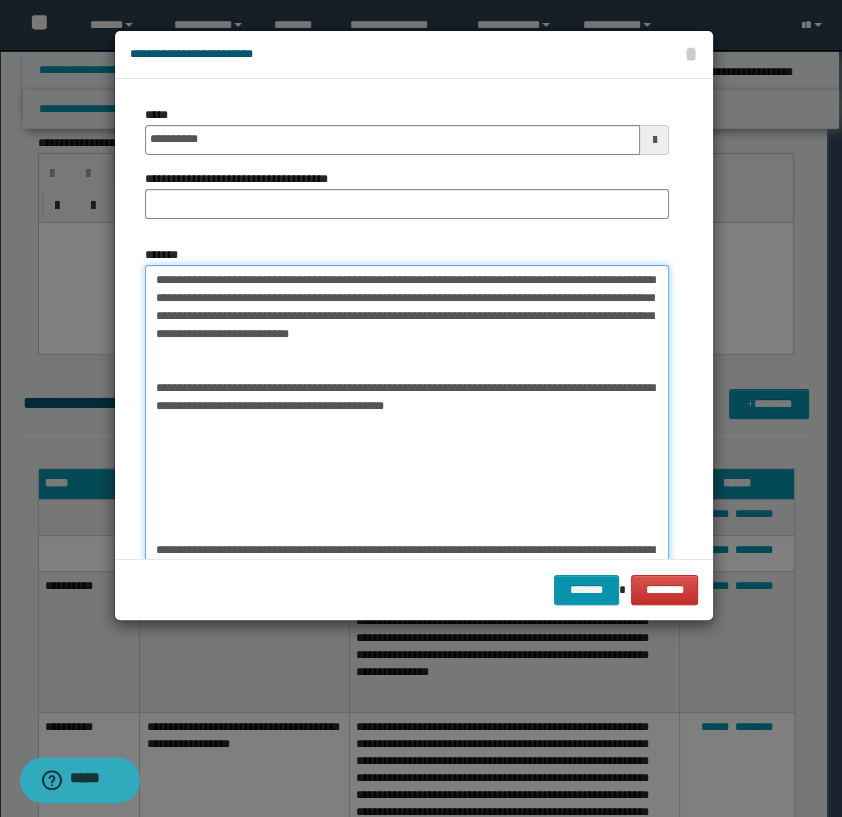 click on "**********" at bounding box center [407, 448] 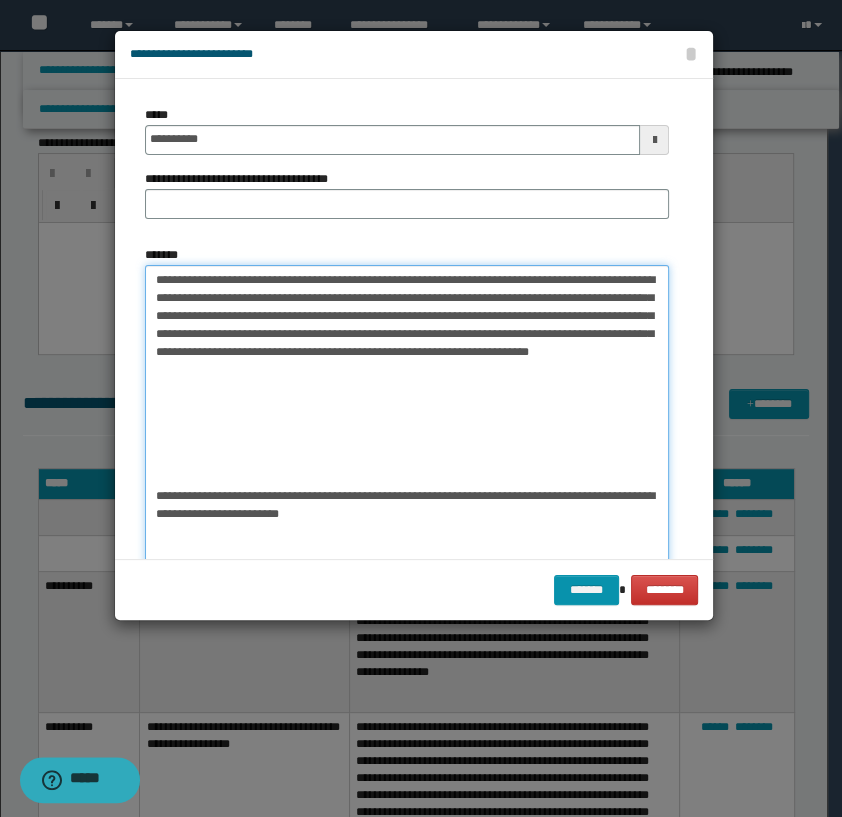 click on "**********" at bounding box center [407, 448] 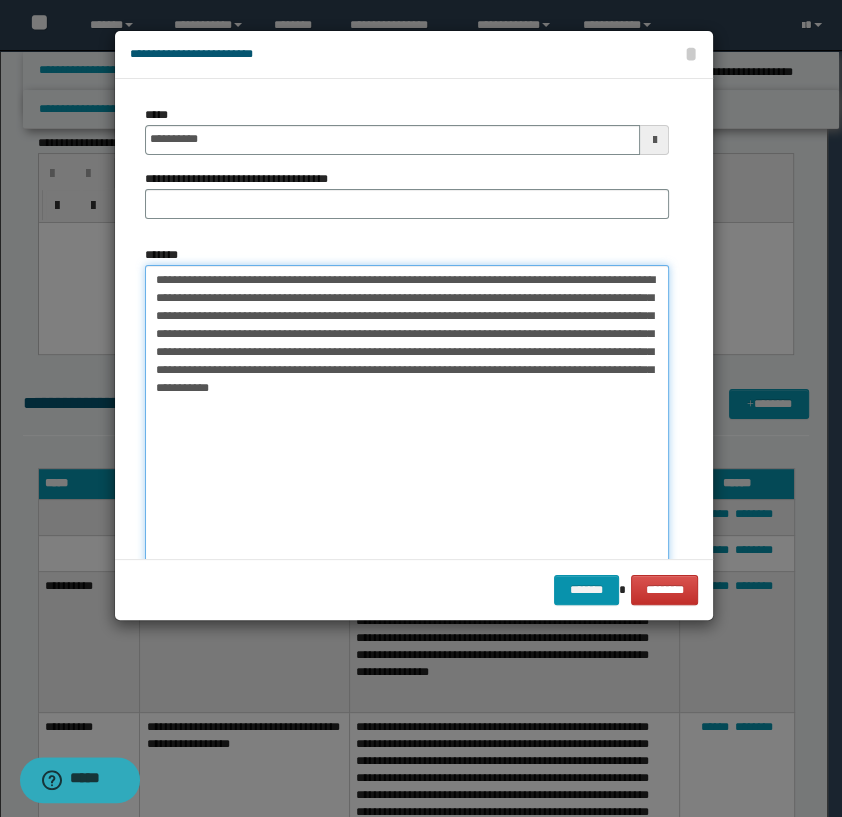 click on "**********" at bounding box center (407, 448) 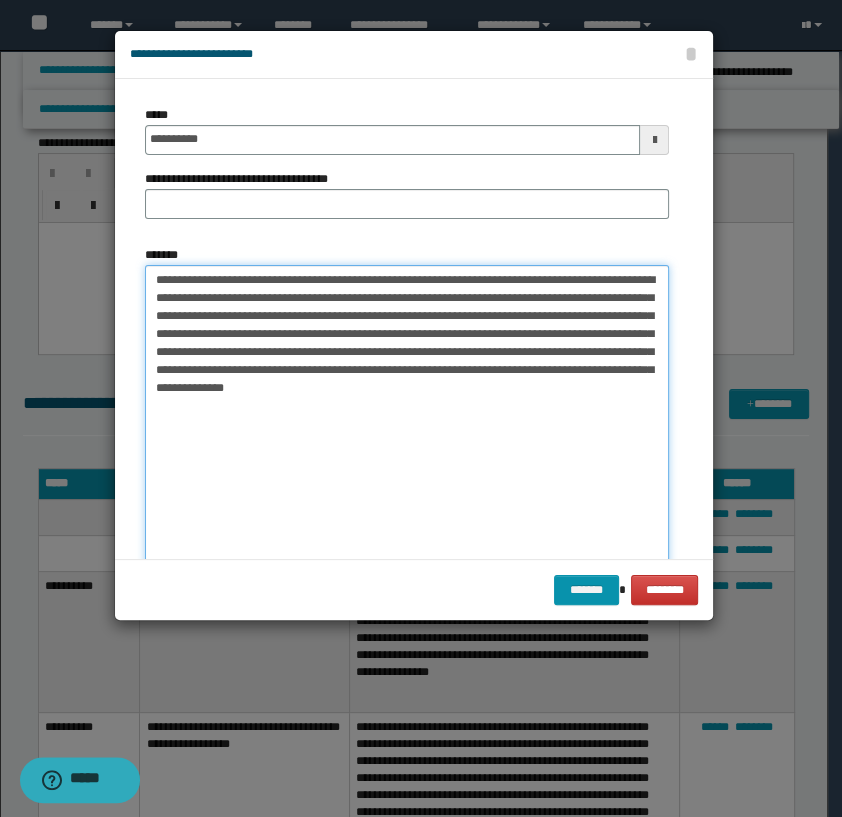 click on "**********" at bounding box center [407, 448] 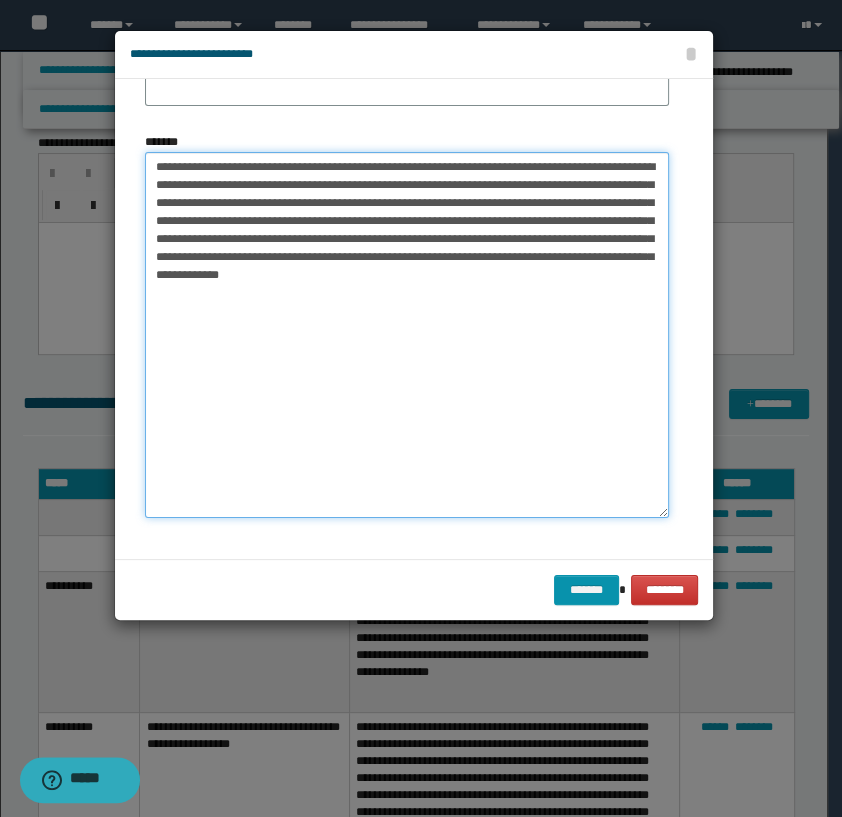 scroll, scrollTop: 0, scrollLeft: 0, axis: both 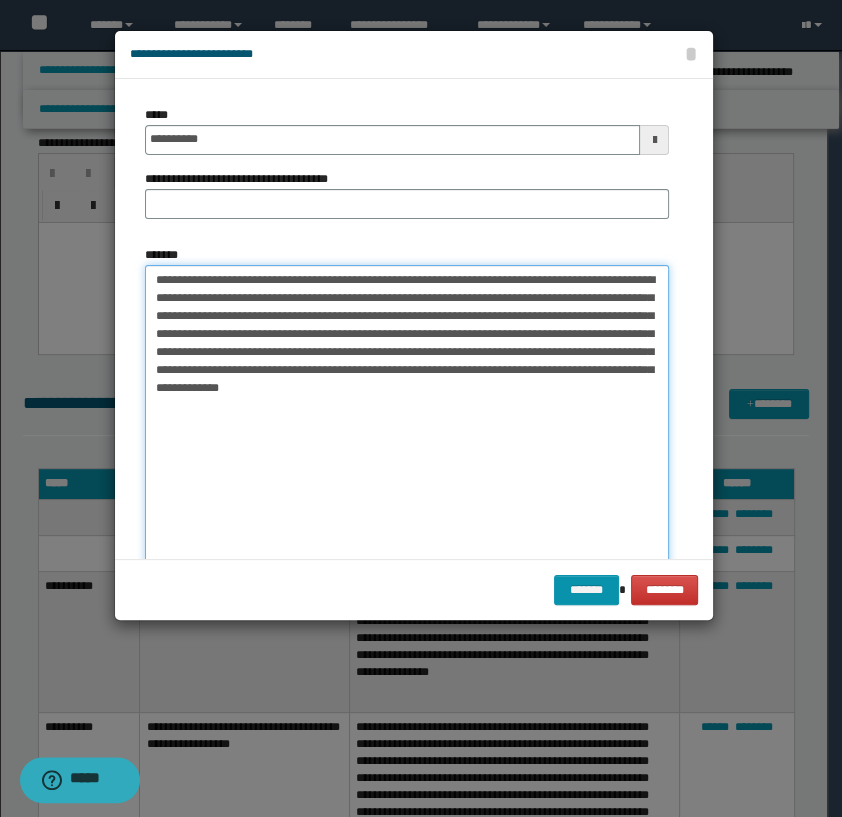 type on "**********" 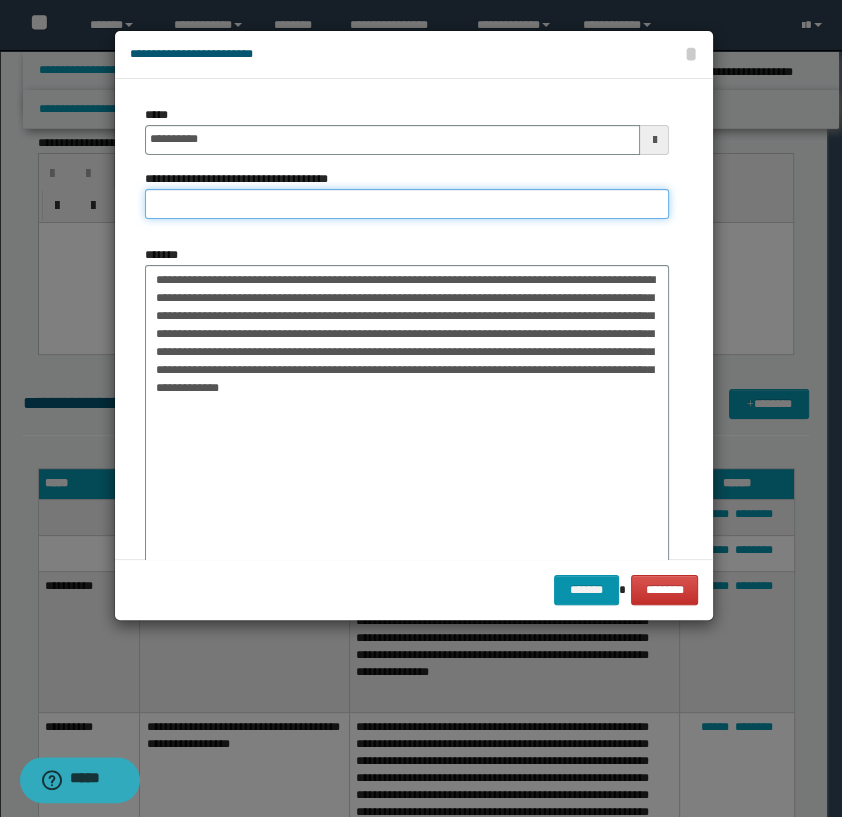 click on "**********" at bounding box center [407, 204] 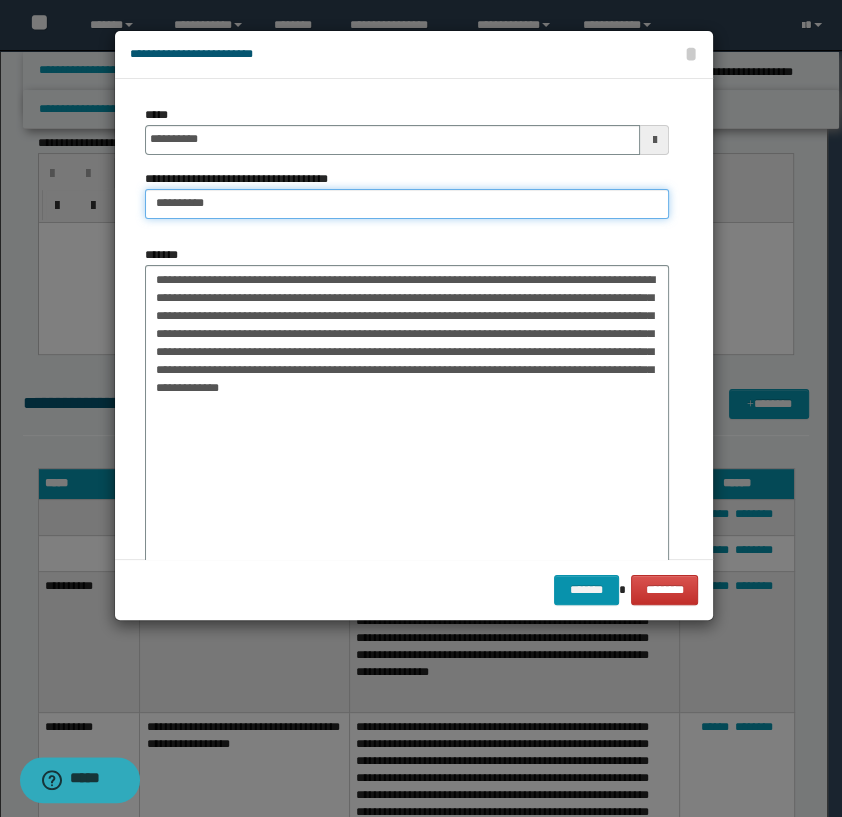 type on "**********" 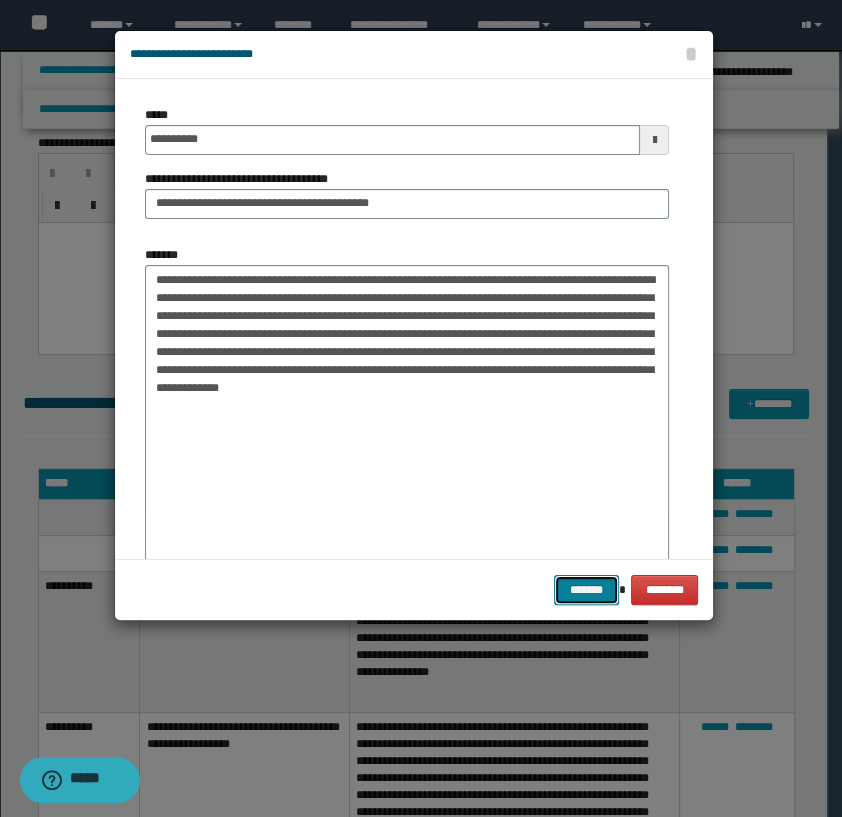 click on "*******" at bounding box center [586, 590] 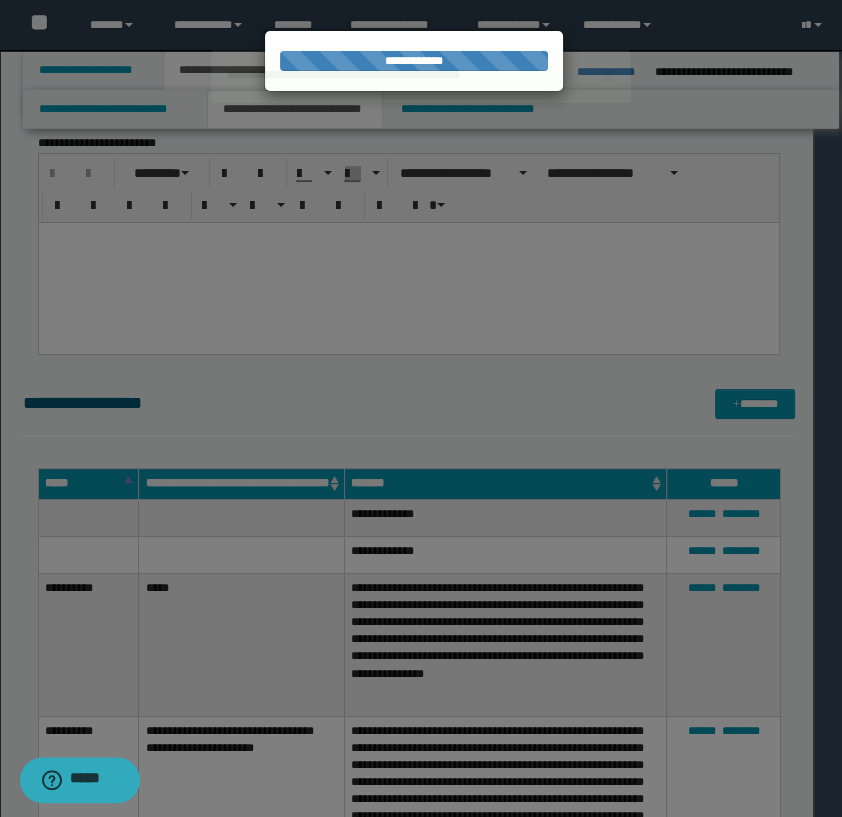 type 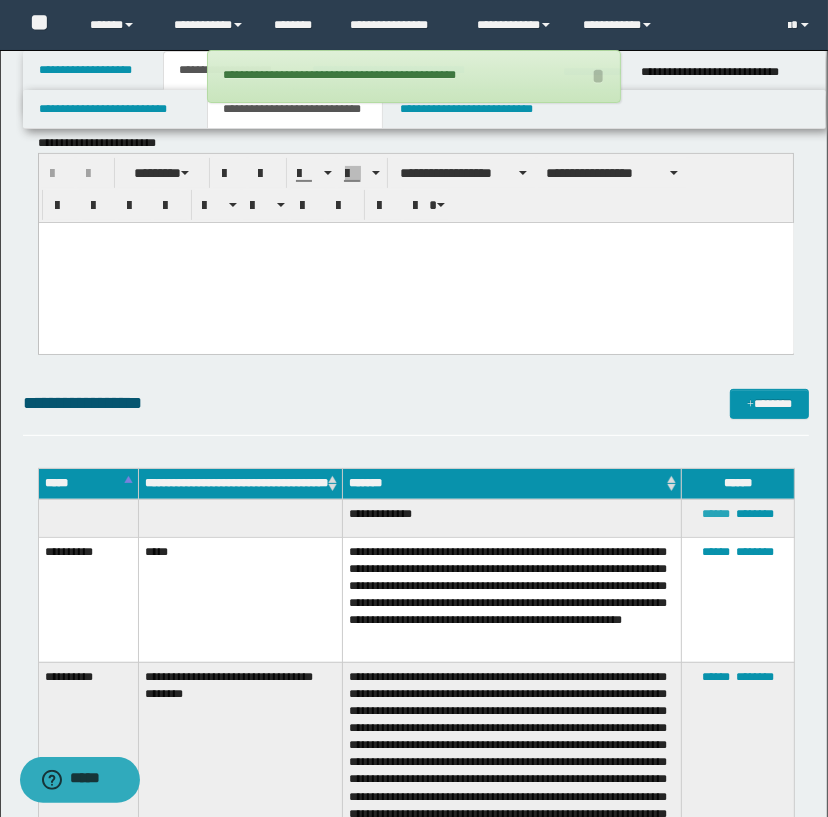 click on "******" at bounding box center [716, 514] 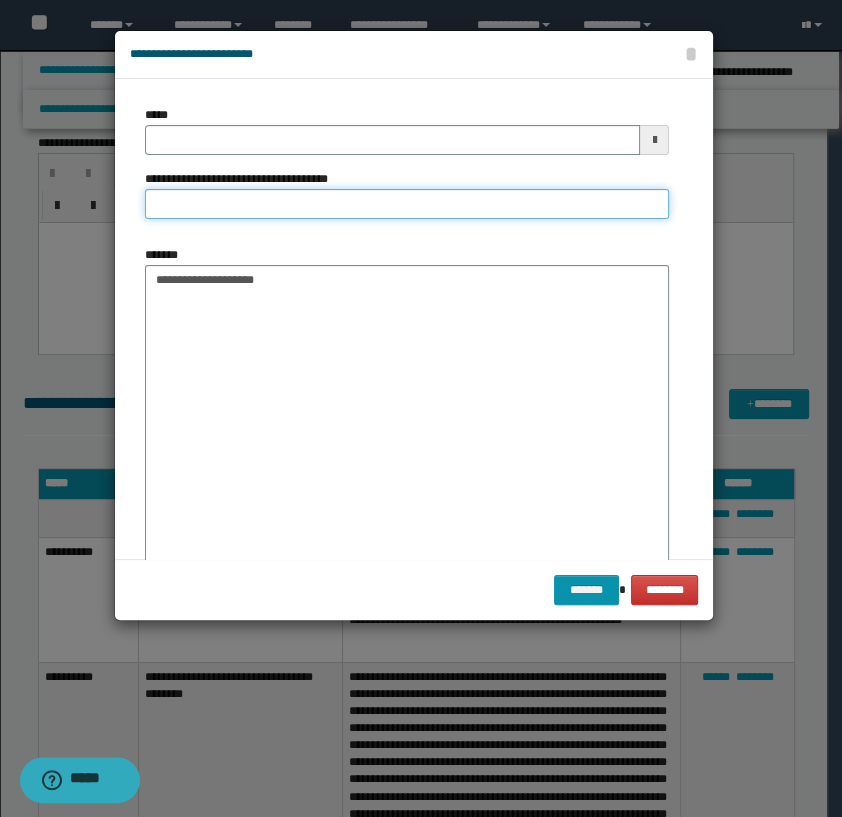 click on "**********" at bounding box center (407, 204) 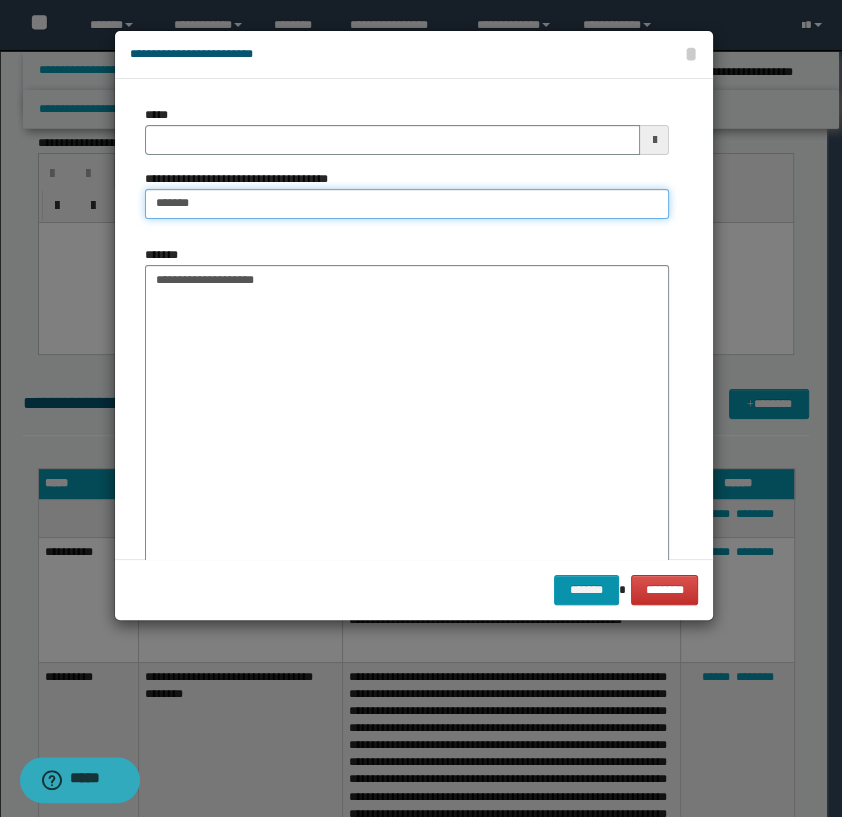 type on "**********" 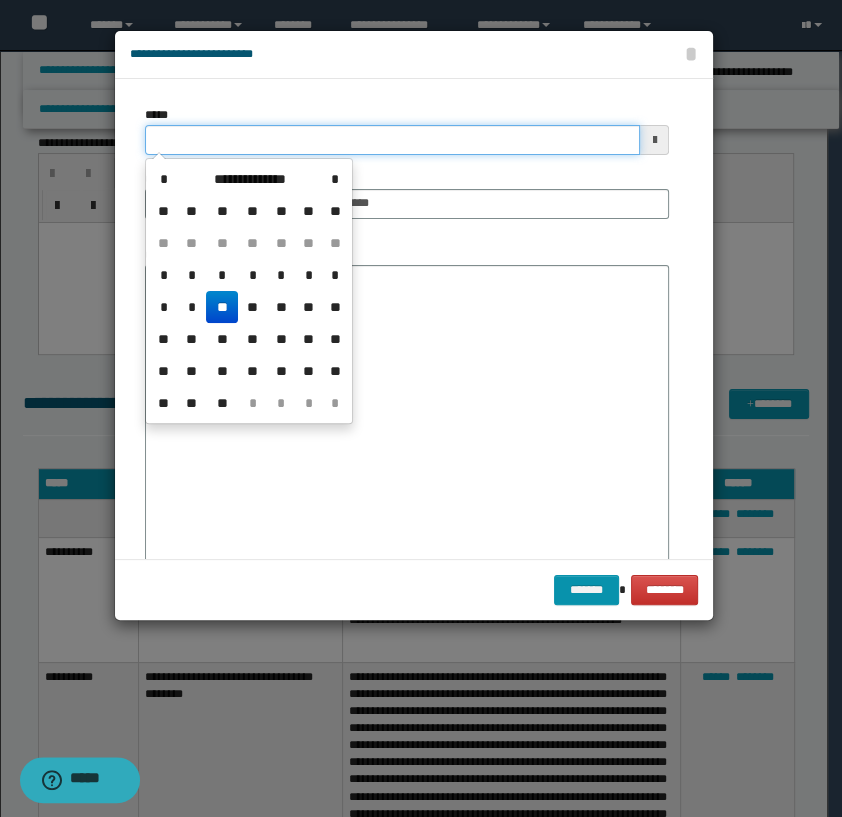 drag, startPoint x: 243, startPoint y: 140, endPoint x: 8, endPoint y: 127, distance: 235.3593 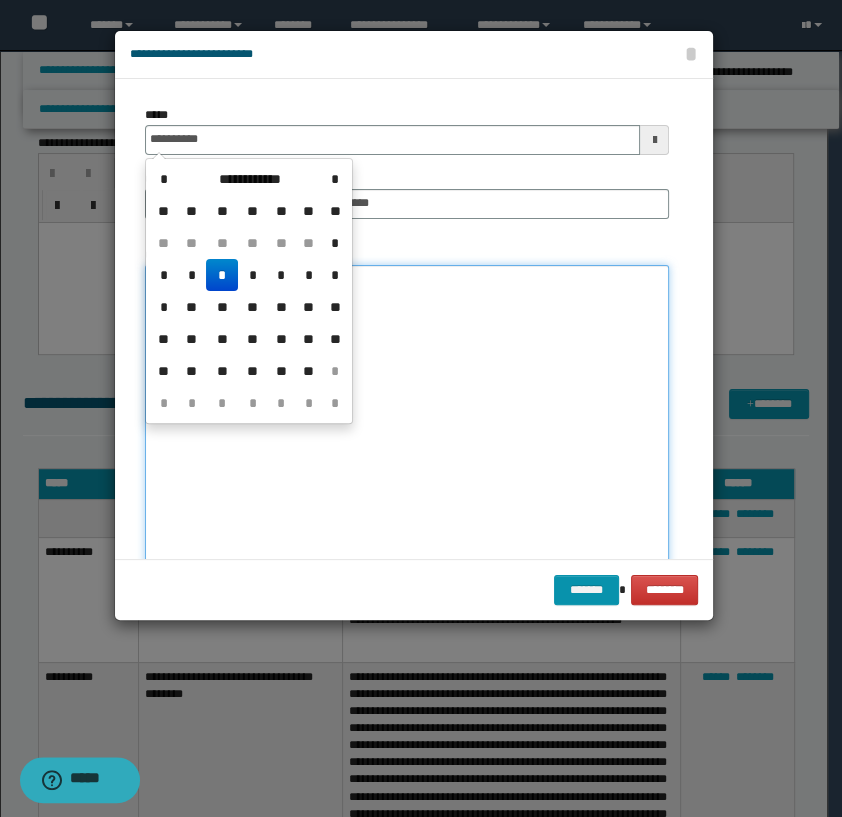 type on "**********" 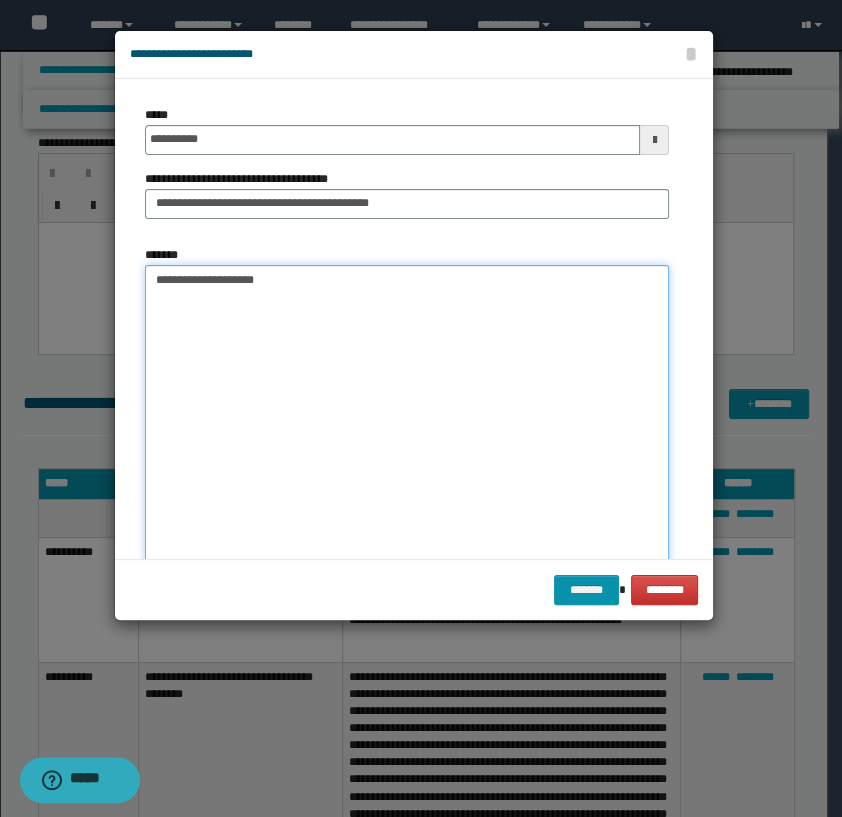 click on "**********" at bounding box center (407, 448) 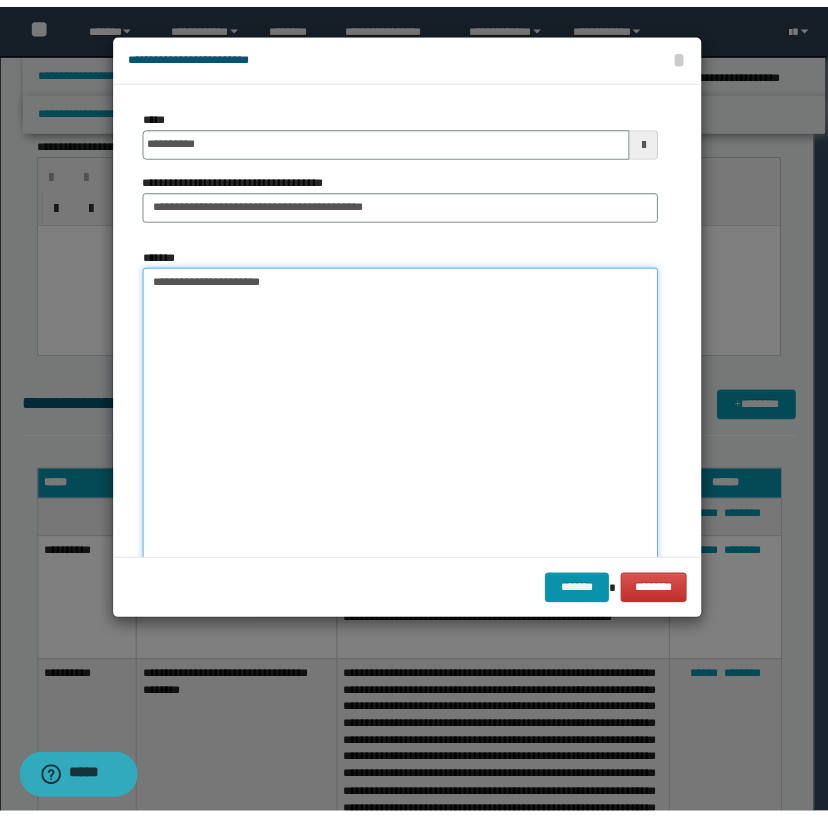 scroll, scrollTop: 113, scrollLeft: 0, axis: vertical 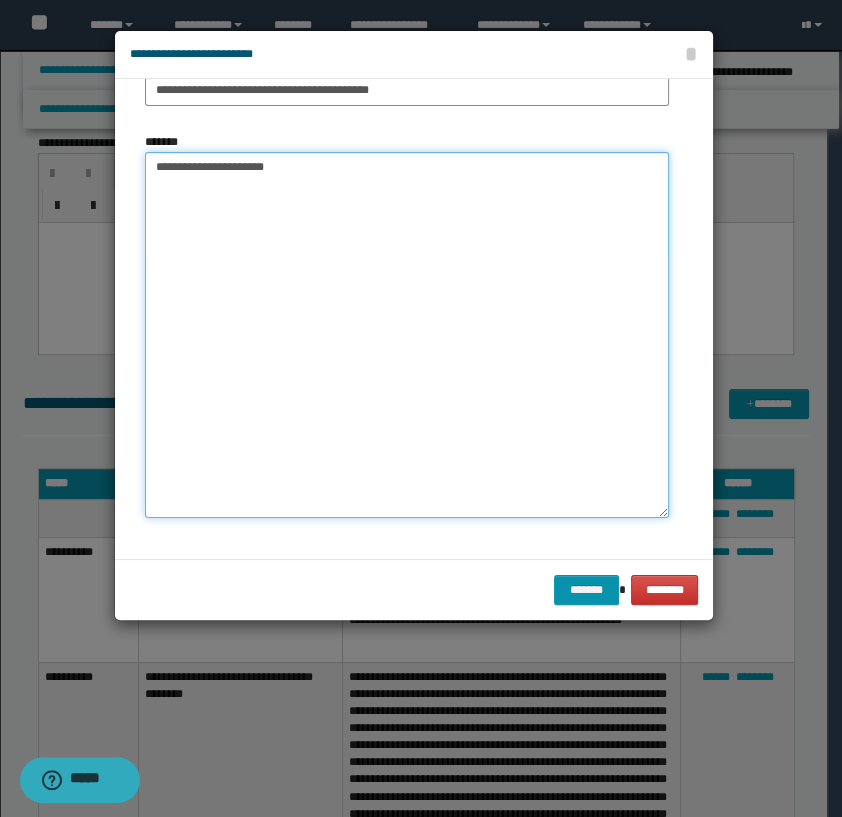 click on "**********" at bounding box center (407, 335) 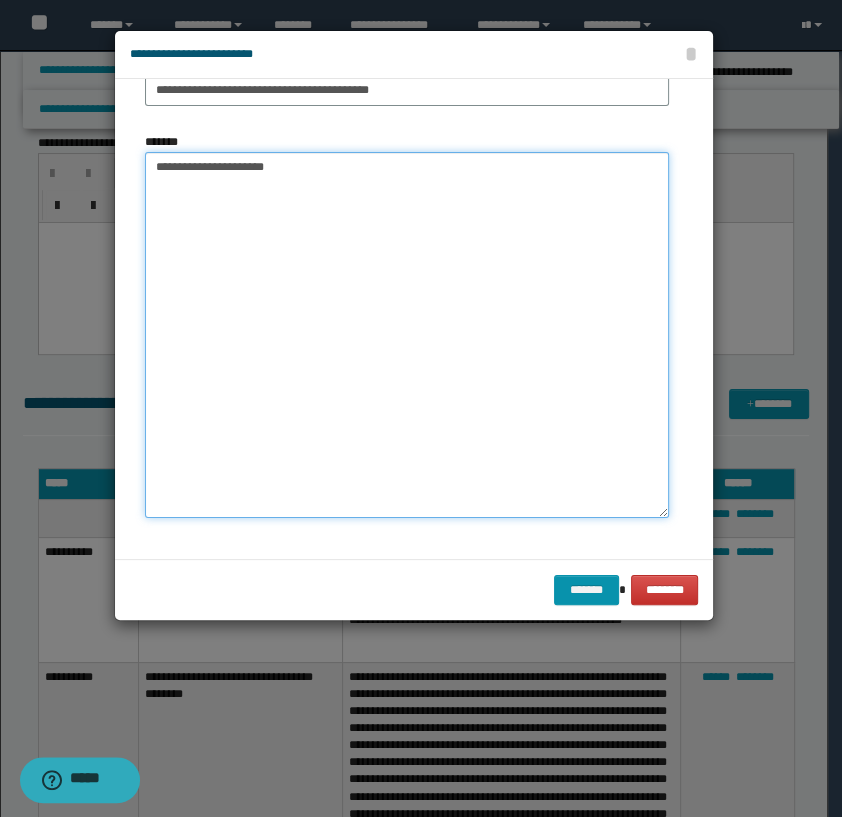 paste on "**********" 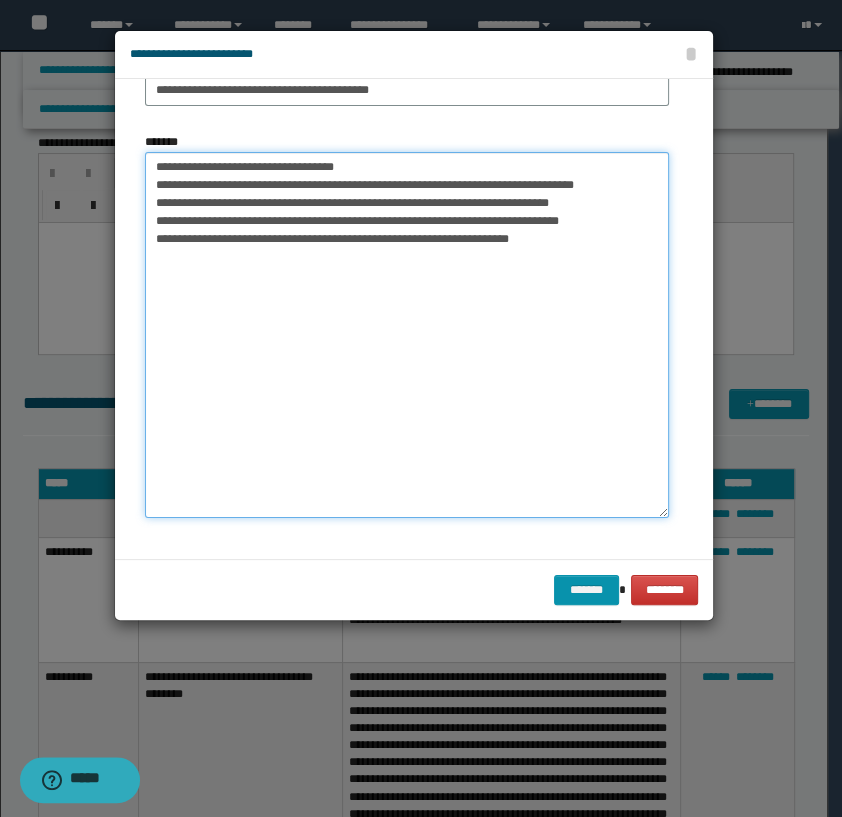 click on "**********" at bounding box center (407, 335) 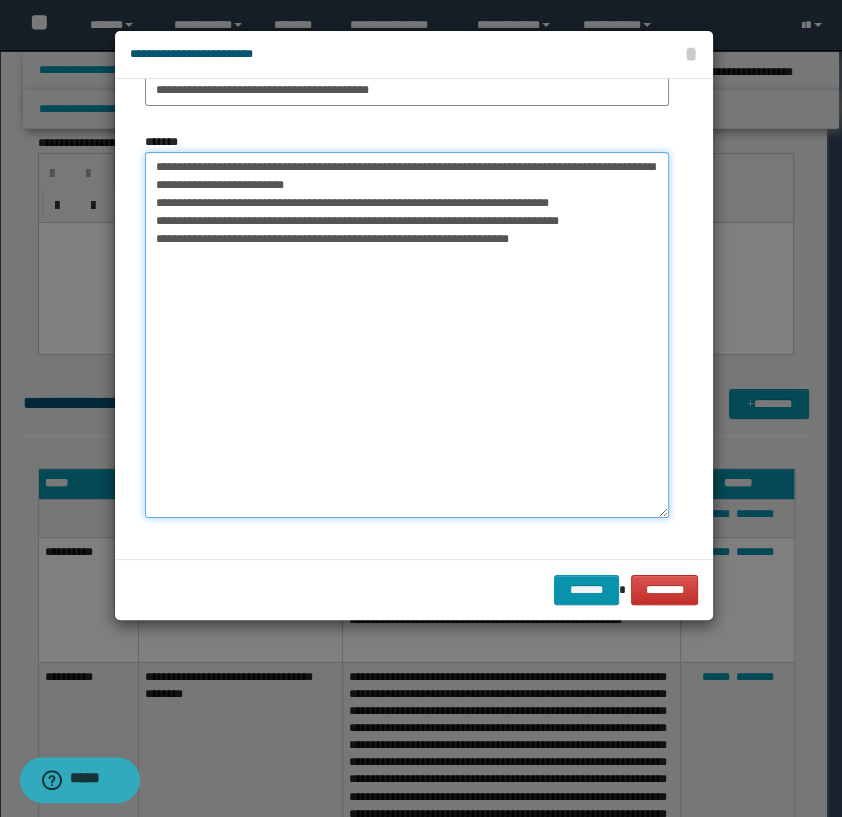 click on "**********" at bounding box center [407, 335] 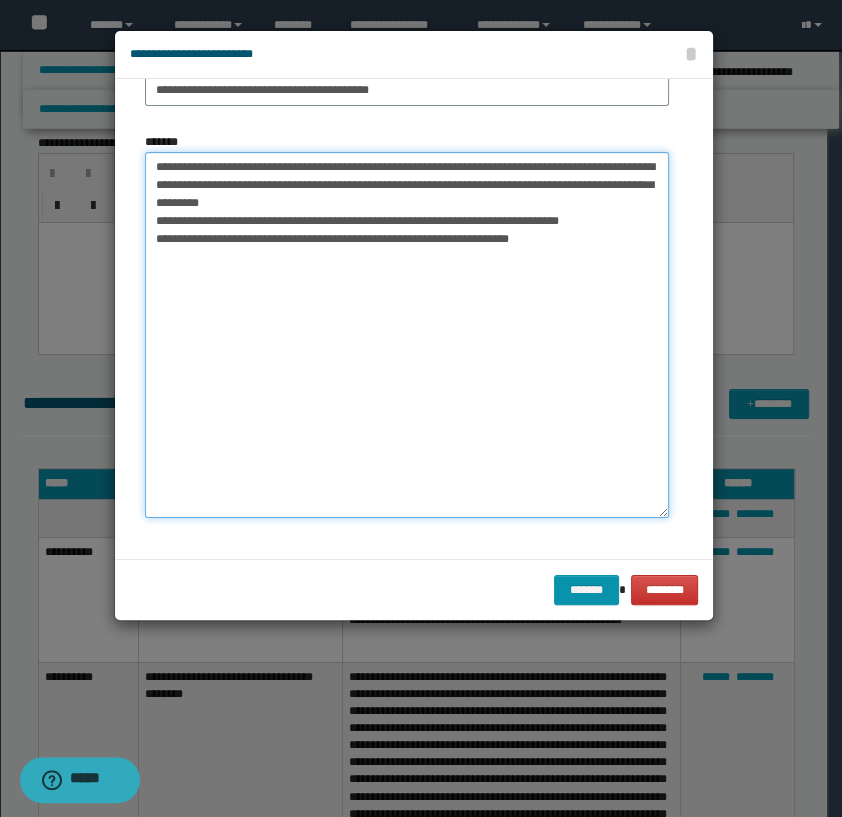 click on "**********" at bounding box center [407, 335] 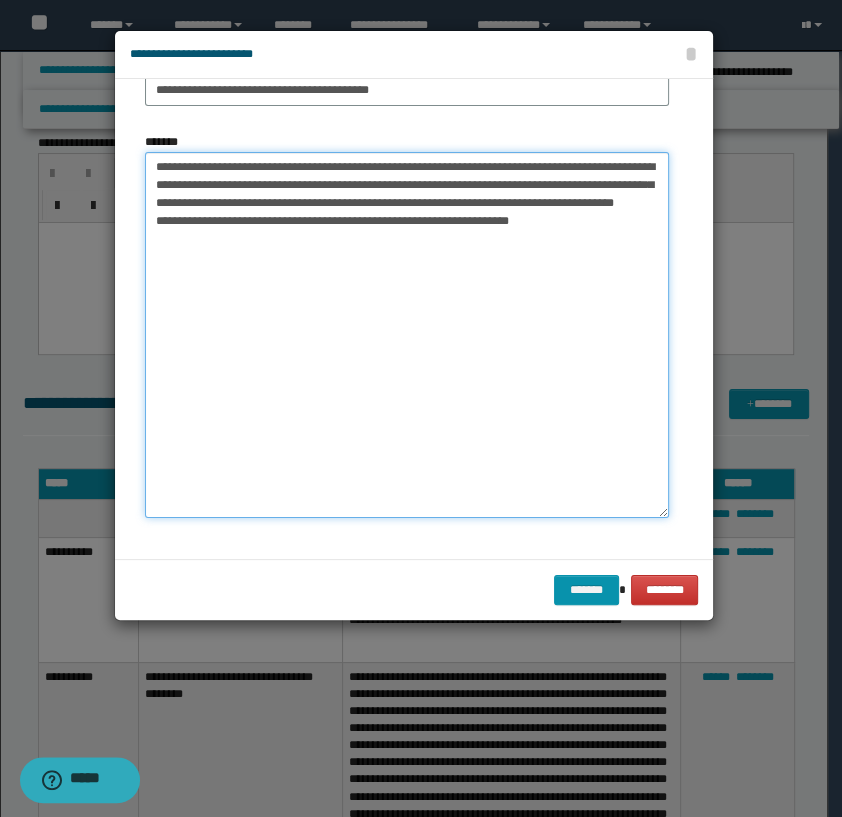 click on "**********" at bounding box center [407, 335] 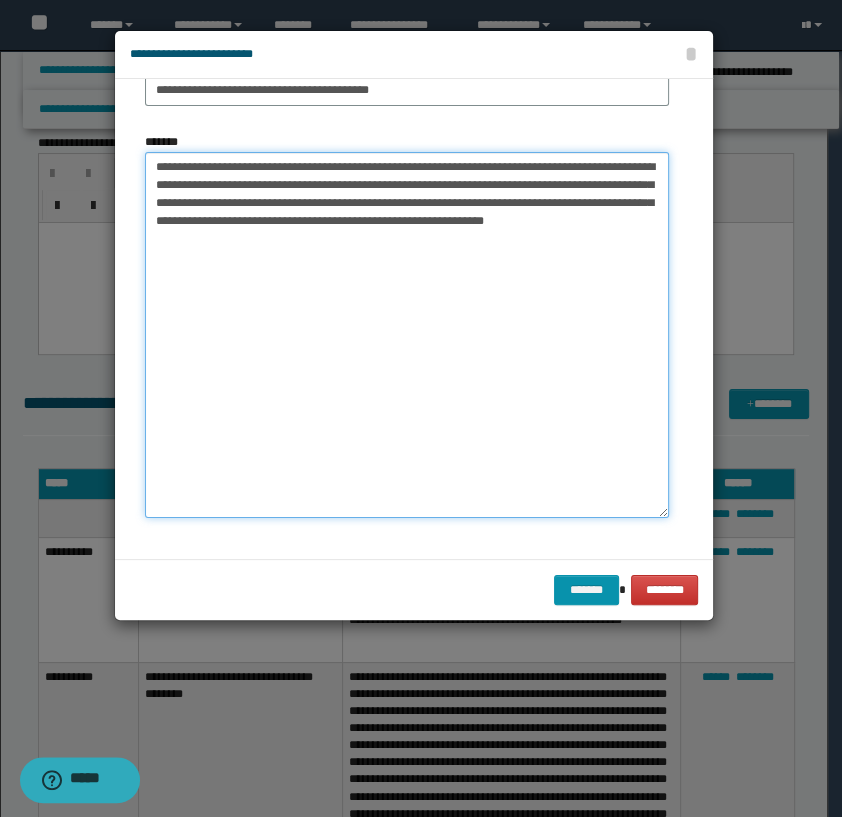 click on "**********" at bounding box center [407, 335] 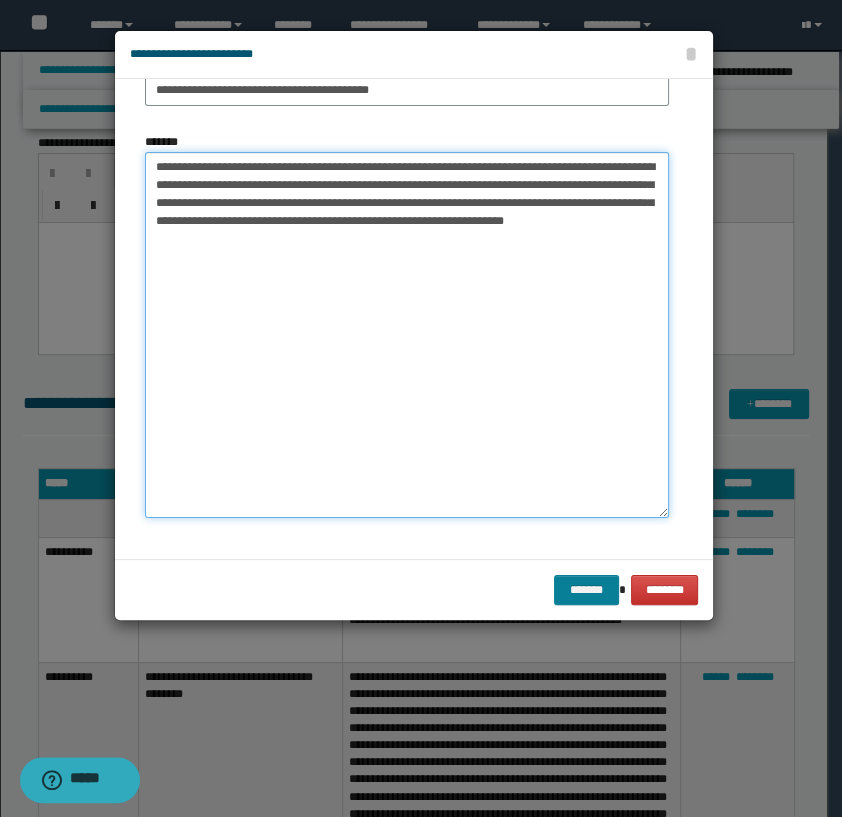 type on "**********" 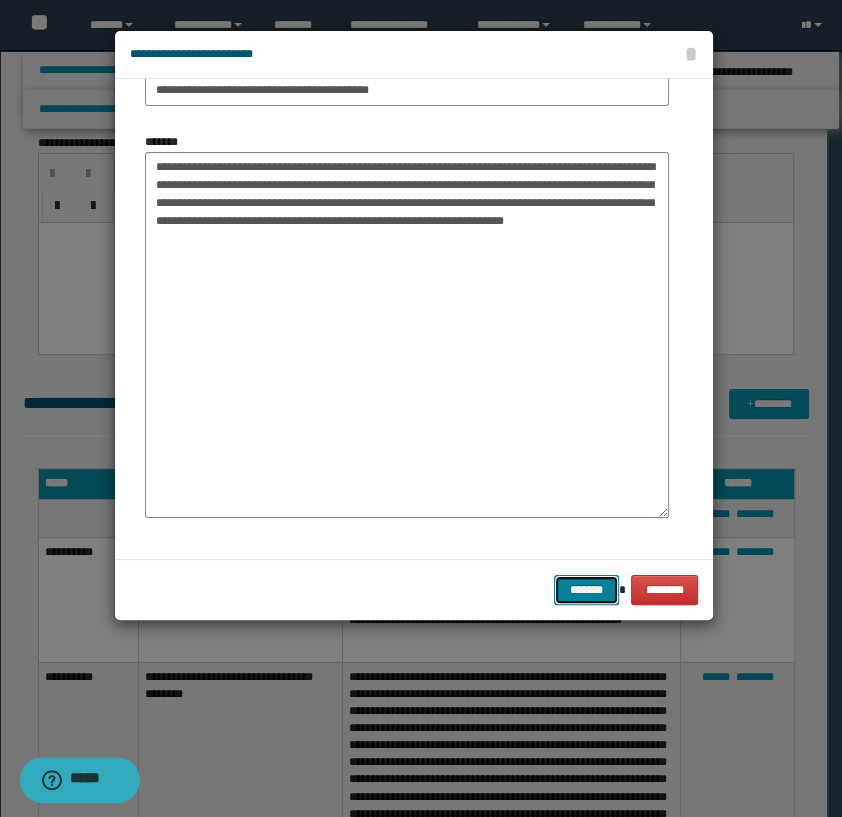 click on "*******" at bounding box center [586, 590] 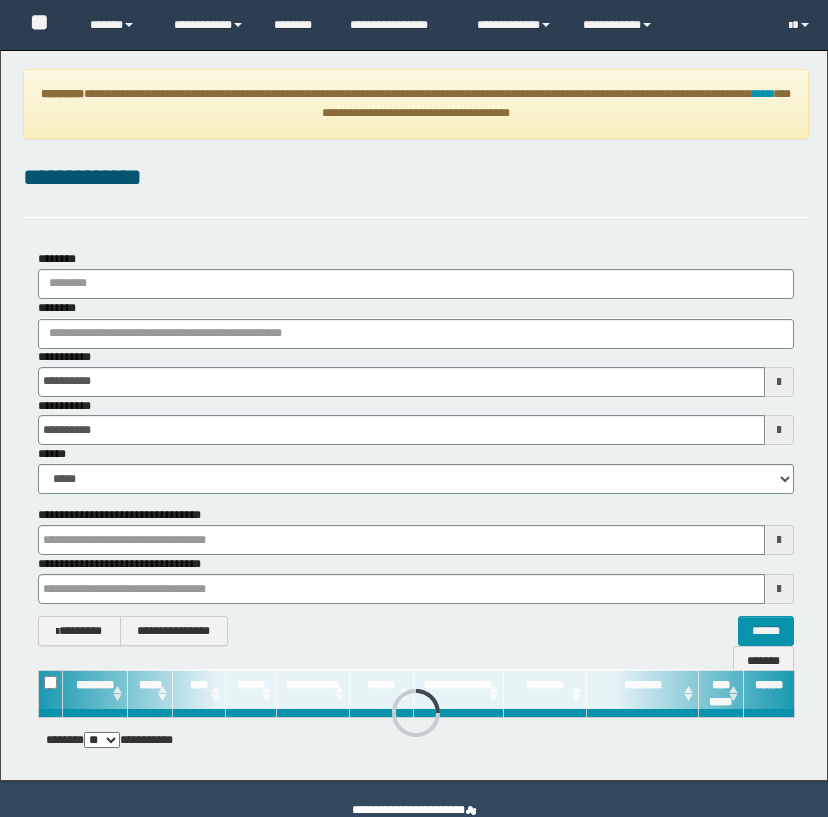 scroll, scrollTop: 0, scrollLeft: 0, axis: both 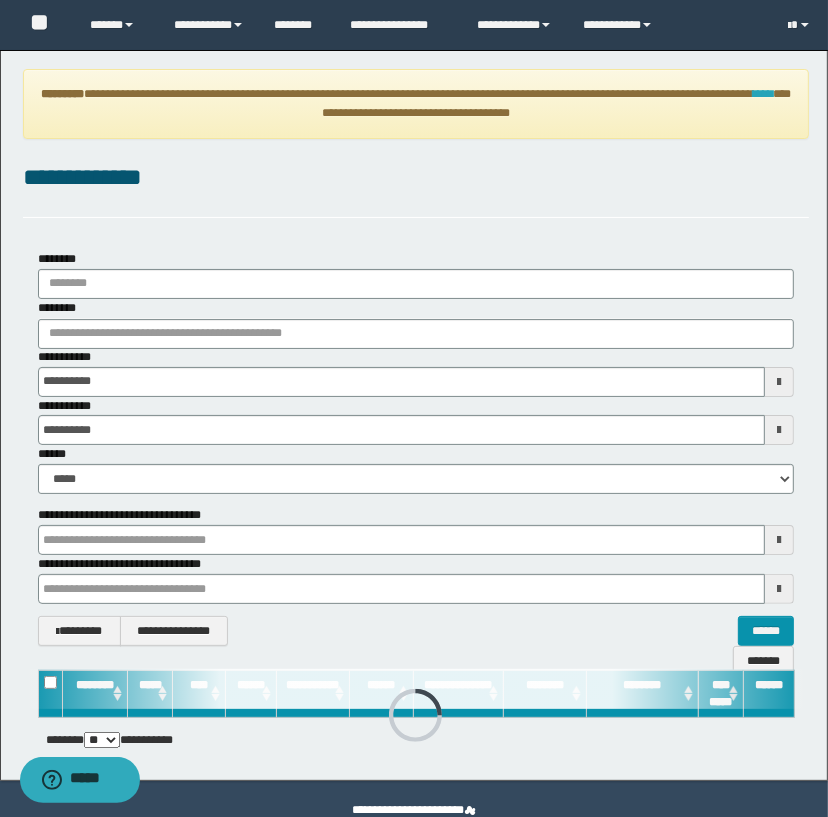 click on "****" at bounding box center [763, 94] 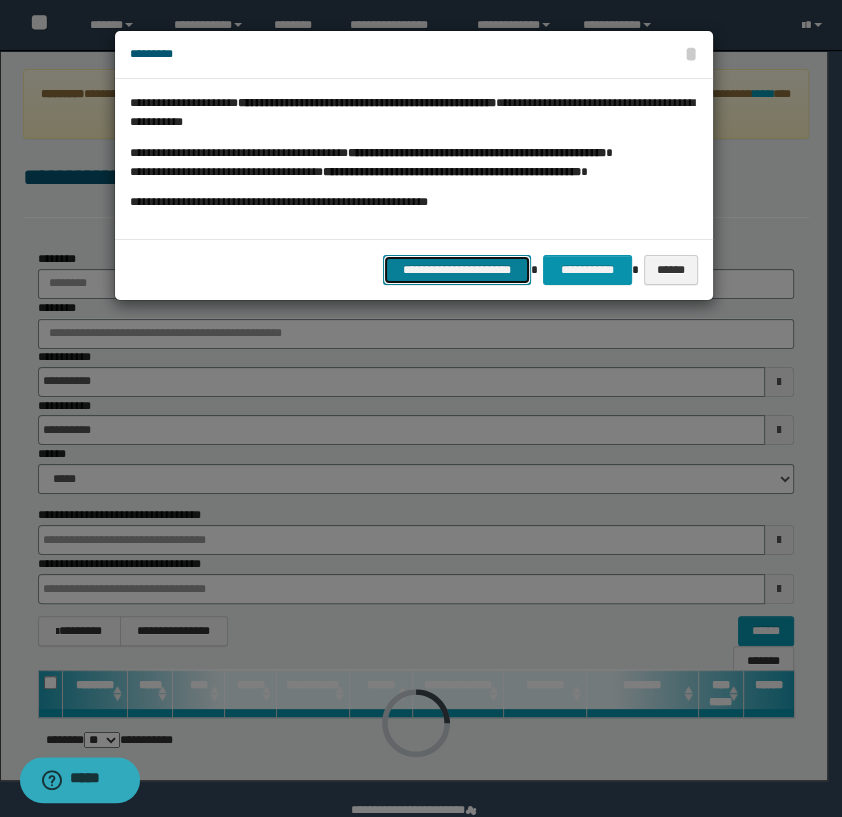 click on "**********" at bounding box center [457, 270] 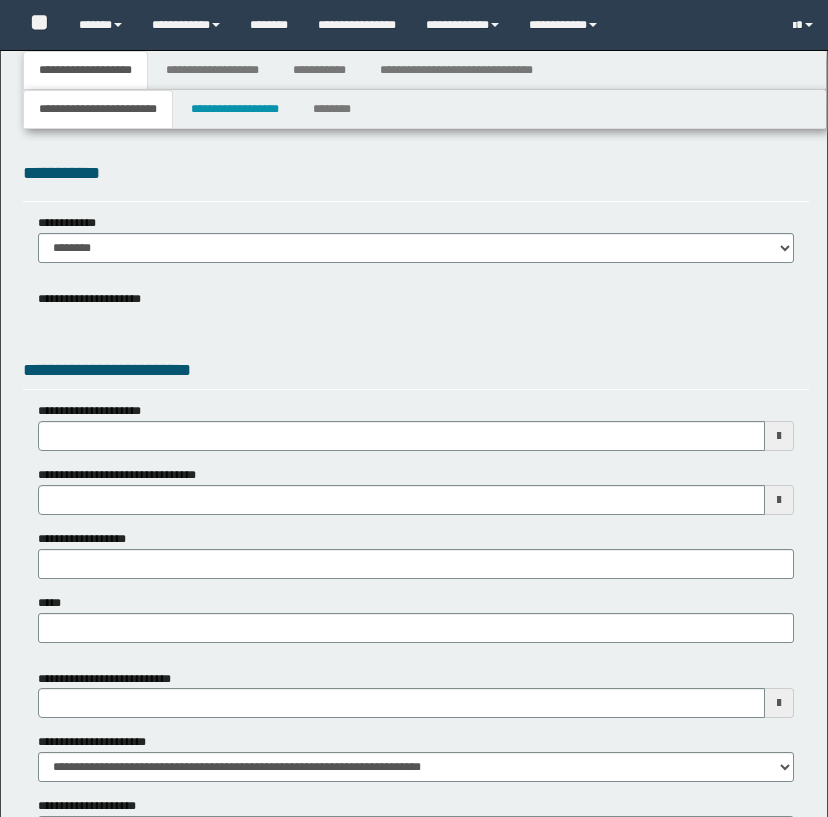 type 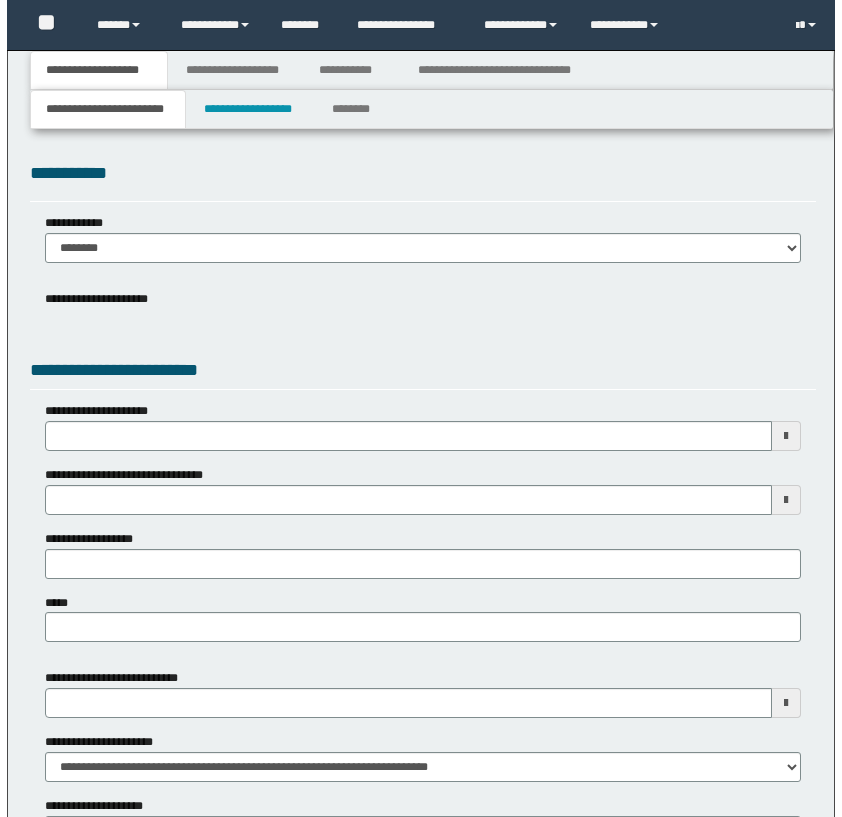 scroll, scrollTop: 0, scrollLeft: 0, axis: both 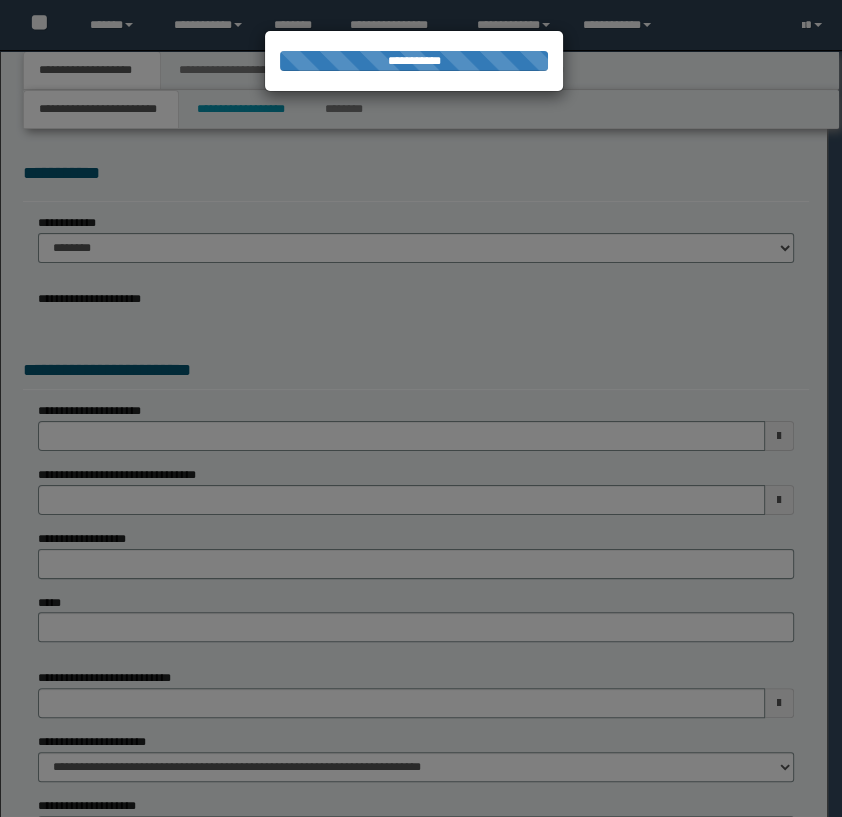 type on "**********" 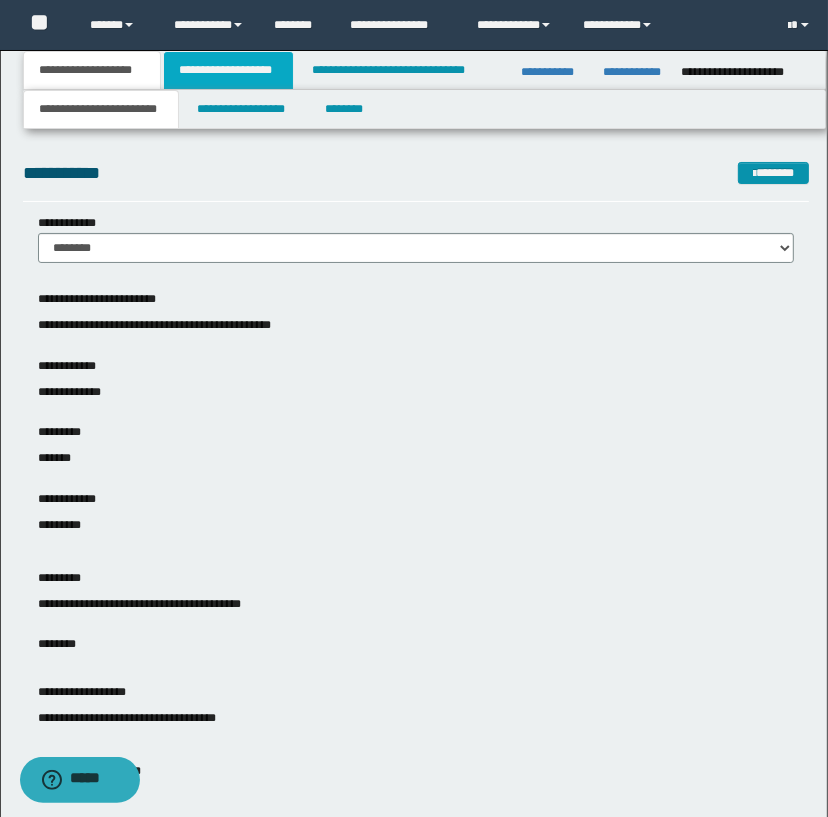 click on "**********" at bounding box center (228, 70) 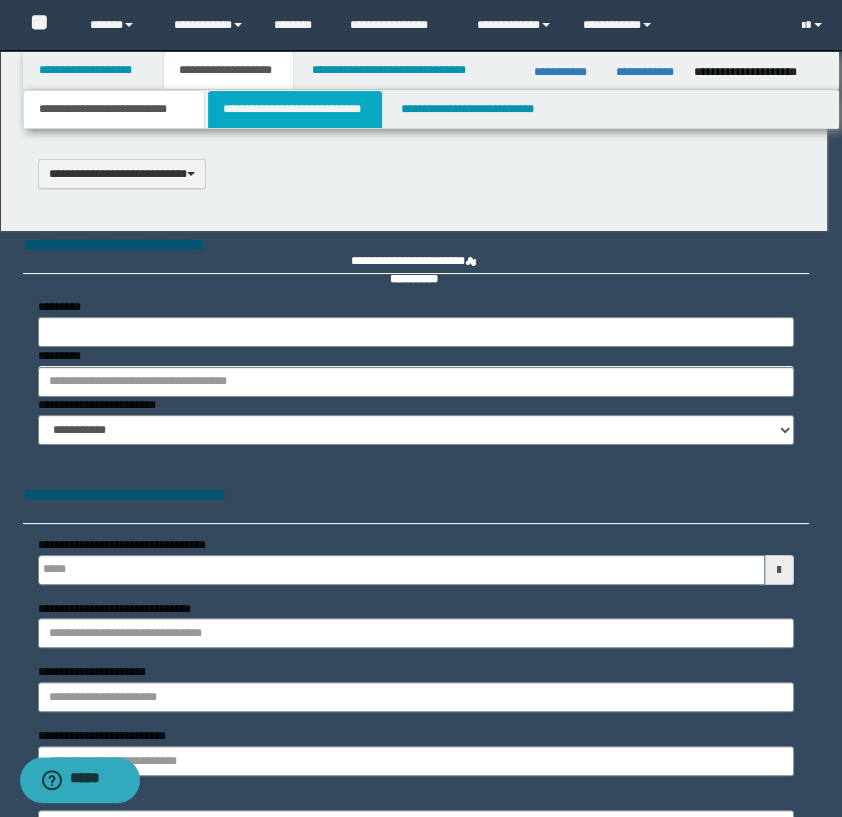 type on "**********" 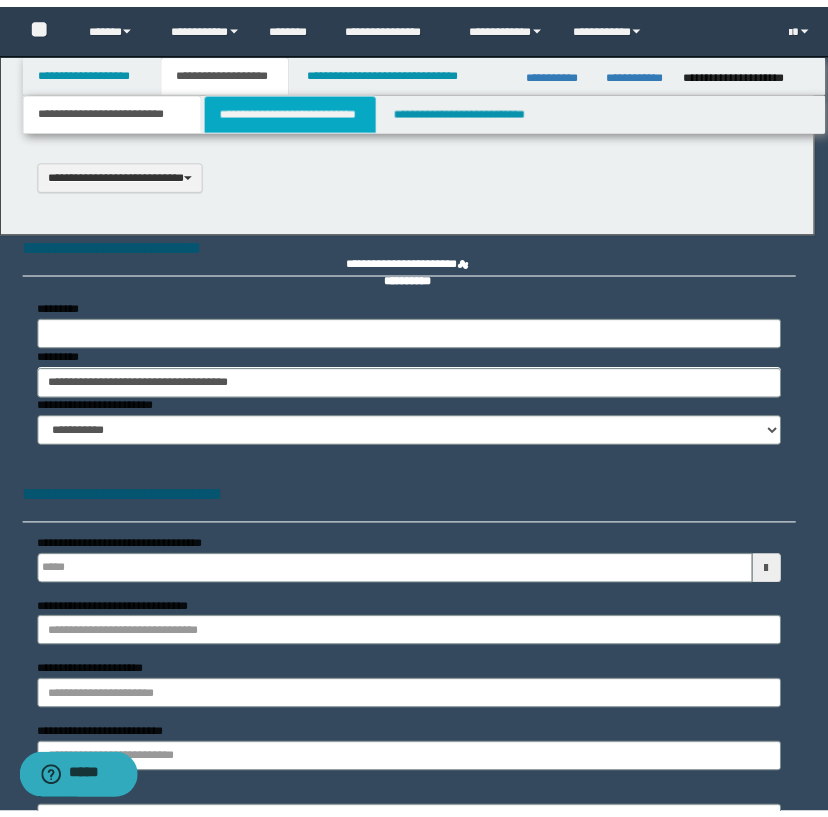 scroll, scrollTop: 0, scrollLeft: 0, axis: both 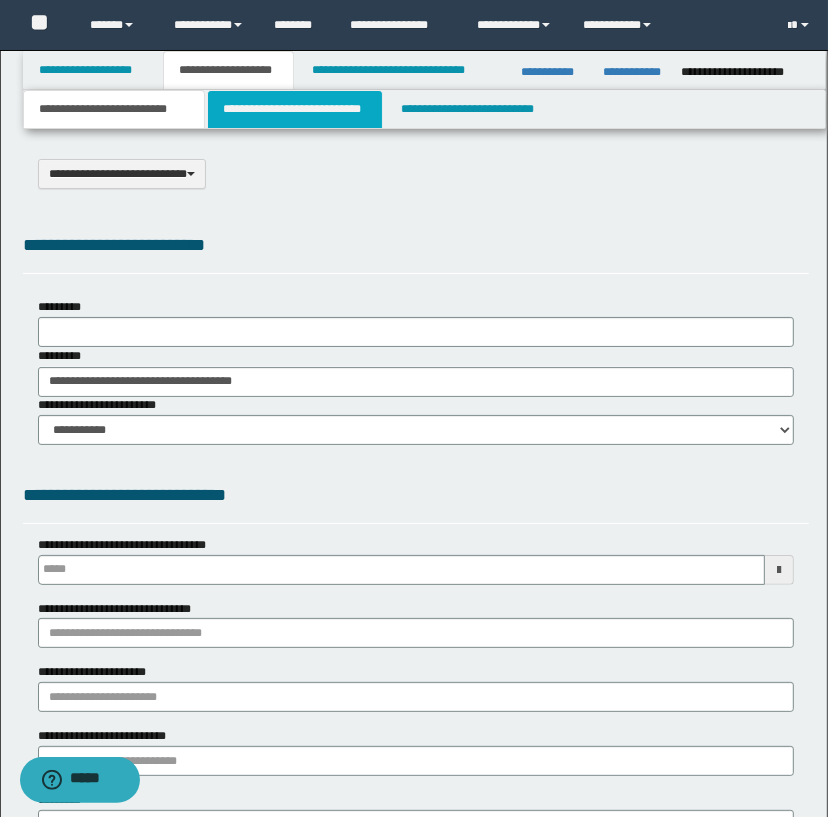 click on "**********" at bounding box center (294, 109) 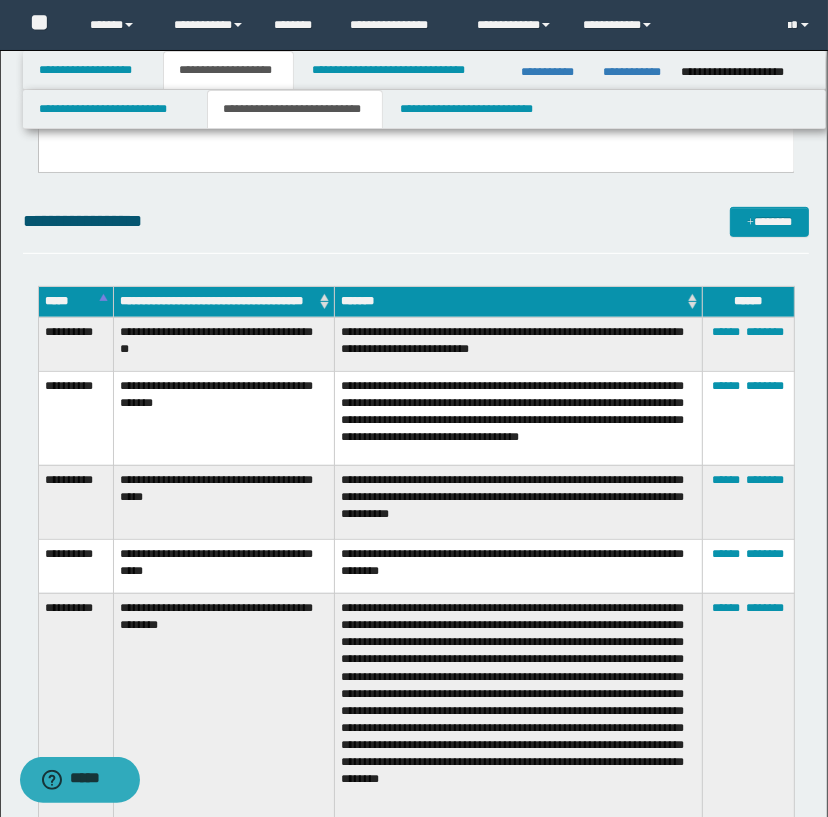 scroll, scrollTop: 363, scrollLeft: 0, axis: vertical 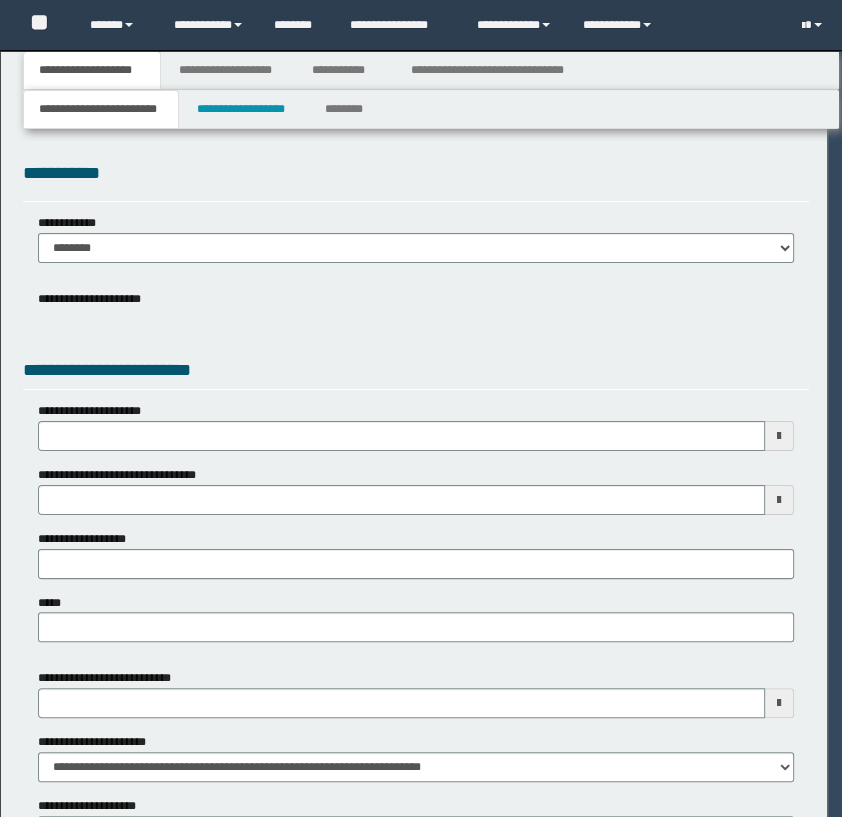 select on "*" 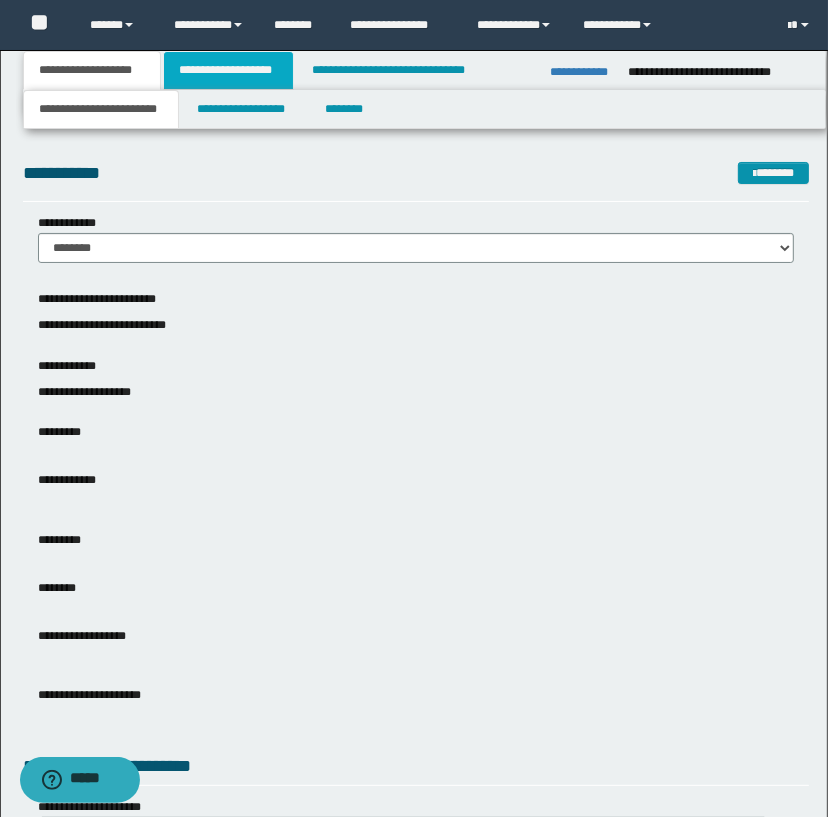 click on "**********" at bounding box center [228, 70] 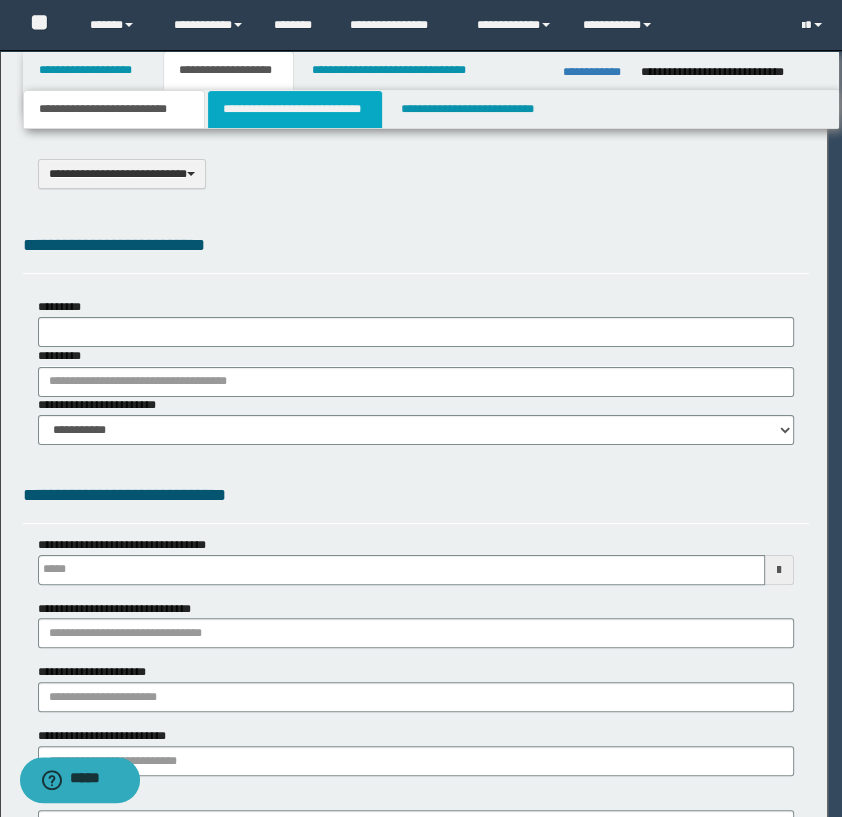 select on "*" 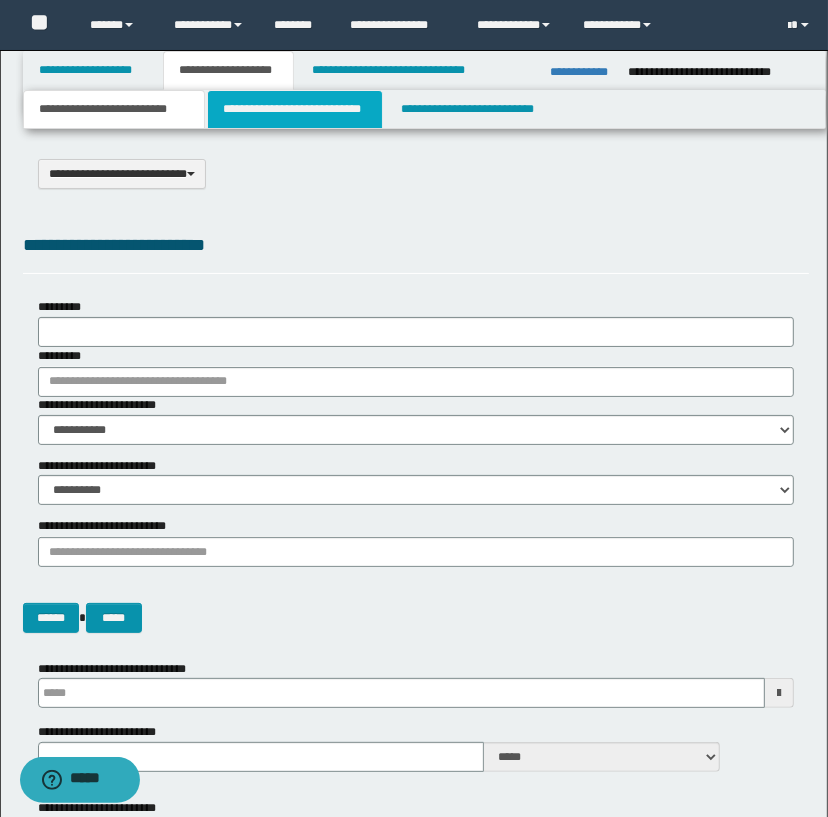click on "**********" at bounding box center [294, 109] 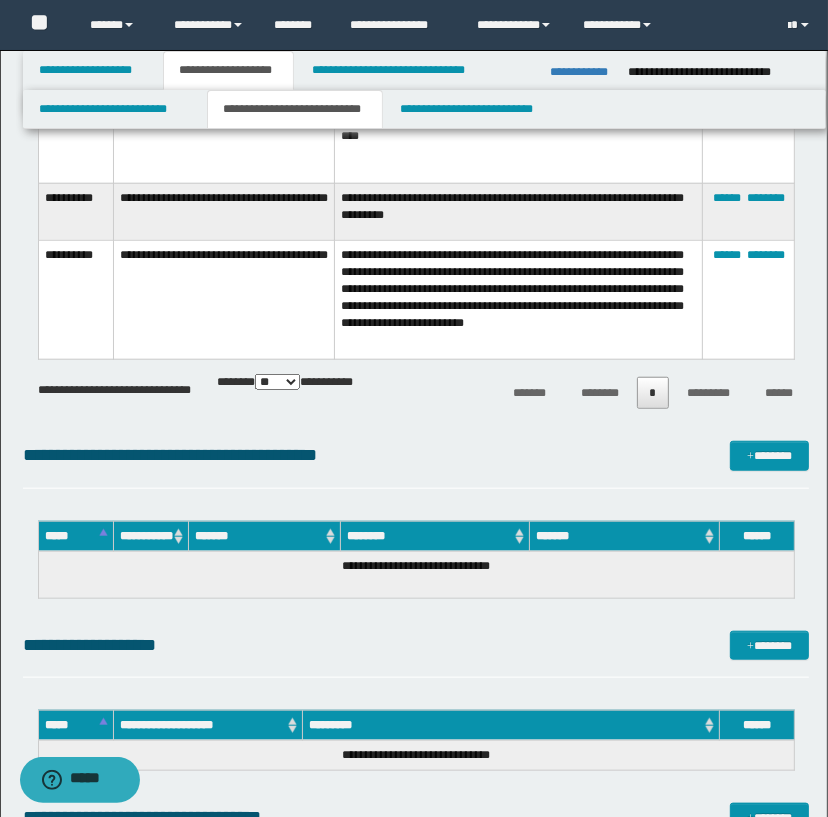 scroll, scrollTop: 727, scrollLeft: 0, axis: vertical 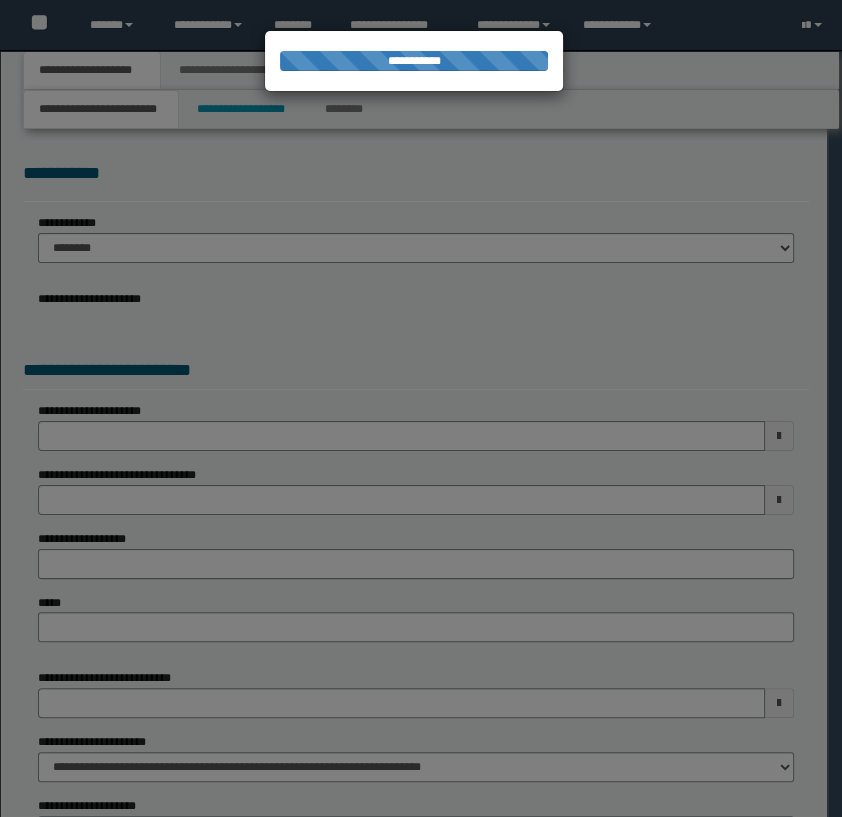 select on "*" 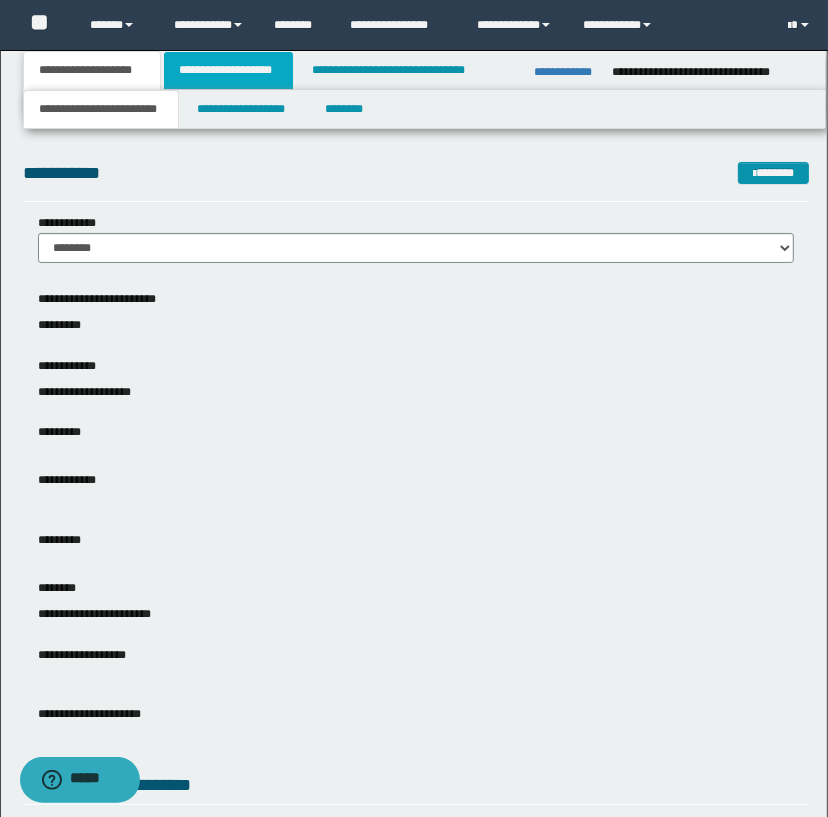 click on "**********" at bounding box center [228, 70] 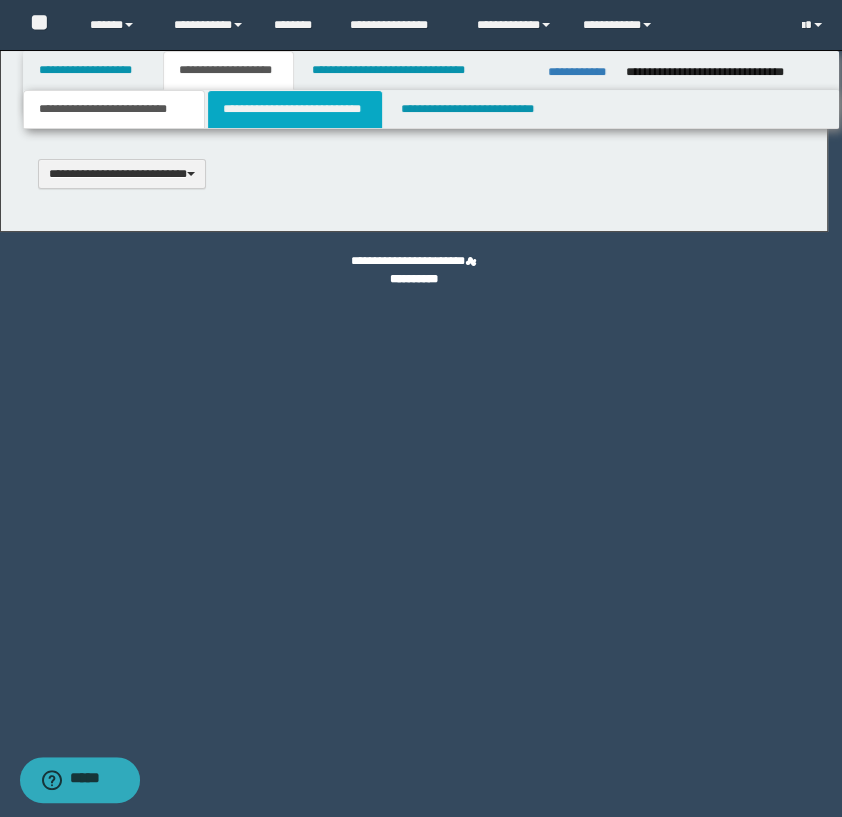 scroll, scrollTop: 0, scrollLeft: 0, axis: both 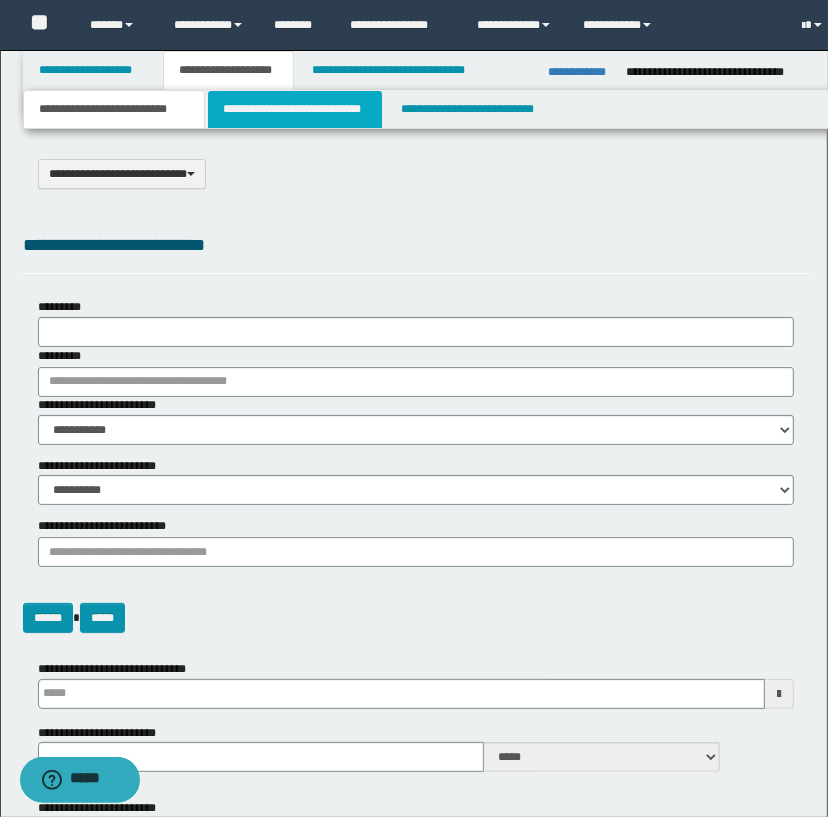 click on "**********" at bounding box center (294, 109) 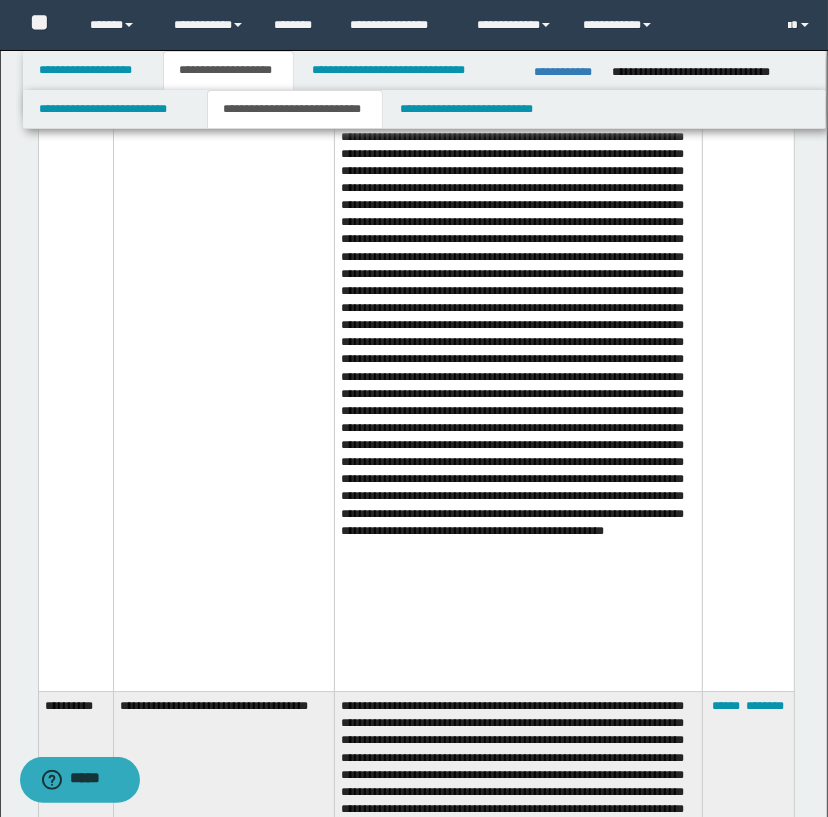 scroll, scrollTop: 3727, scrollLeft: 0, axis: vertical 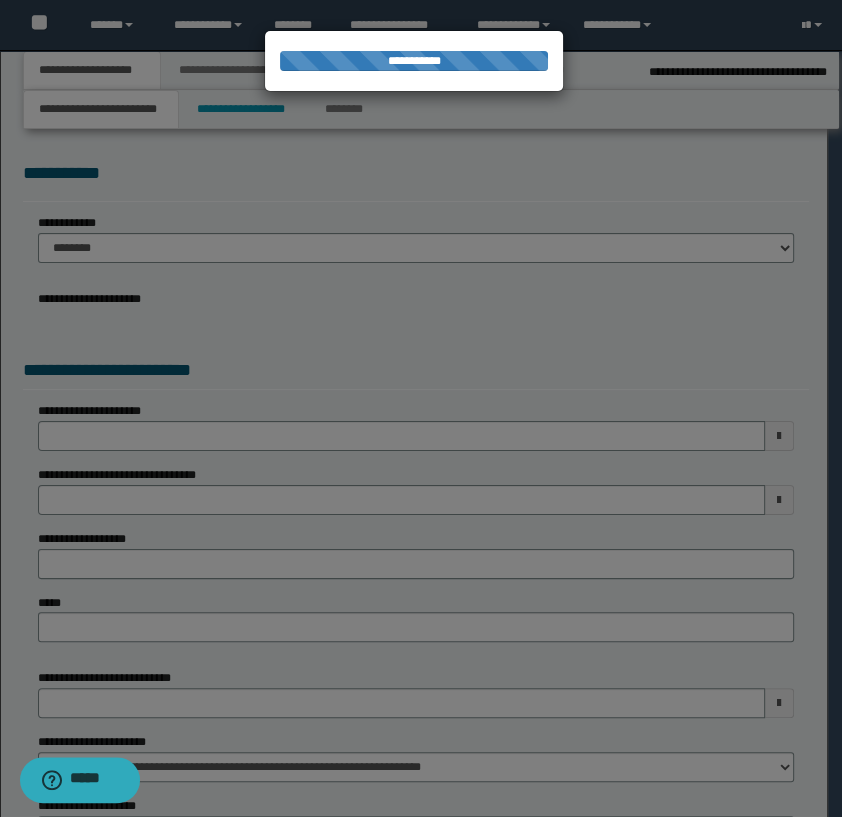 select on "*" 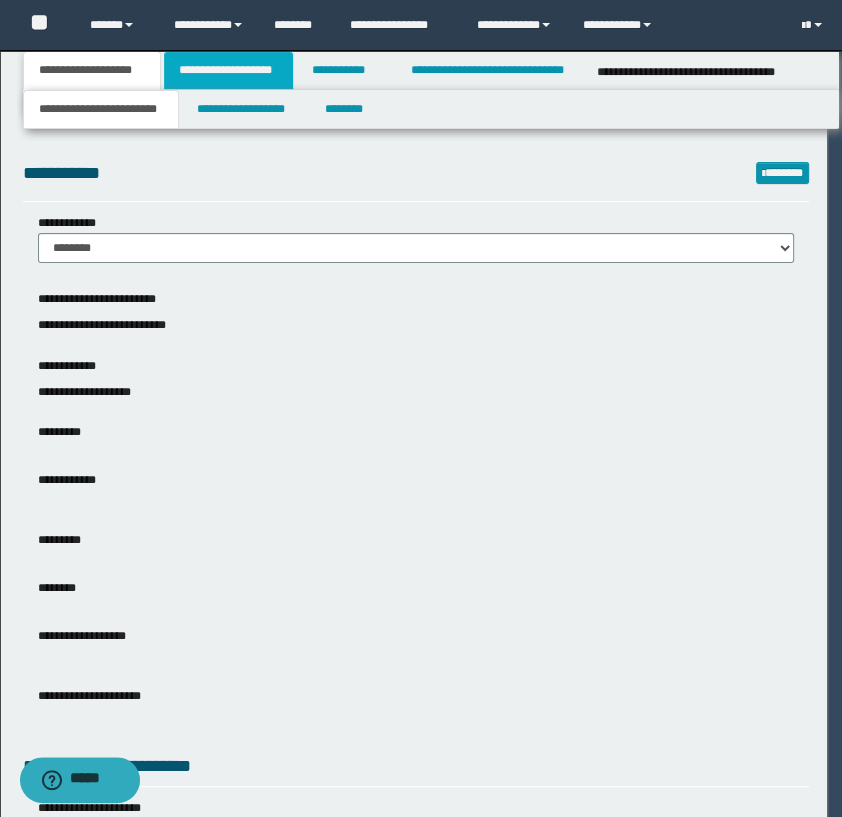 click on "**********" at bounding box center [228, 70] 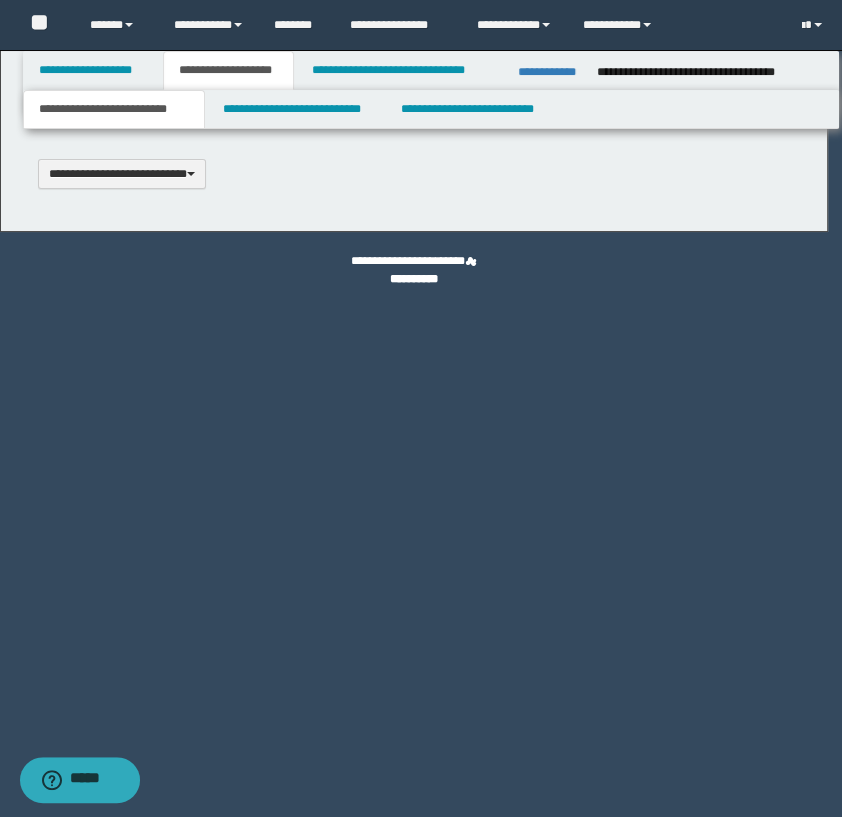 type 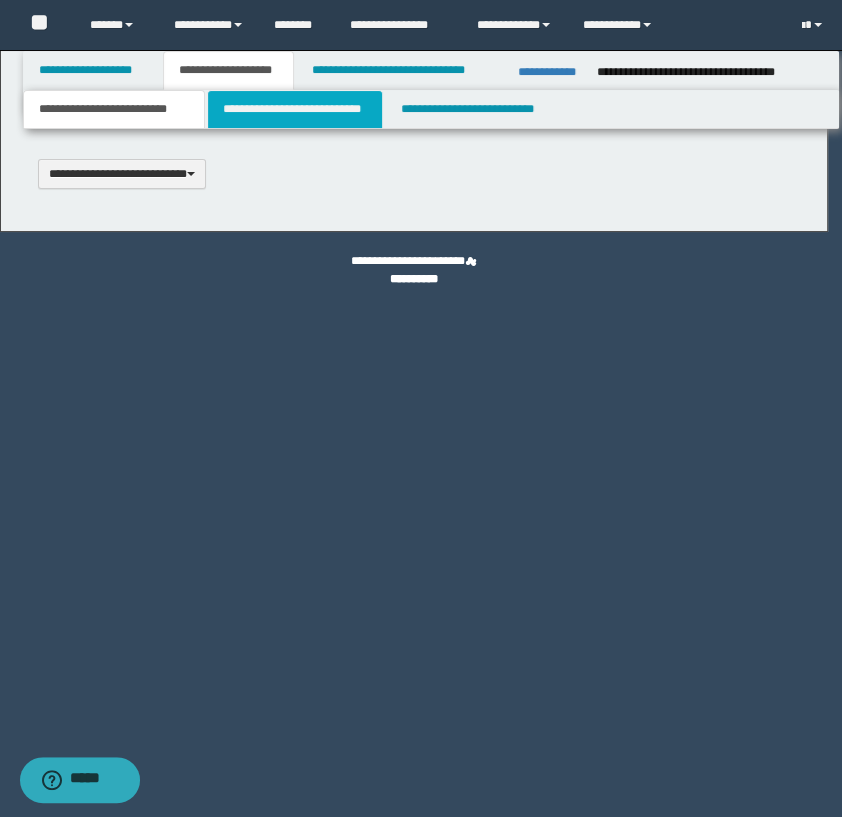 scroll, scrollTop: 0, scrollLeft: 0, axis: both 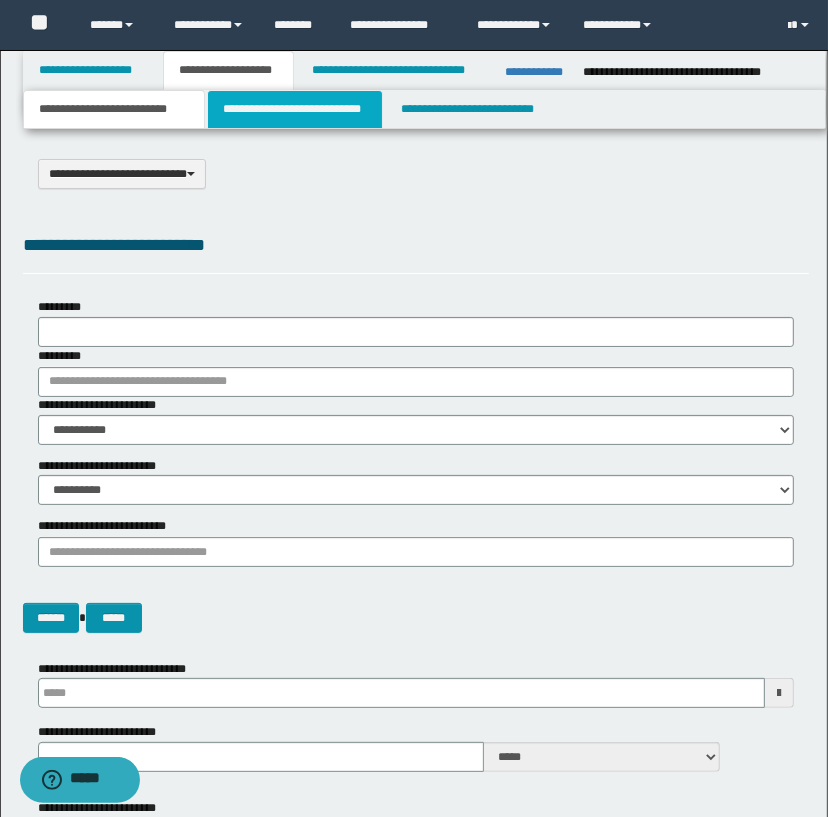 click on "**********" at bounding box center (294, 109) 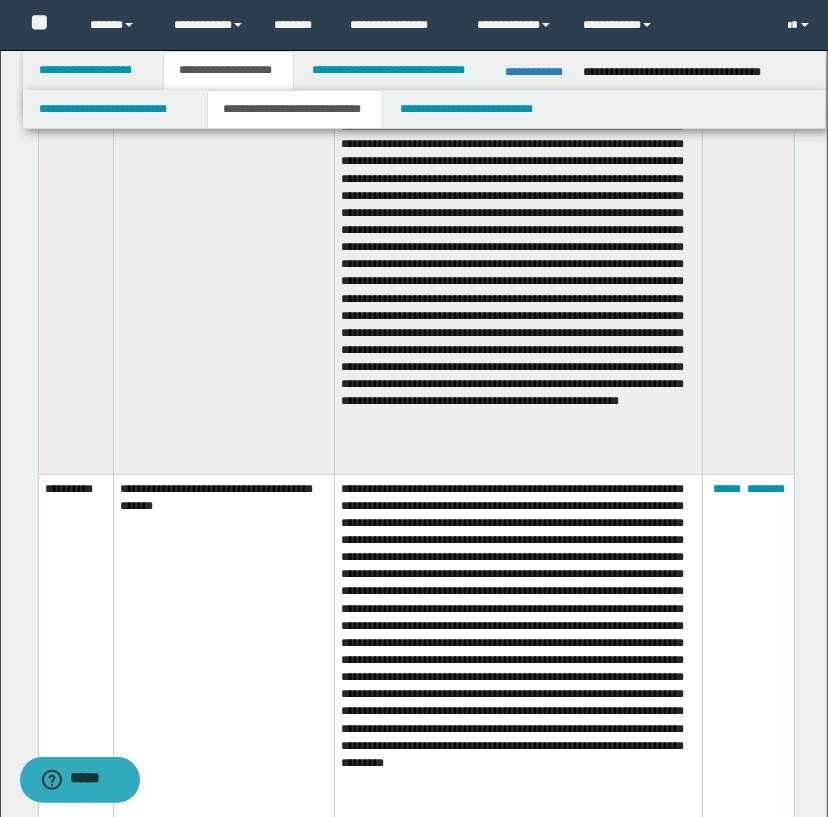 scroll, scrollTop: 545, scrollLeft: 0, axis: vertical 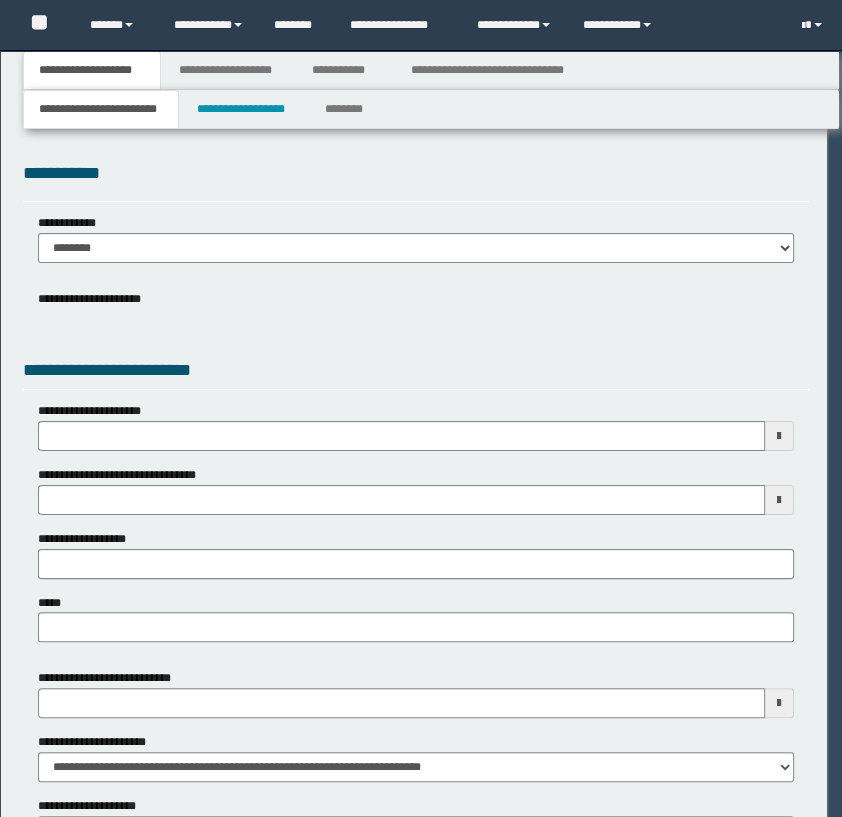 select on "*" 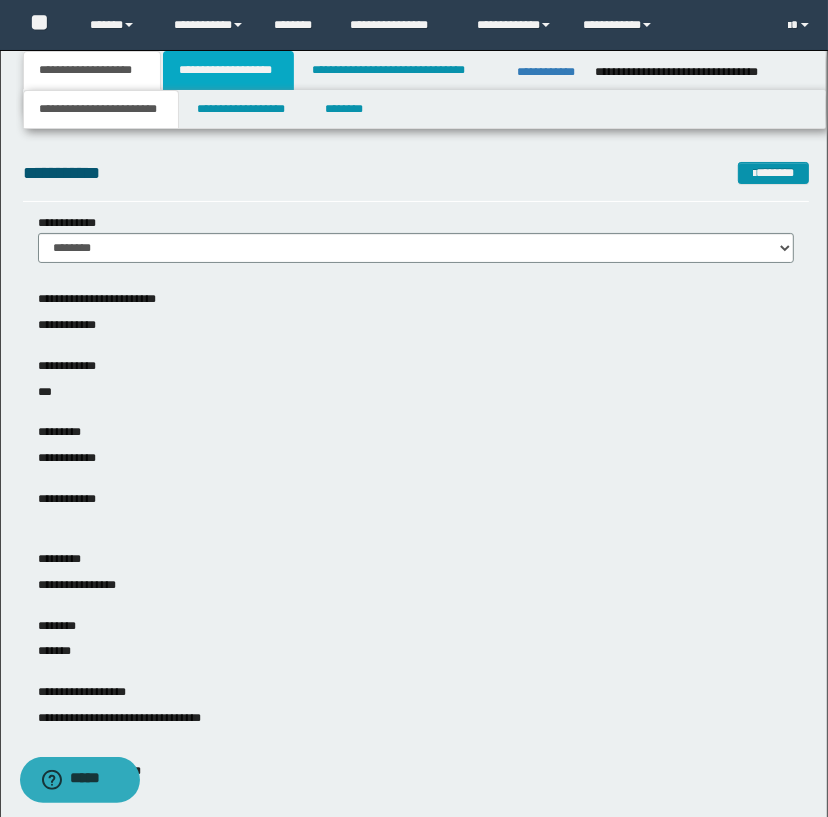 click on "**********" at bounding box center (228, 70) 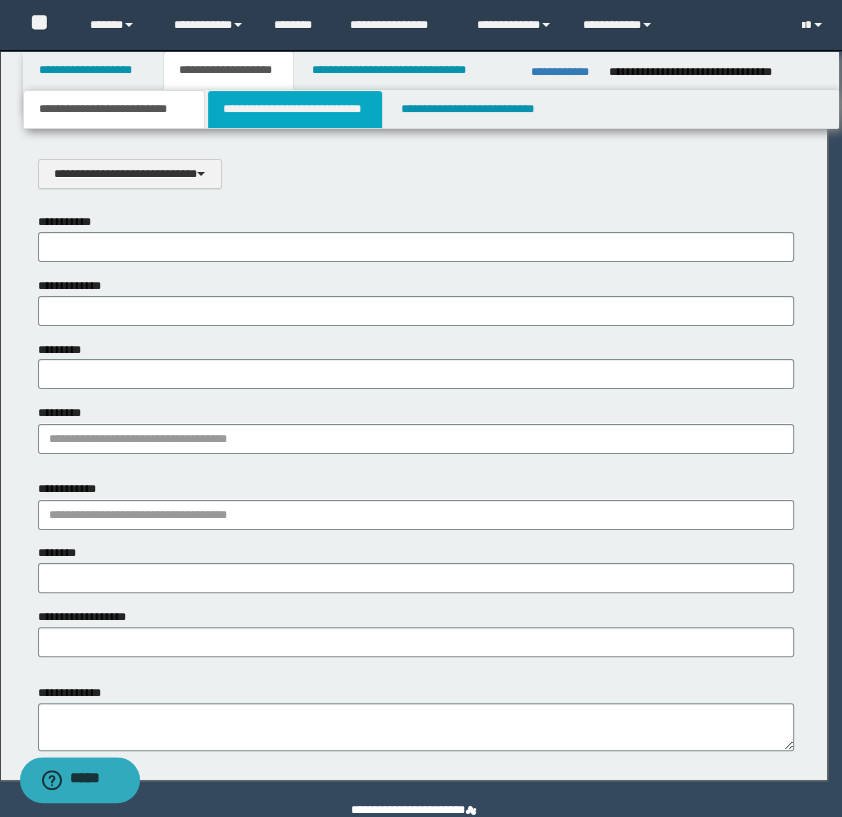 scroll, scrollTop: 0, scrollLeft: 0, axis: both 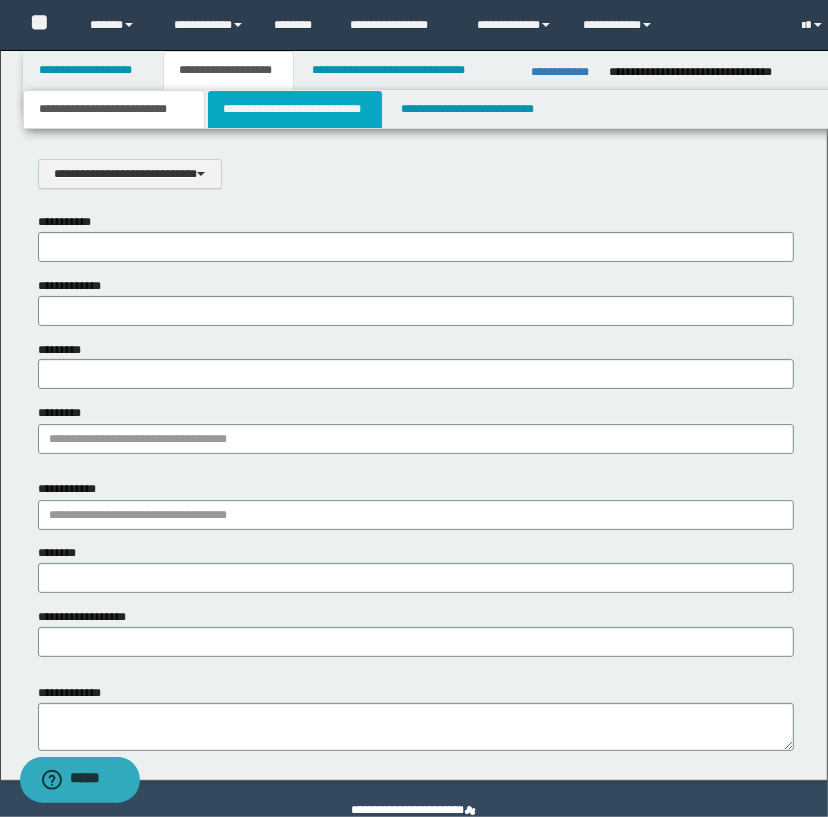 click on "**********" at bounding box center [294, 109] 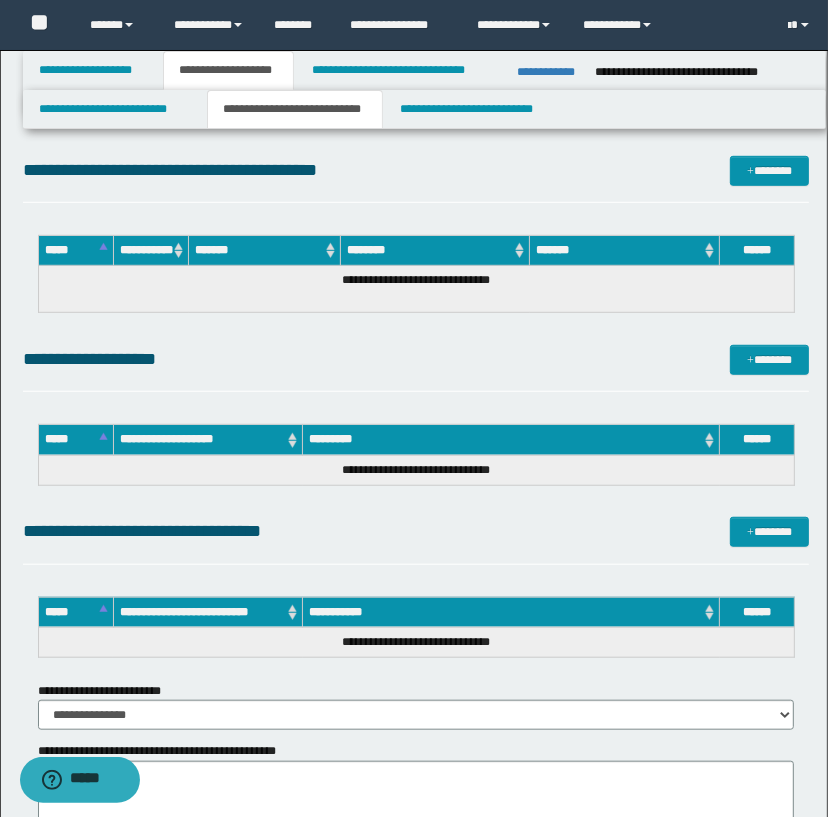 scroll, scrollTop: 1000, scrollLeft: 0, axis: vertical 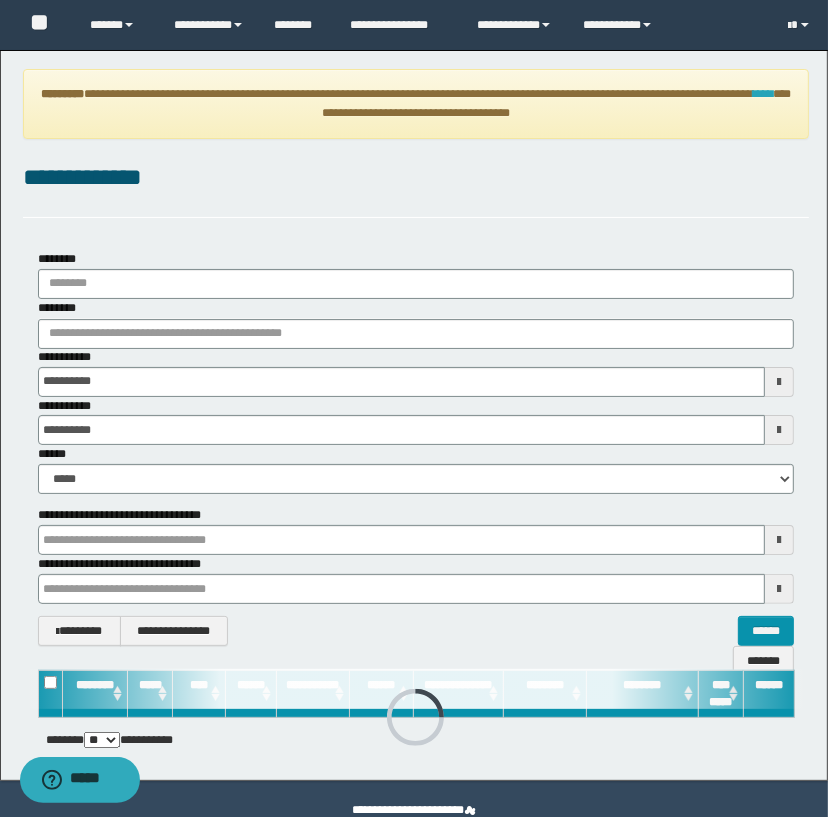 click on "****" at bounding box center [763, 94] 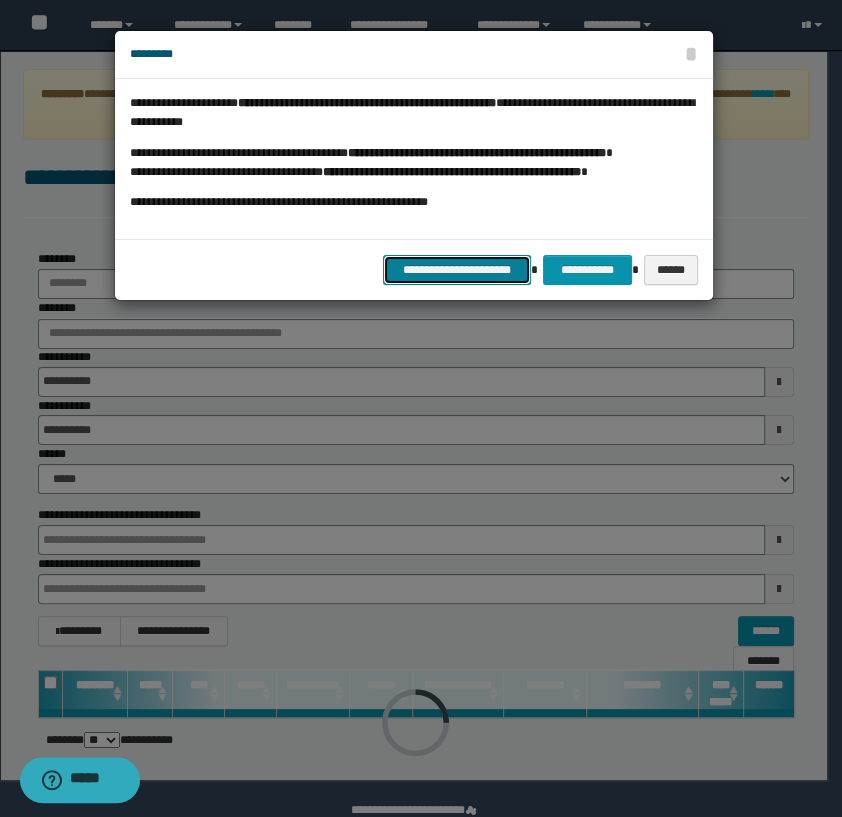 click on "**********" at bounding box center (457, 270) 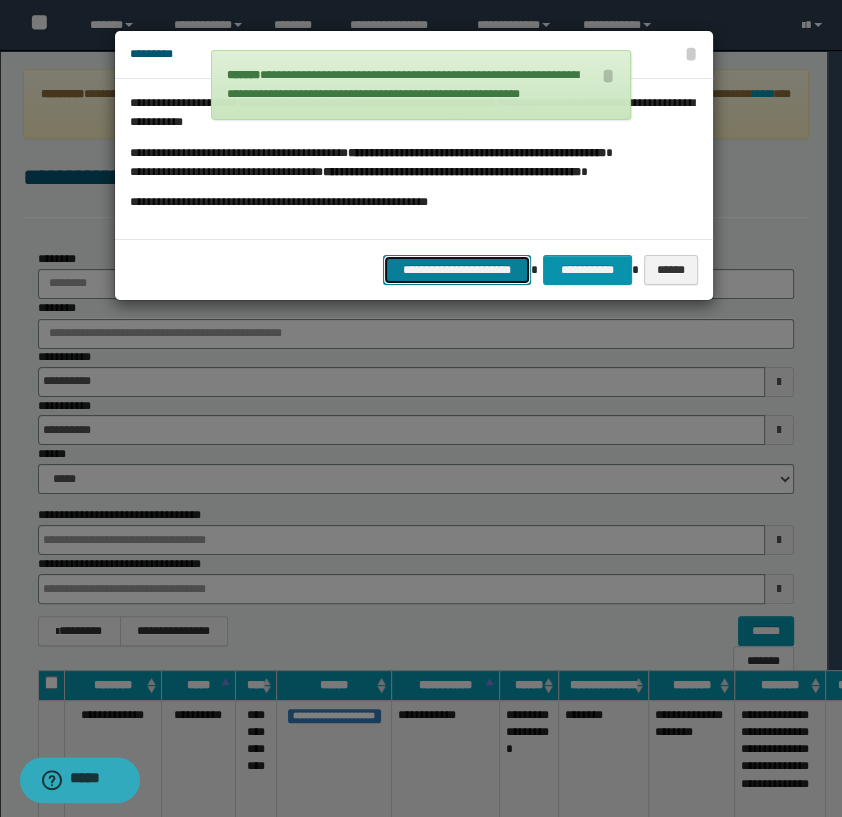 click on "**********" at bounding box center (457, 270) 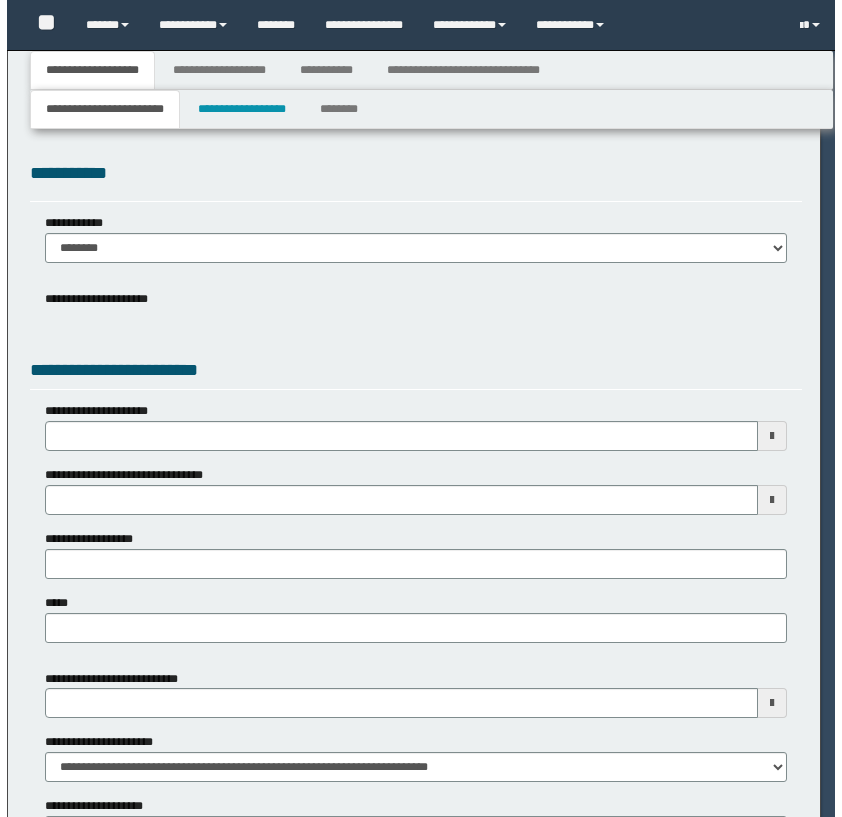 scroll, scrollTop: 0, scrollLeft: 0, axis: both 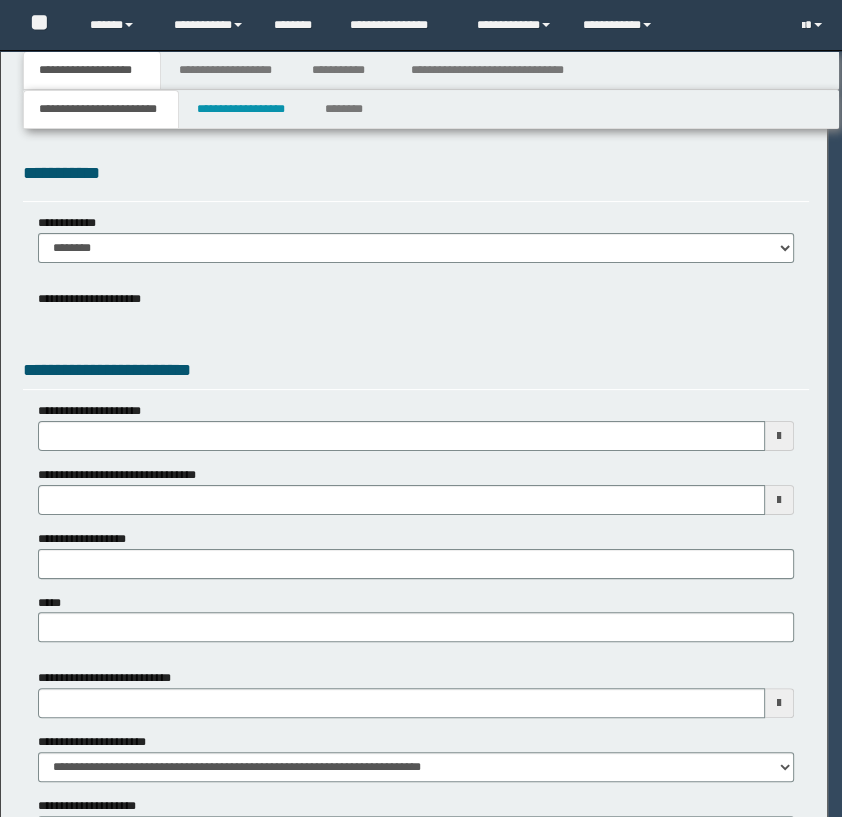 select on "*" 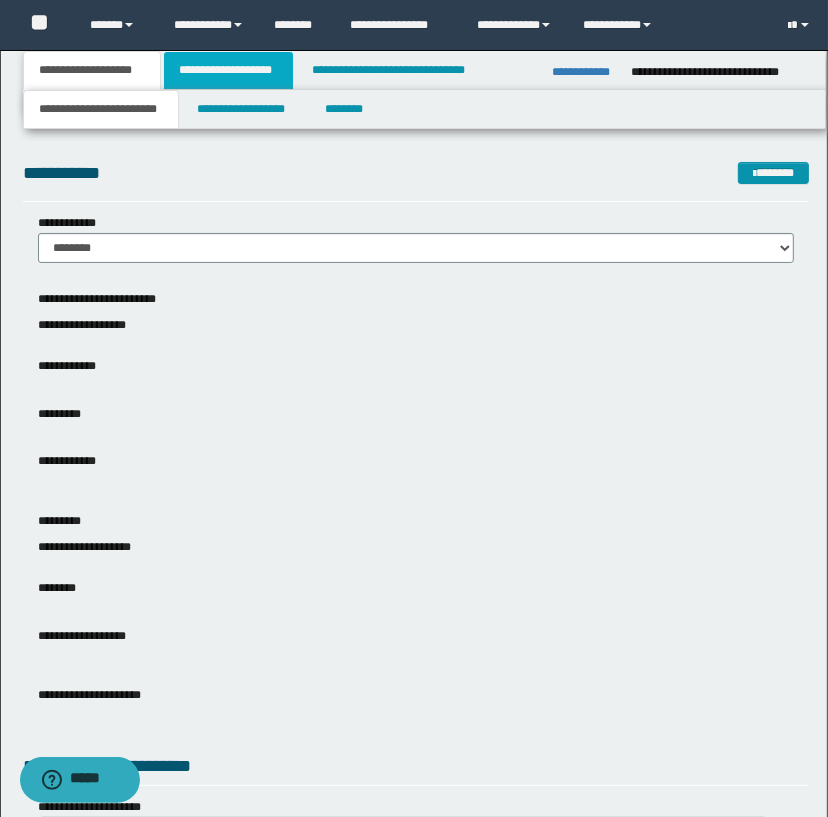 click on "**********" at bounding box center [228, 70] 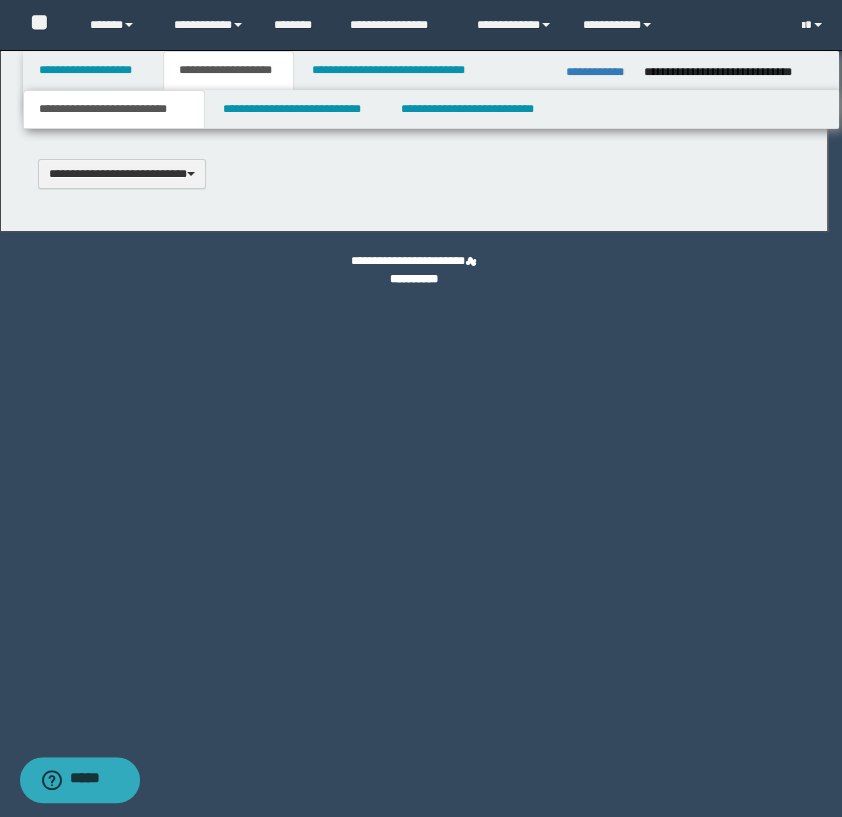 type 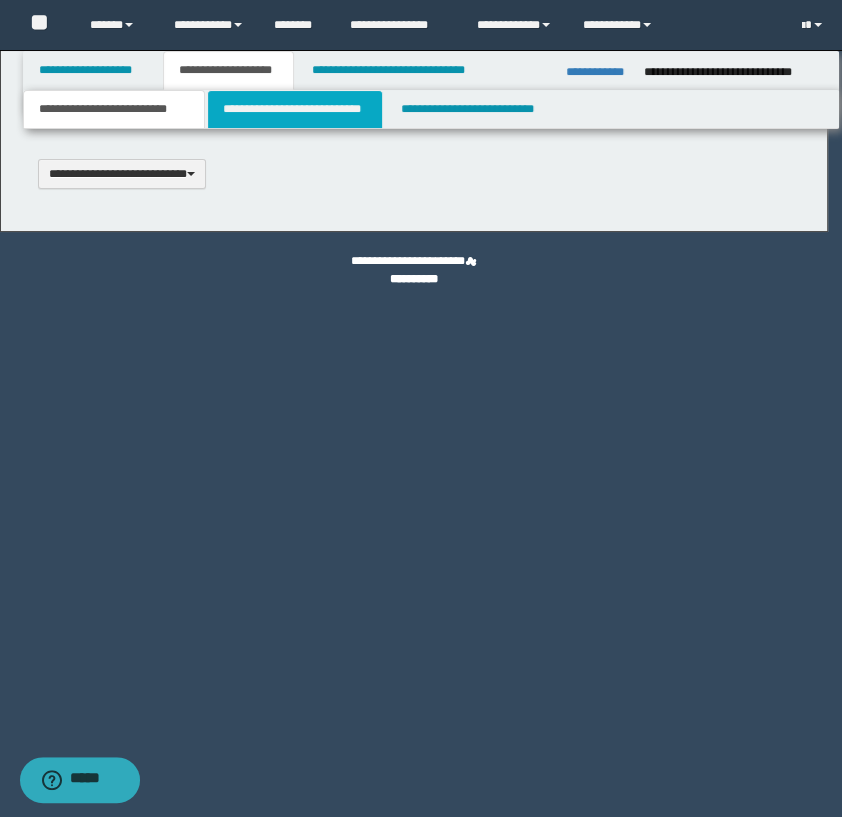 select on "*" 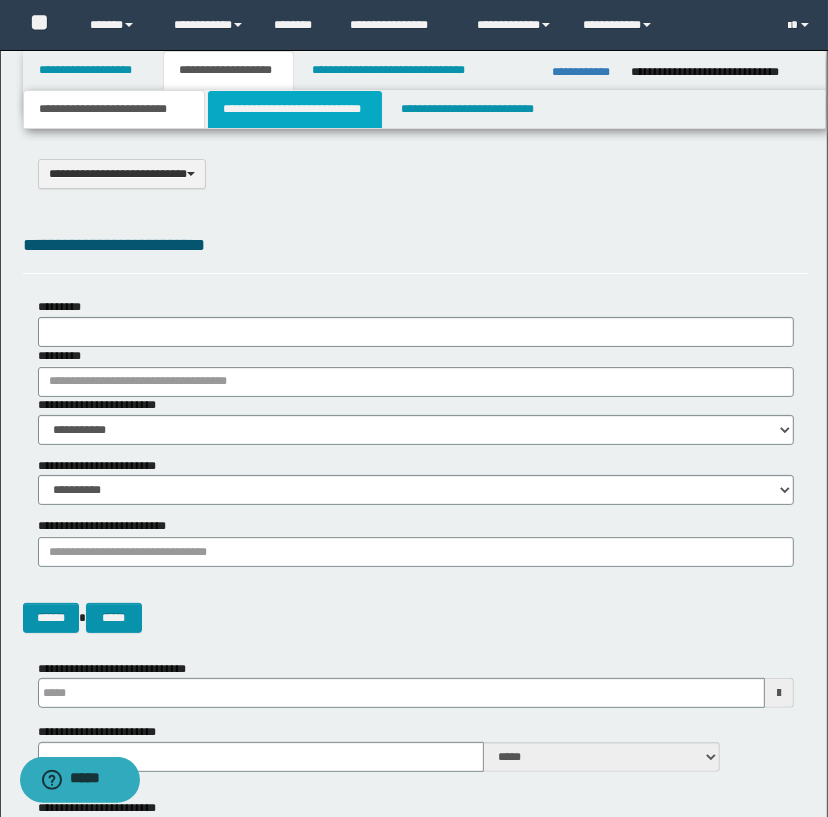 click on "**********" at bounding box center [294, 109] 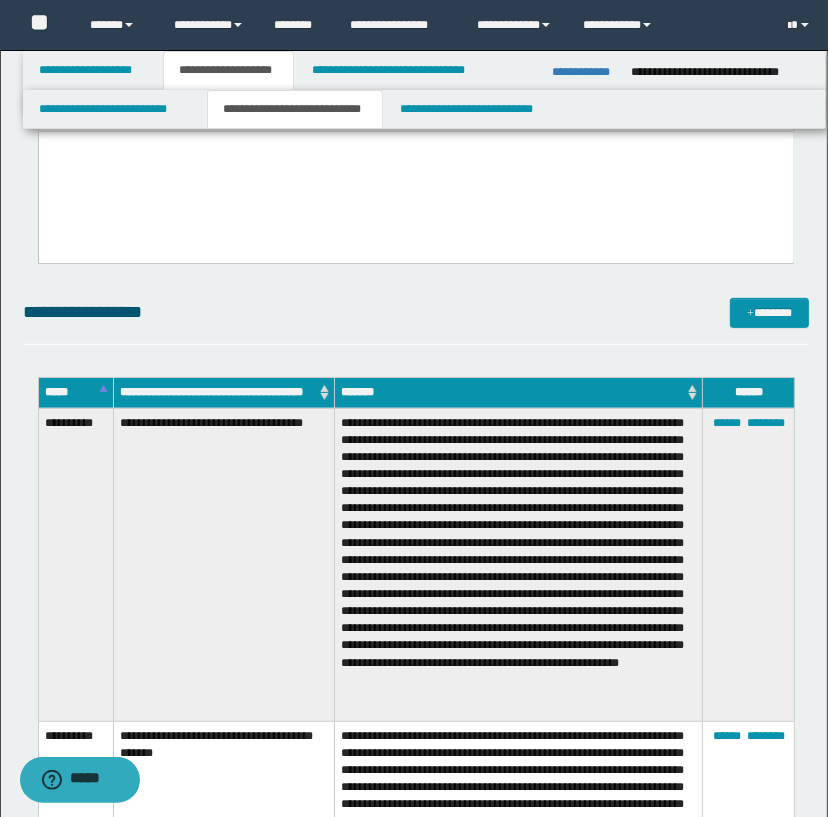 scroll, scrollTop: 0, scrollLeft: 0, axis: both 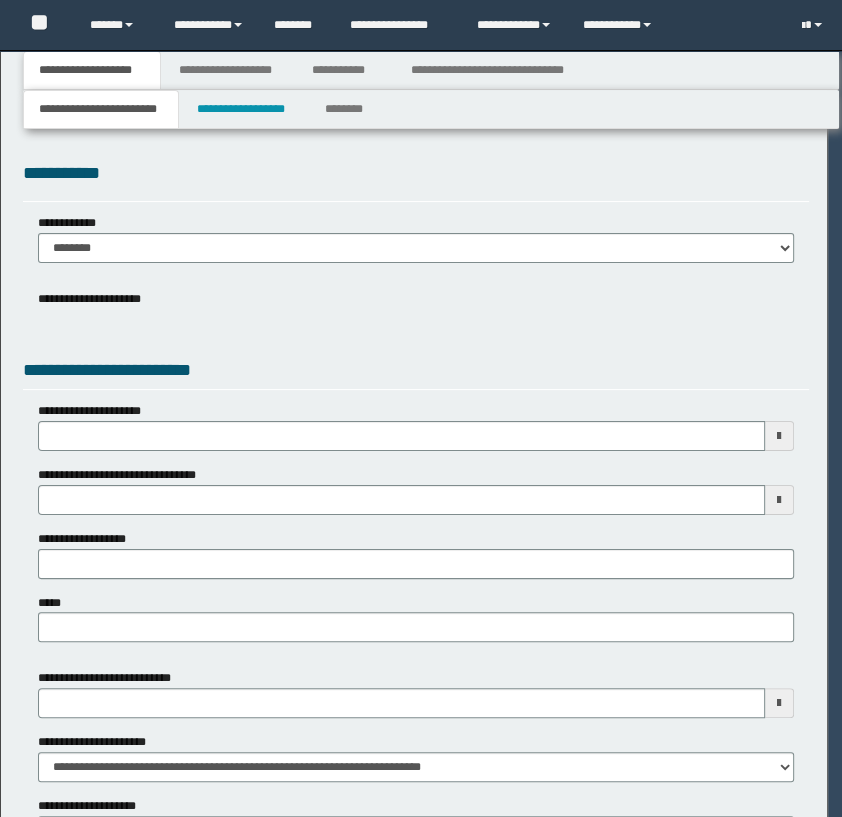 select on "*" 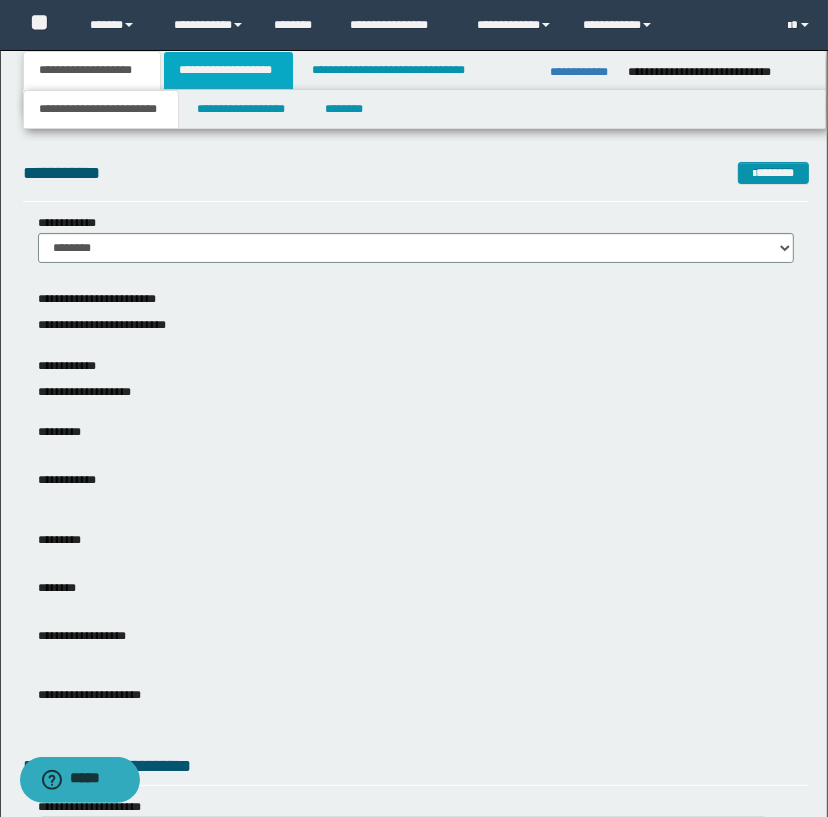 click on "**********" at bounding box center (228, 70) 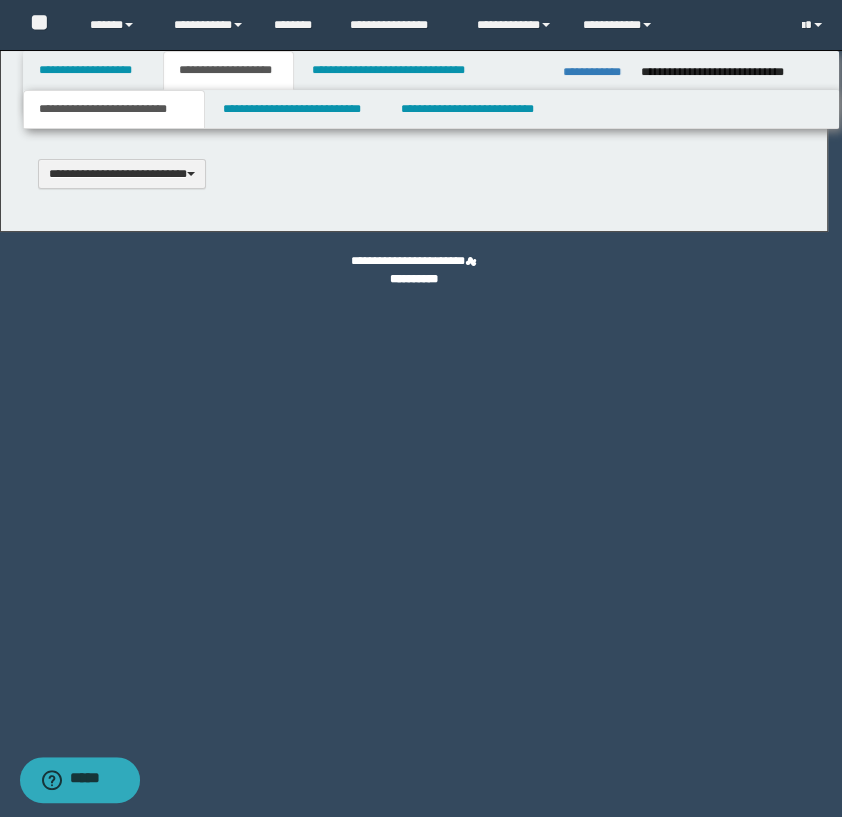 scroll, scrollTop: 0, scrollLeft: 0, axis: both 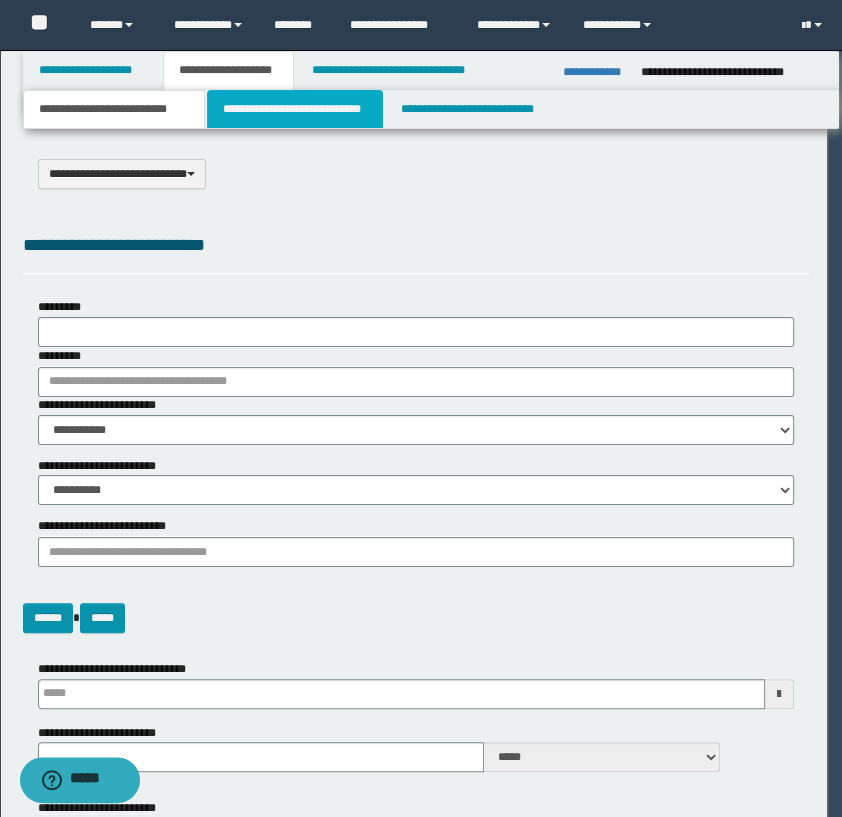click on "**********" at bounding box center (294, 109) 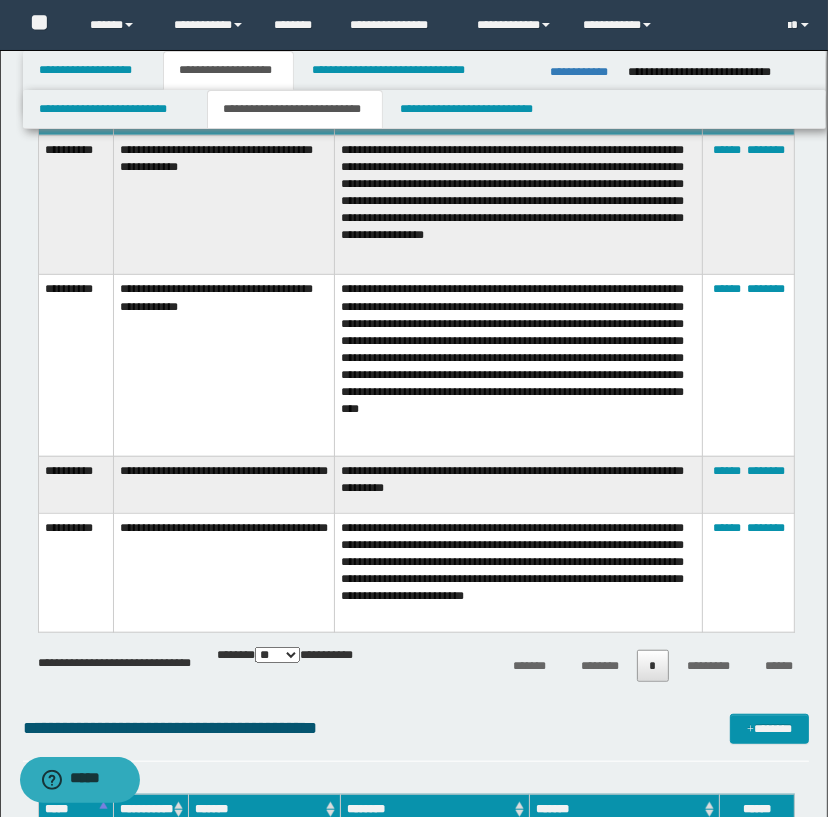 scroll, scrollTop: 545, scrollLeft: 0, axis: vertical 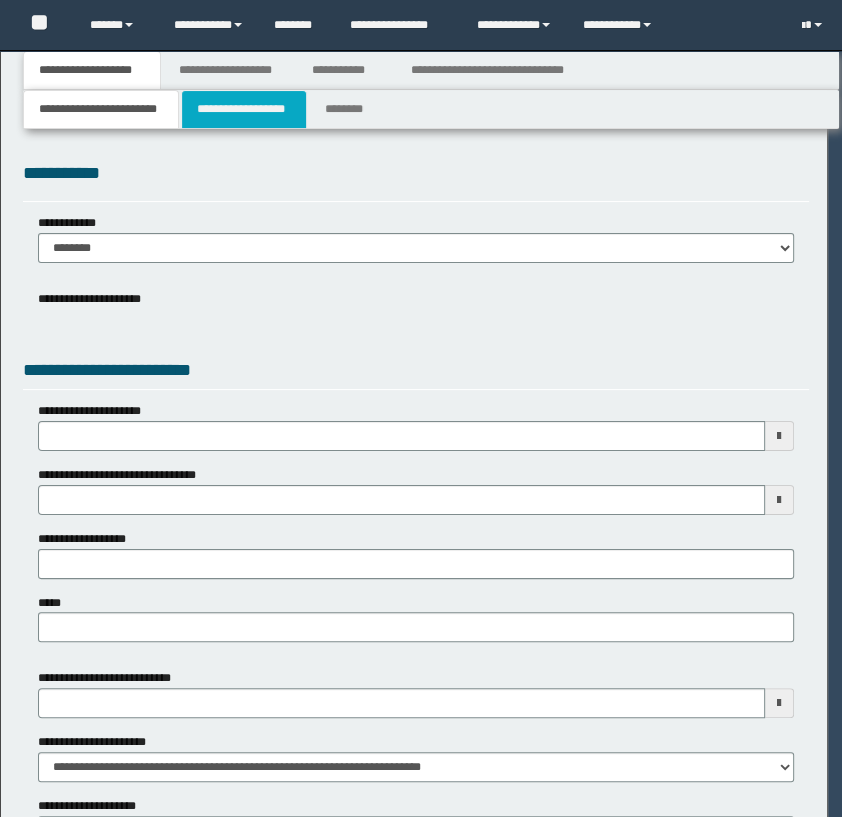 select on "*" 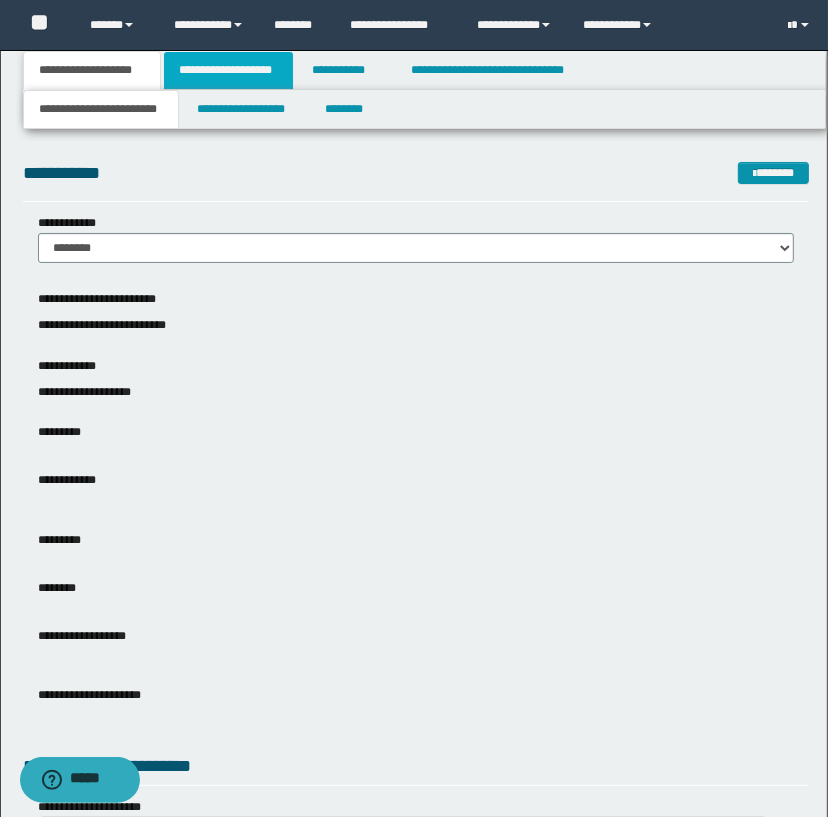 click on "**********" at bounding box center [228, 70] 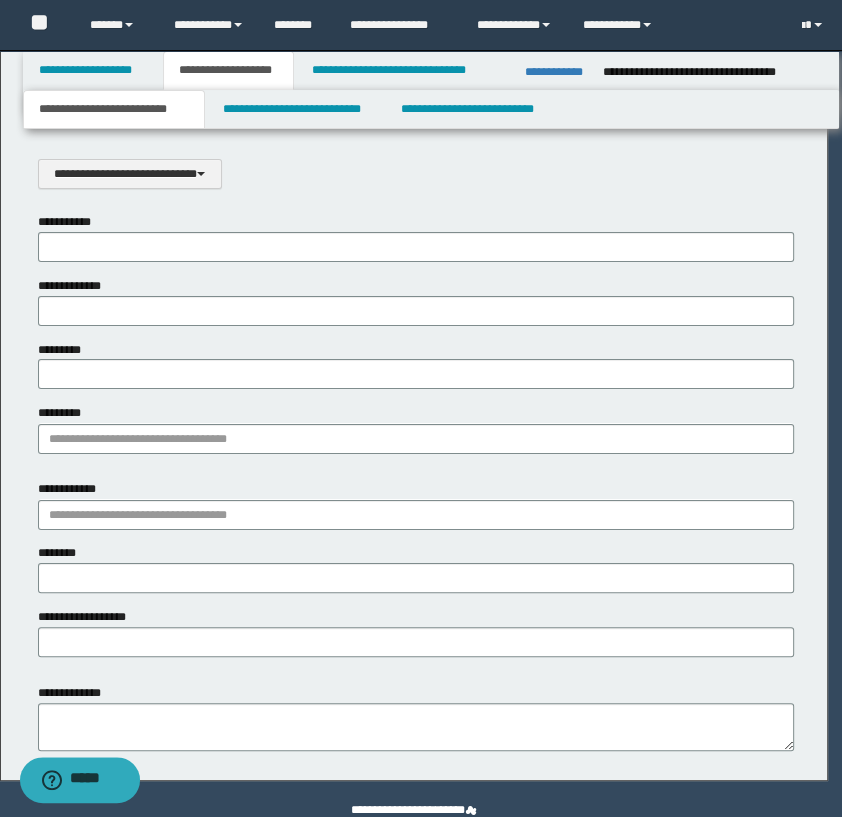 scroll, scrollTop: 0, scrollLeft: 0, axis: both 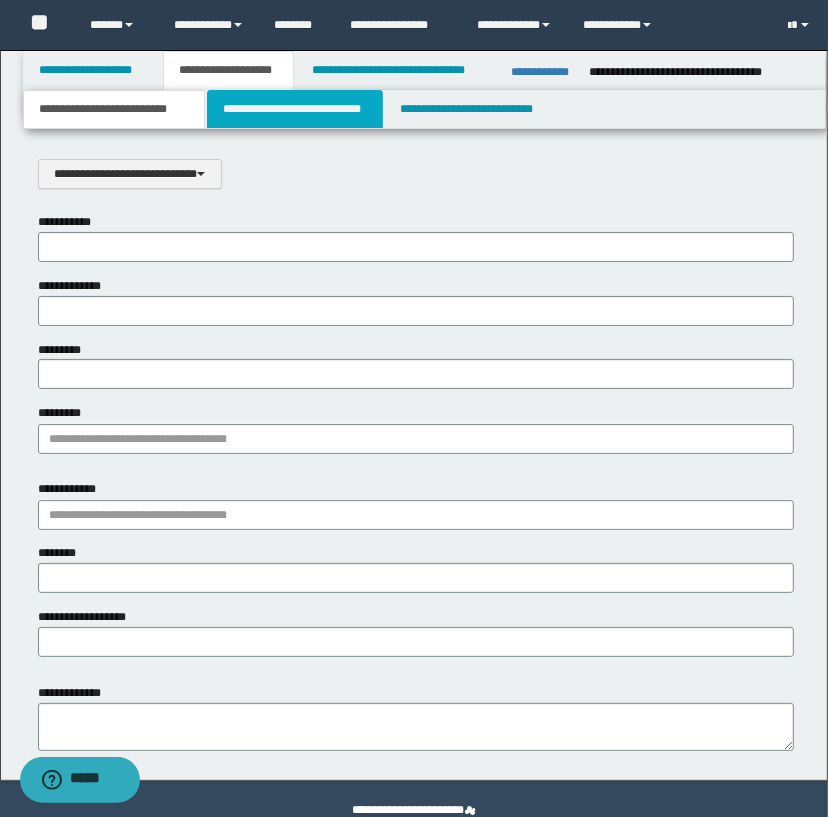 click on "**********" at bounding box center (294, 109) 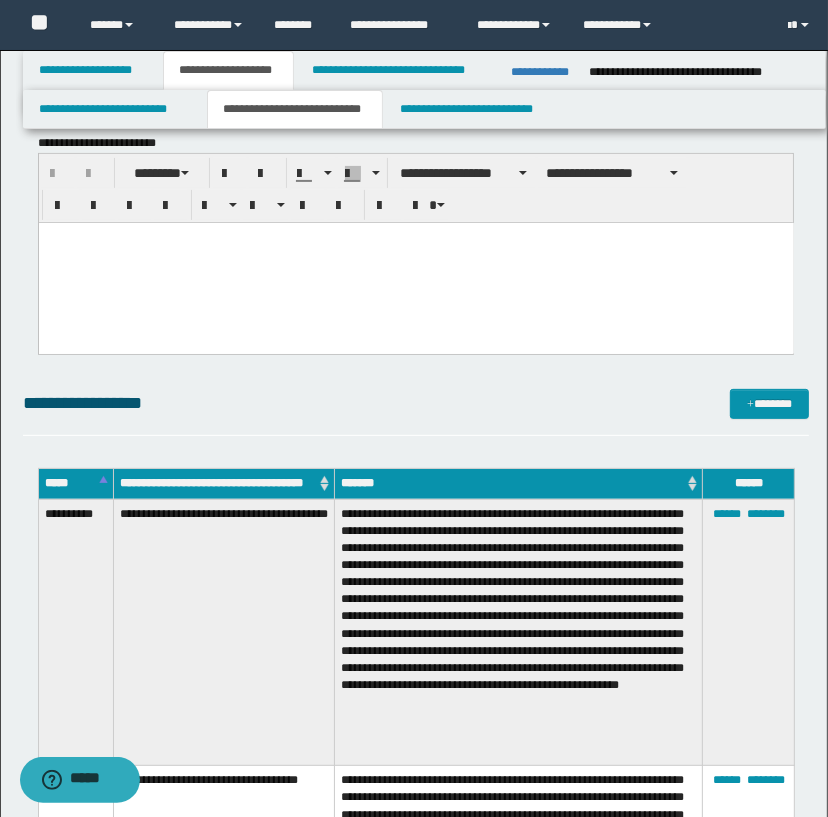 scroll, scrollTop: 181, scrollLeft: 0, axis: vertical 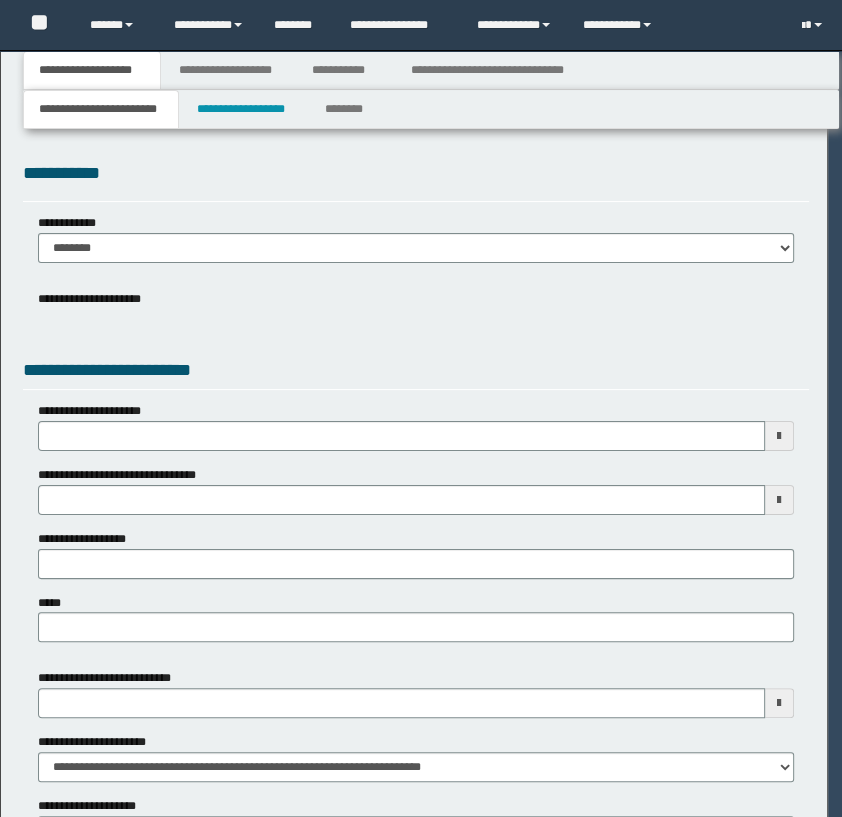 select on "*" 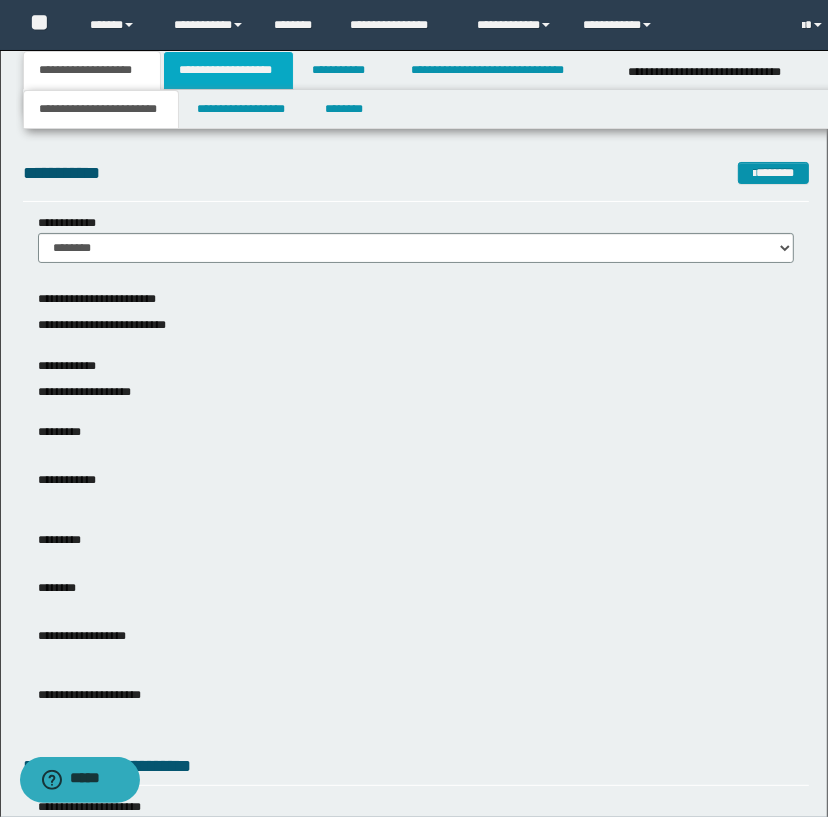 click on "**********" at bounding box center (228, 70) 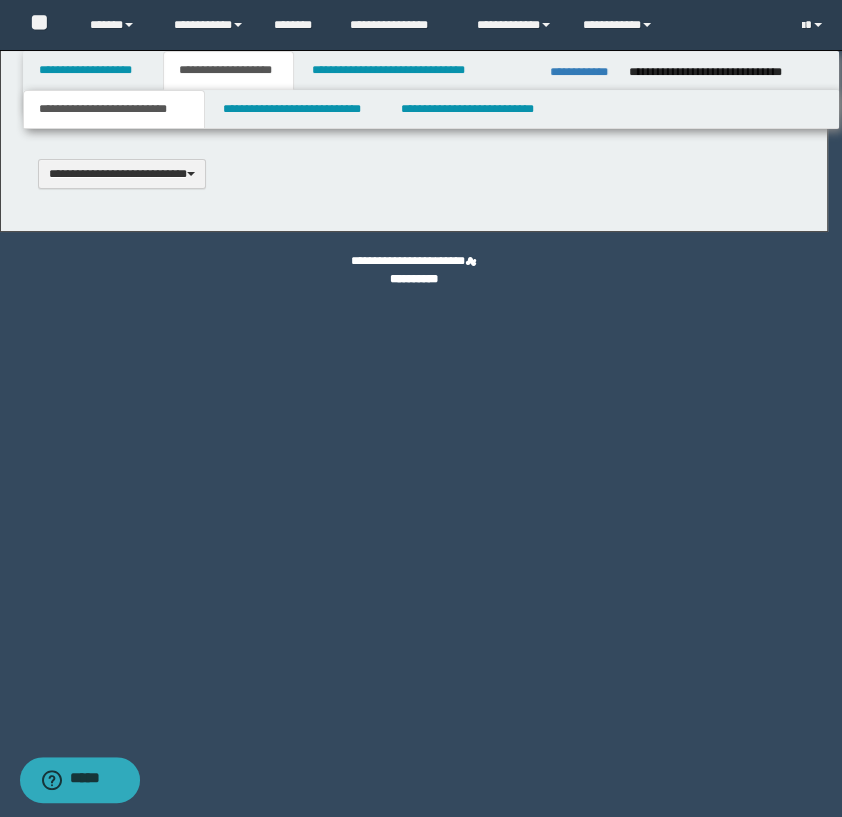 scroll, scrollTop: 0, scrollLeft: 0, axis: both 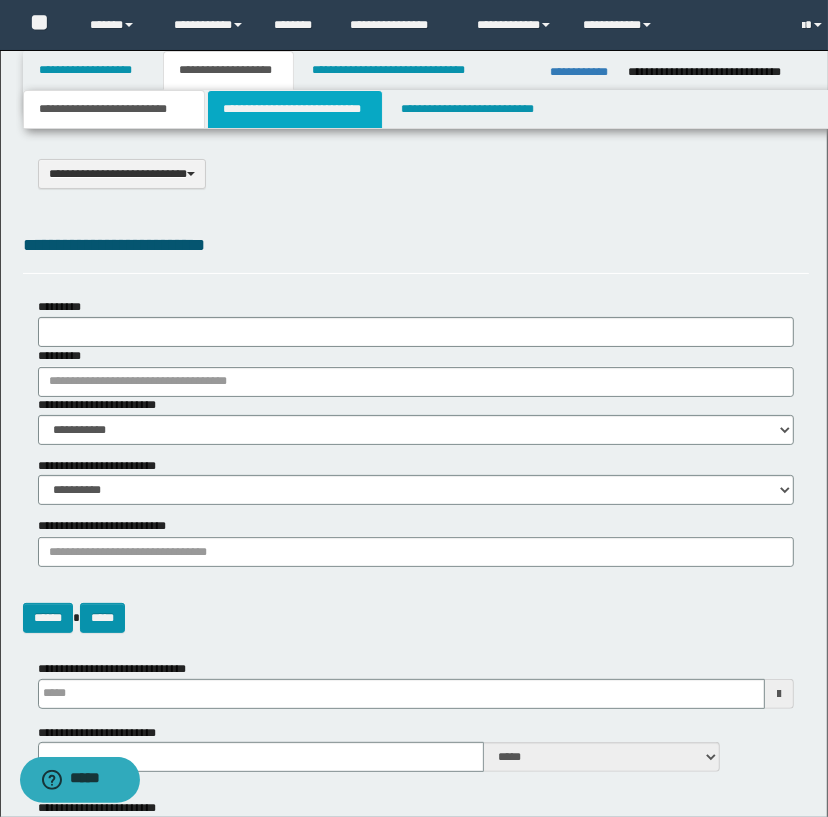 click on "**********" at bounding box center (294, 109) 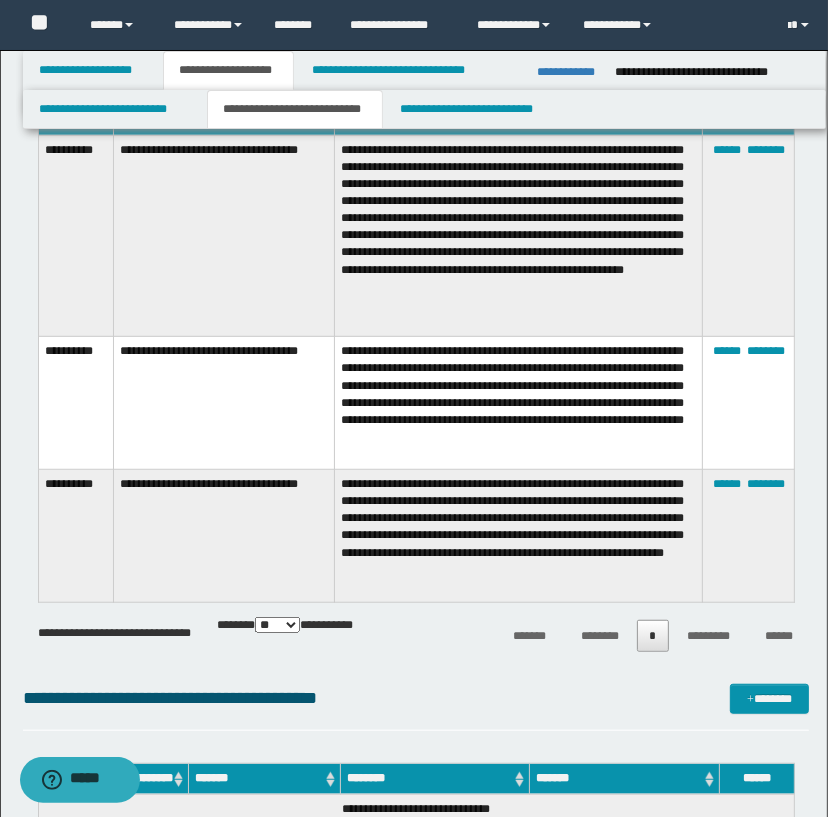 scroll, scrollTop: 545, scrollLeft: 0, axis: vertical 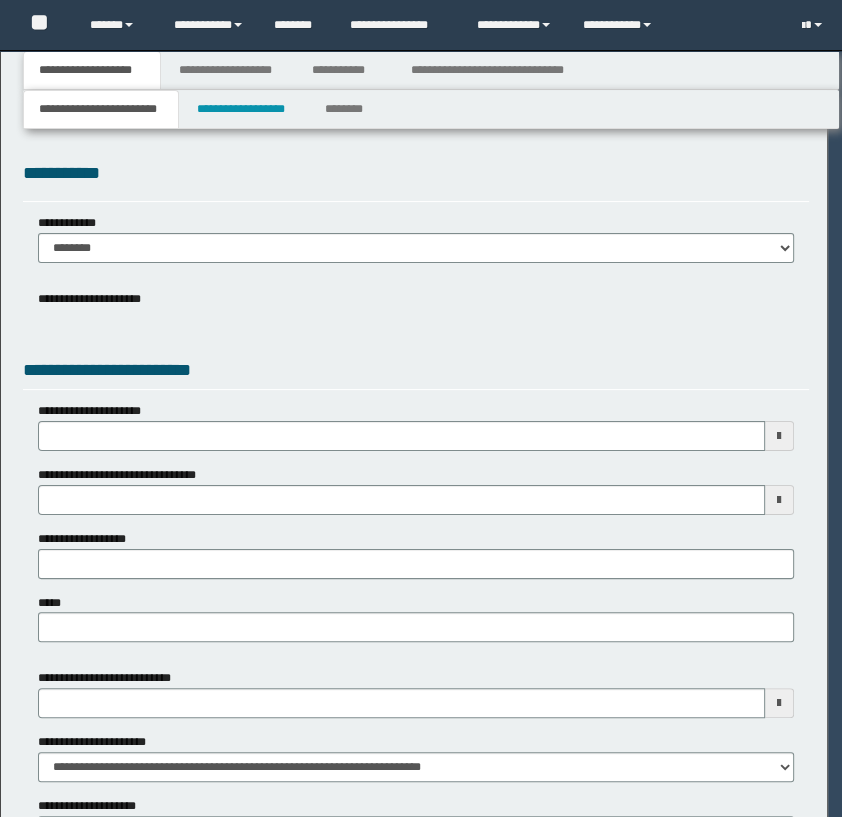 select on "*" 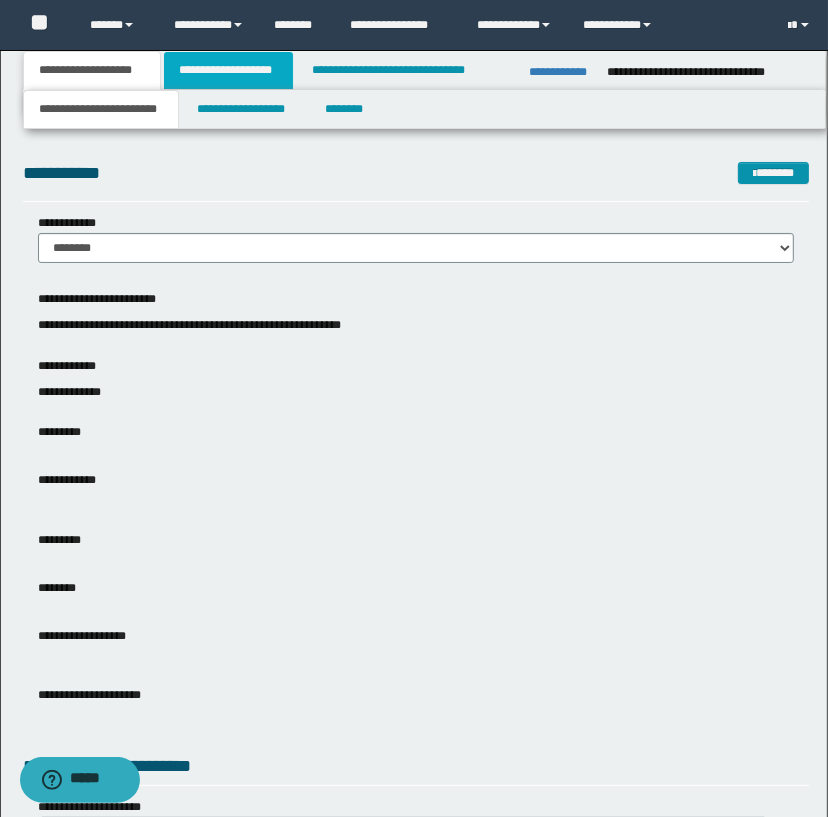 click on "**********" at bounding box center [228, 70] 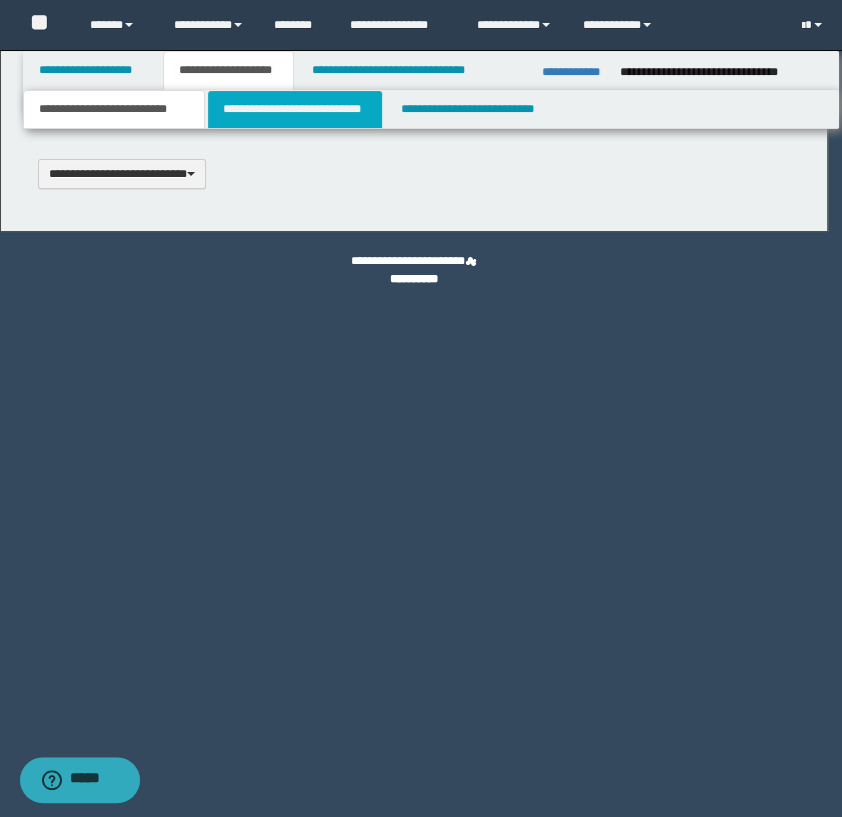 type 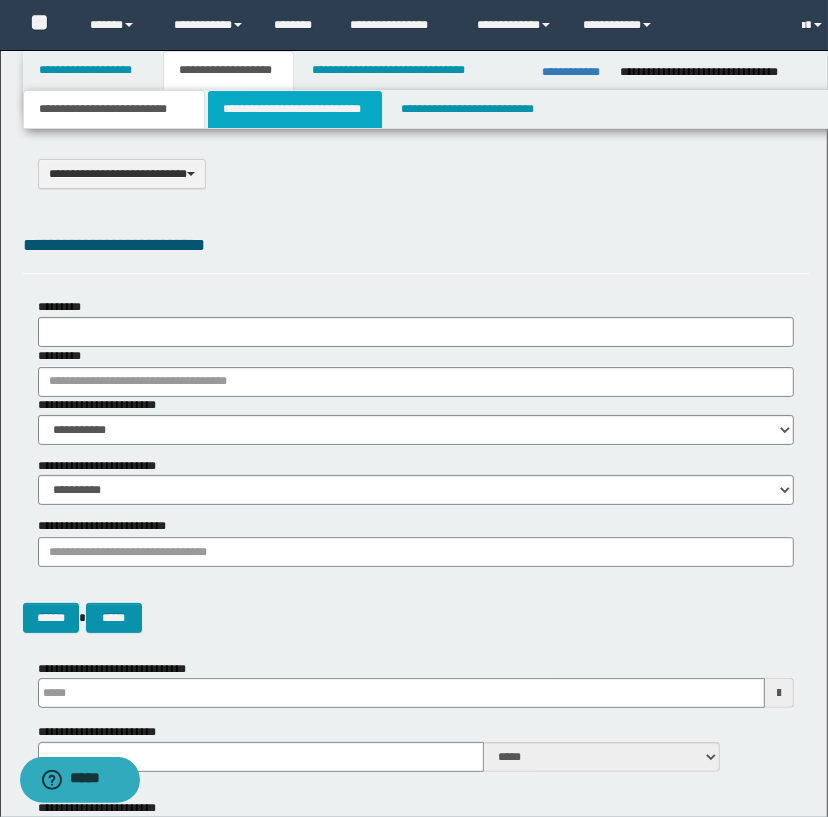 click on "**********" at bounding box center [294, 109] 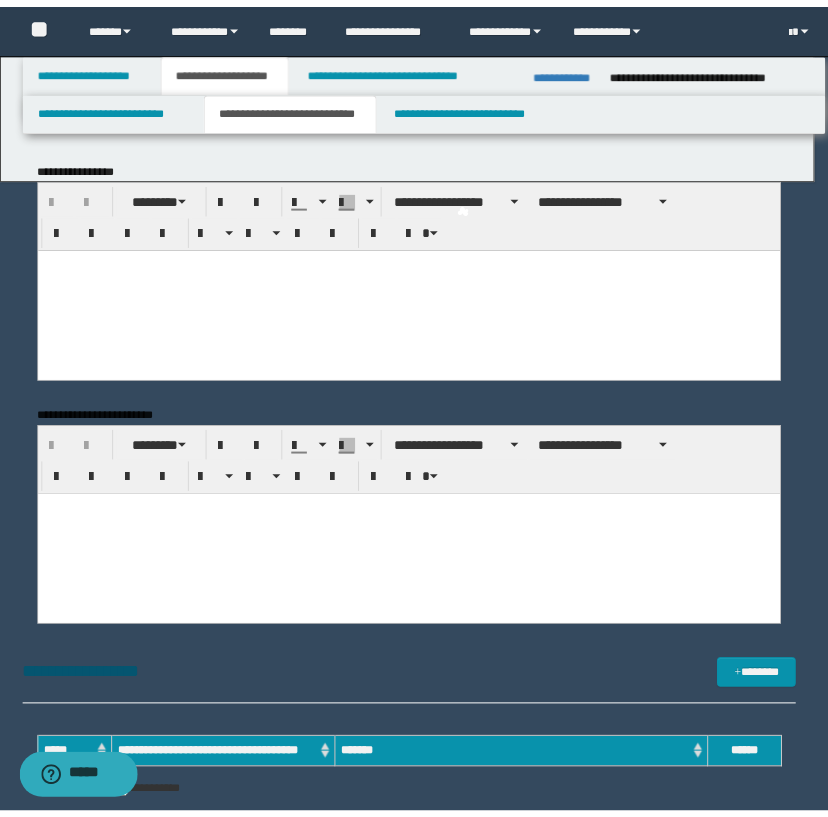 scroll, scrollTop: 0, scrollLeft: 0, axis: both 